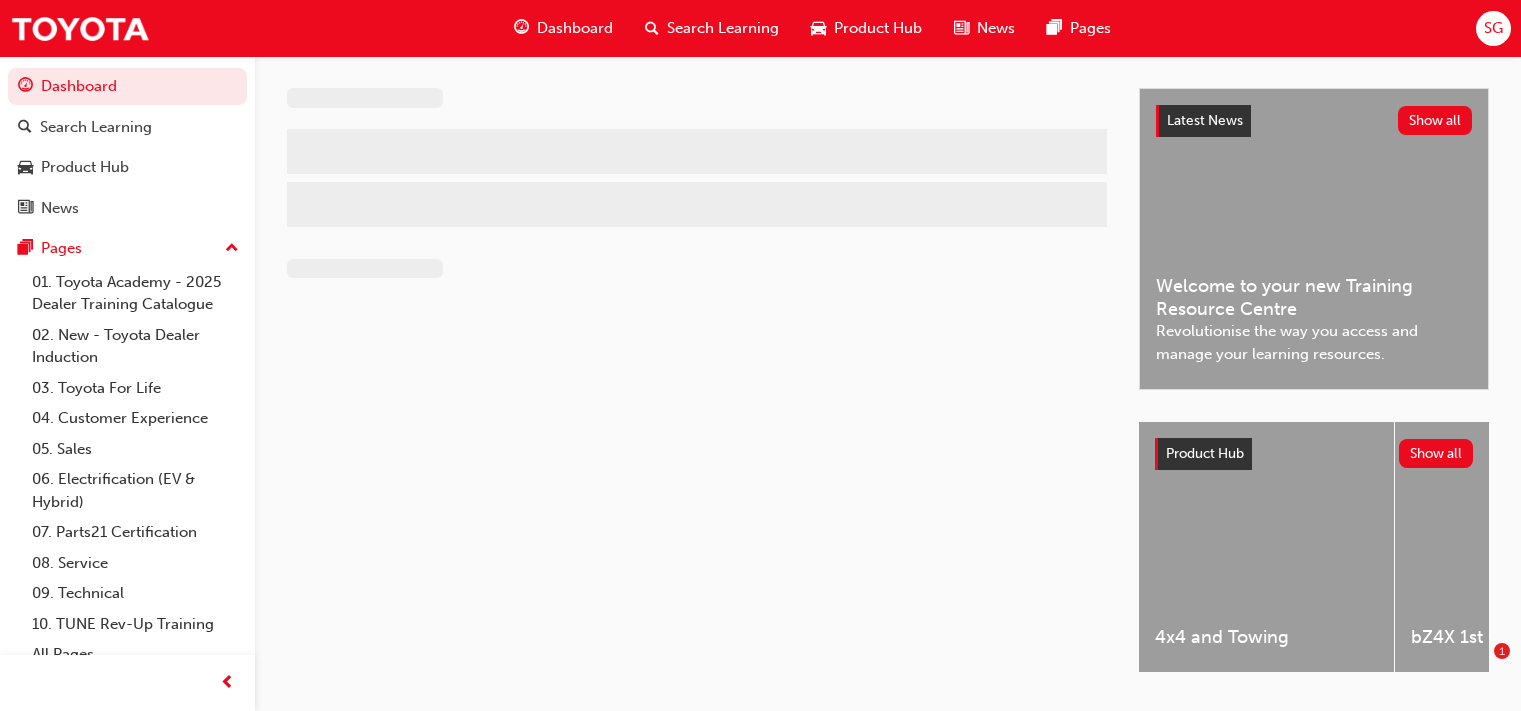 scroll, scrollTop: 0, scrollLeft: 0, axis: both 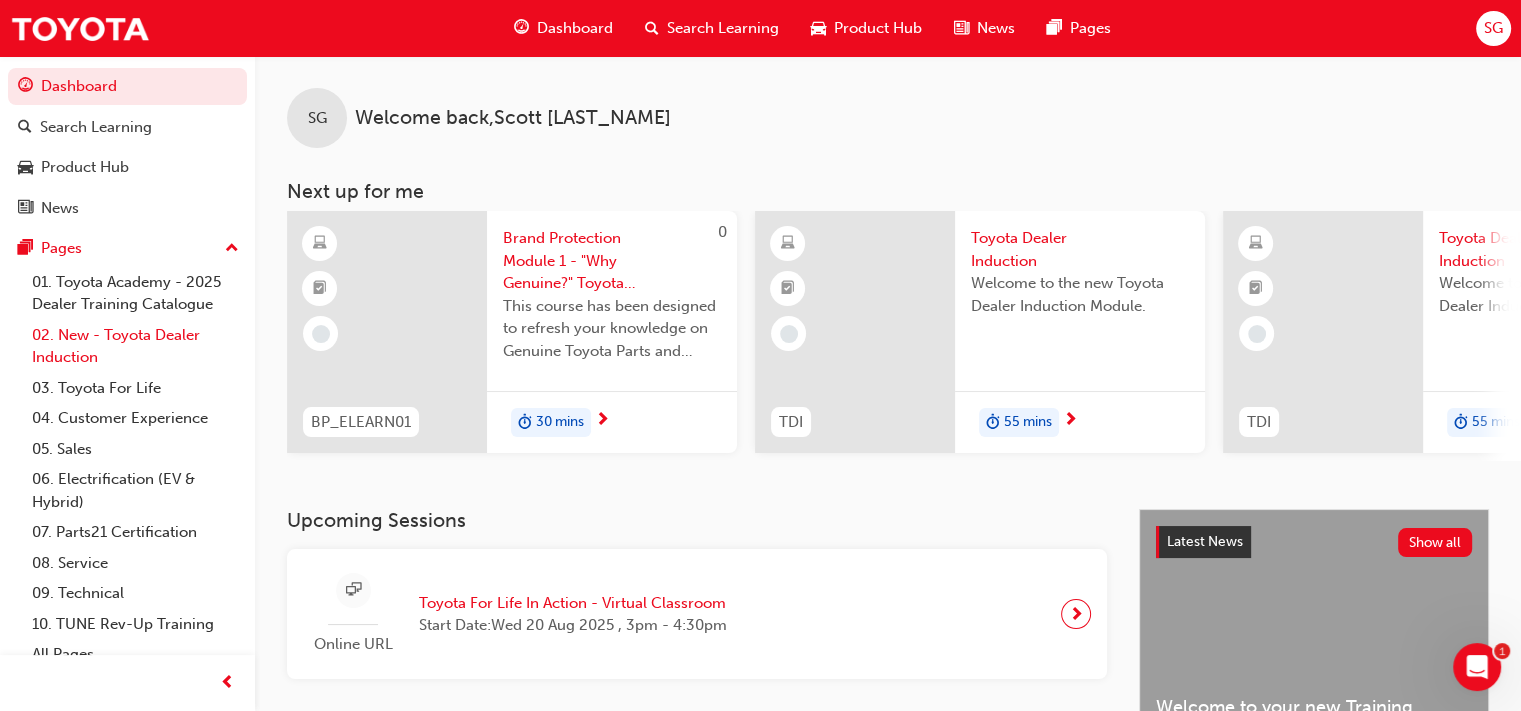 click on "02. New - Toyota Dealer Induction" at bounding box center (135, 346) 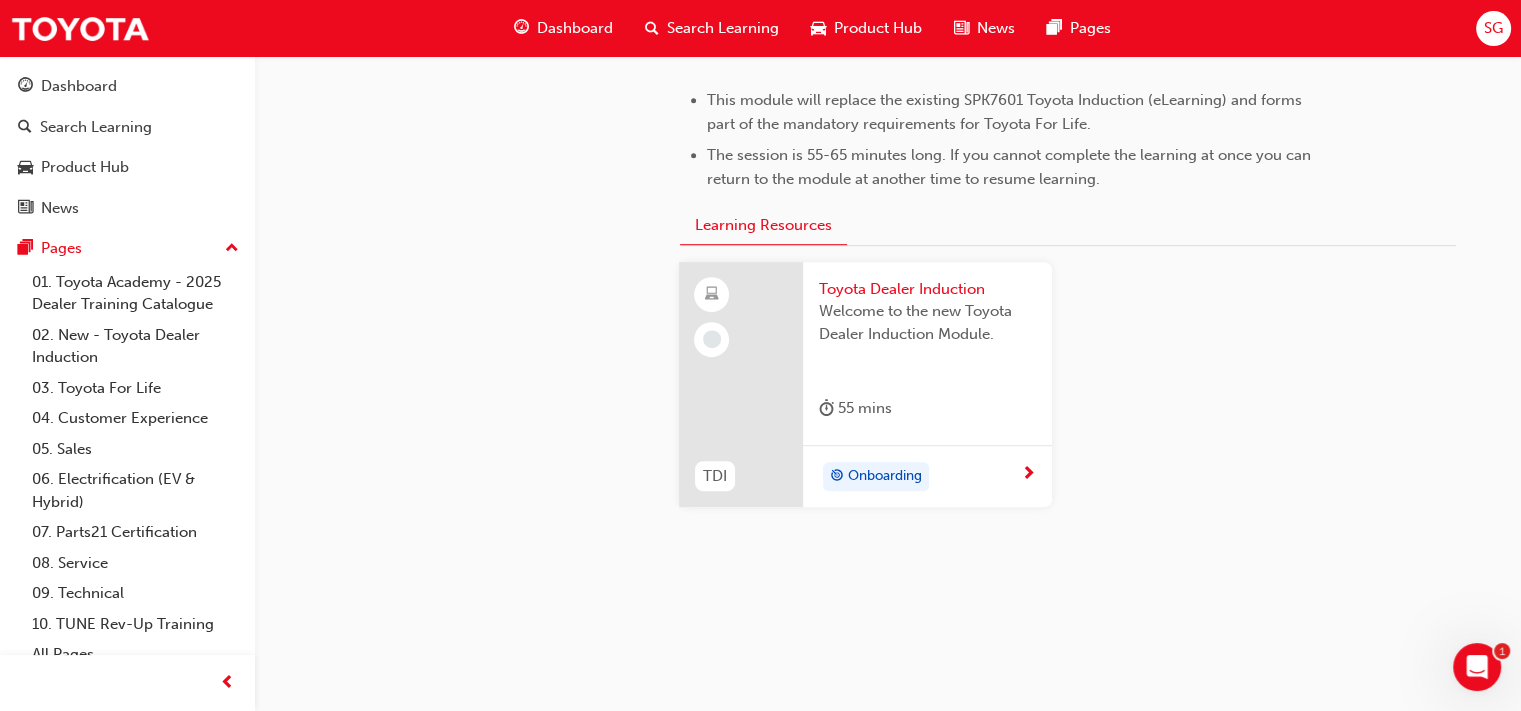 scroll, scrollTop: 1080, scrollLeft: 0, axis: vertical 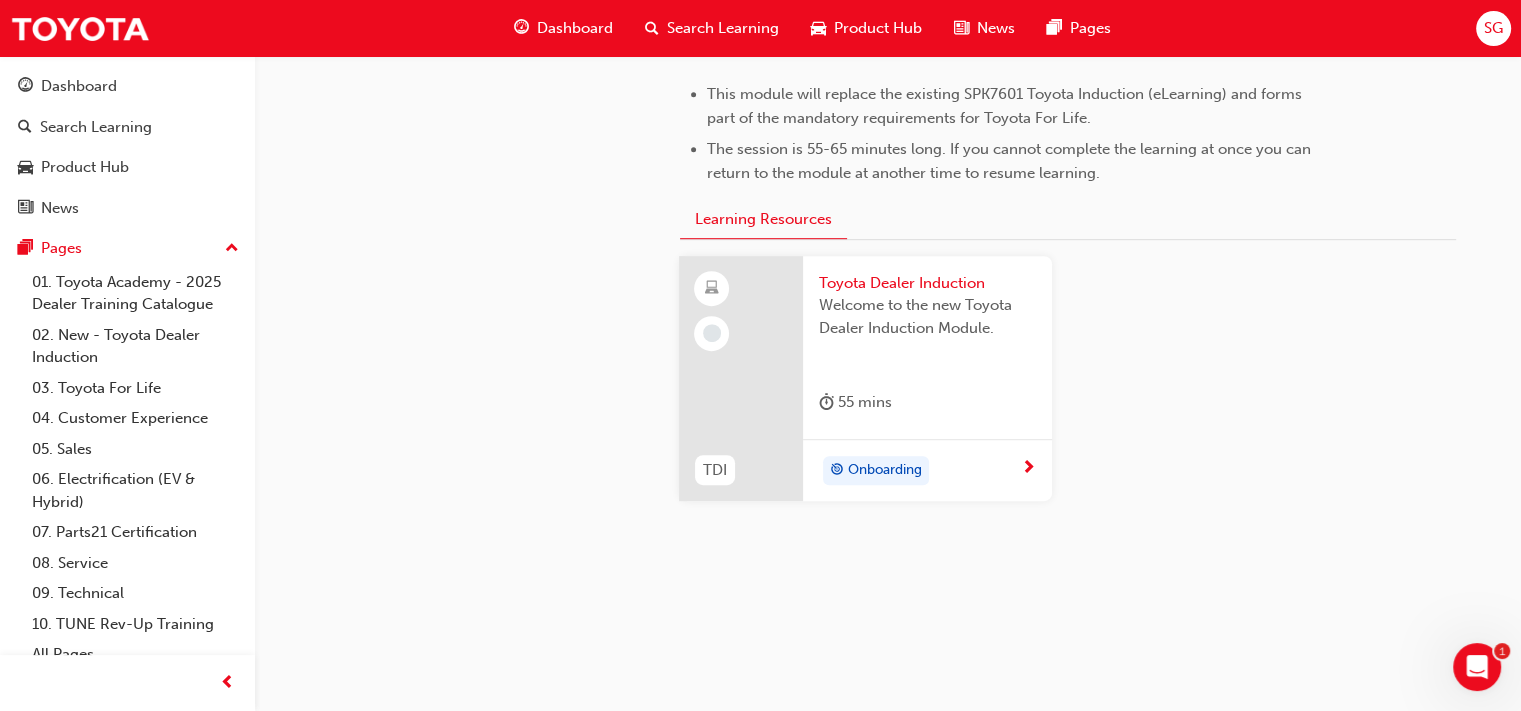 click at bounding box center [1028, 469] 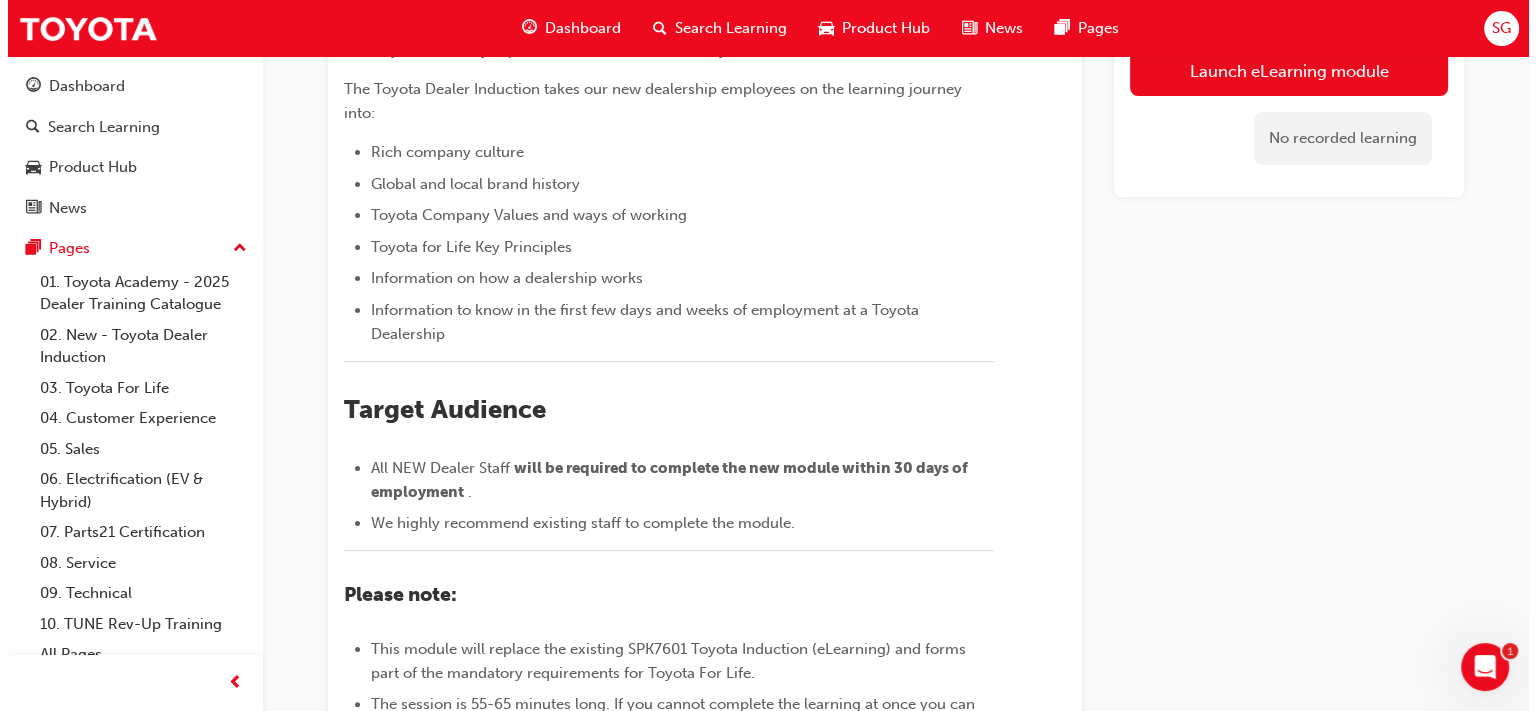 scroll, scrollTop: 0, scrollLeft: 0, axis: both 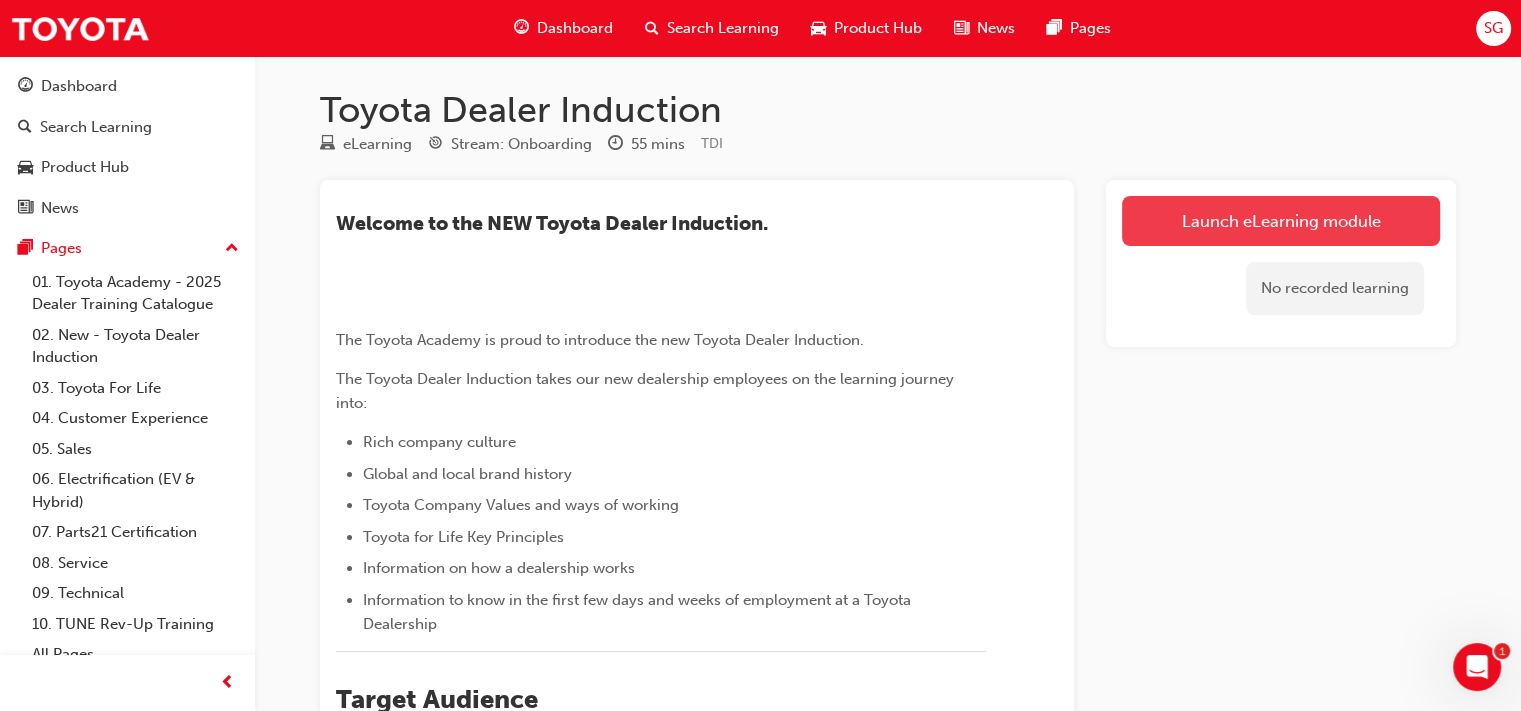 click on "Launch eLearning module" at bounding box center [1281, 221] 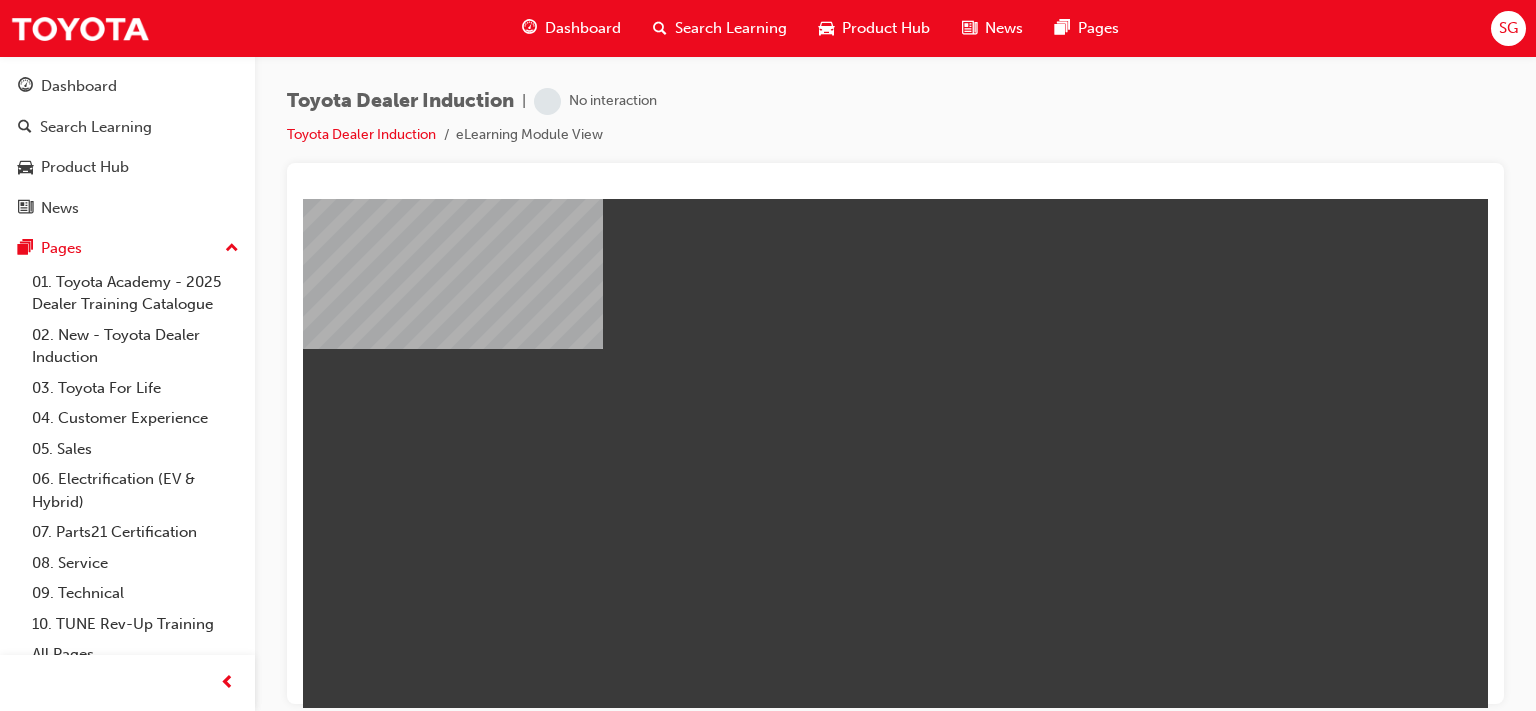 scroll, scrollTop: 0, scrollLeft: 0, axis: both 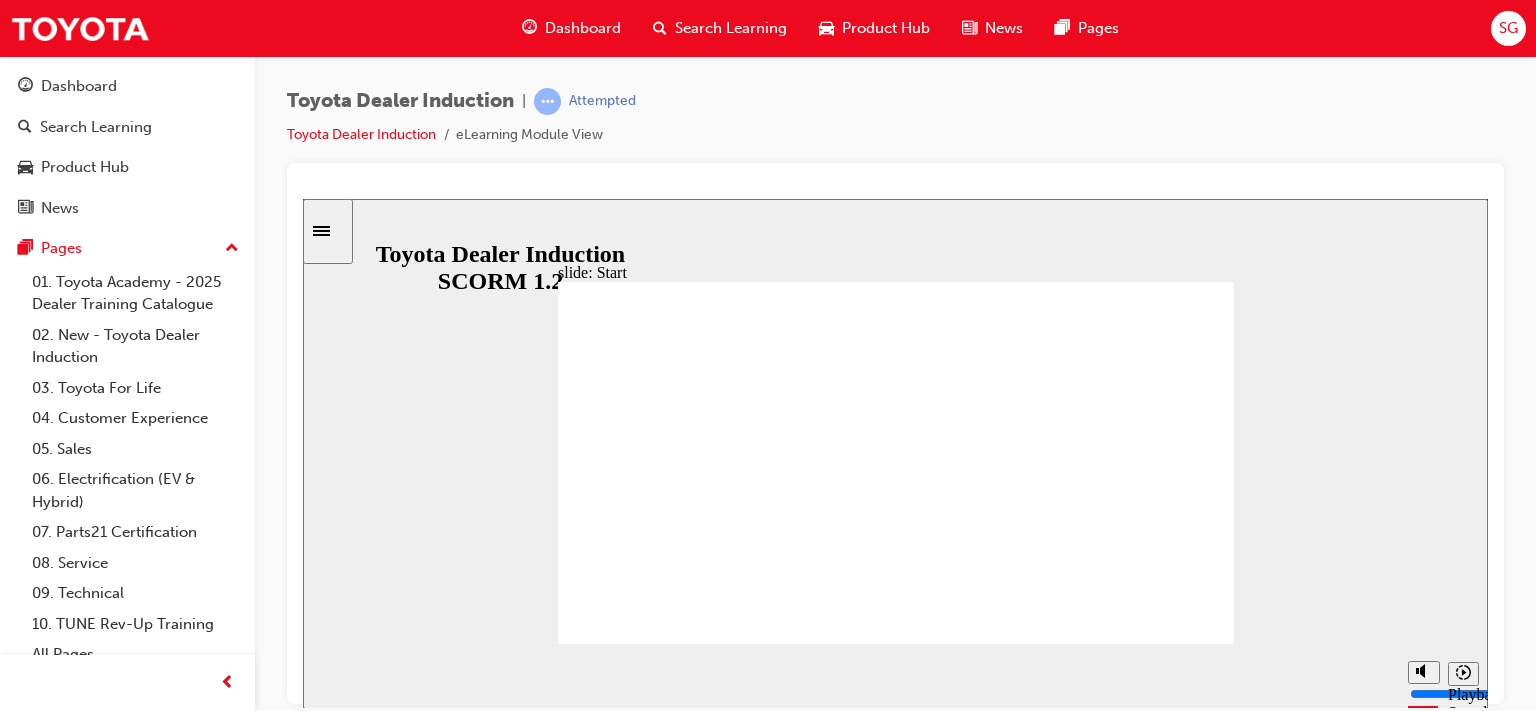click 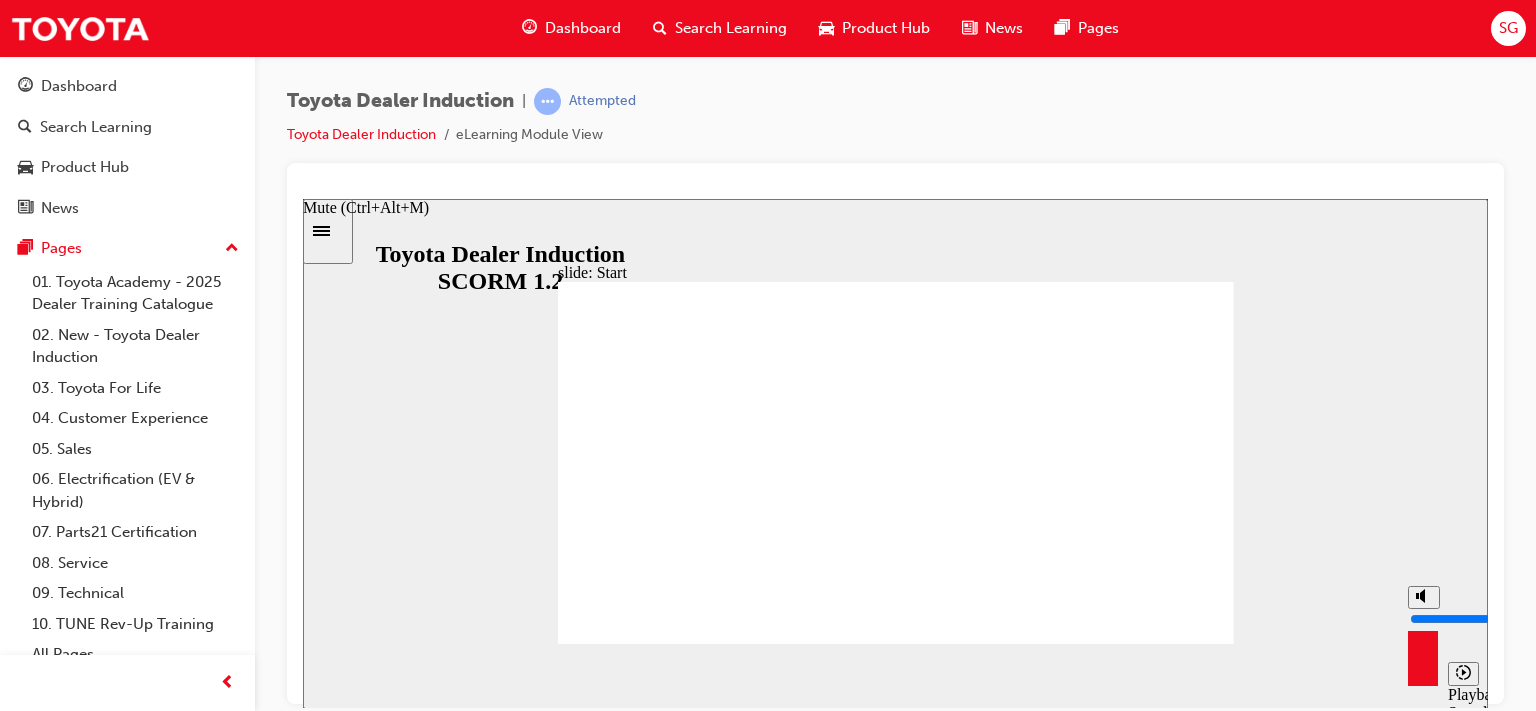 drag, startPoint x: 1420, startPoint y: 595, endPoint x: 1423, endPoint y: 569, distance: 26.172504 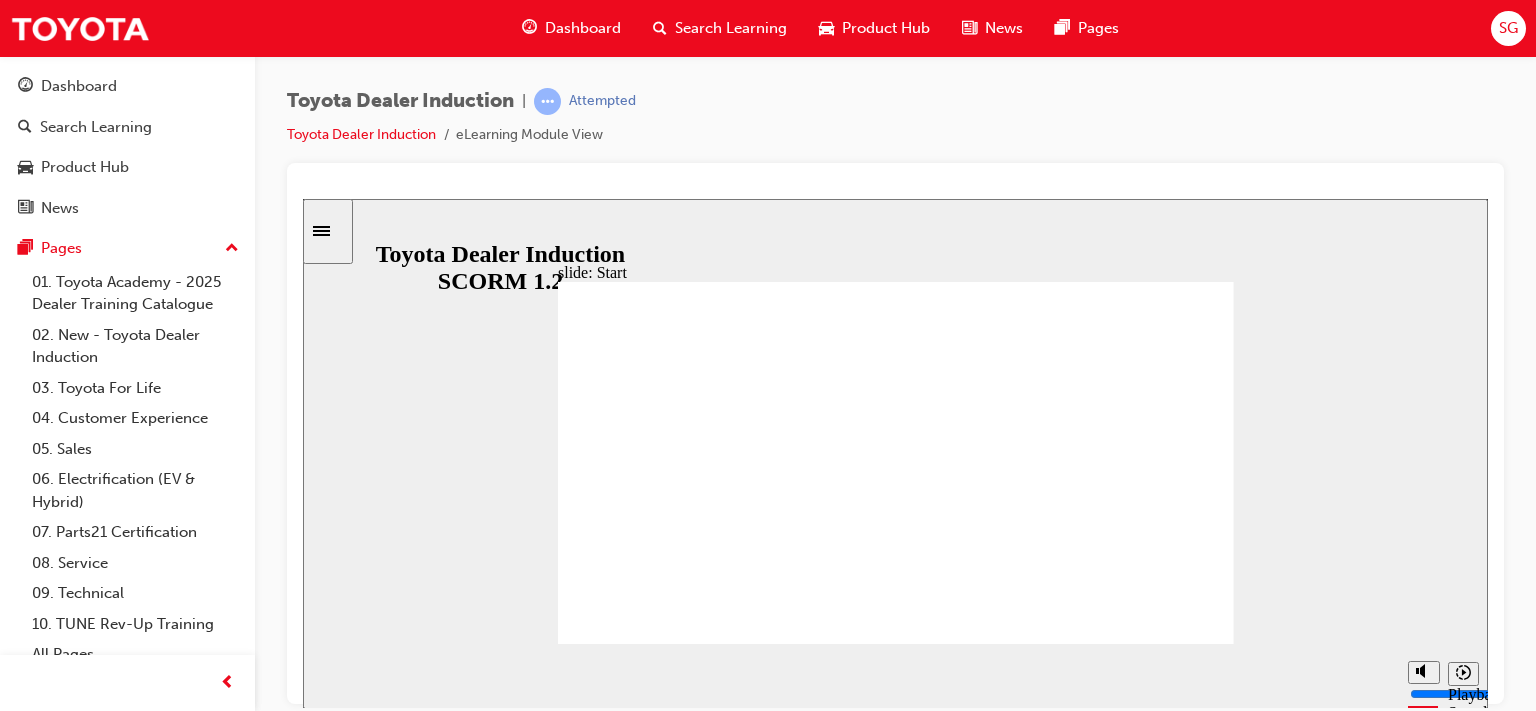 click 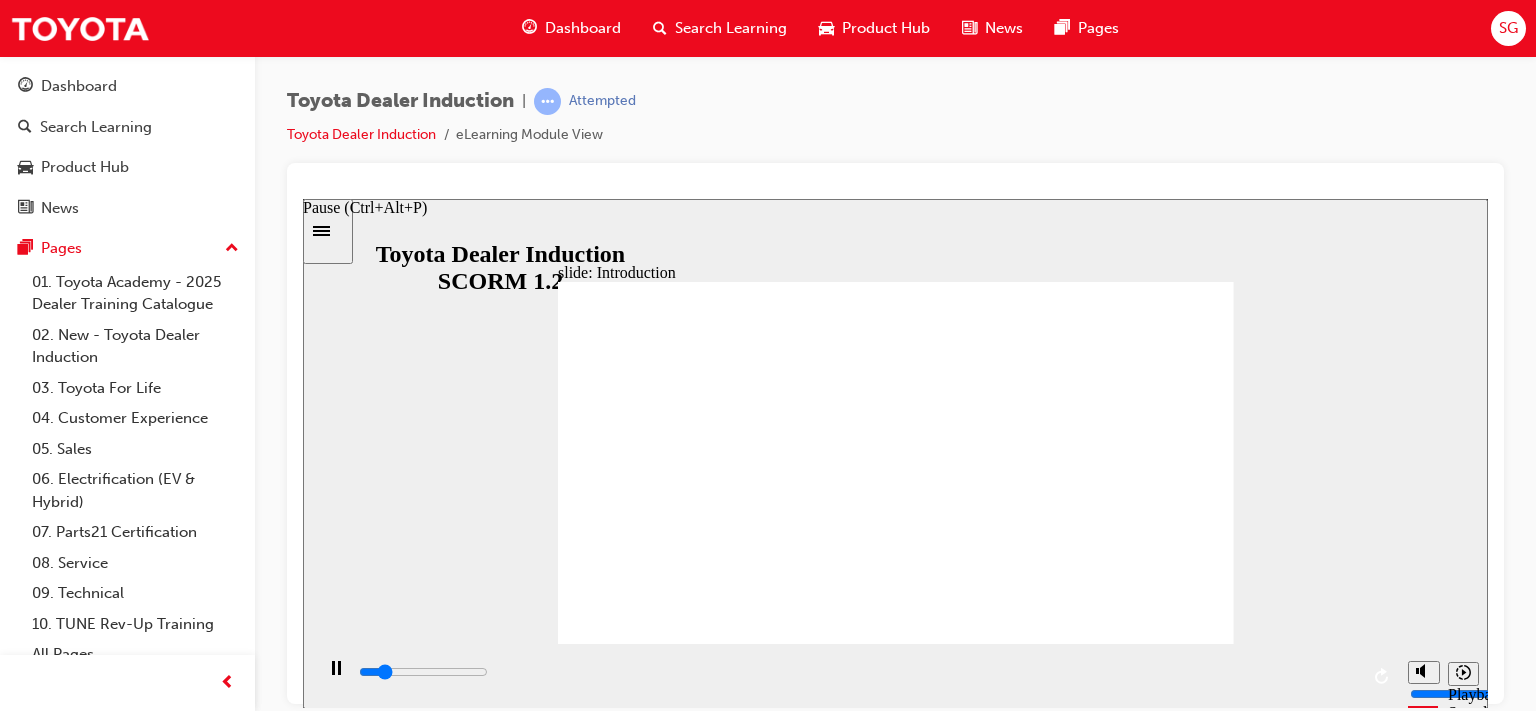 drag, startPoint x: 1384, startPoint y: 547, endPoint x: 321, endPoint y: 681, distance: 1071.4126 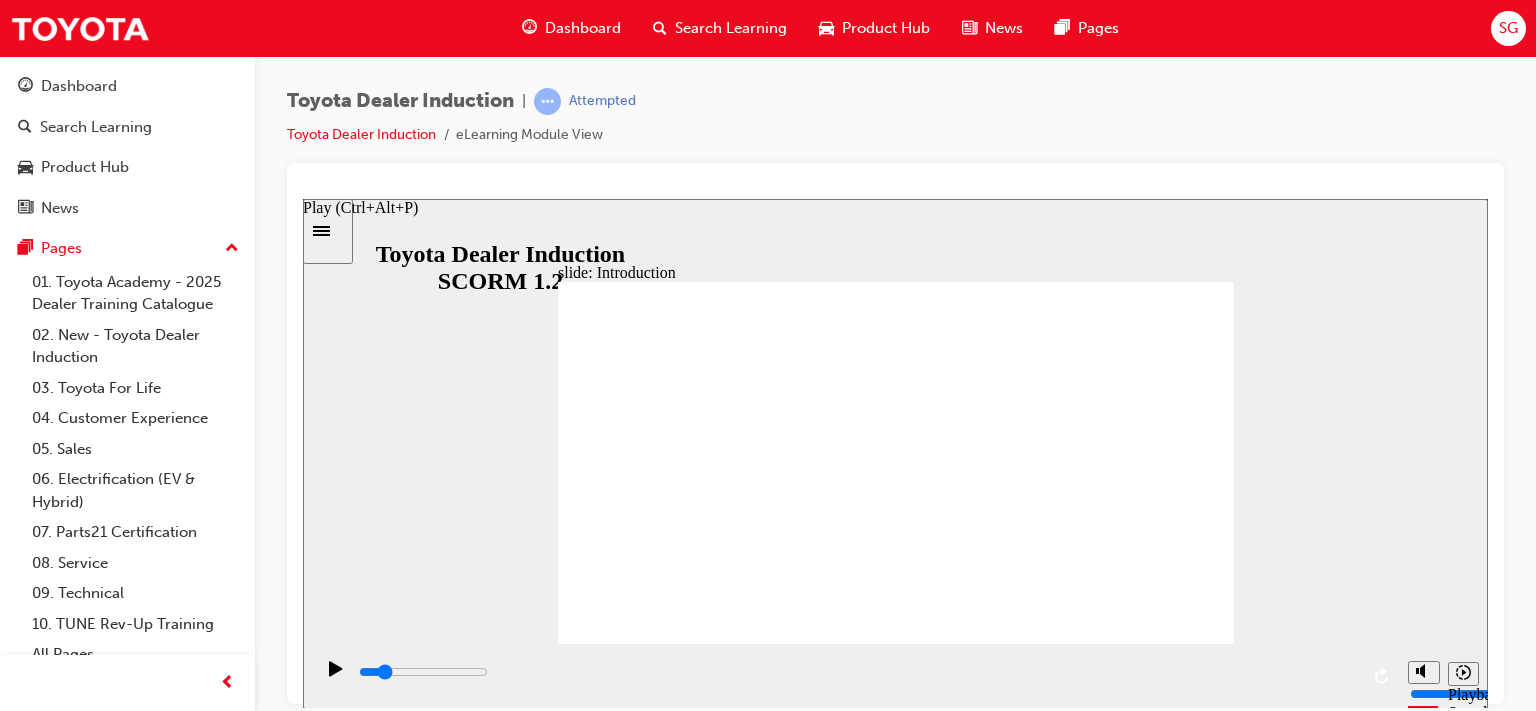 click 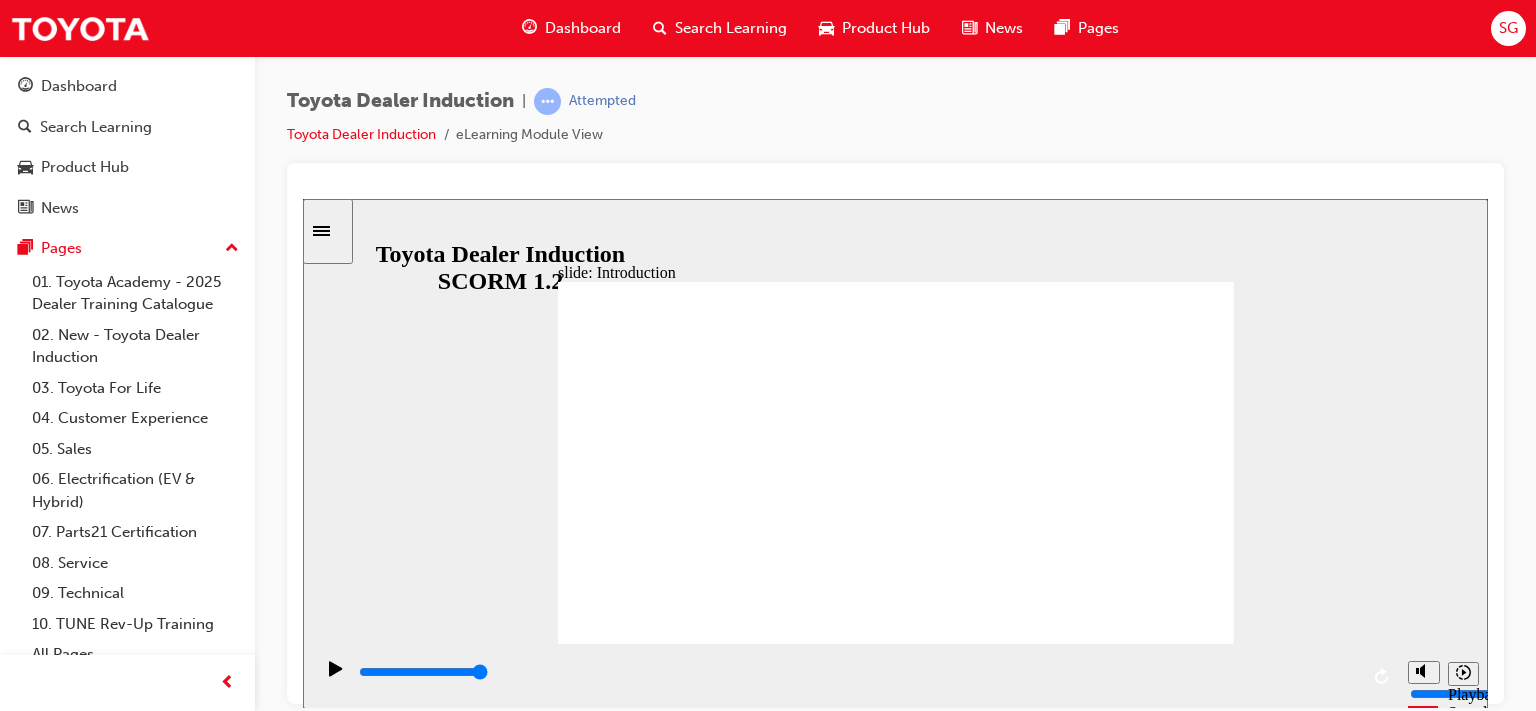 click 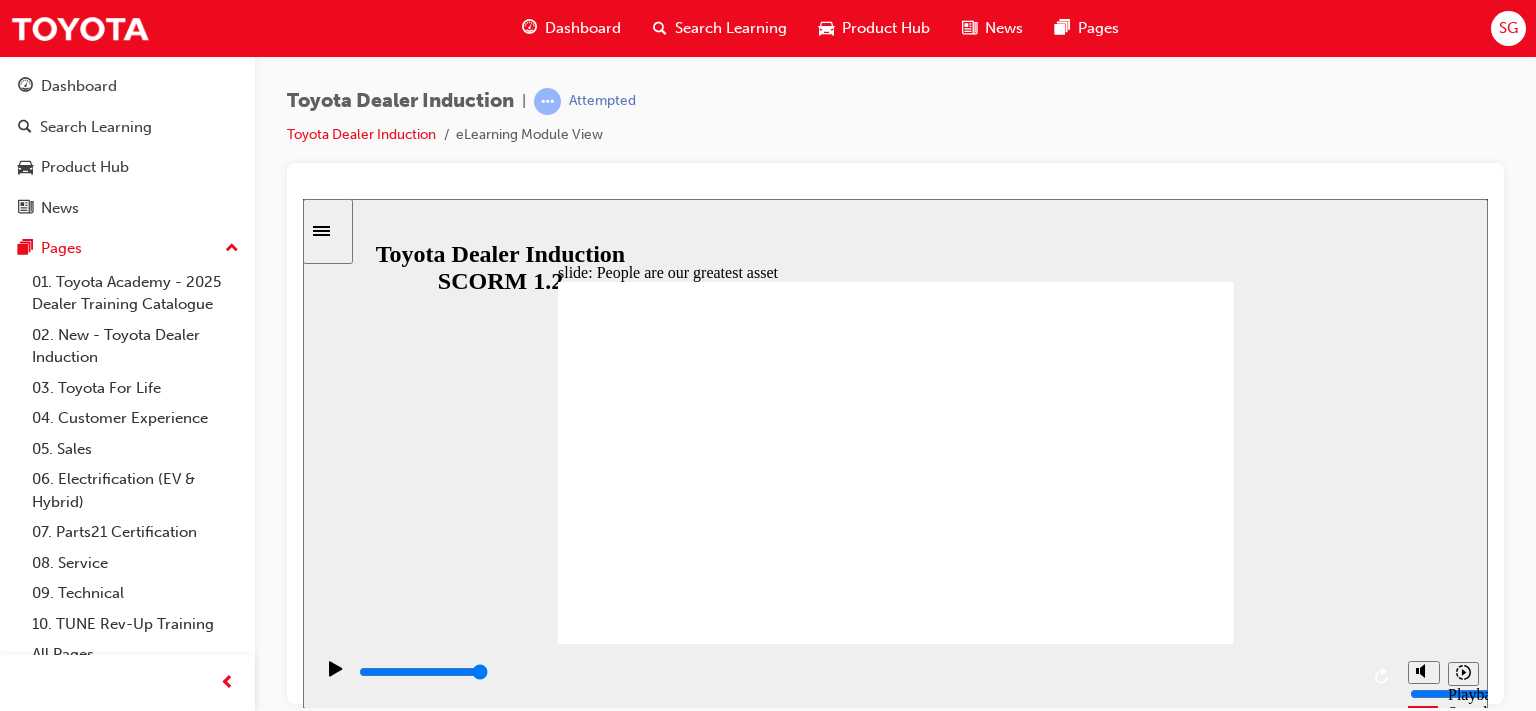 click 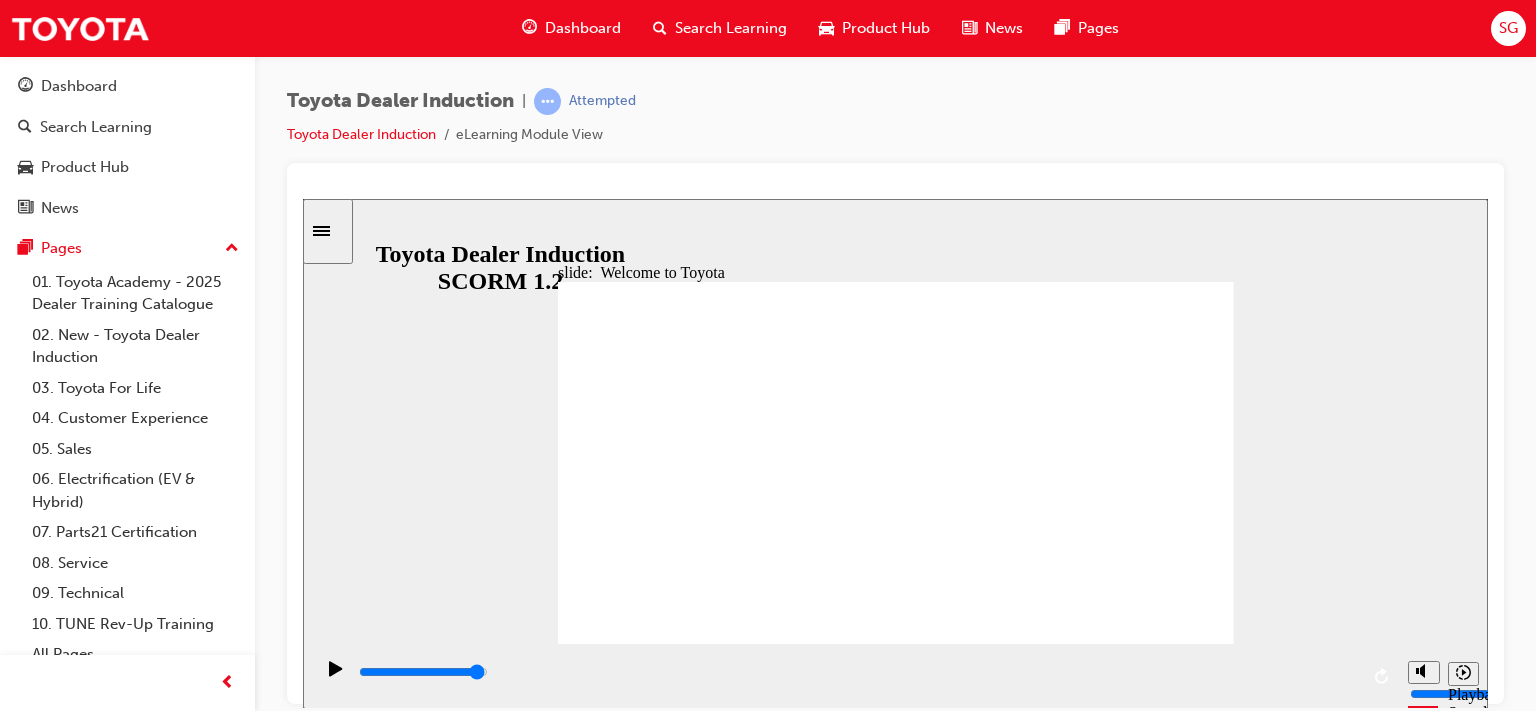 click 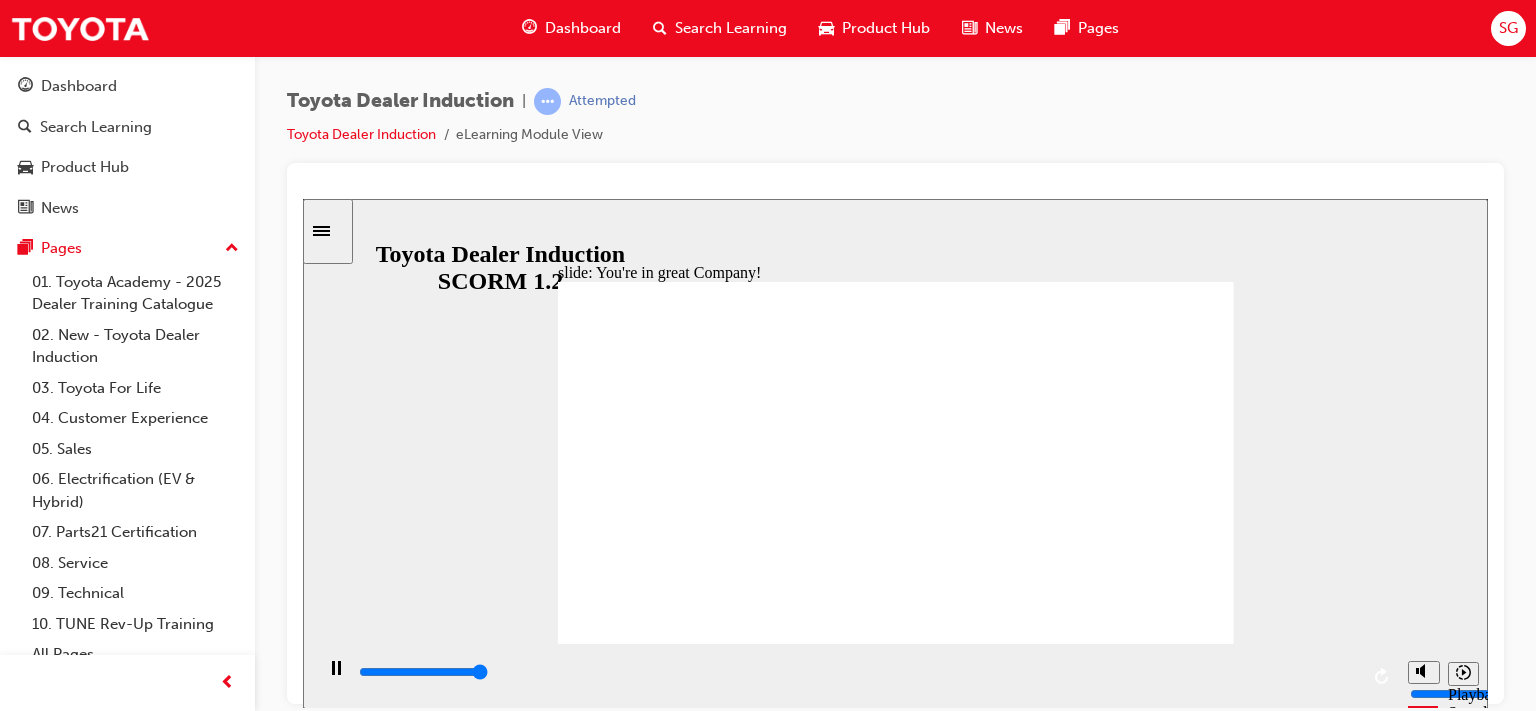 type on "7500" 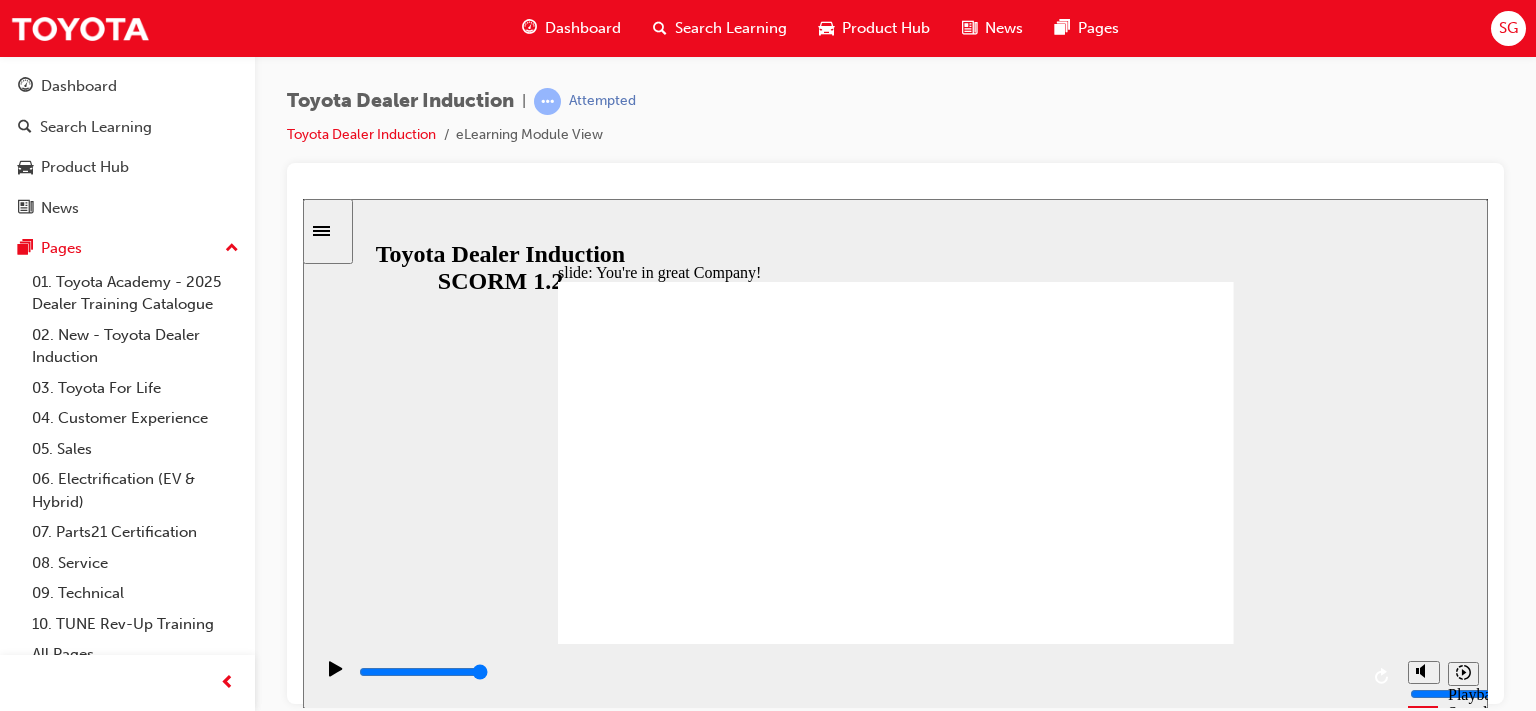 click 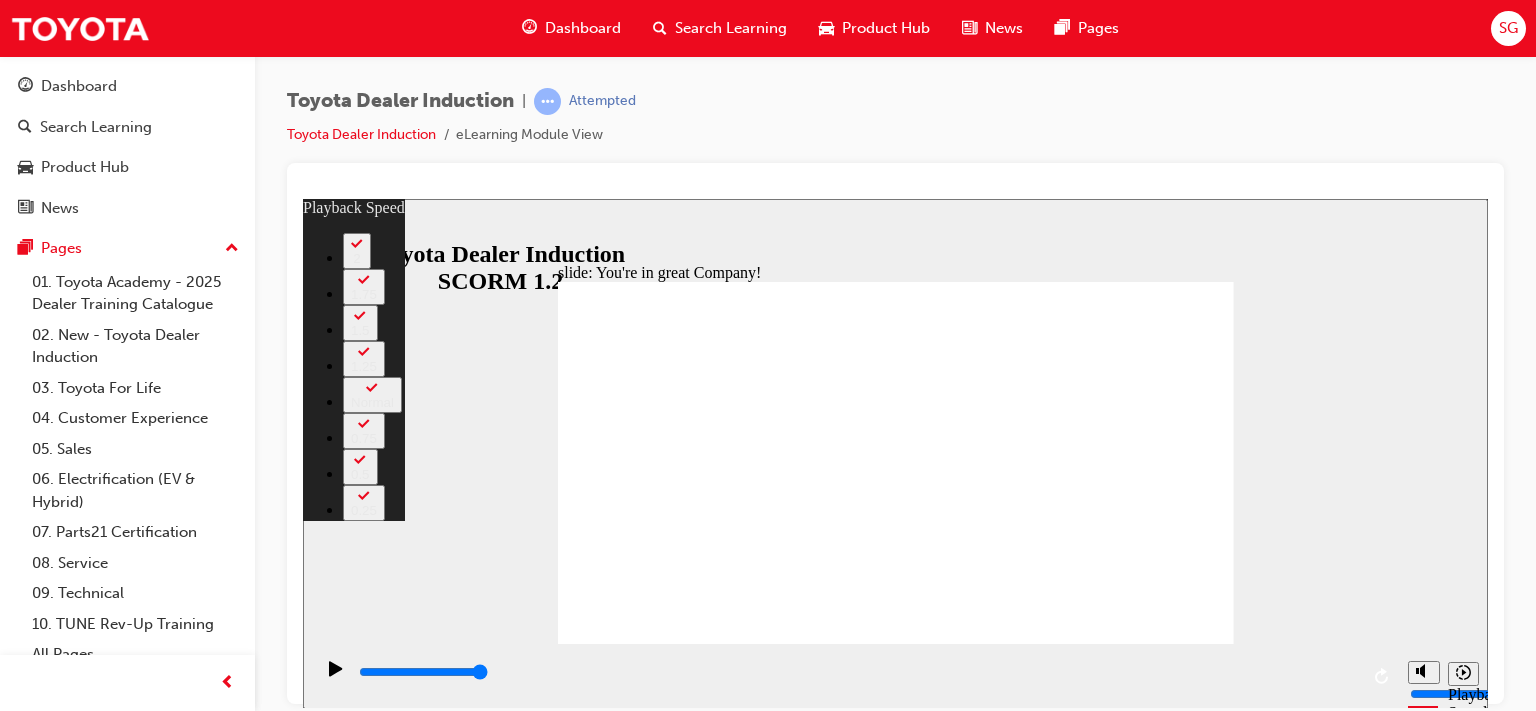 click 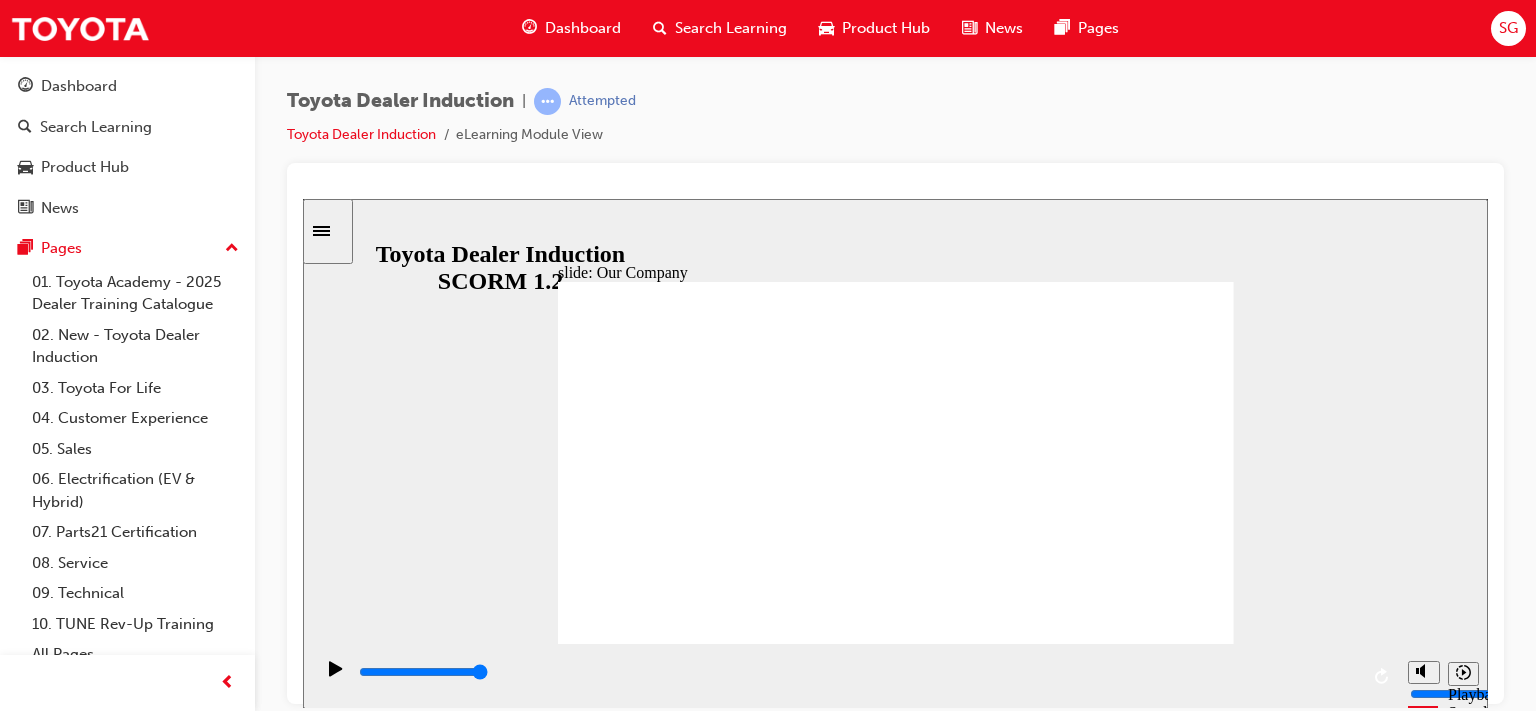 click 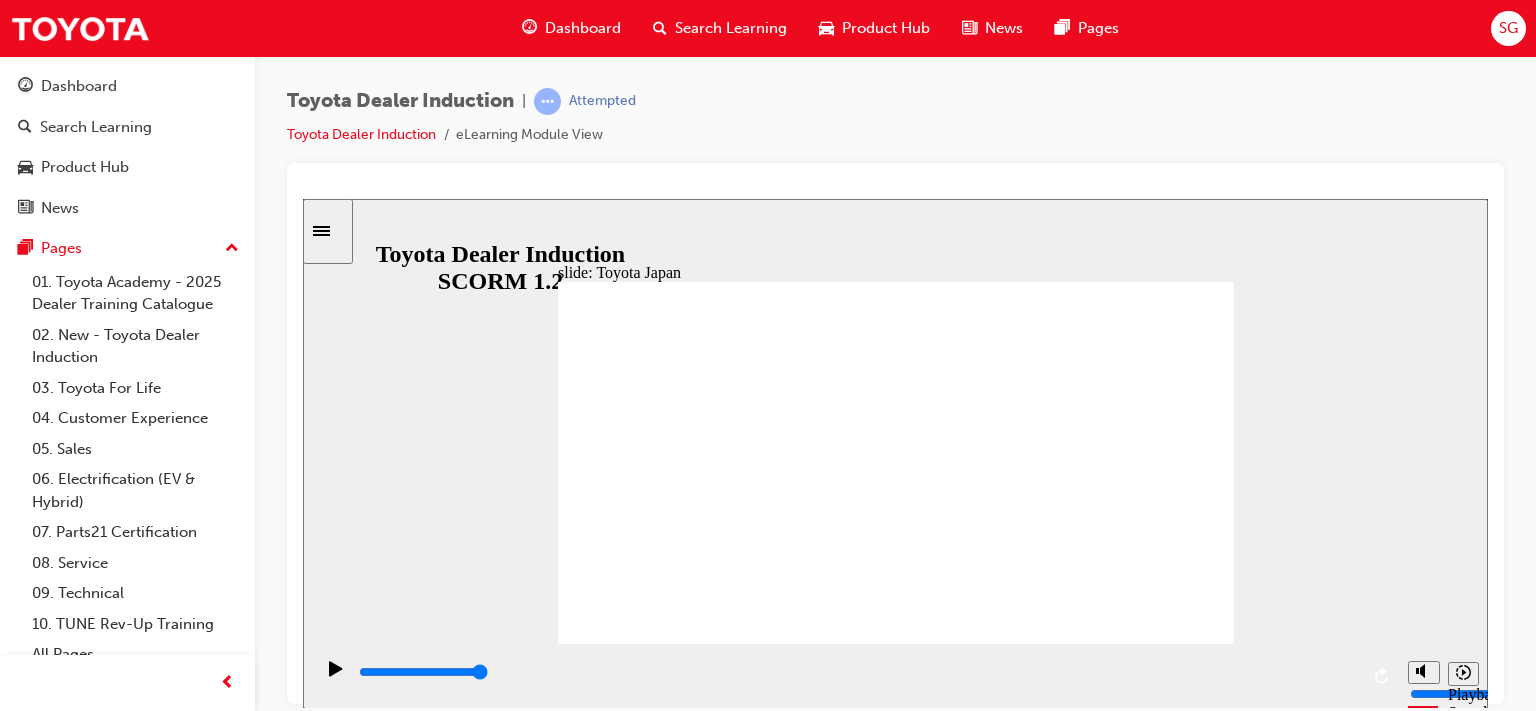 click 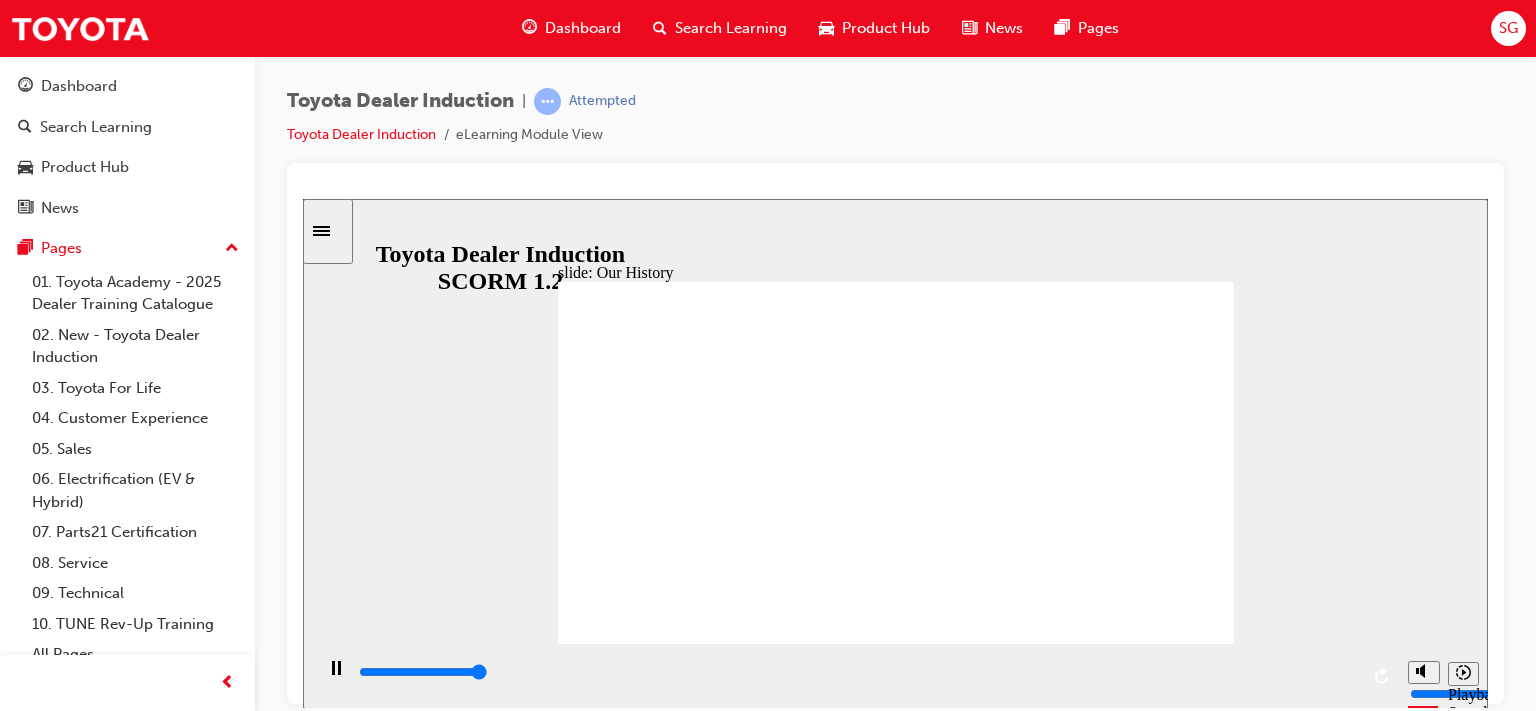 type on "8300" 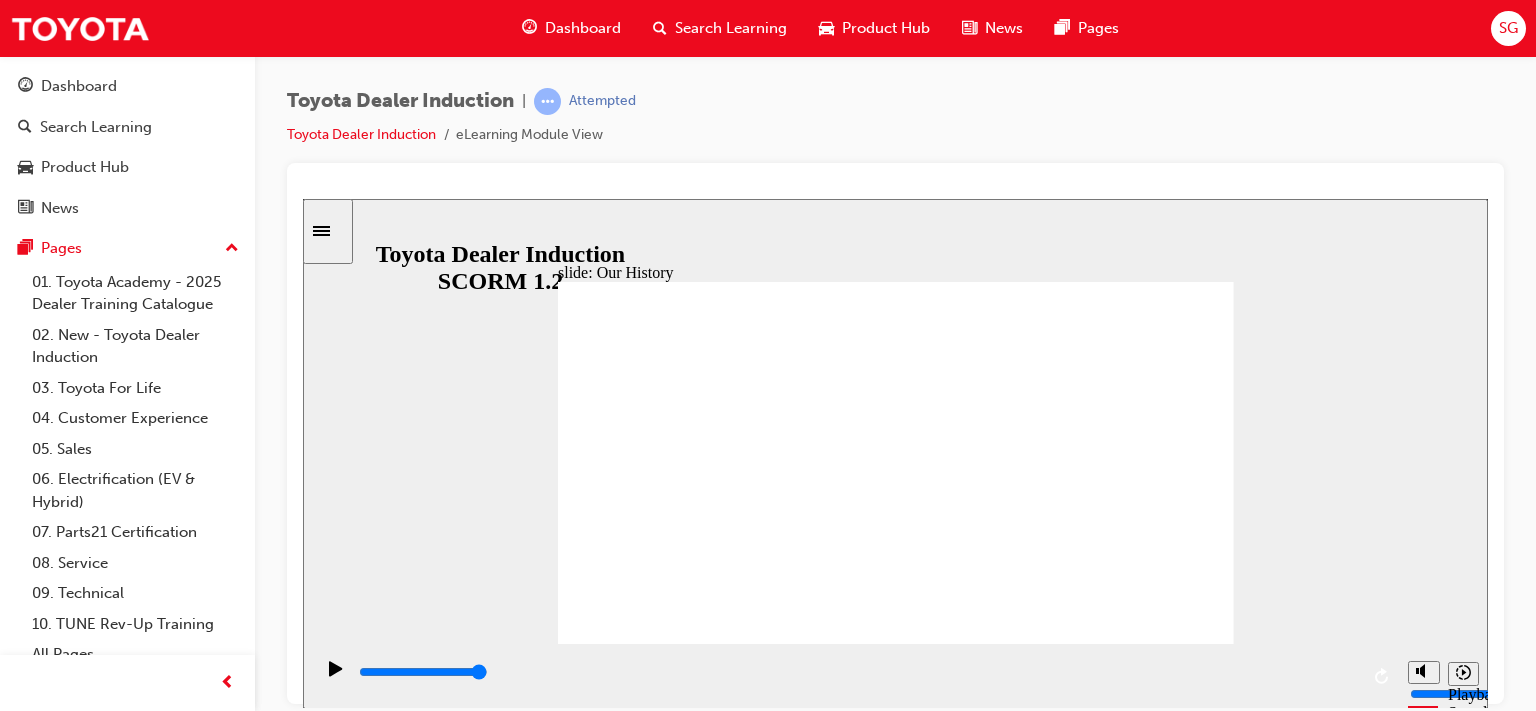 drag, startPoint x: 717, startPoint y: 567, endPoint x: 762, endPoint y: 568, distance: 45.01111 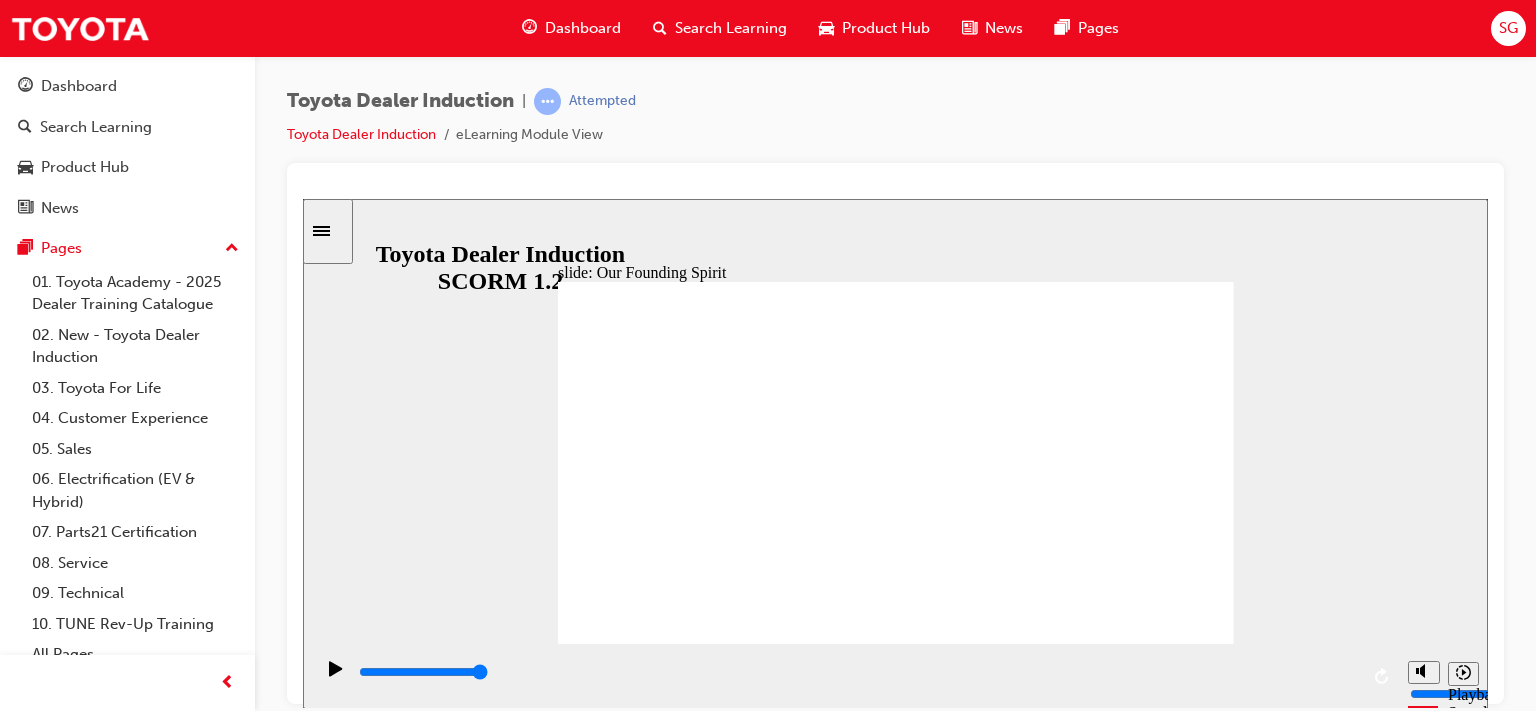 click 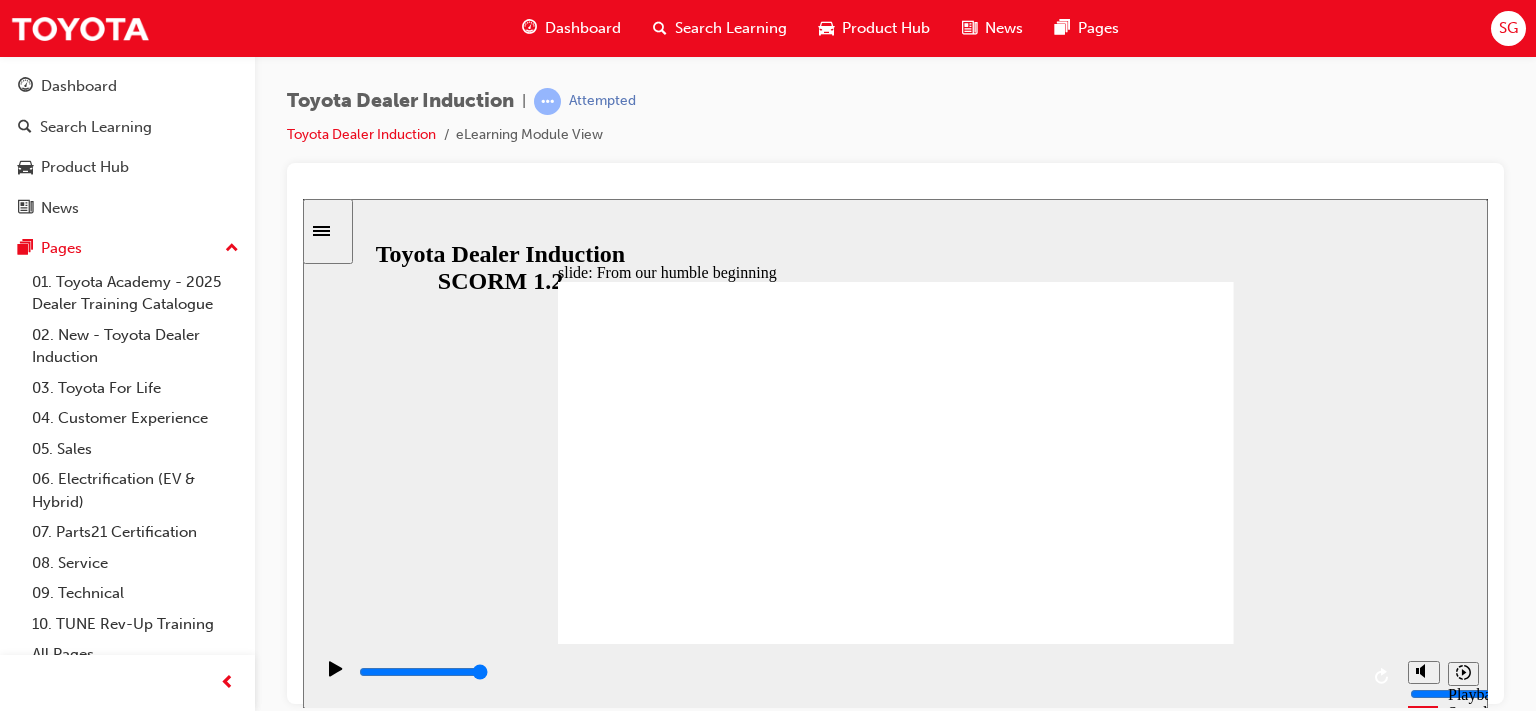 click 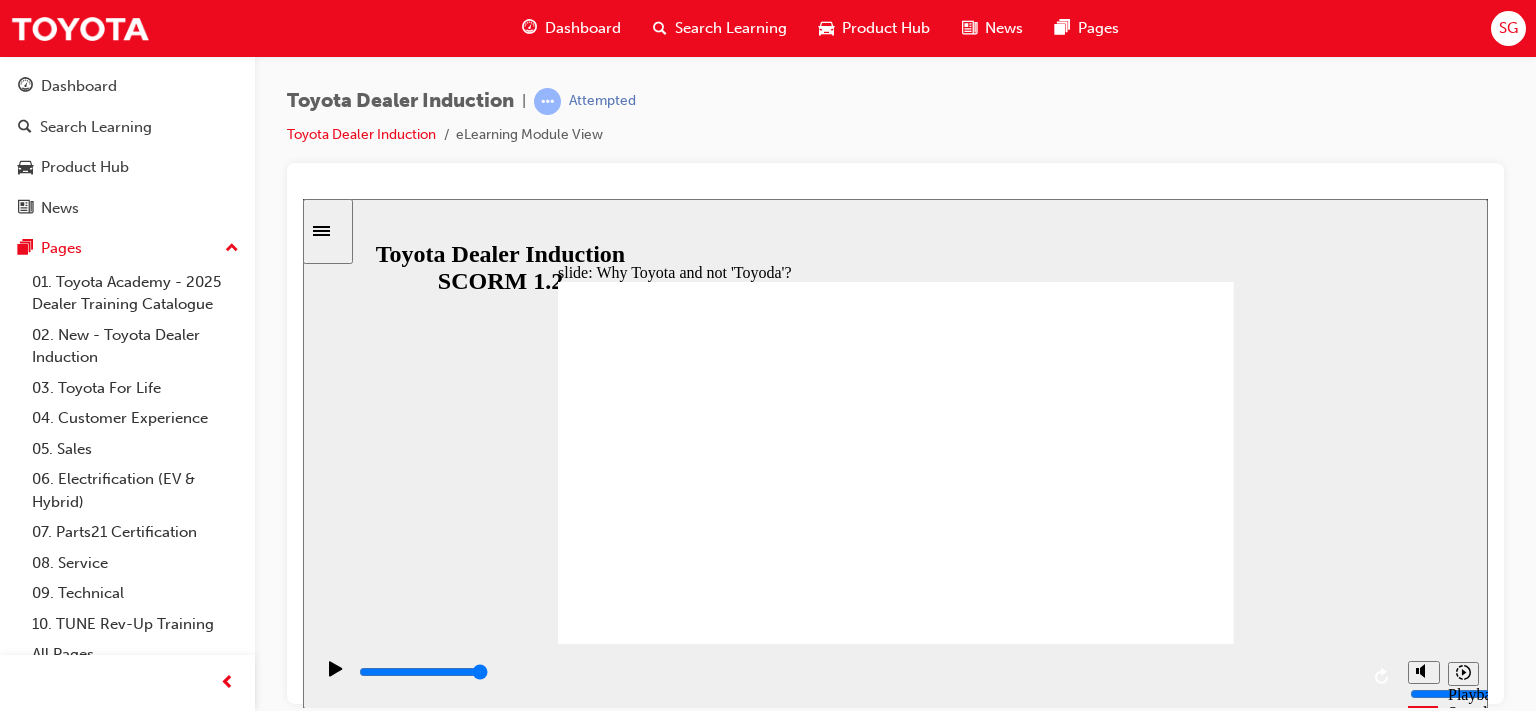 click 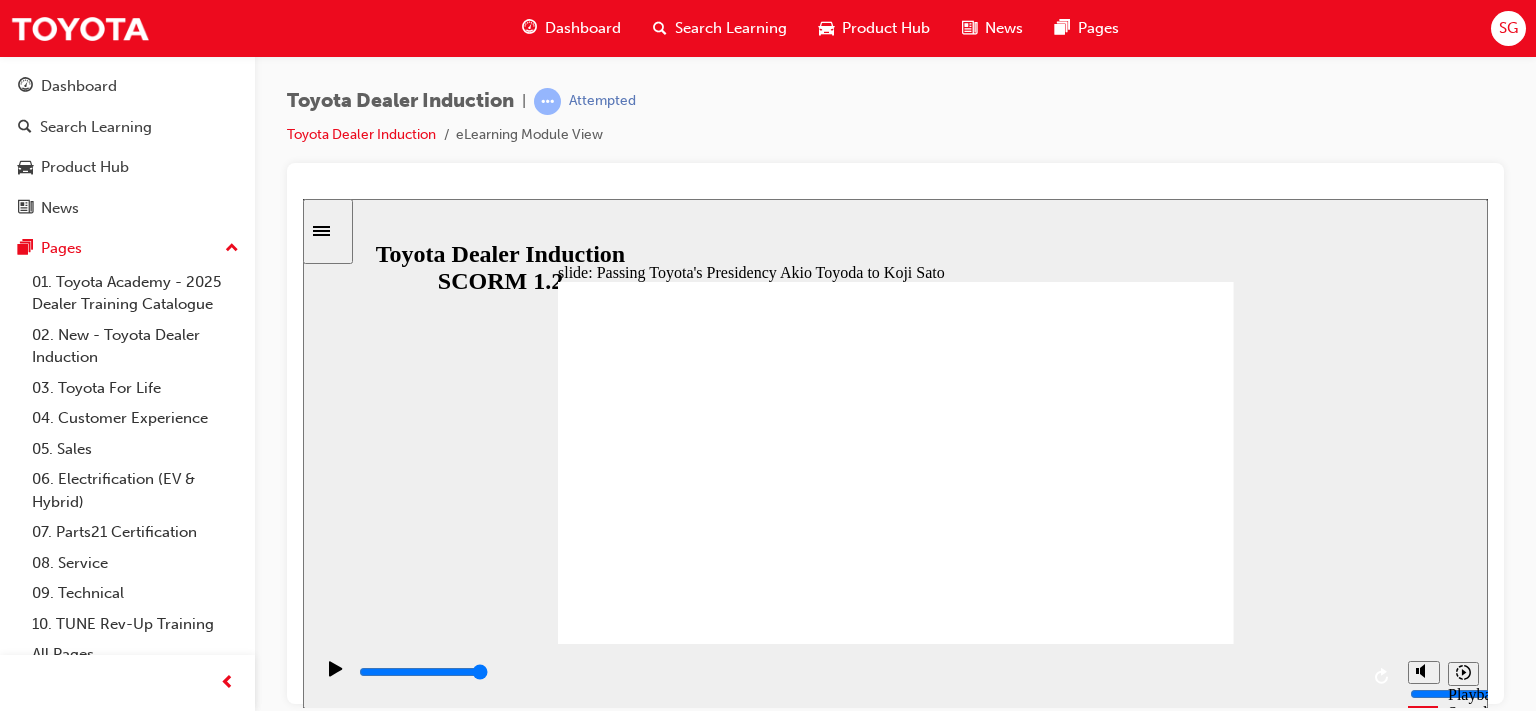 click 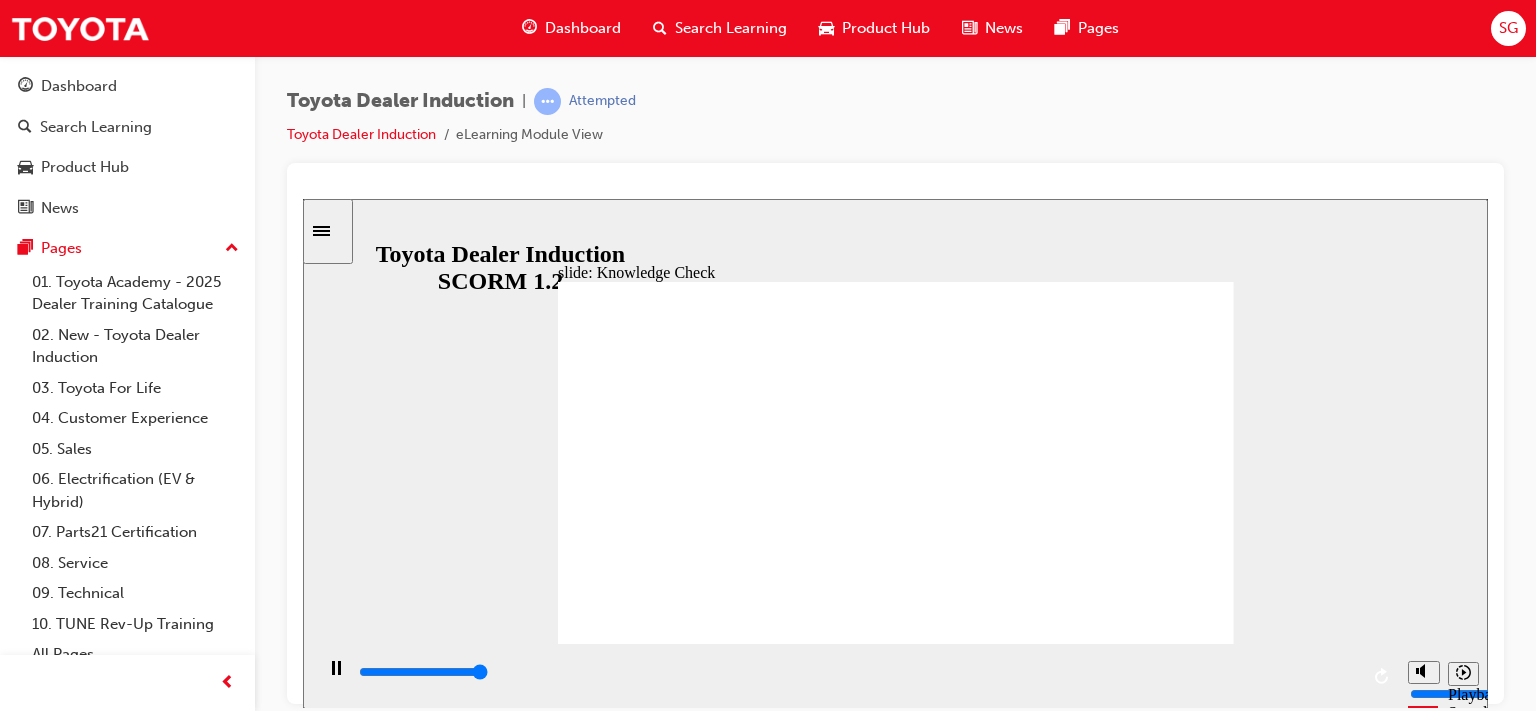 type on "5000" 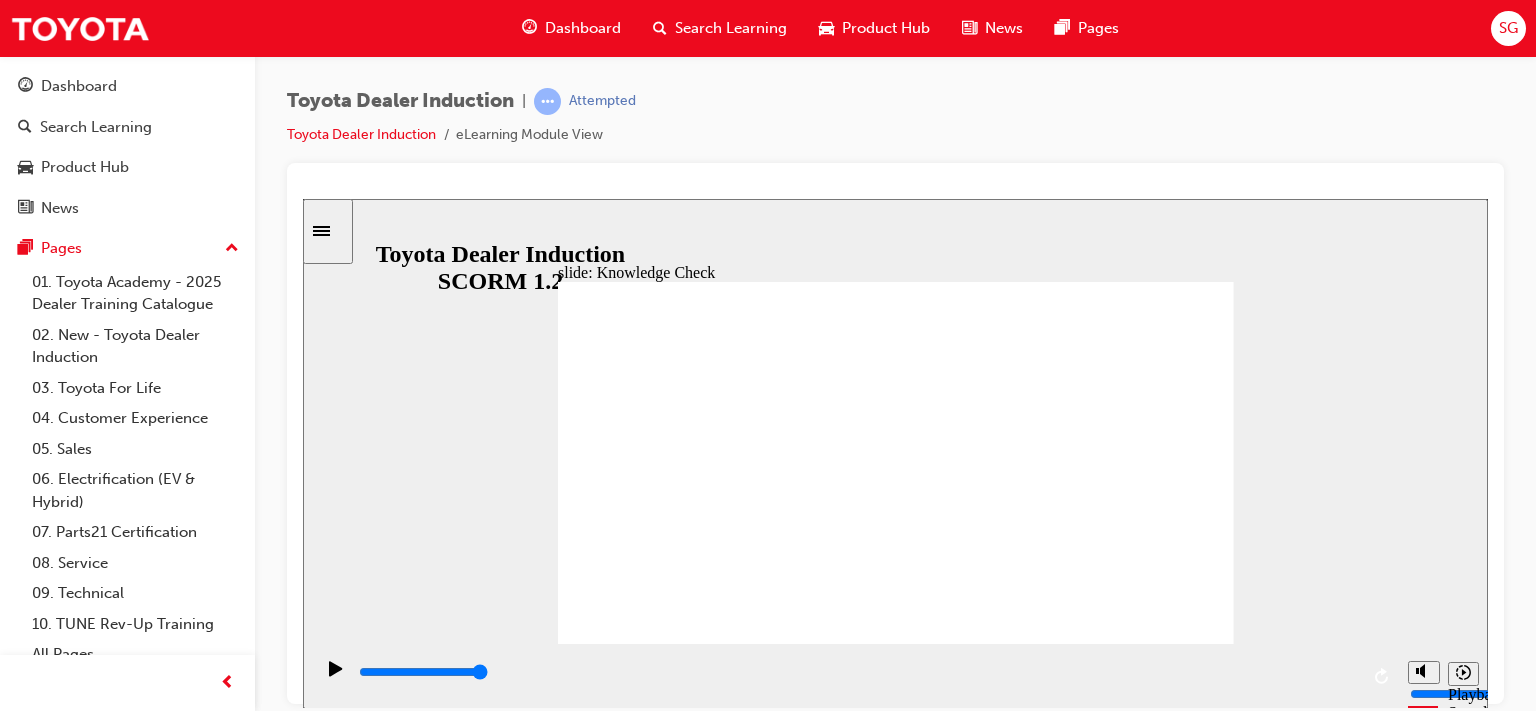 radio on "true" 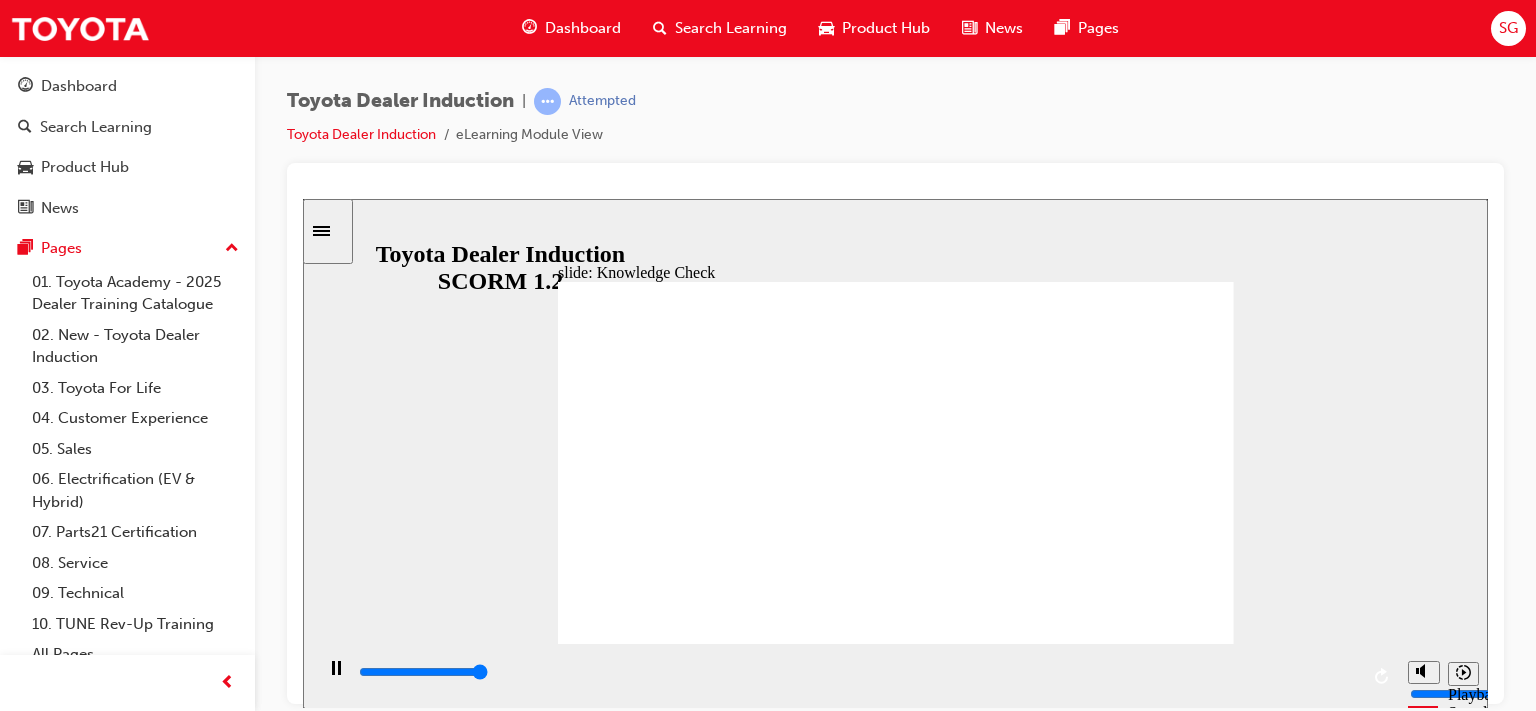type on "5000" 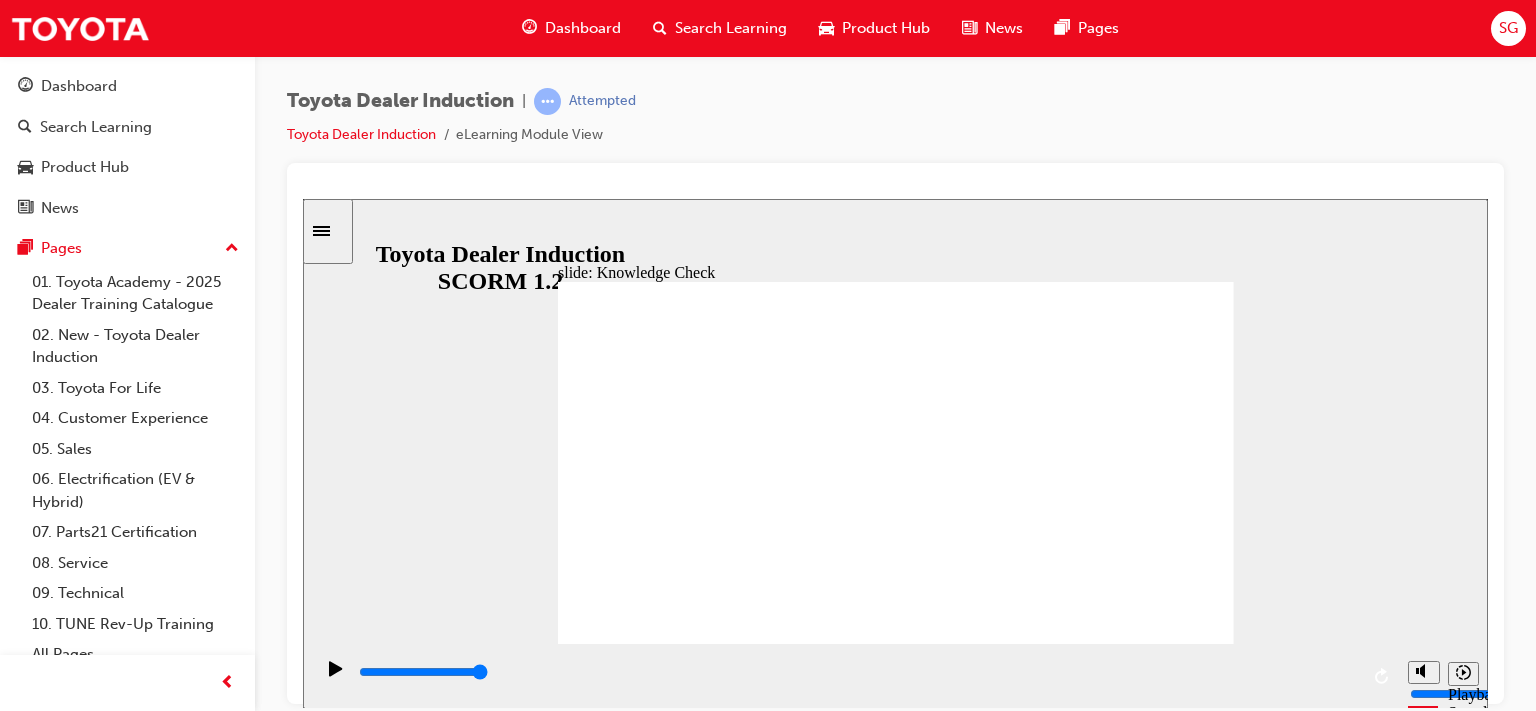 radio on "true" 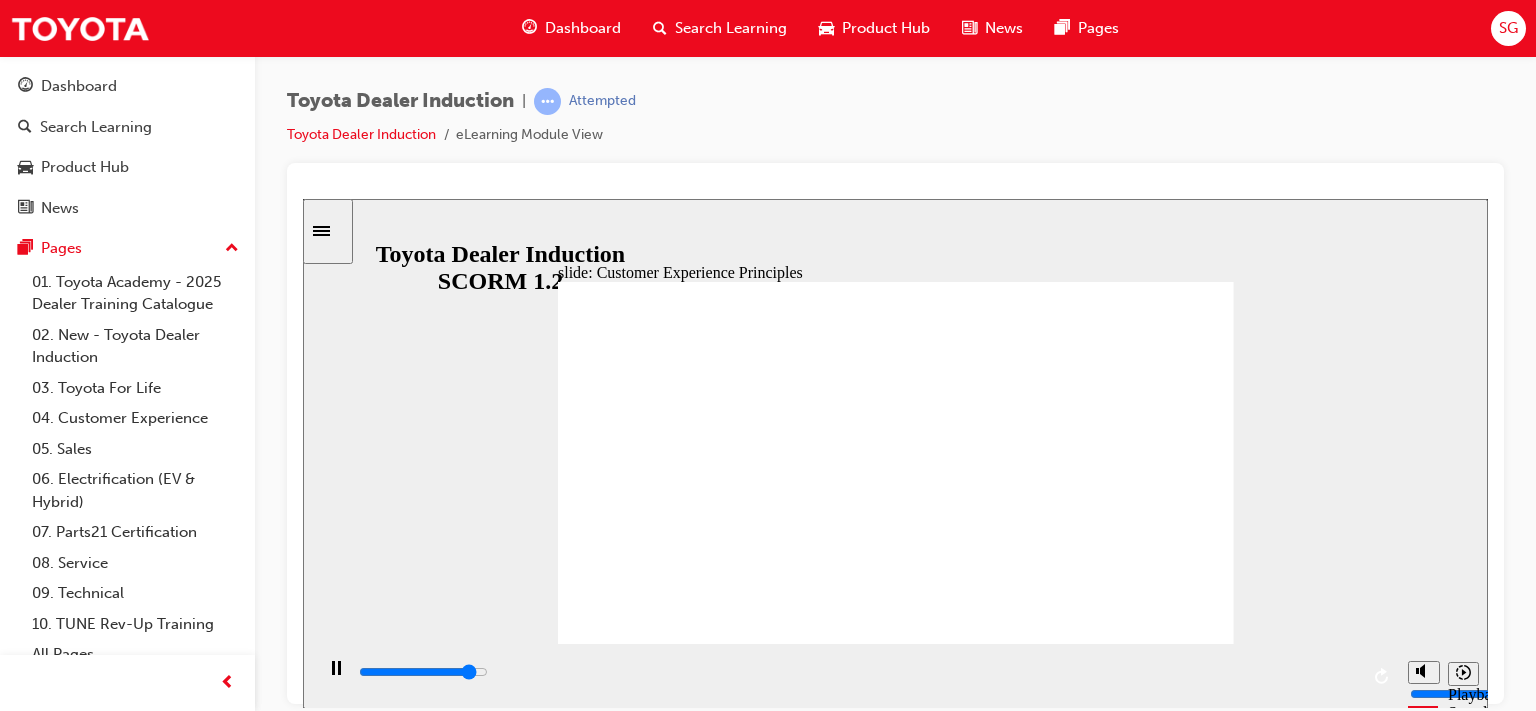 click 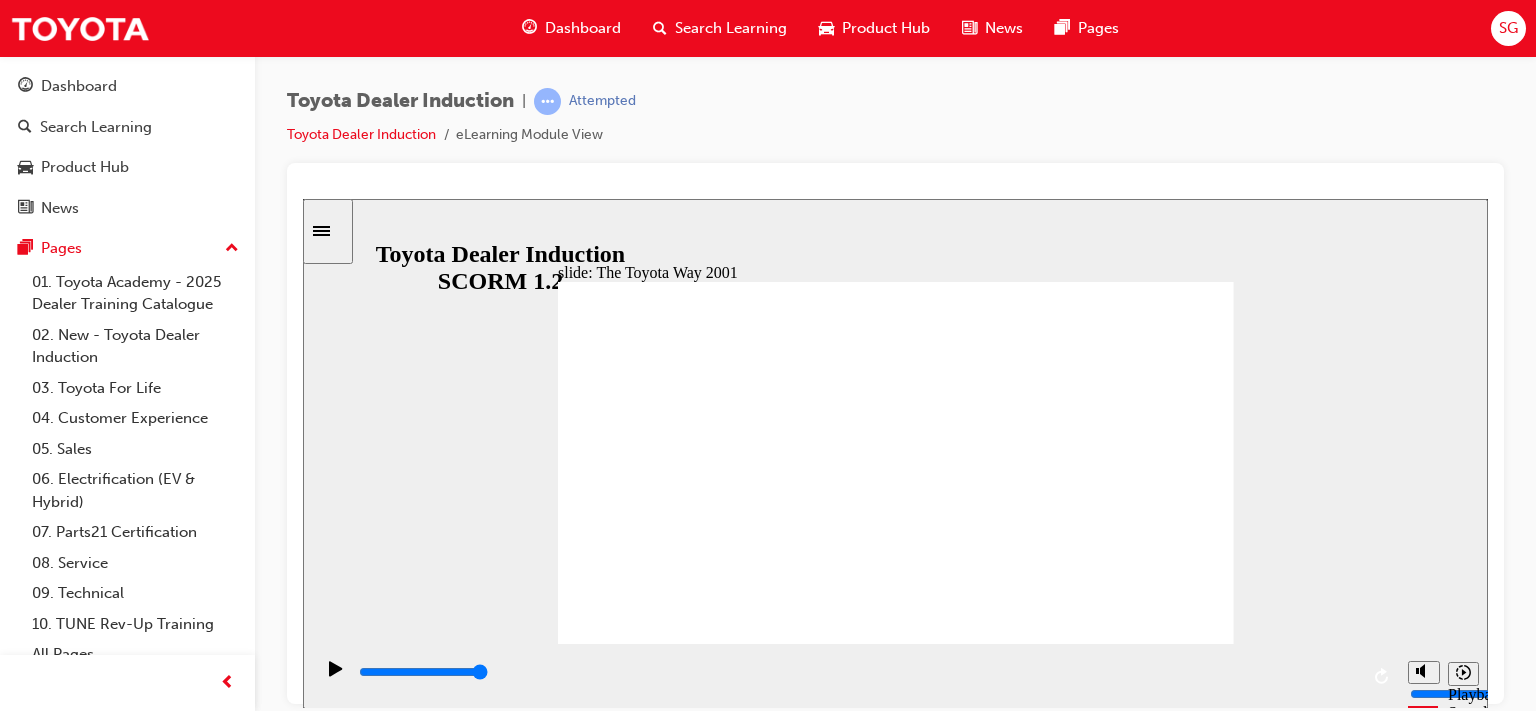 click 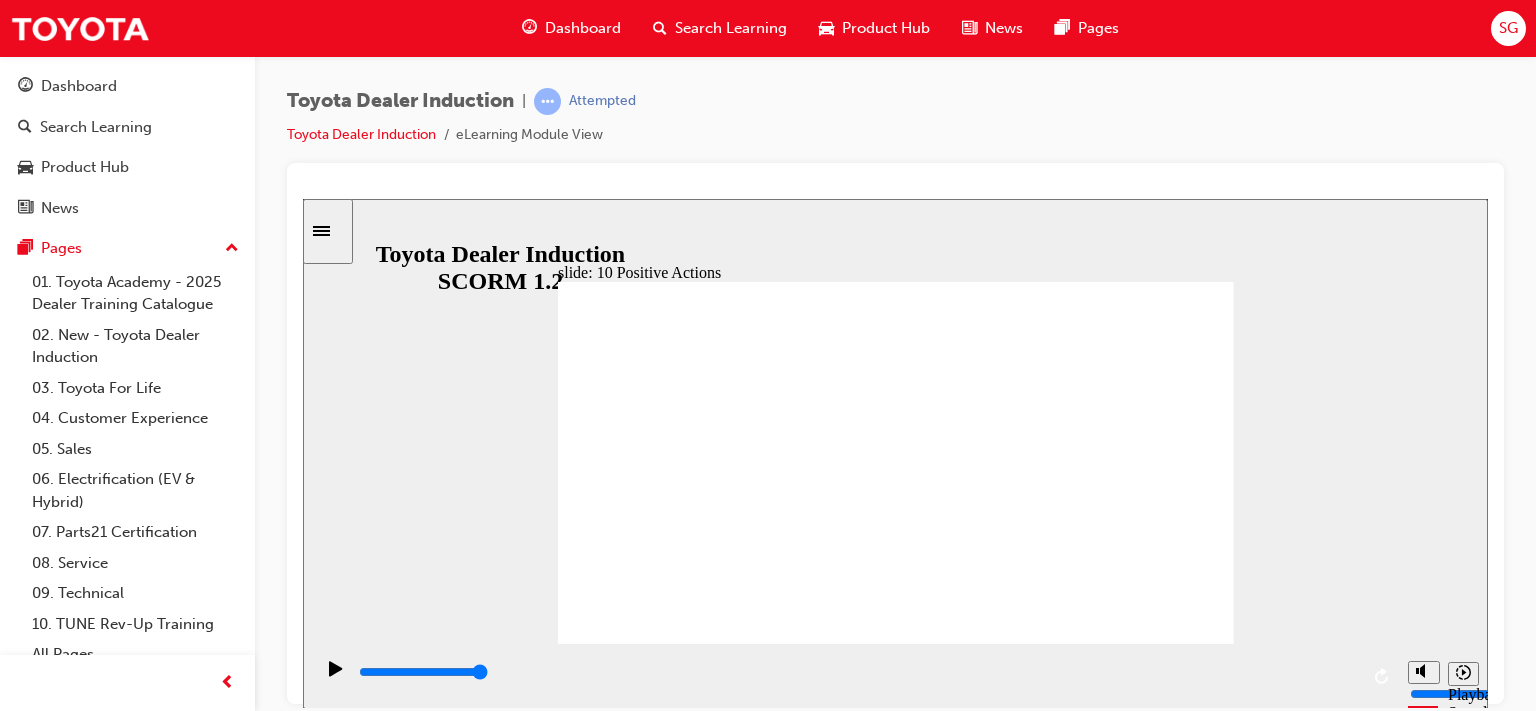 click on "slide: 10 Positive Actions
Group 1 Toyota Way 2020 In 2020, 19 years later, the Toyota Way was evolved due to changes in the industry and environment as we move towards becoming a Mobility Company.    There are 10 Positive Actions within Toyota Way 2020. Act for Others_NoText.png Work withIntegrityNoText.png Drive CuriosityNoText.png Observe ThoroughlyNoText.png Get Better and BetterNoText.png Continue ImprovementNoText.png Create Room to GrowNoText.png Welcome CompetitionNoText.png Show Respect for PeopleNoText.png Thank PeopleNoText.png BACK BACK NEXT NEXT Toyota Way 2020 BACK BACK NEXT NEXT In 2020, 19 years later, the Toyota Way was evolved due to changes in the industry and  environment as we move towards becoming a Mobility Company.  There are 10 Positive Actions within Toyota Way 2020. Back to top
[NUMBER]" at bounding box center [895, 453] 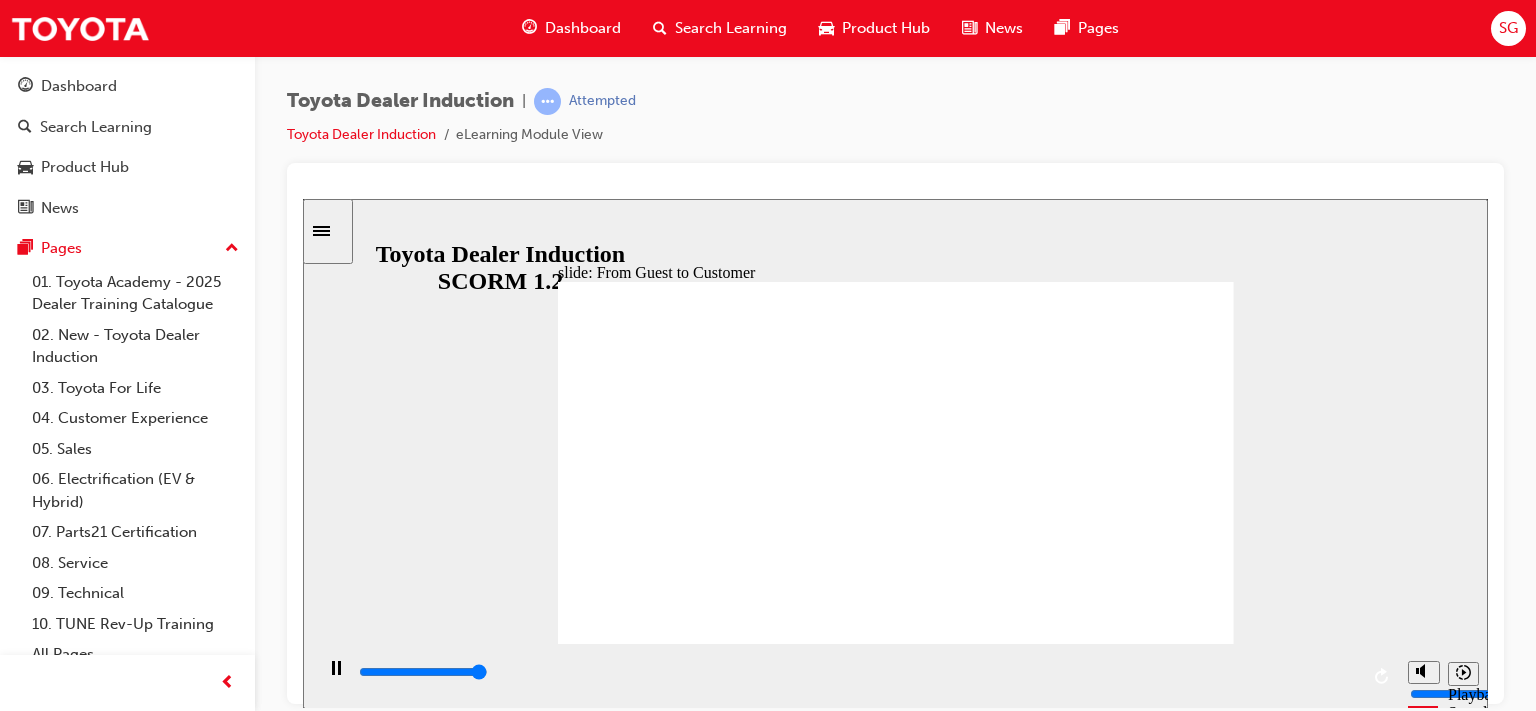 type on "10700" 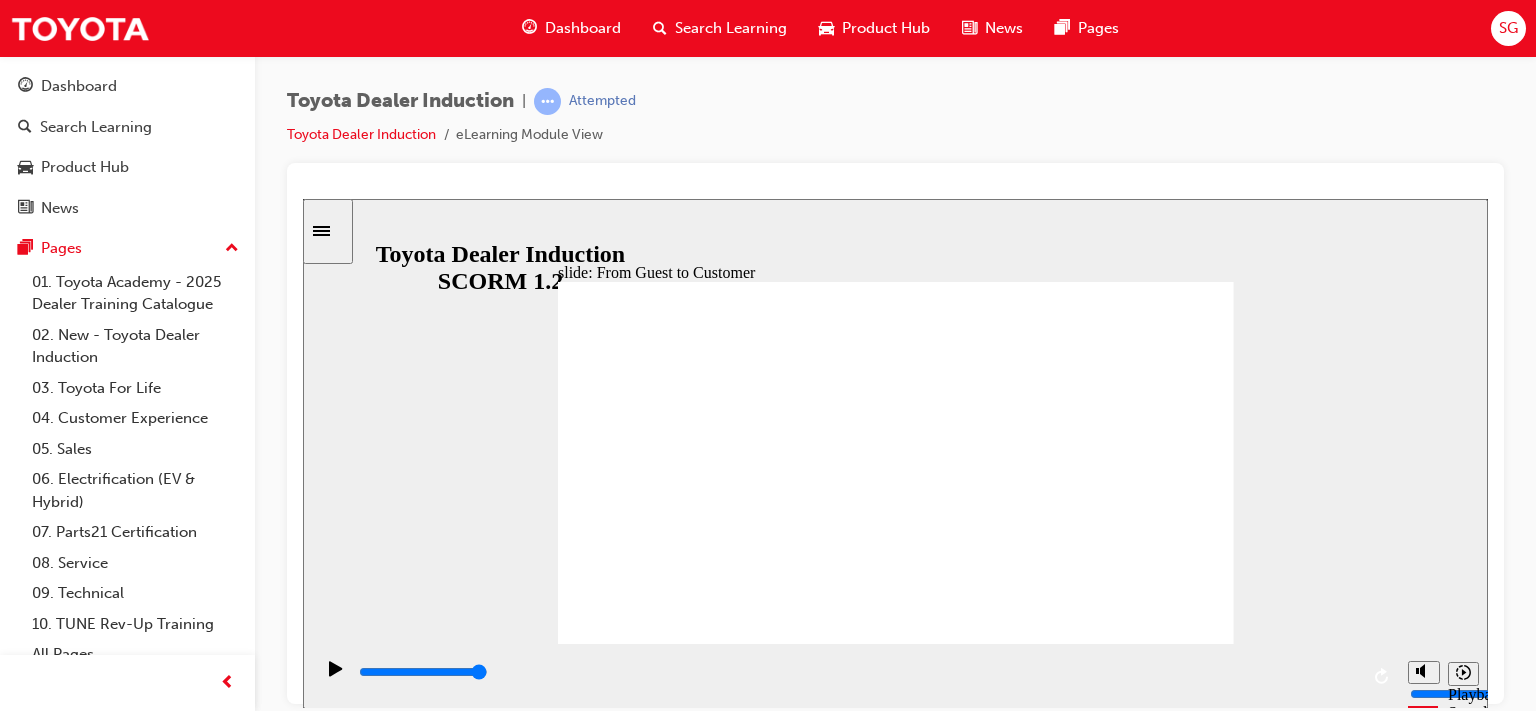 click 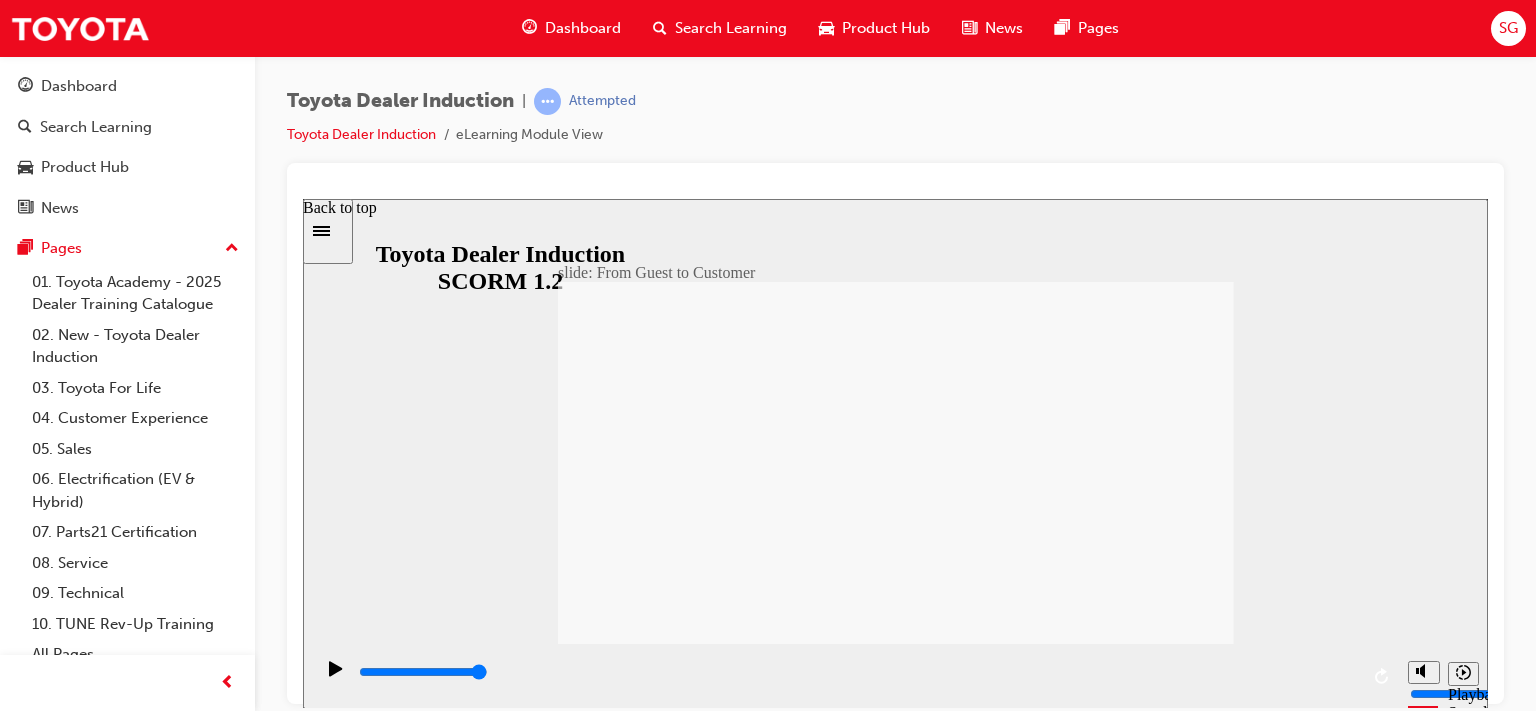 type 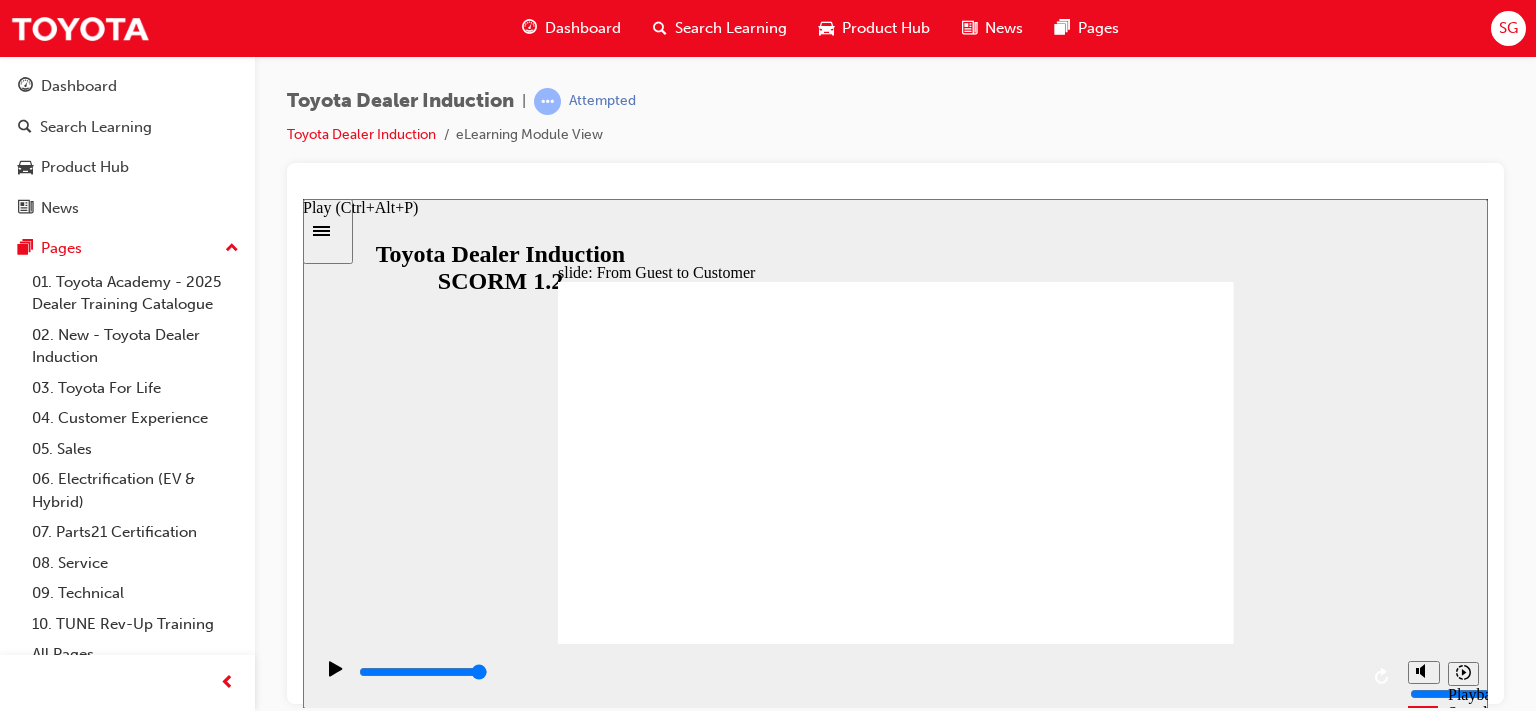 type 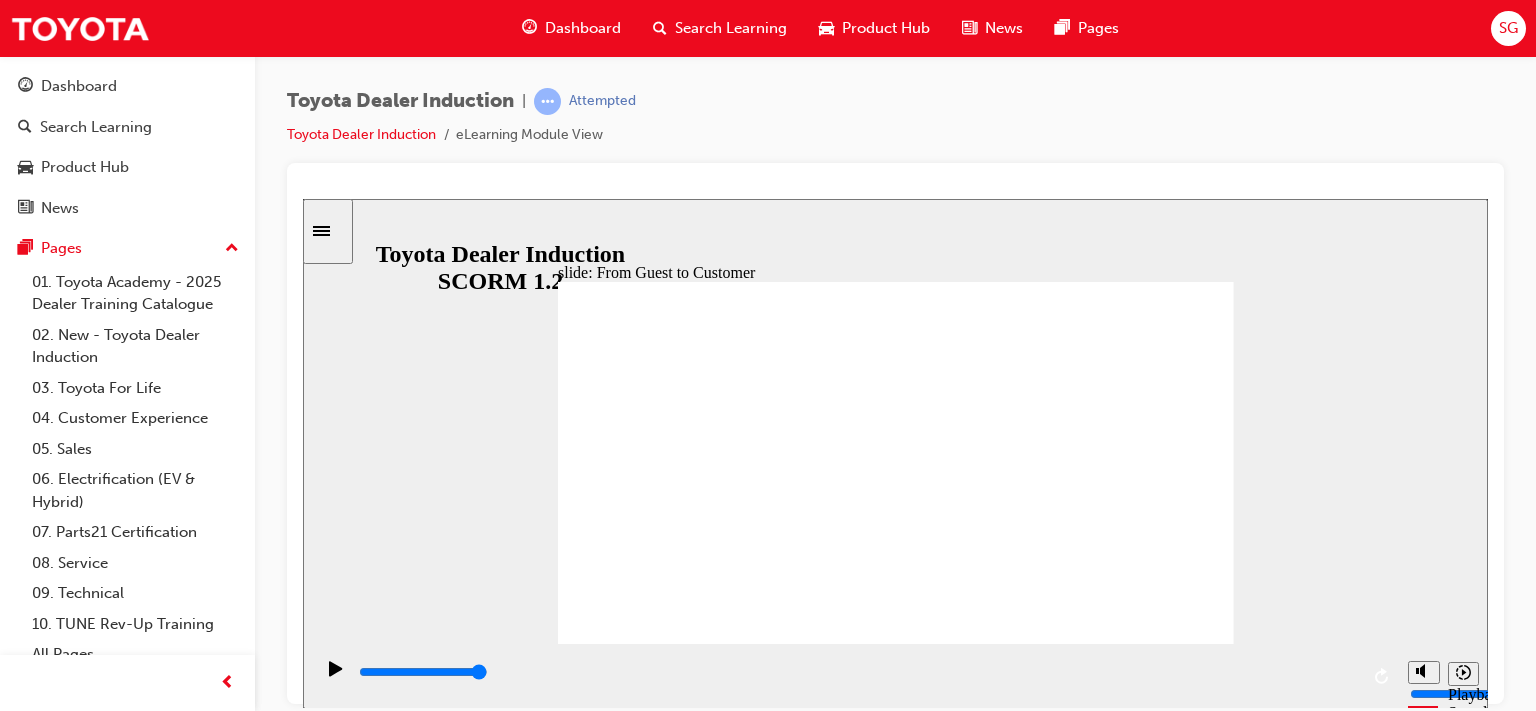 click 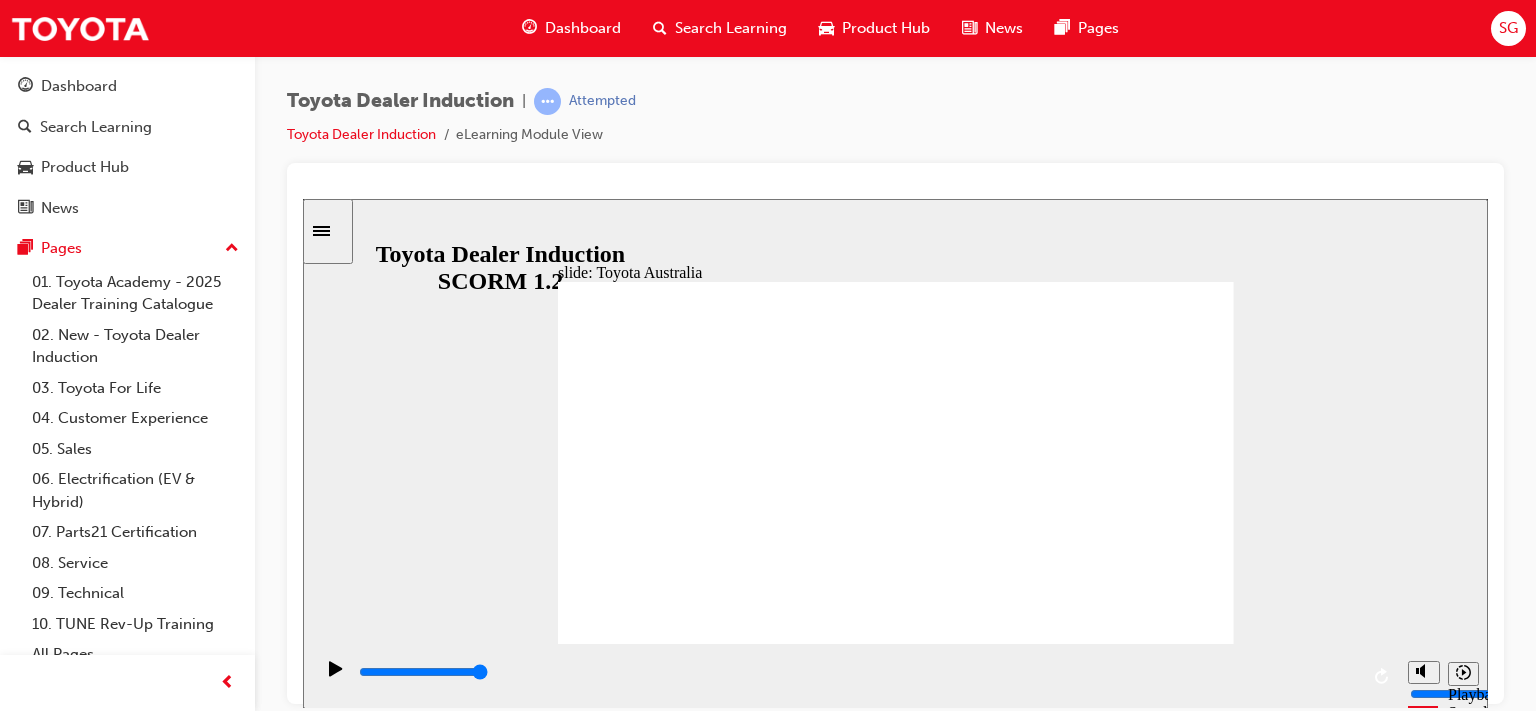 click 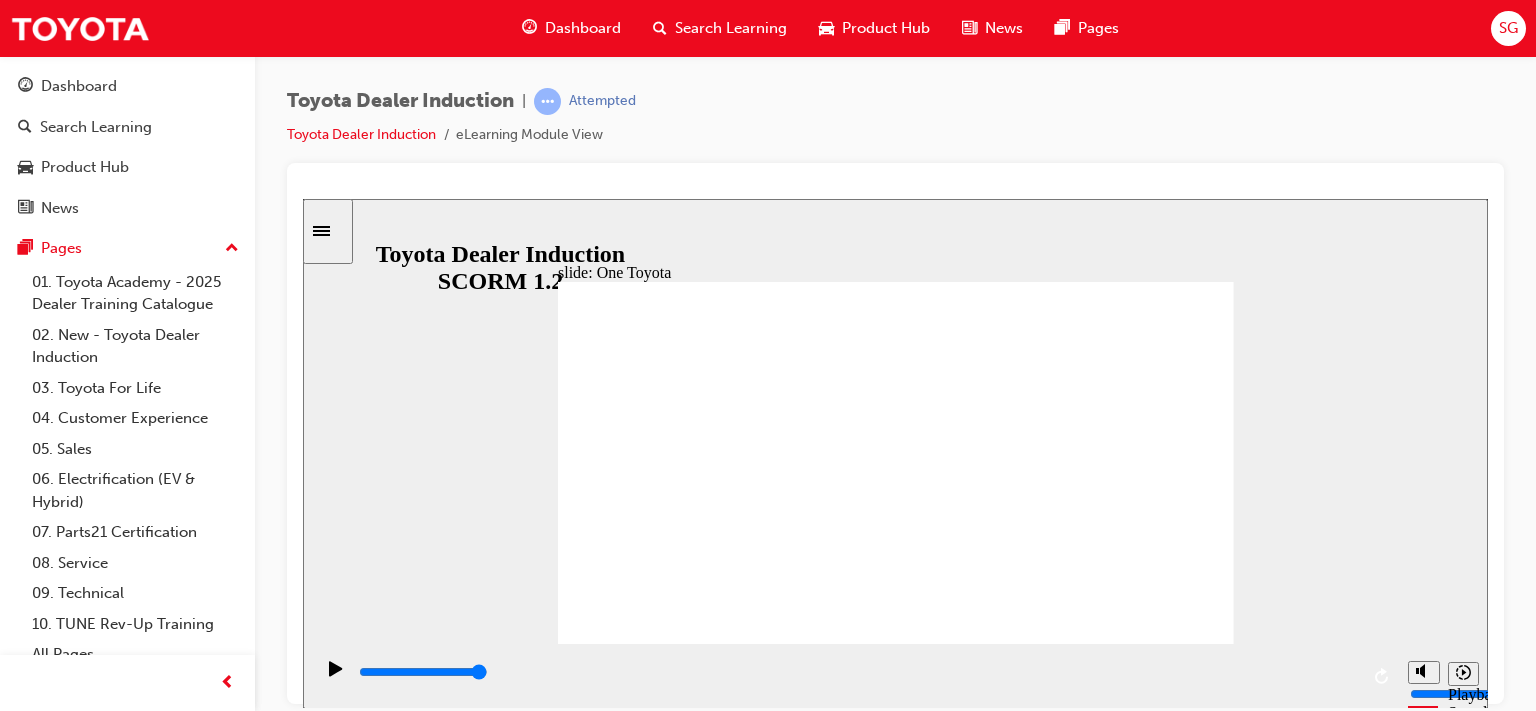 click 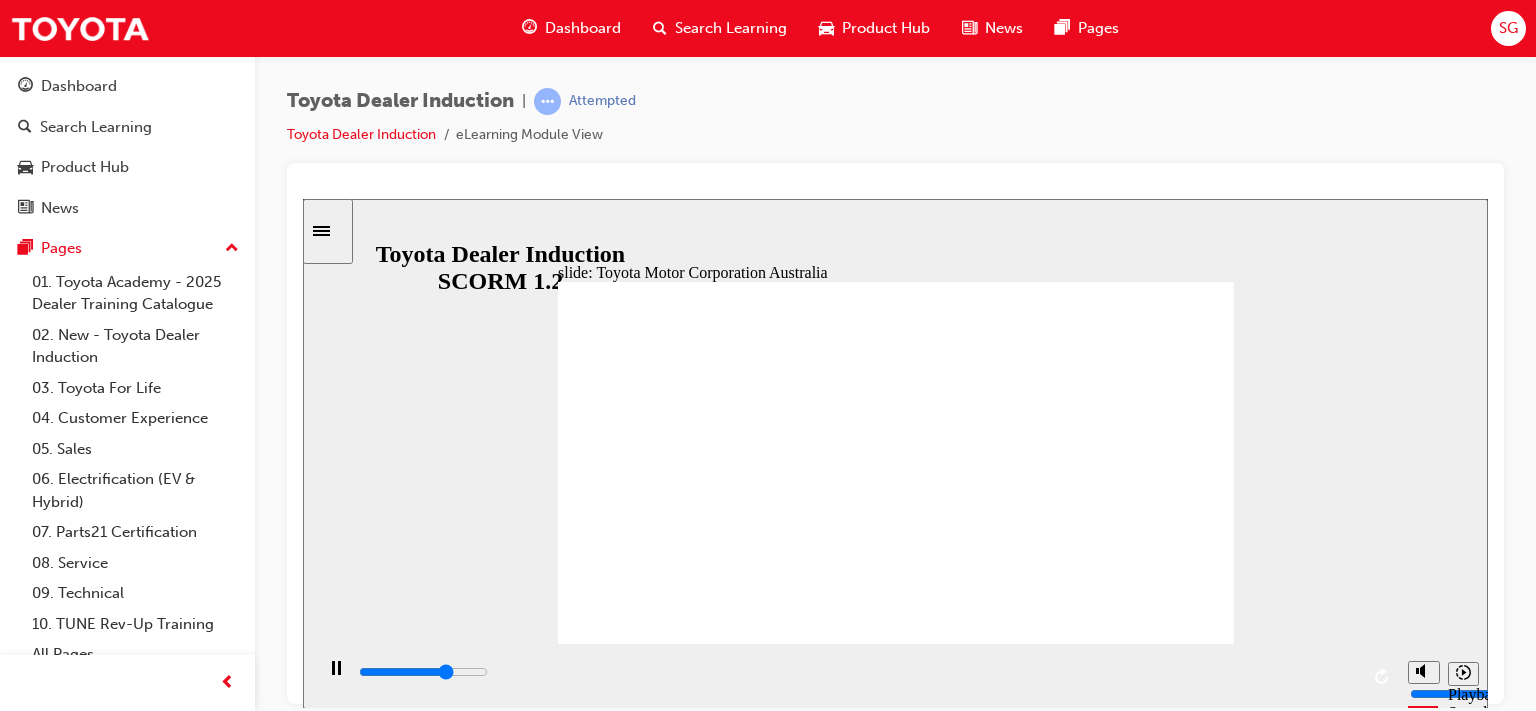 click 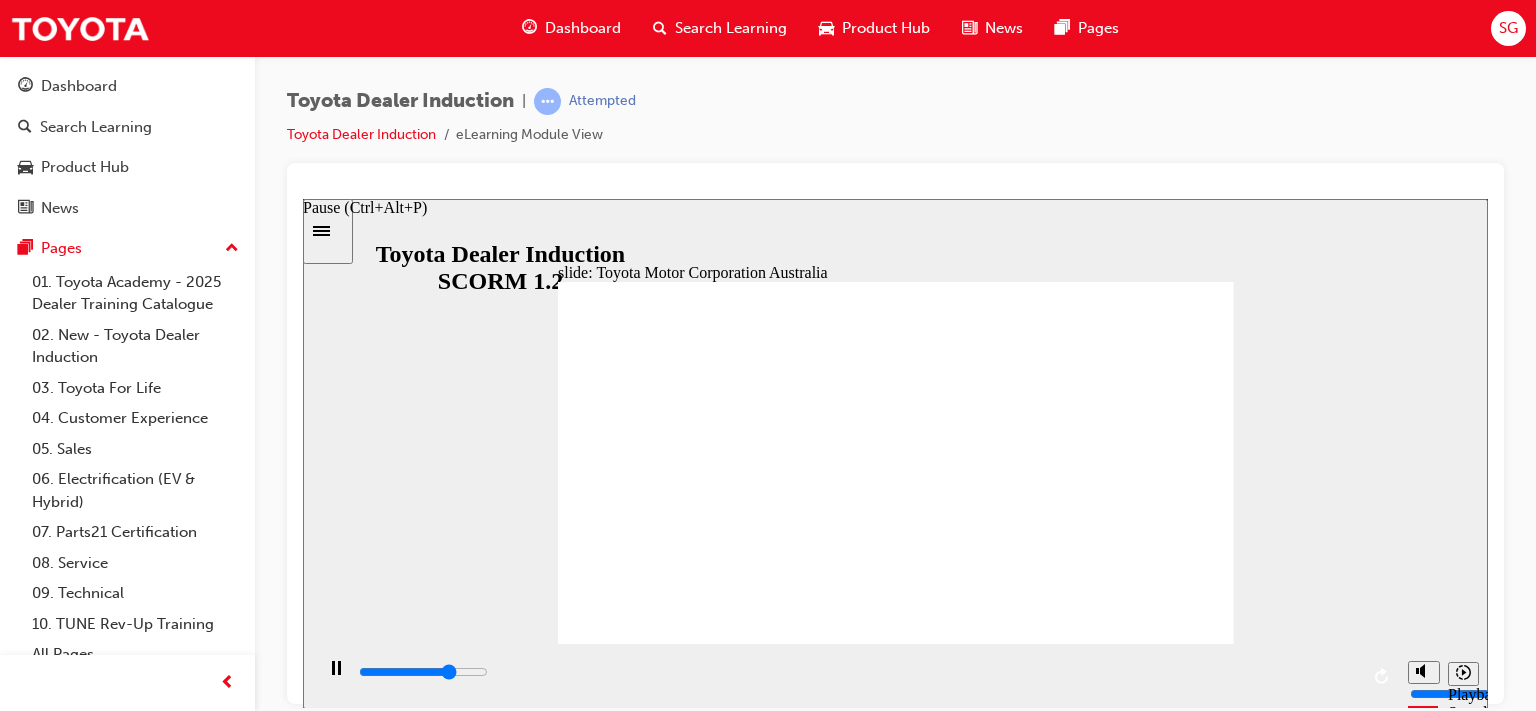 click 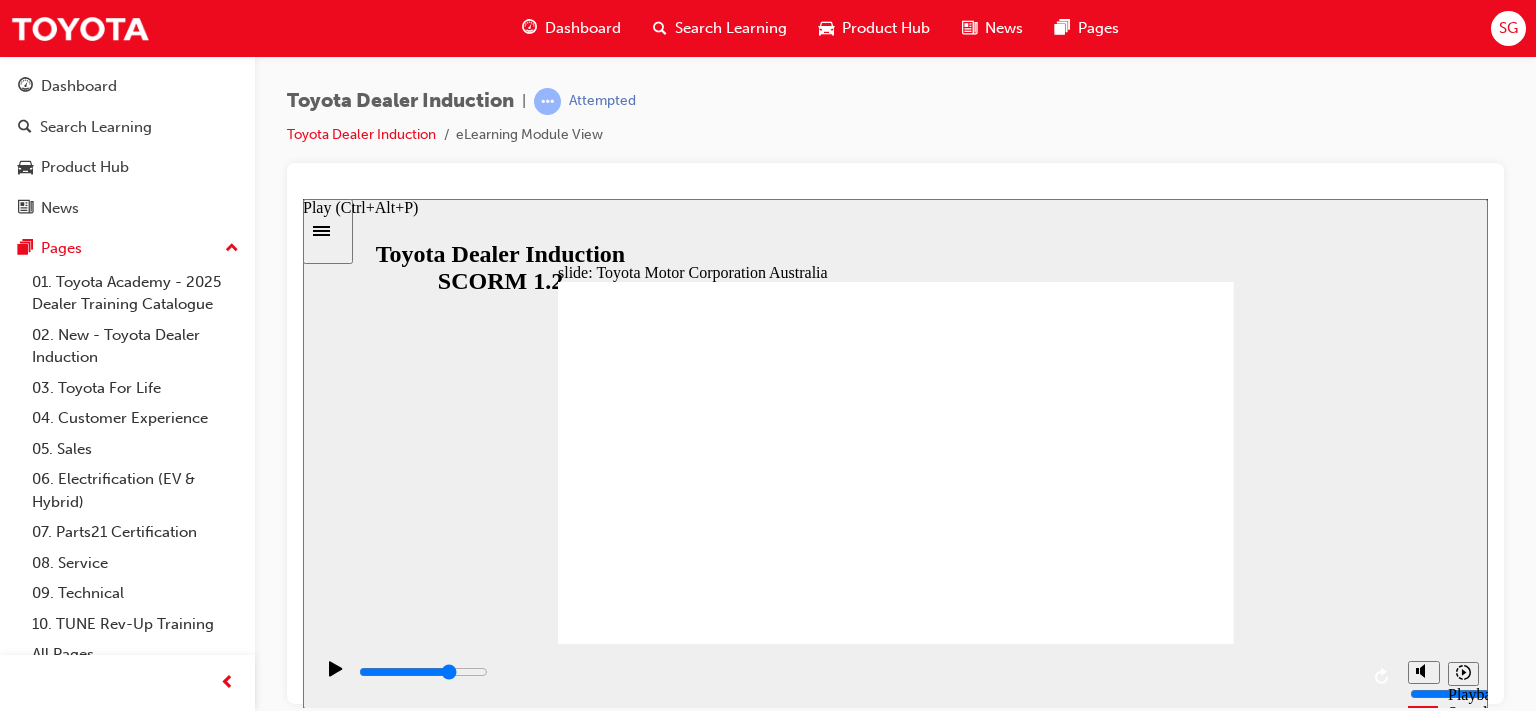 click 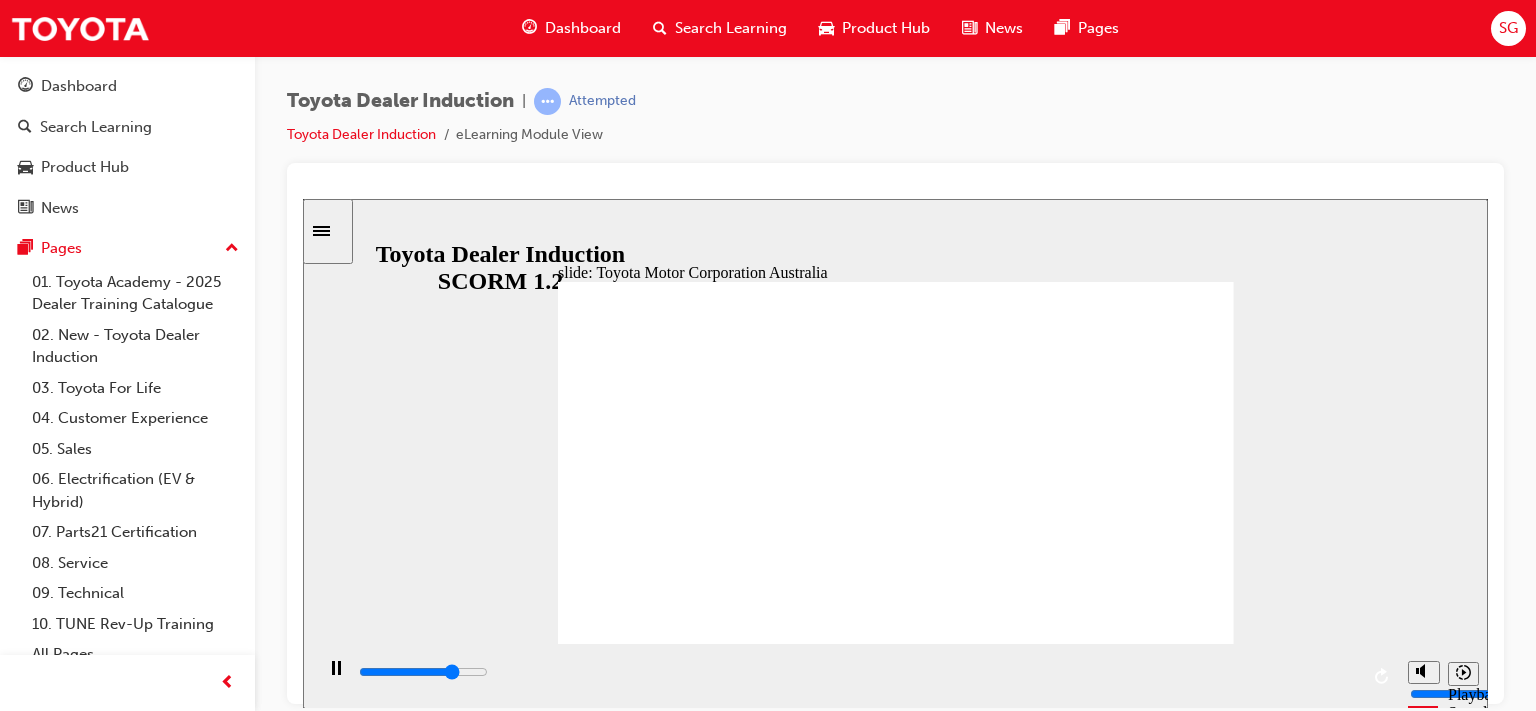click on "Toyota Dealer Induction | Attempted Toyota Dealer Induction eLearning Module View" at bounding box center (895, 125) 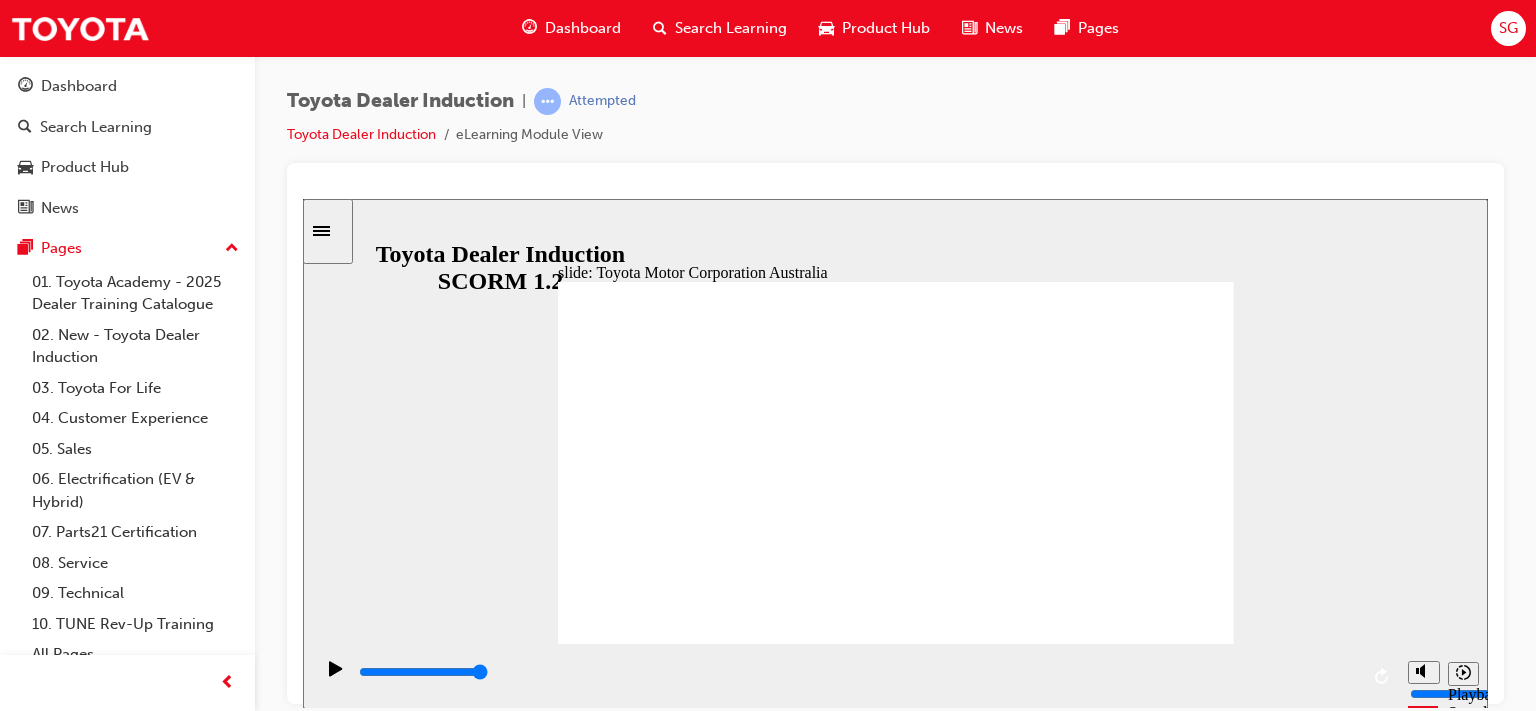 click 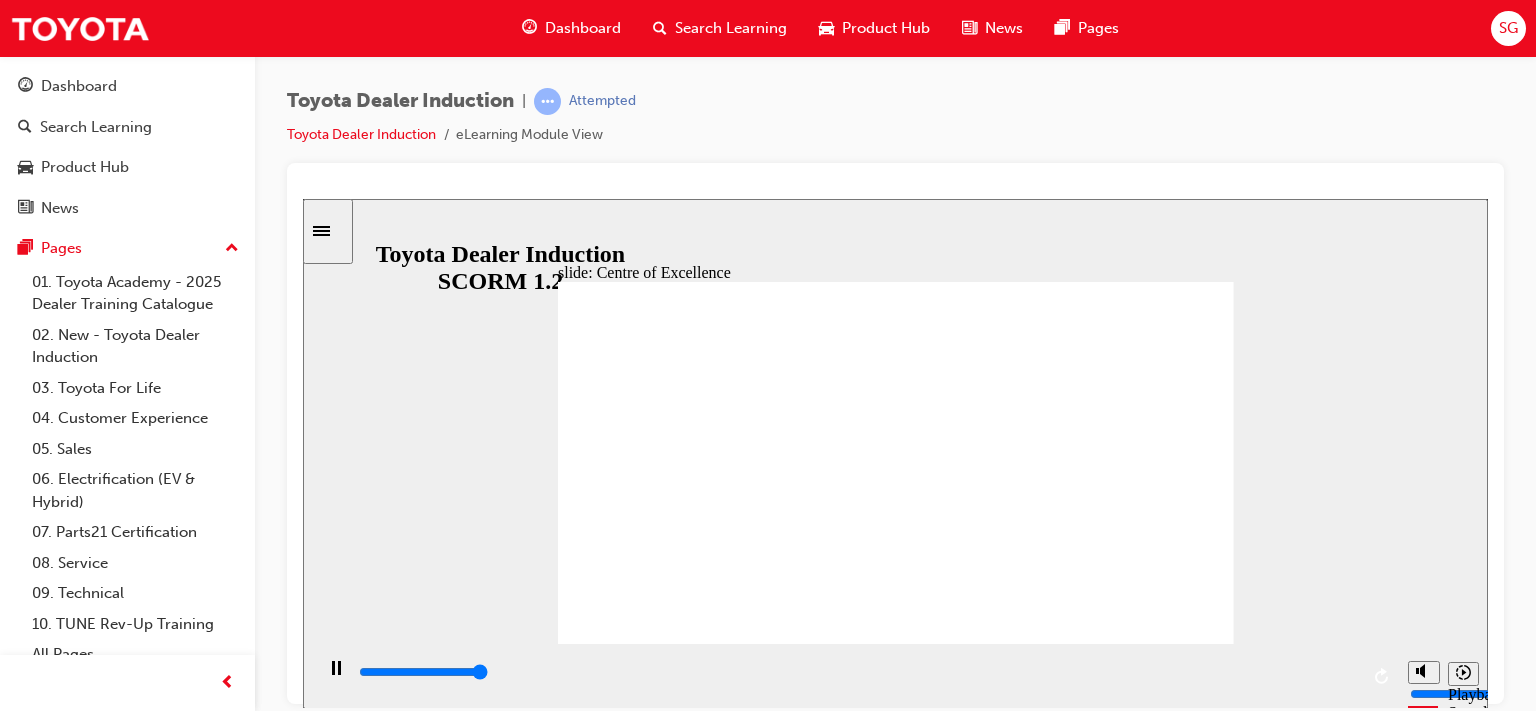 type on "15300" 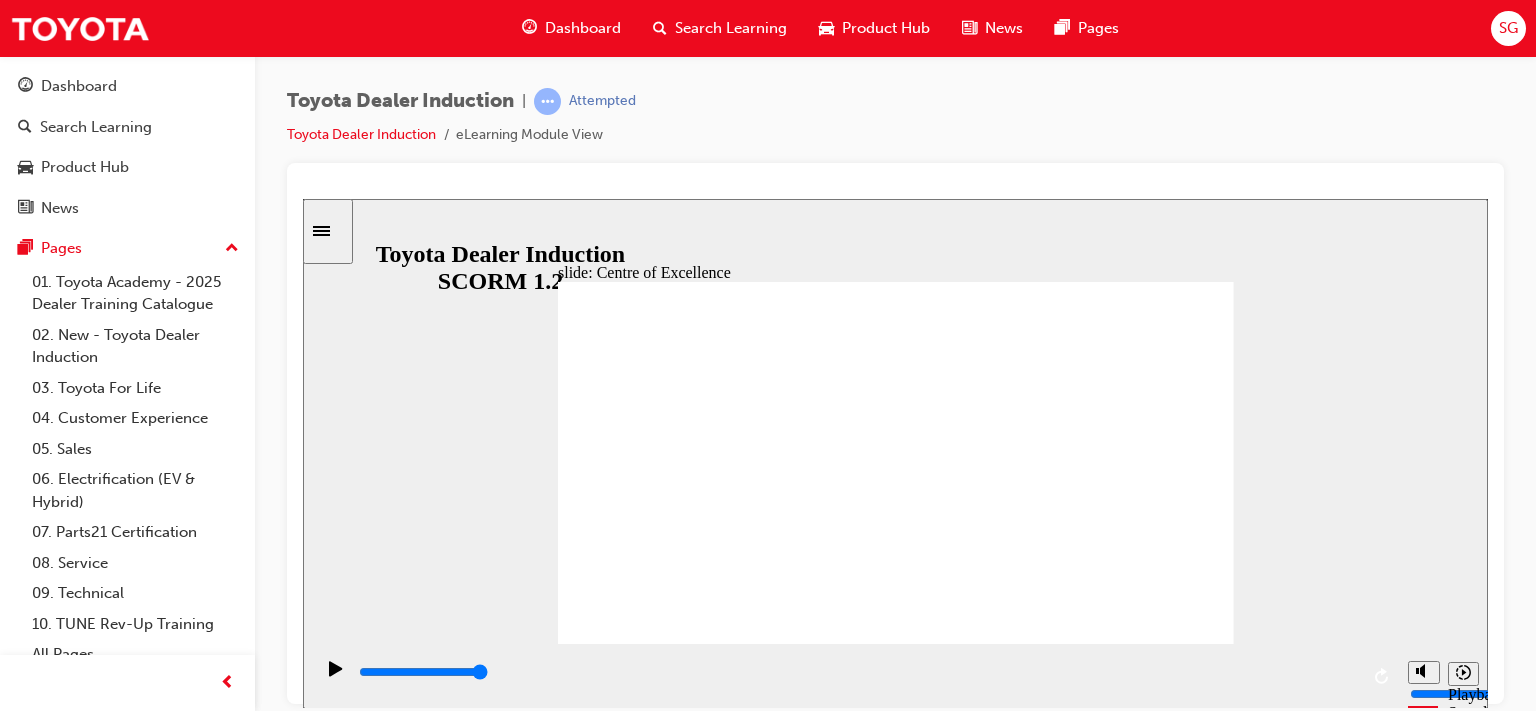 click 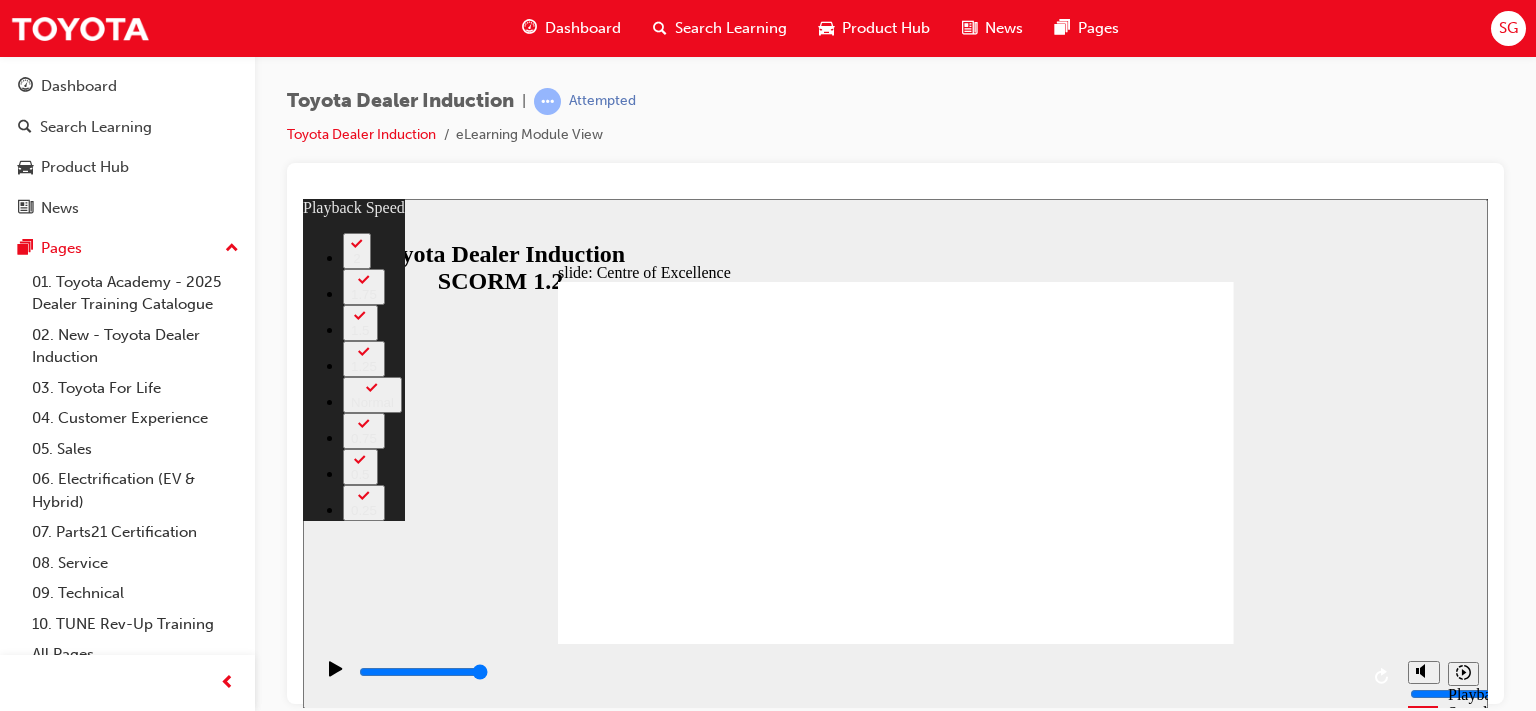click 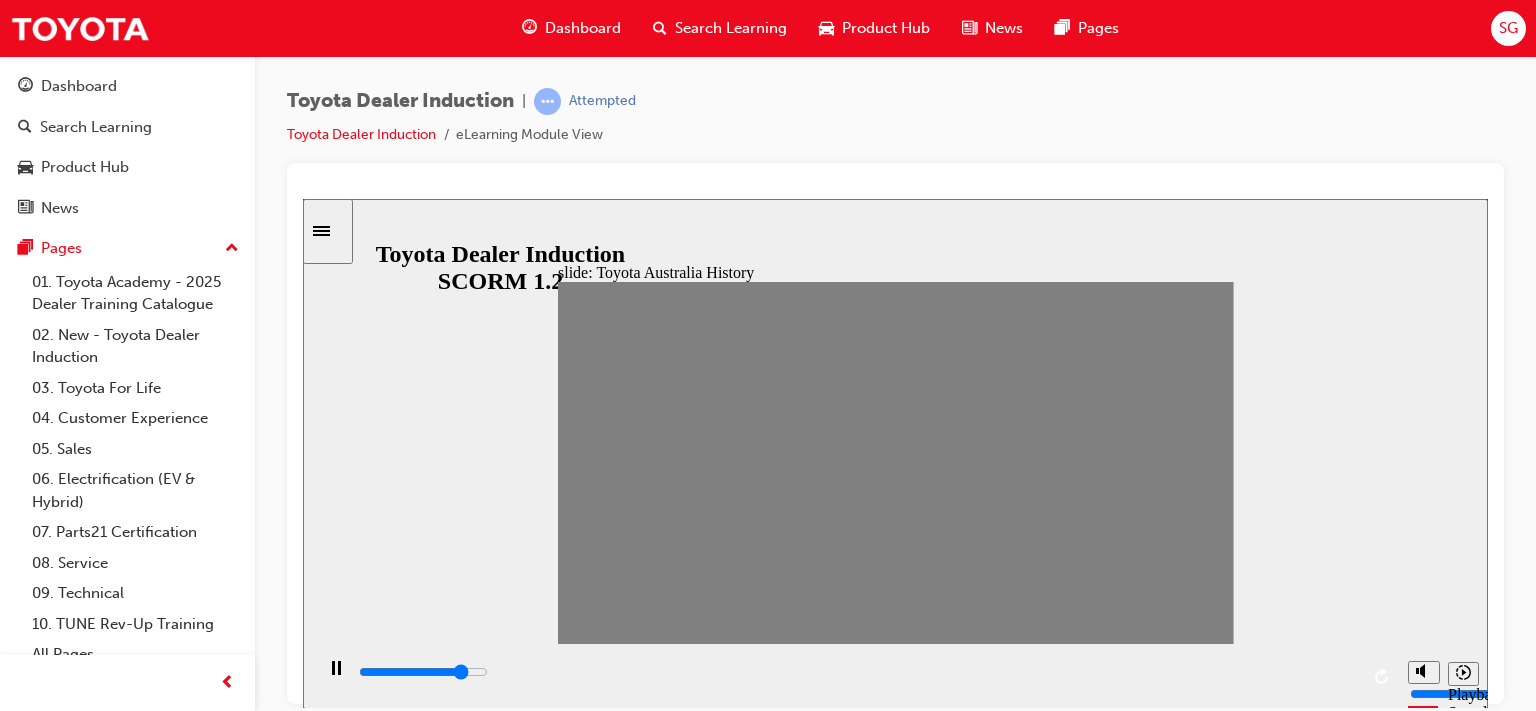 click 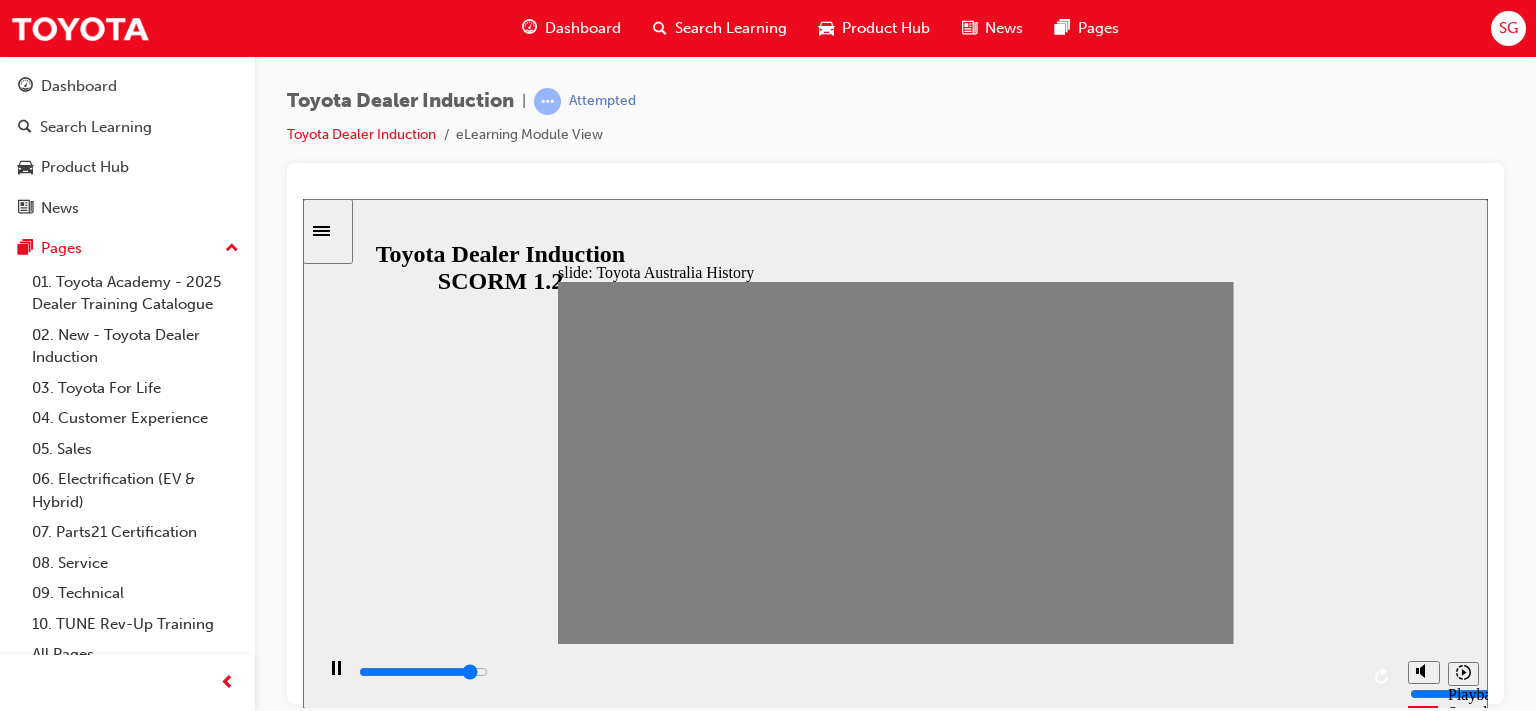 click 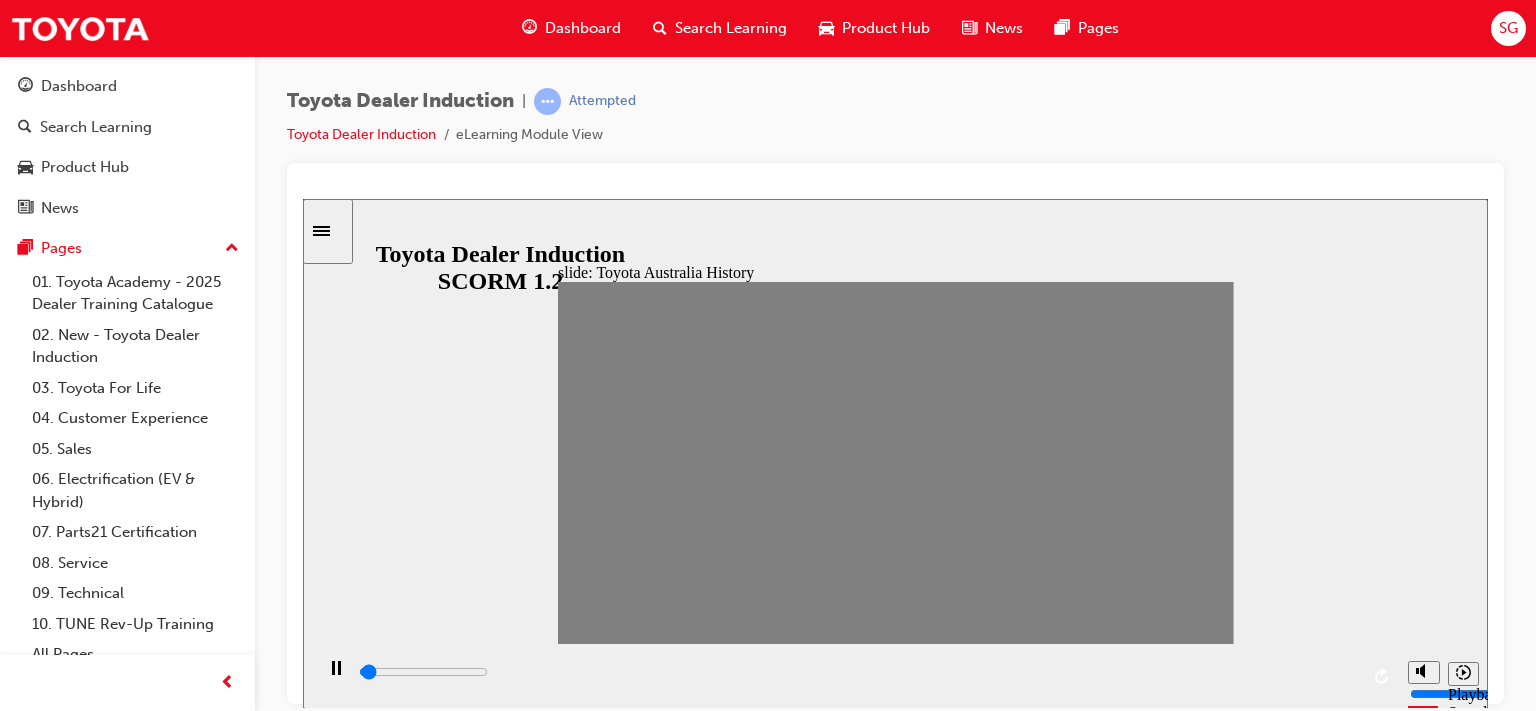 drag, startPoint x: 584, startPoint y: 466, endPoint x: 622, endPoint y: 468, distance: 38.052597 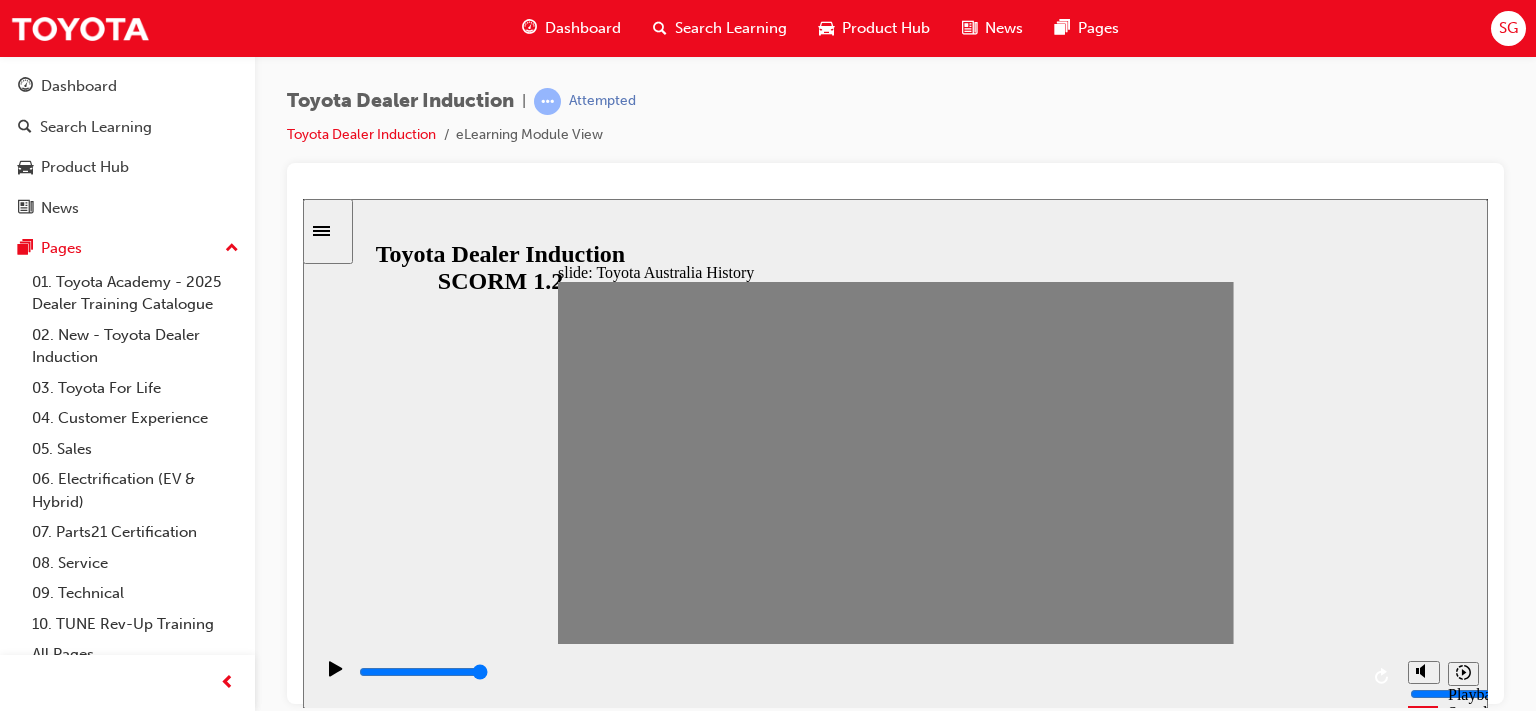 click 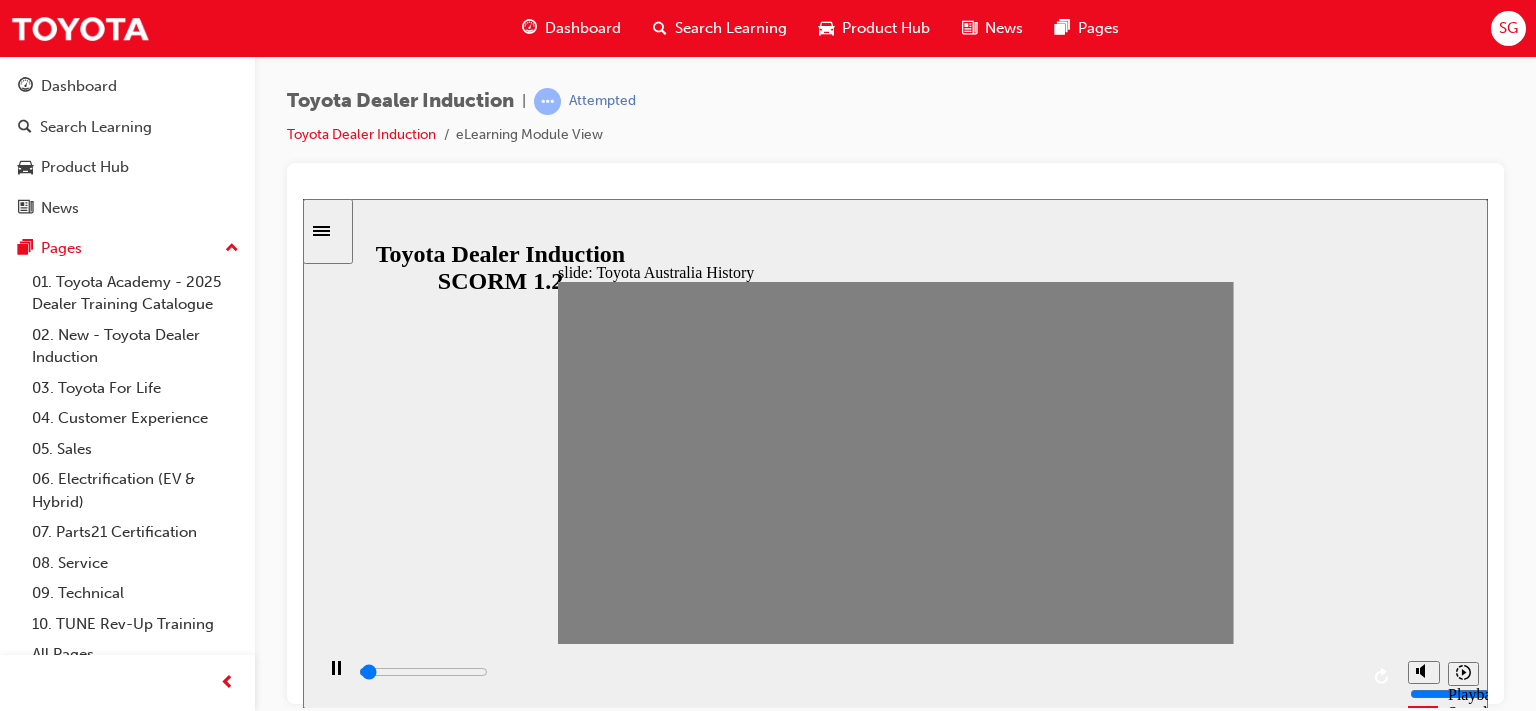 drag, startPoint x: 608, startPoint y: 462, endPoint x: 637, endPoint y: 463, distance: 29.017237 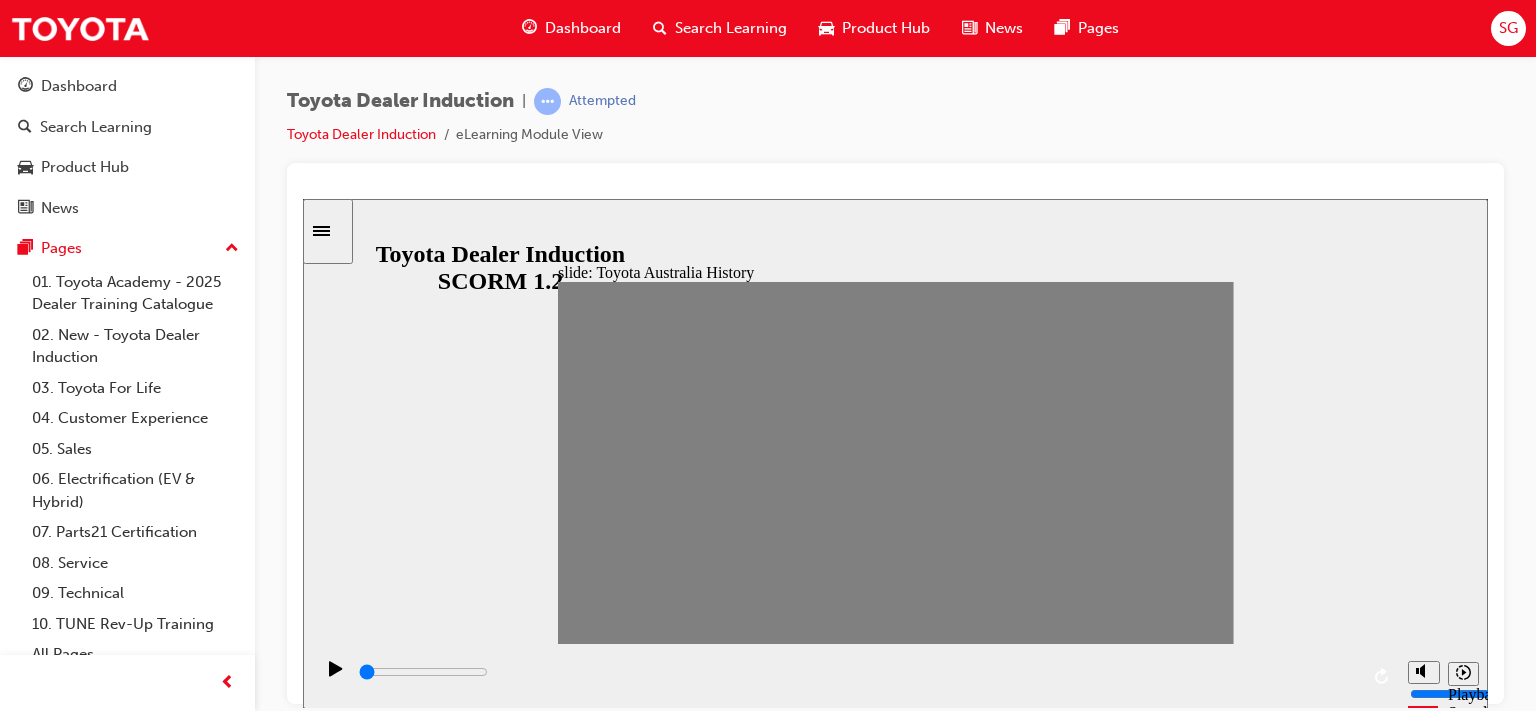 drag, startPoint x: 652, startPoint y: 469, endPoint x: 664, endPoint y: 470, distance: 12.0415945 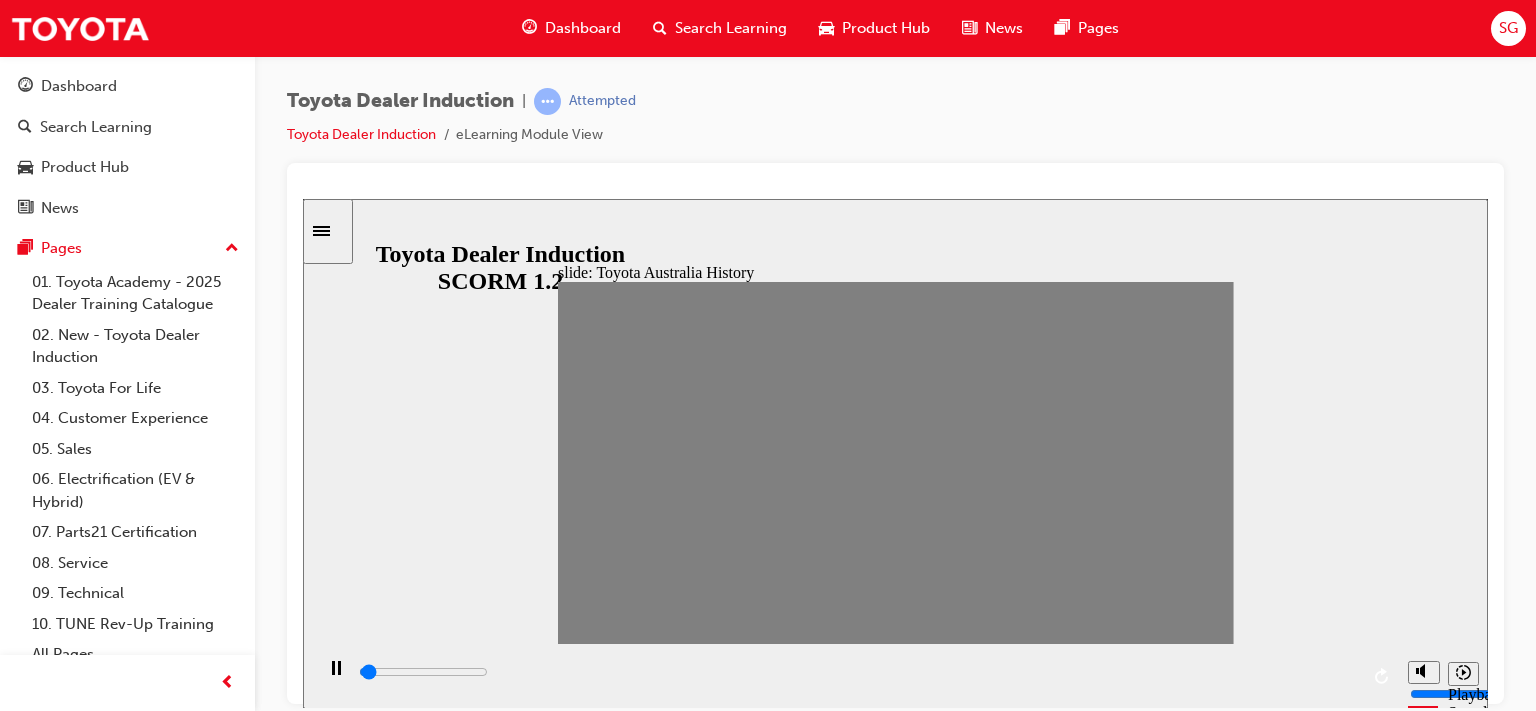 drag, startPoint x: 677, startPoint y: 469, endPoint x: 710, endPoint y: 468, distance: 33.01515 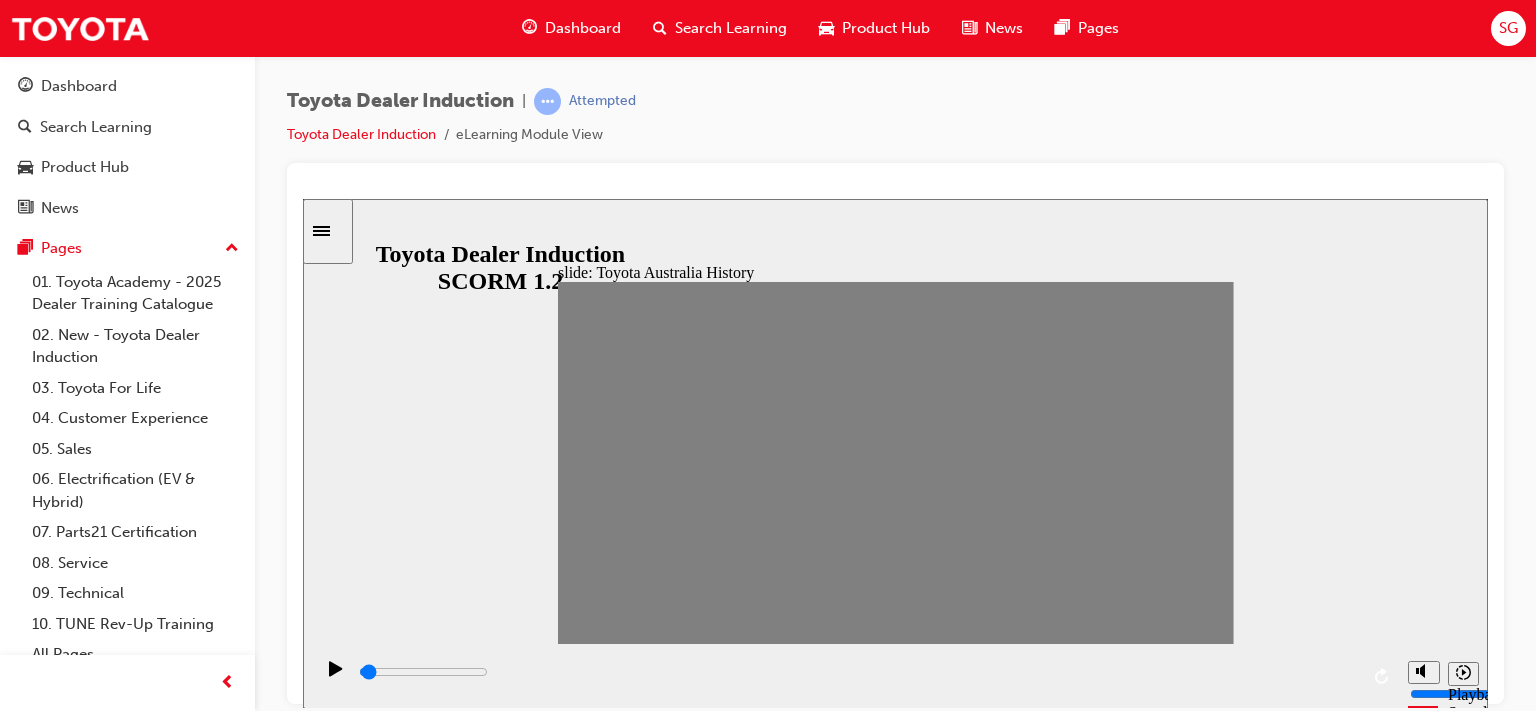 drag, startPoint x: 716, startPoint y: 474, endPoint x: 748, endPoint y: 466, distance: 32.984844 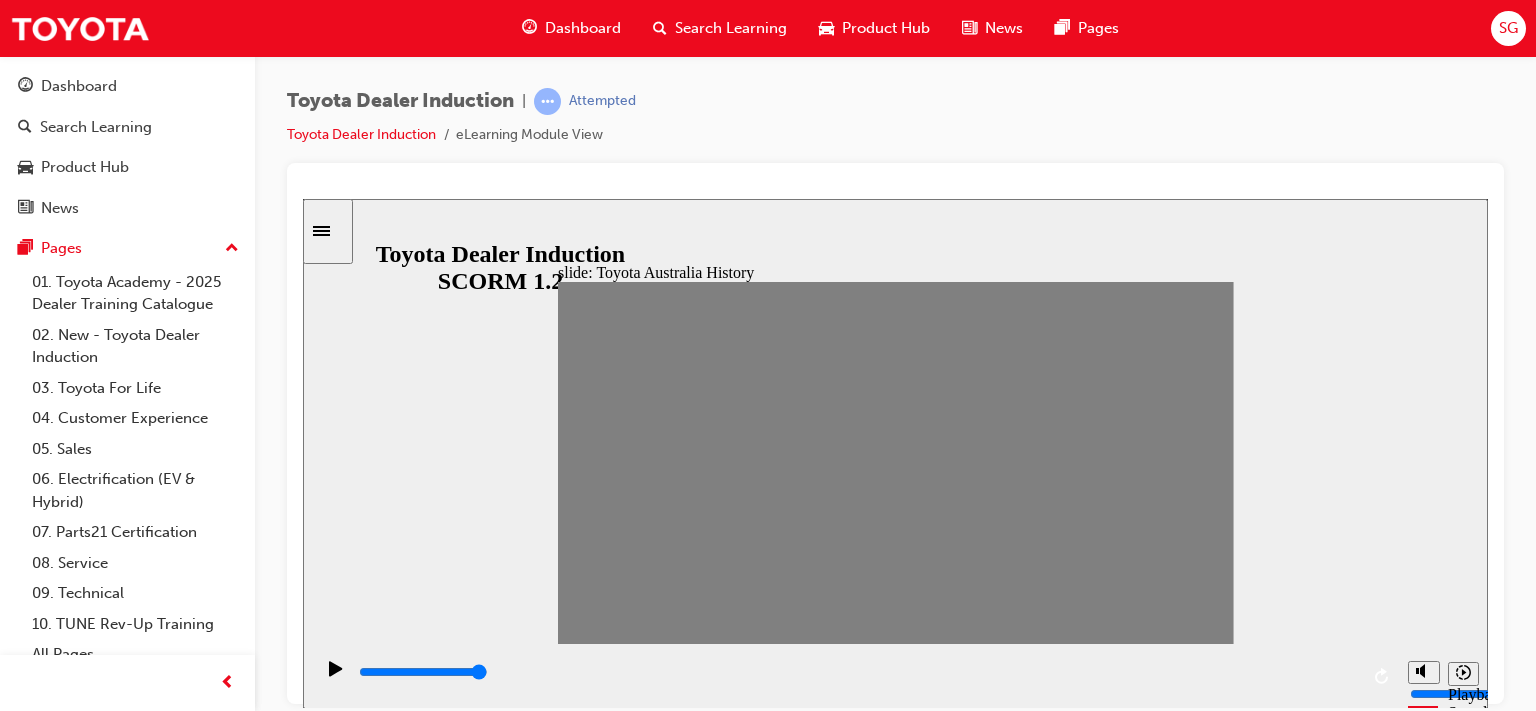 drag, startPoint x: 724, startPoint y: 469, endPoint x: 851, endPoint y: 473, distance: 127.06297 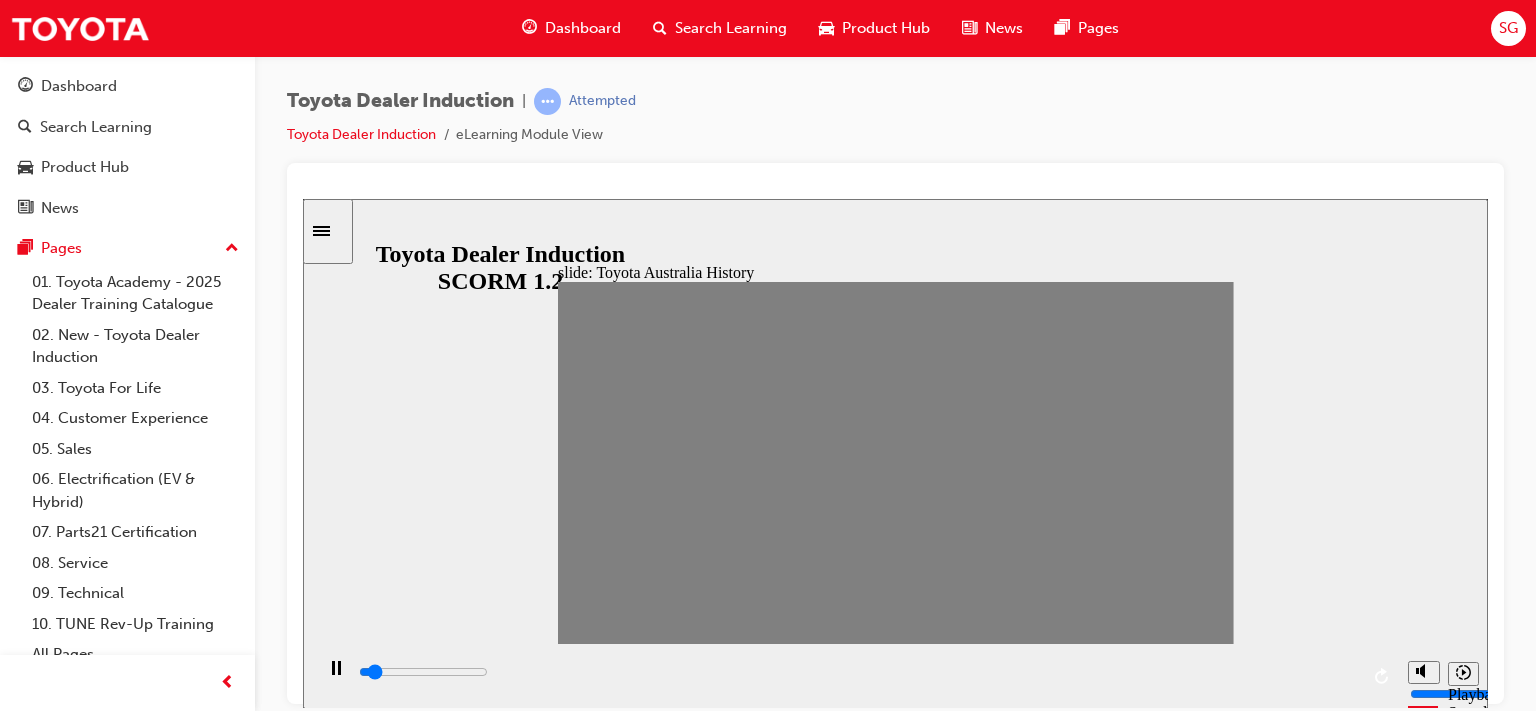 click 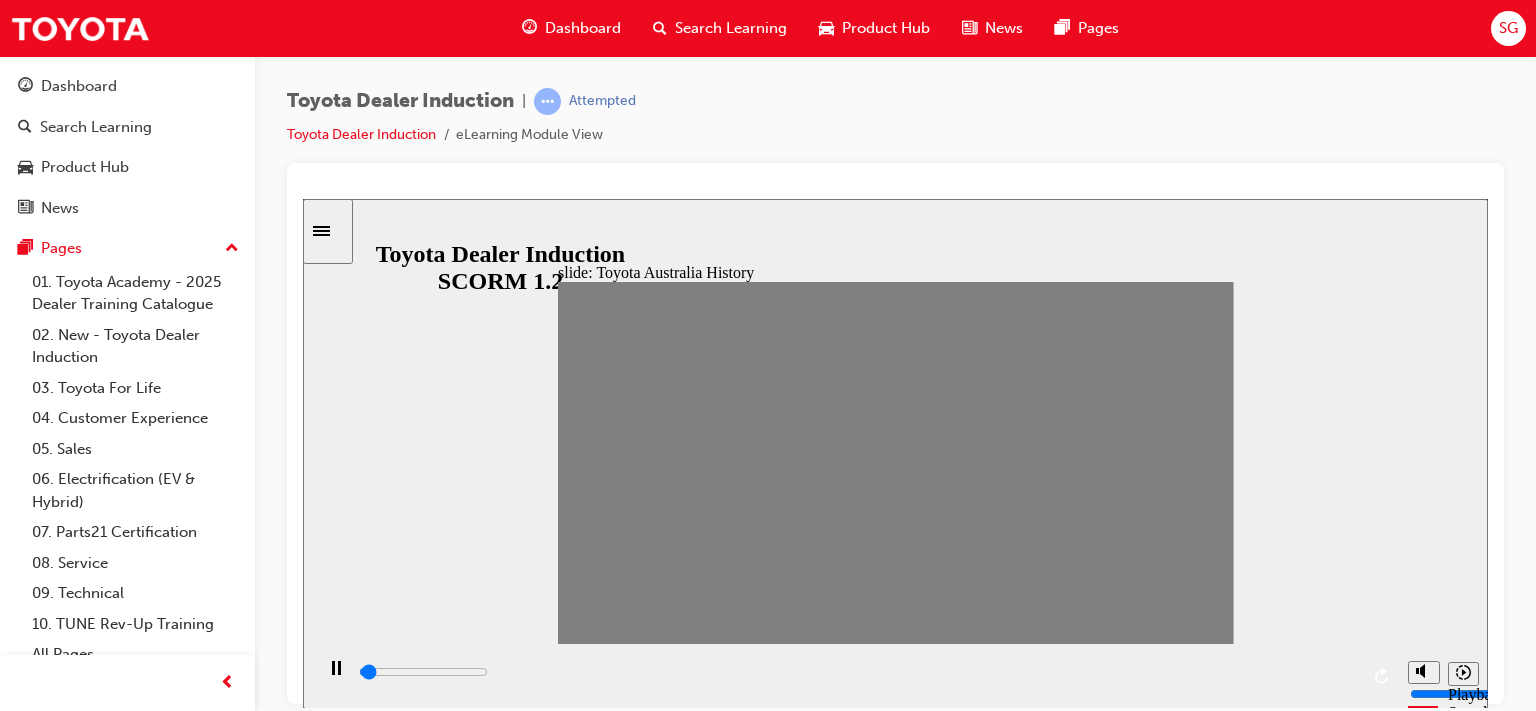 type on "0" 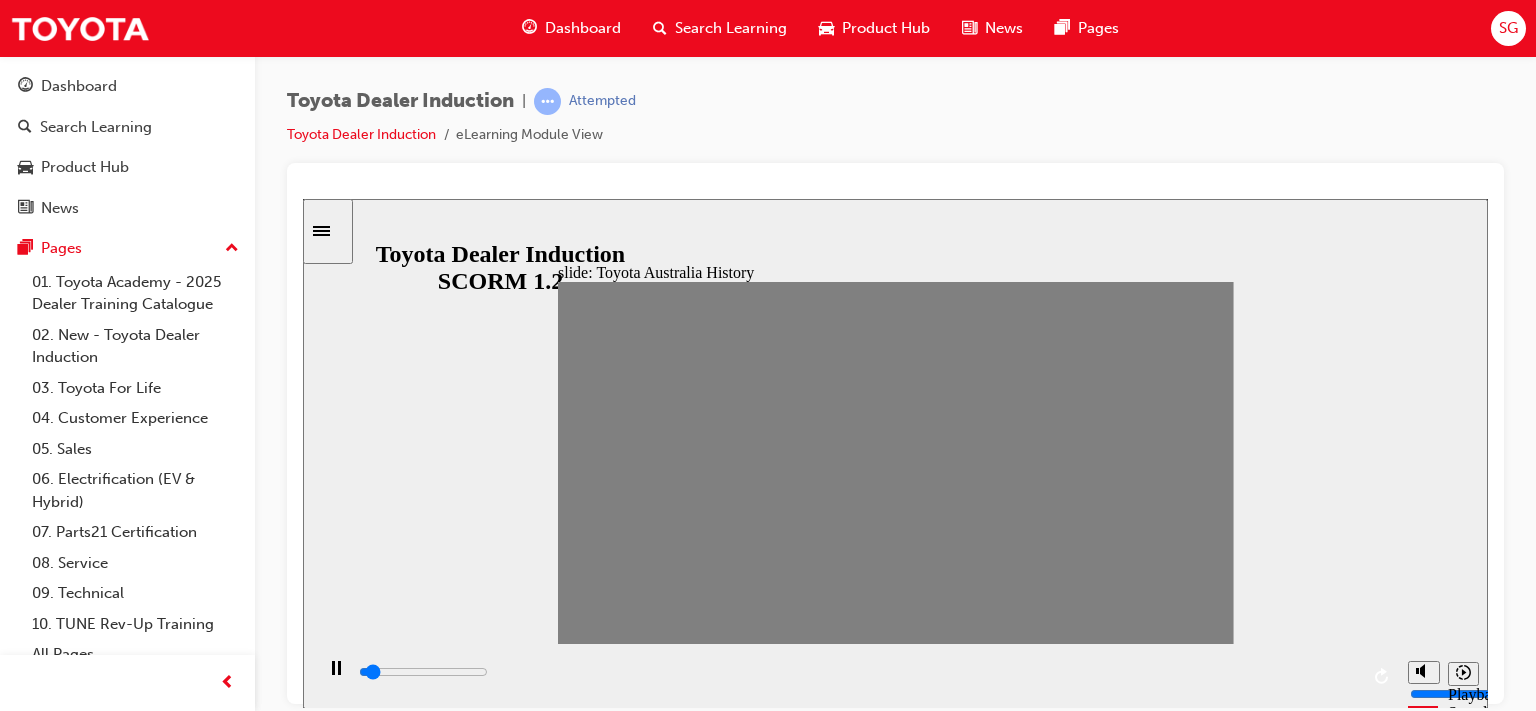drag, startPoint x: 849, startPoint y: 466, endPoint x: 760, endPoint y: 477, distance: 89.6772 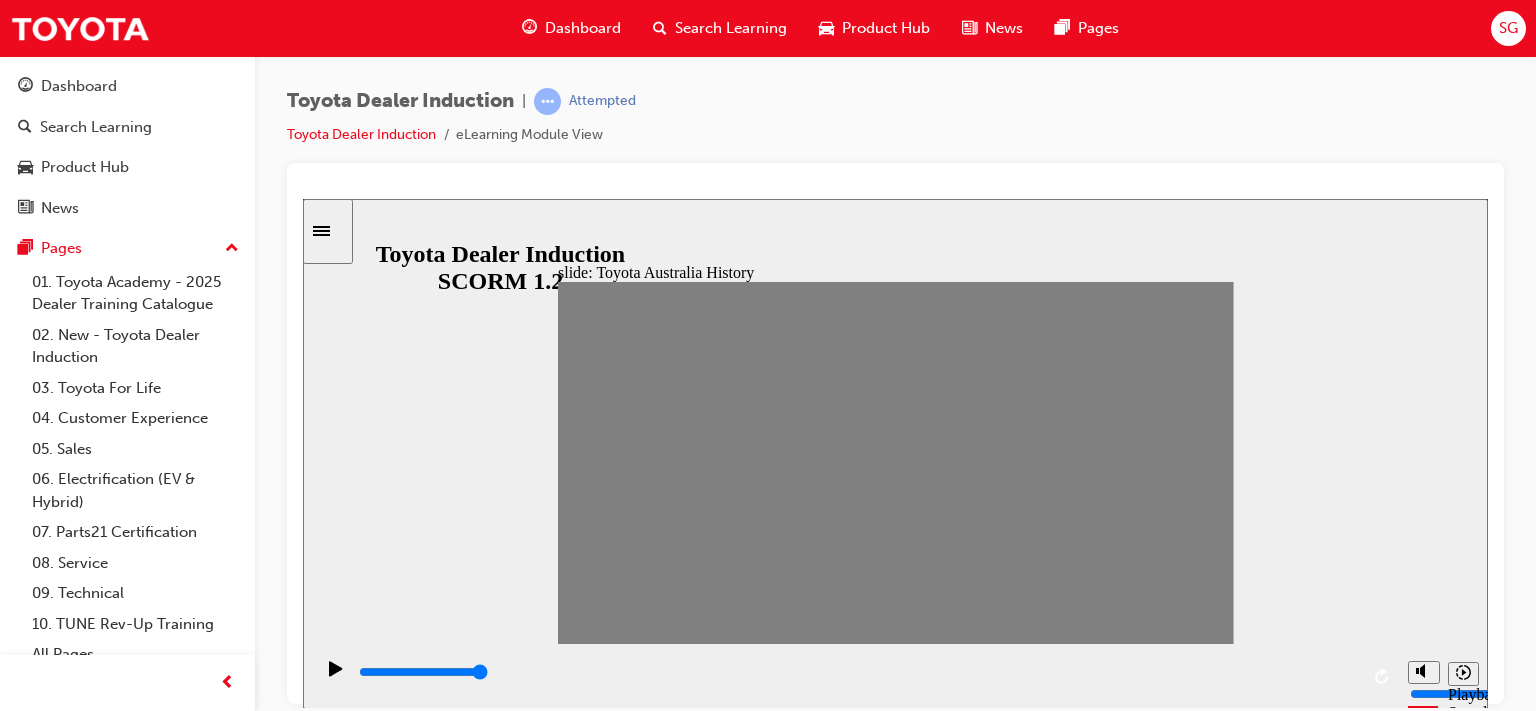 type on "0" 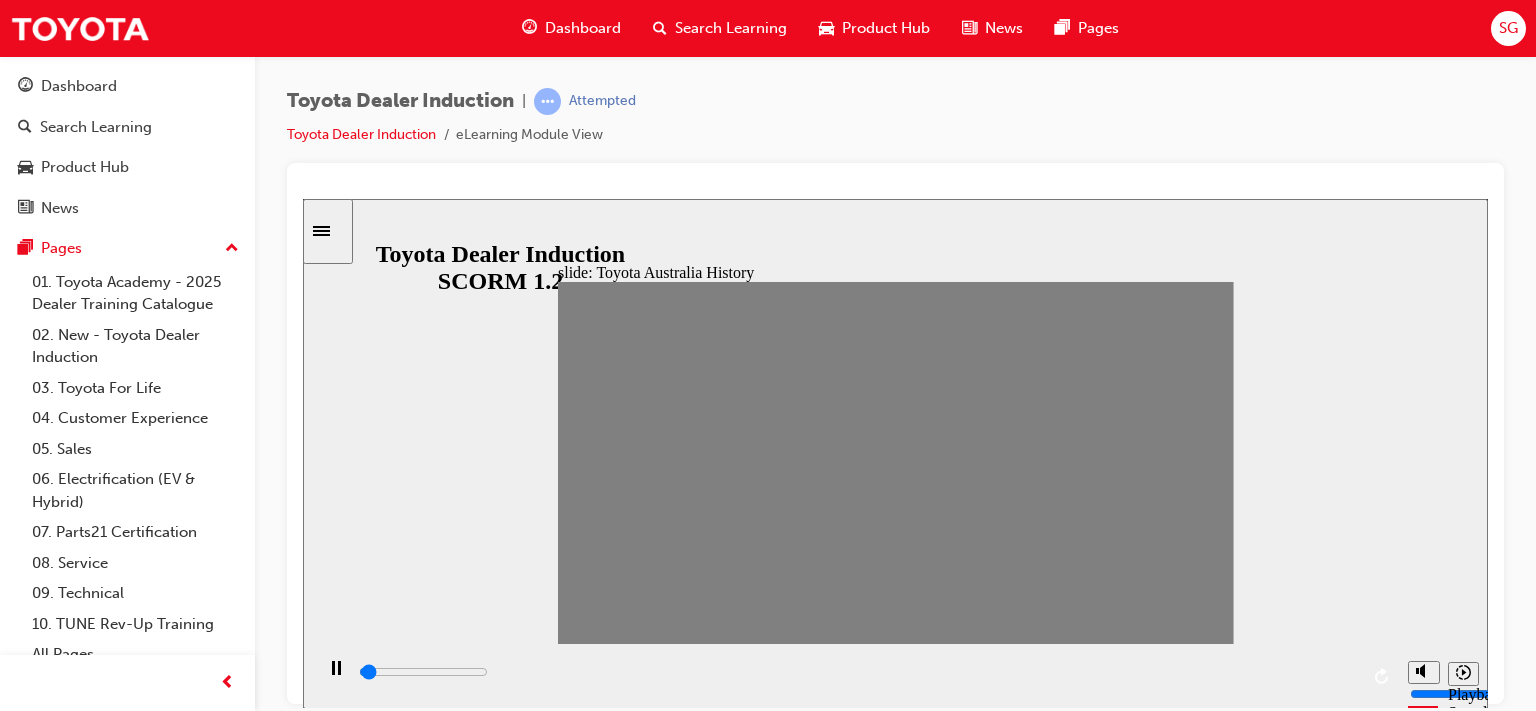 drag, startPoint x: 776, startPoint y: 470, endPoint x: 797, endPoint y: 468, distance: 21.095022 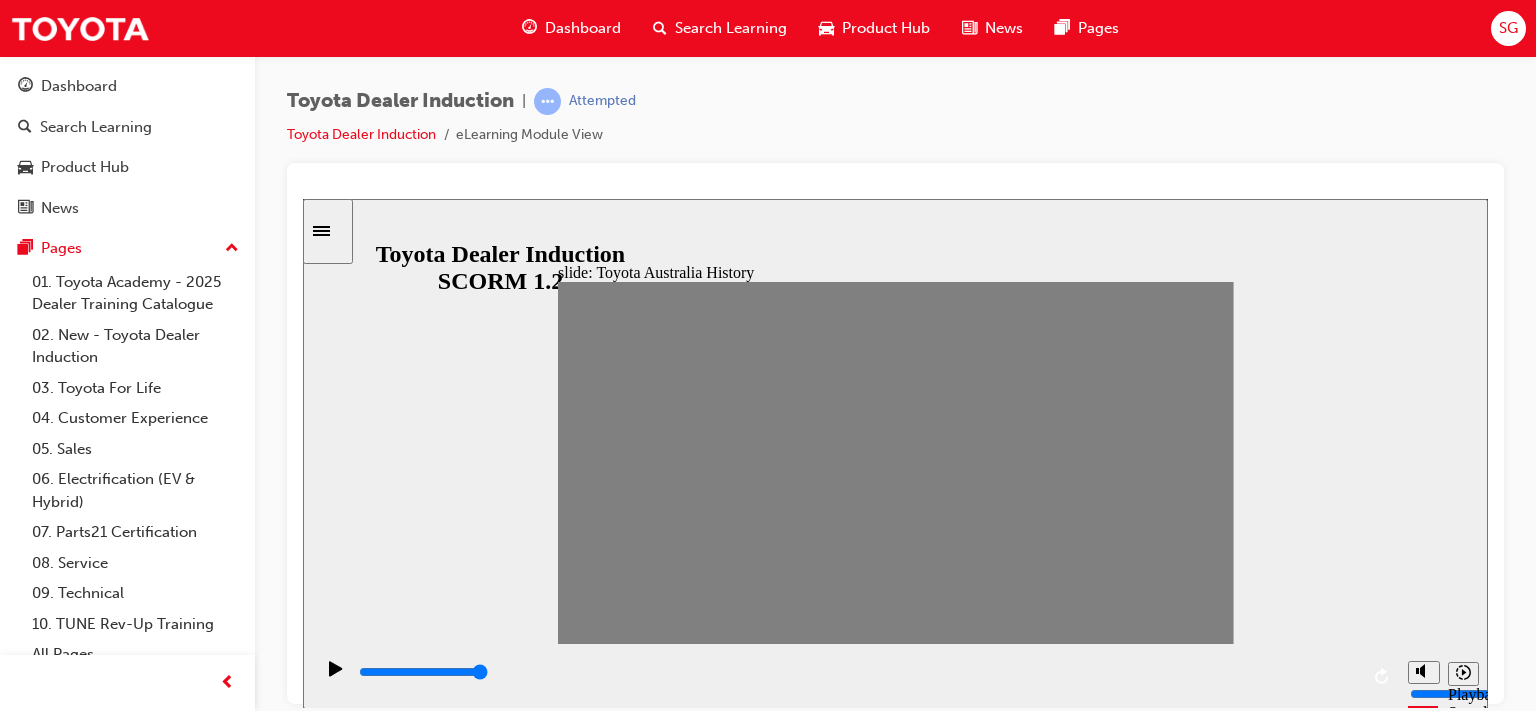 type on "0" 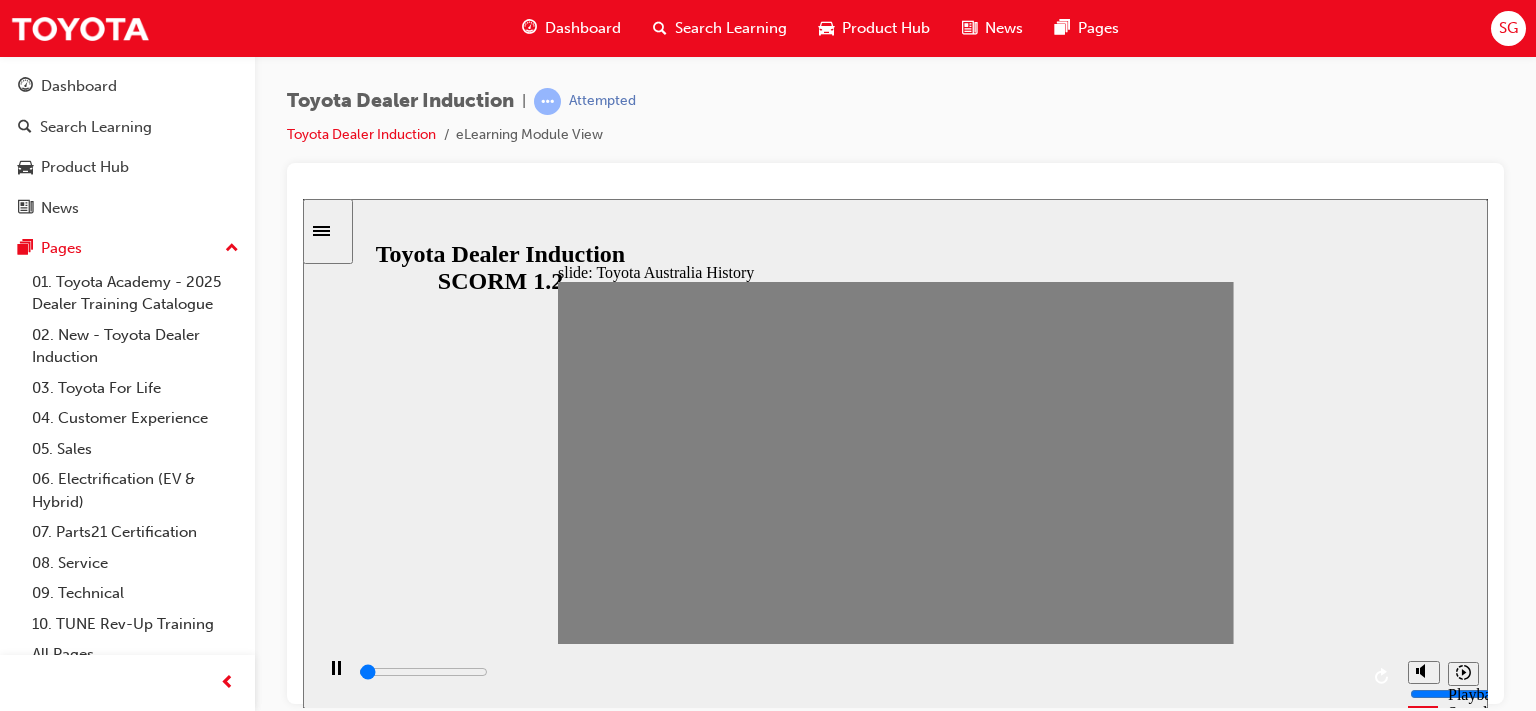 drag, startPoint x: 794, startPoint y: 473, endPoint x: 865, endPoint y: 469, distance: 71.11259 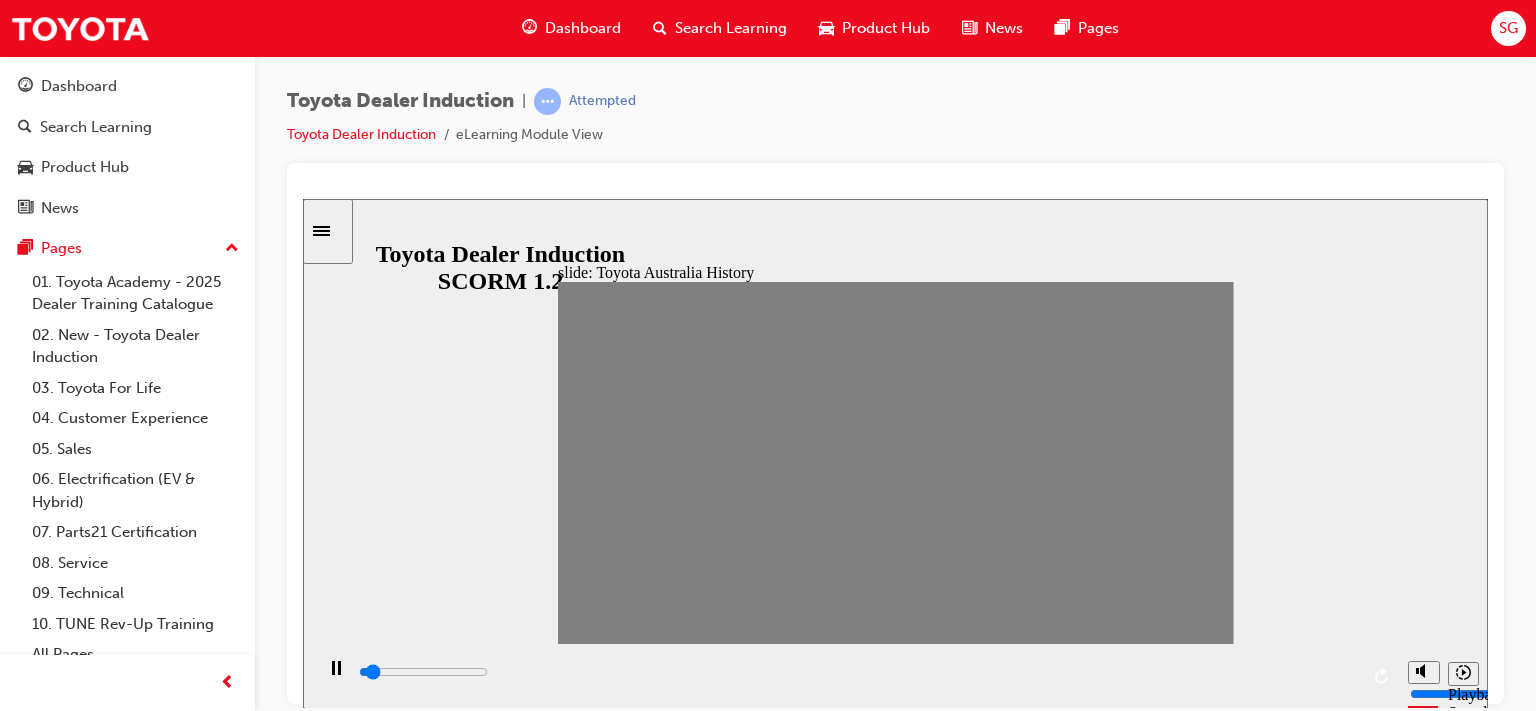 type on "0" 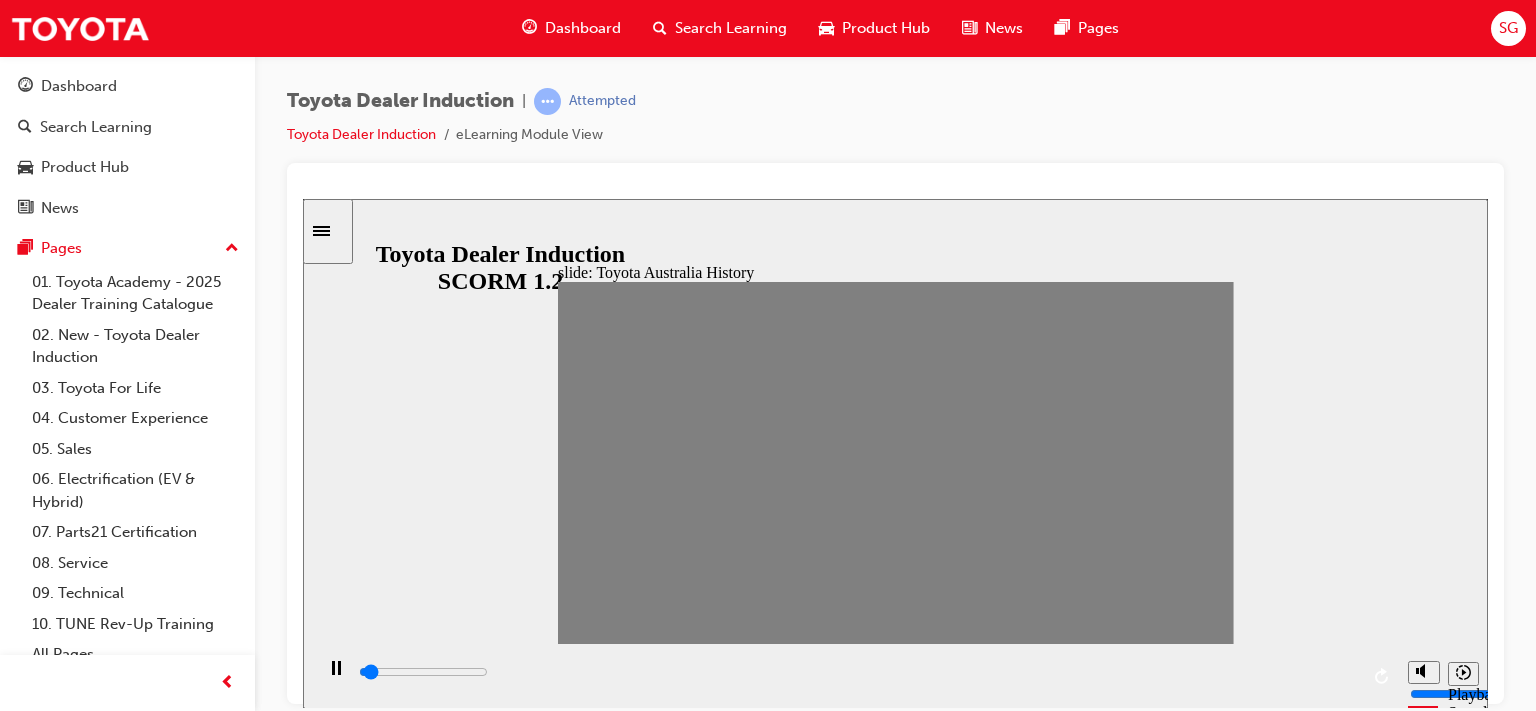 drag, startPoint x: 858, startPoint y: 469, endPoint x: 838, endPoint y: 469, distance: 20 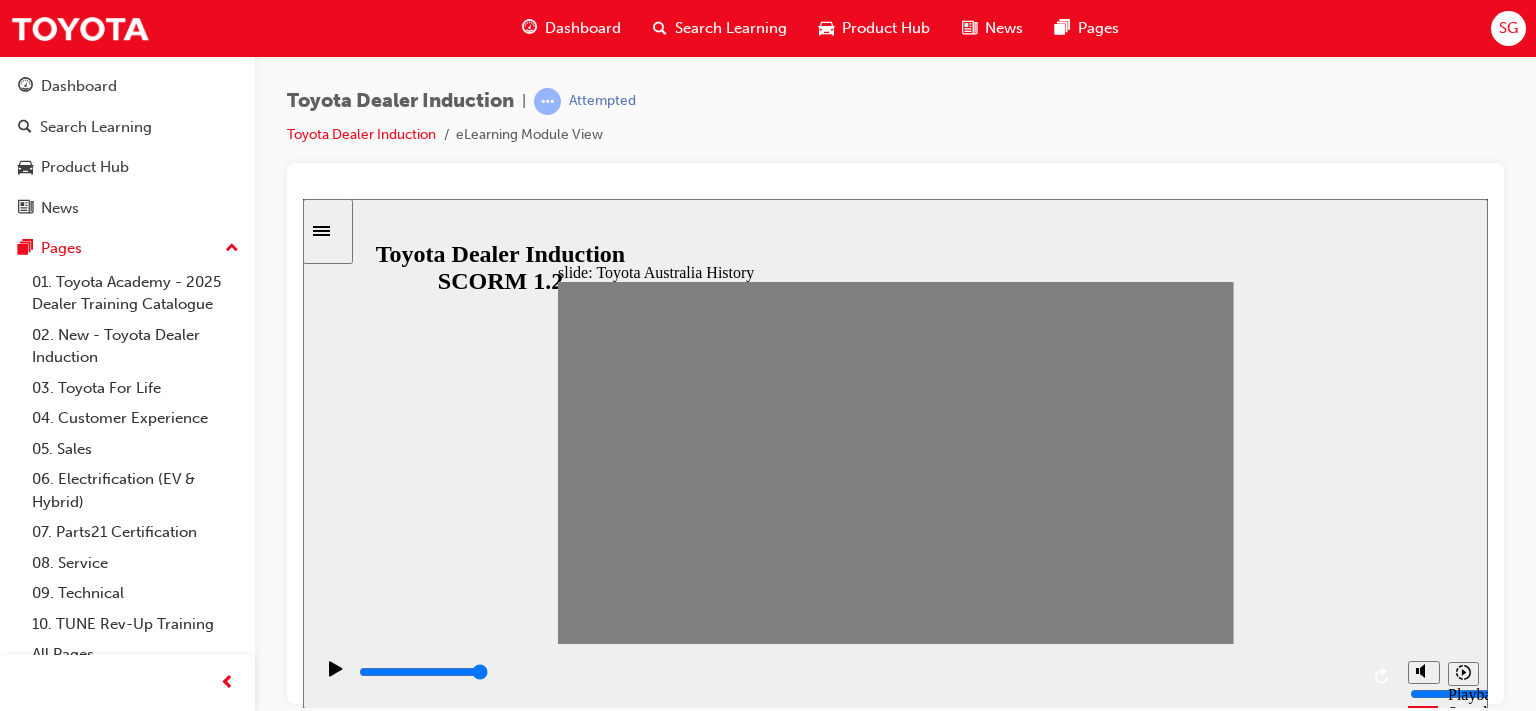 type on "0" 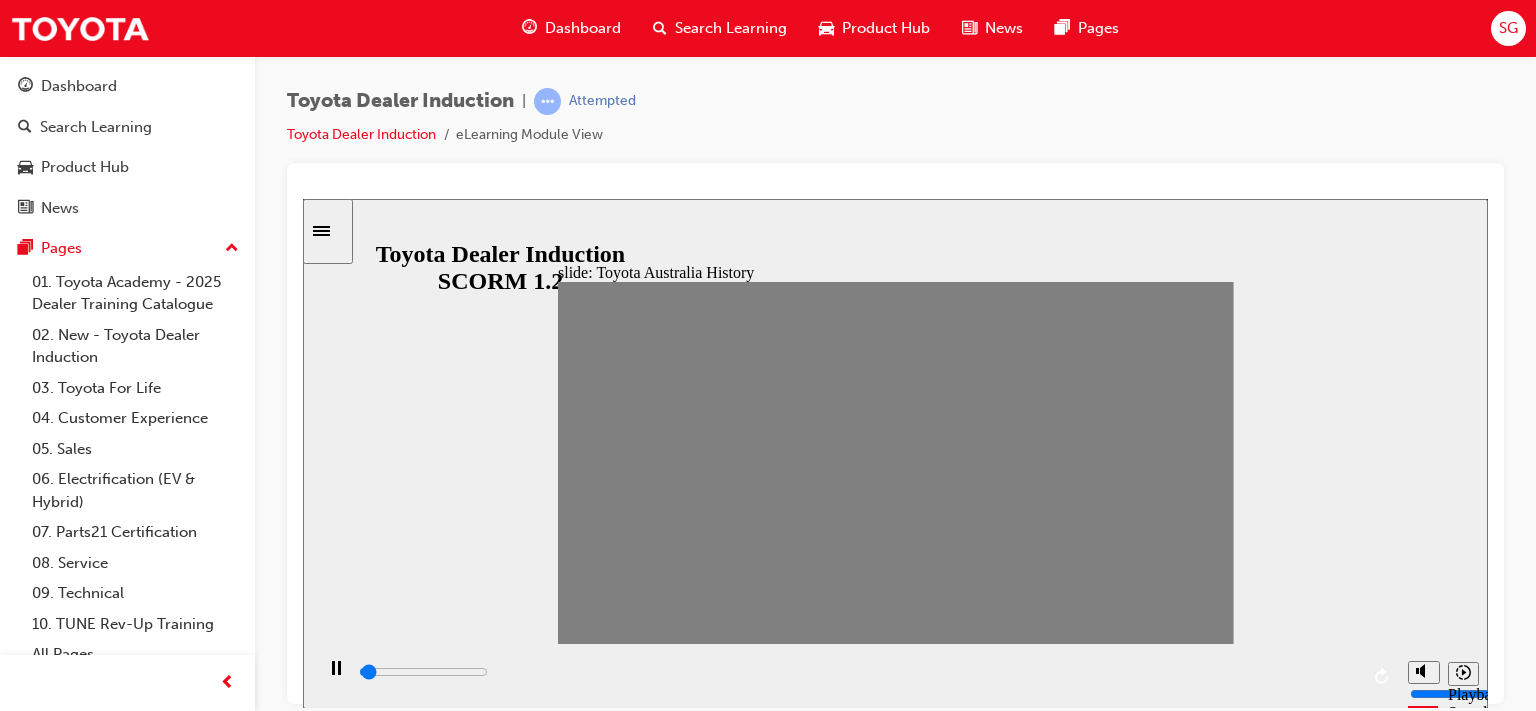 drag, startPoint x: 821, startPoint y: 464, endPoint x: 856, endPoint y: 469, distance: 35.35534 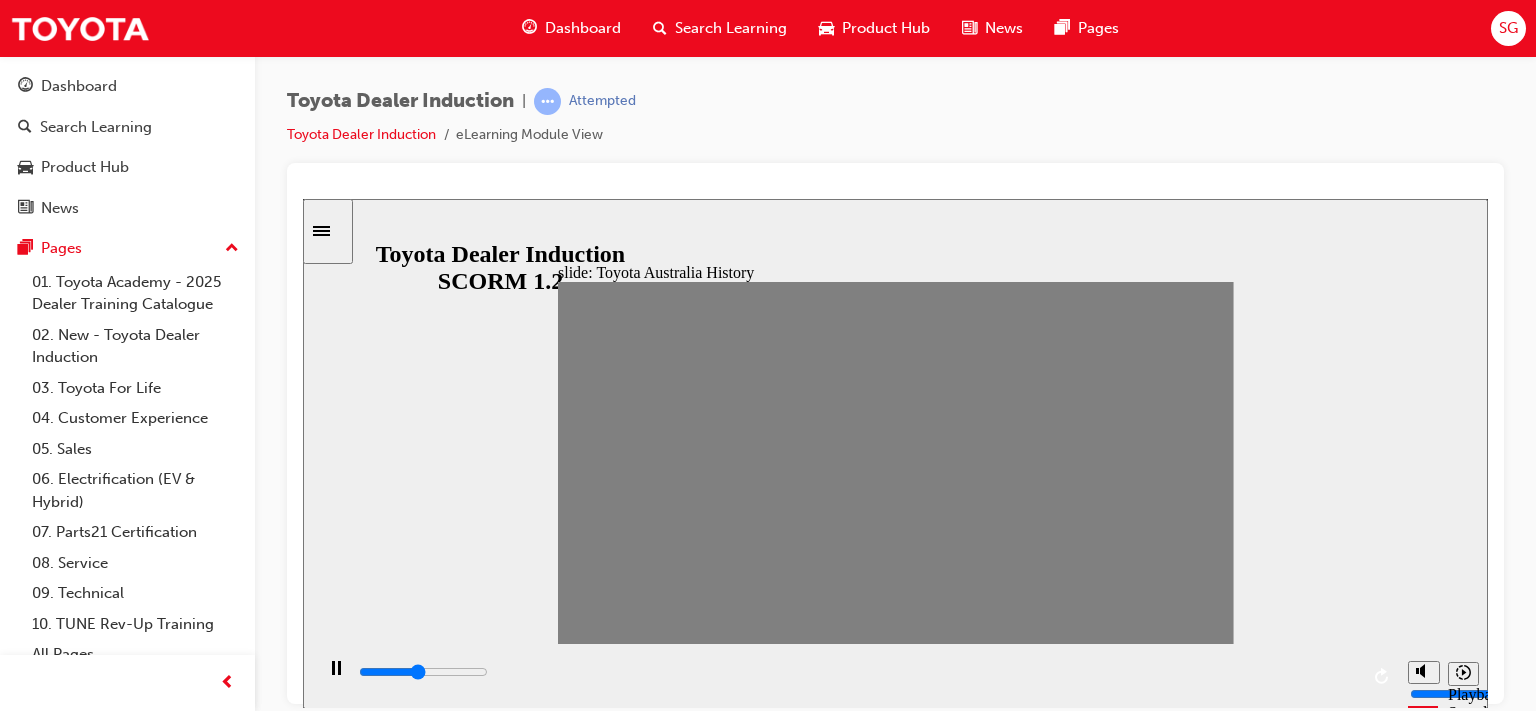 click at bounding box center (890, 1946) 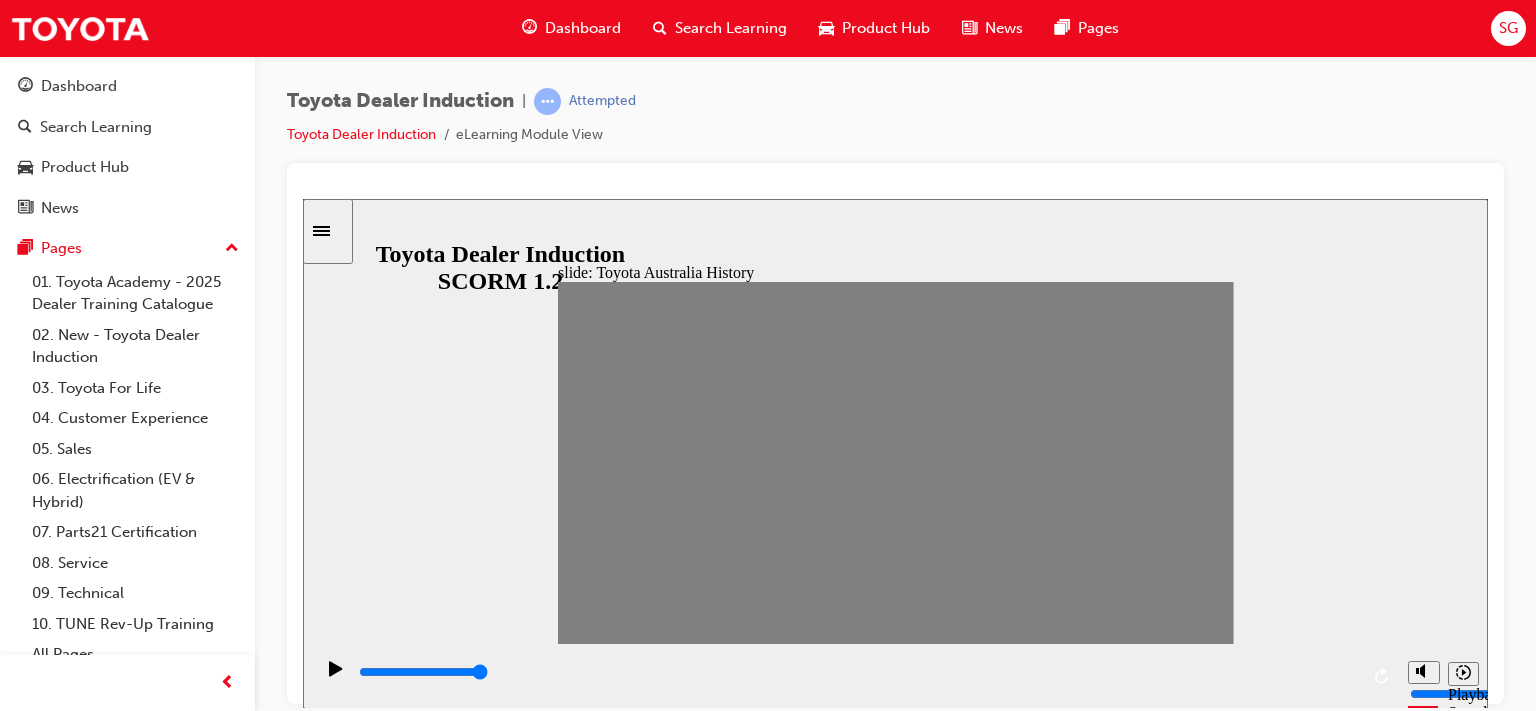 click at bounding box center [890, 1946] 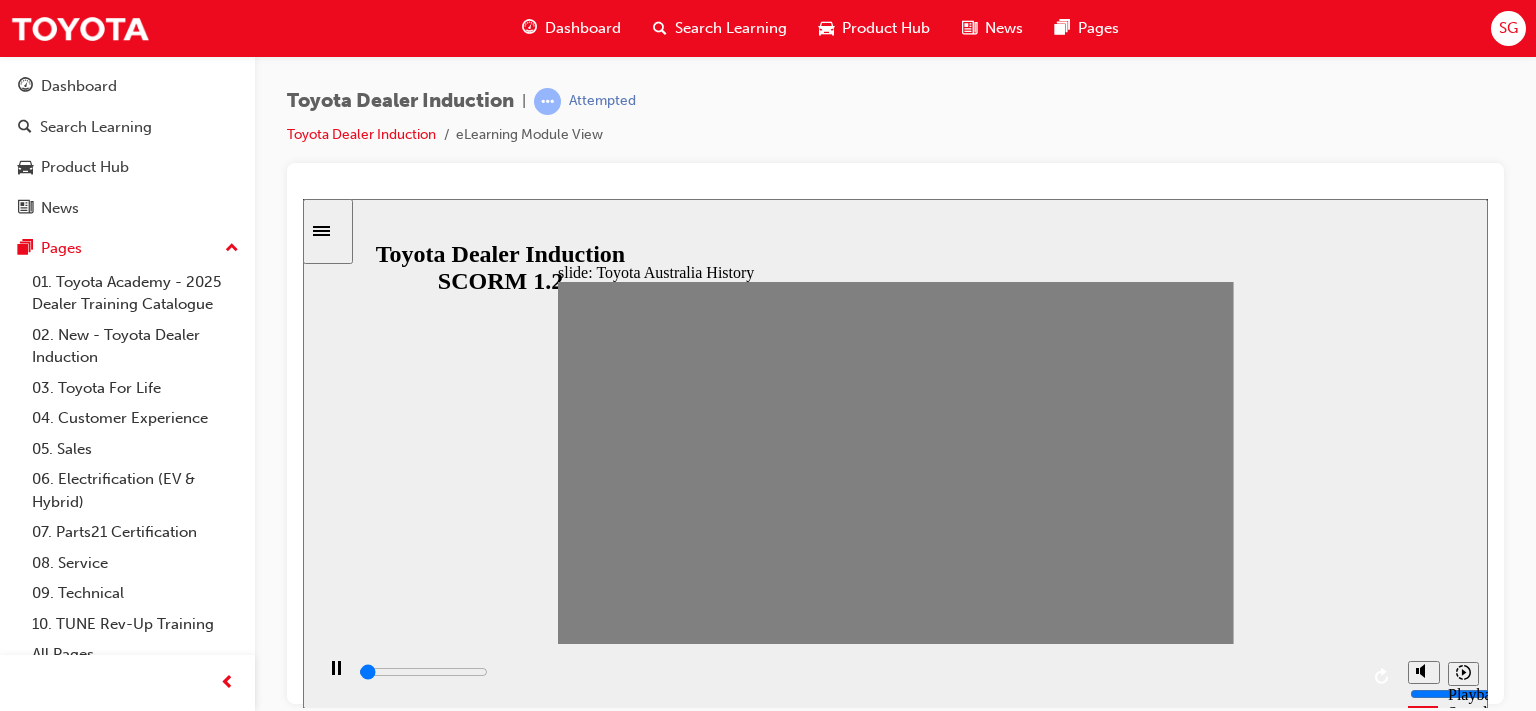 drag, startPoint x: 891, startPoint y: 469, endPoint x: 920, endPoint y: 470, distance: 29.017237 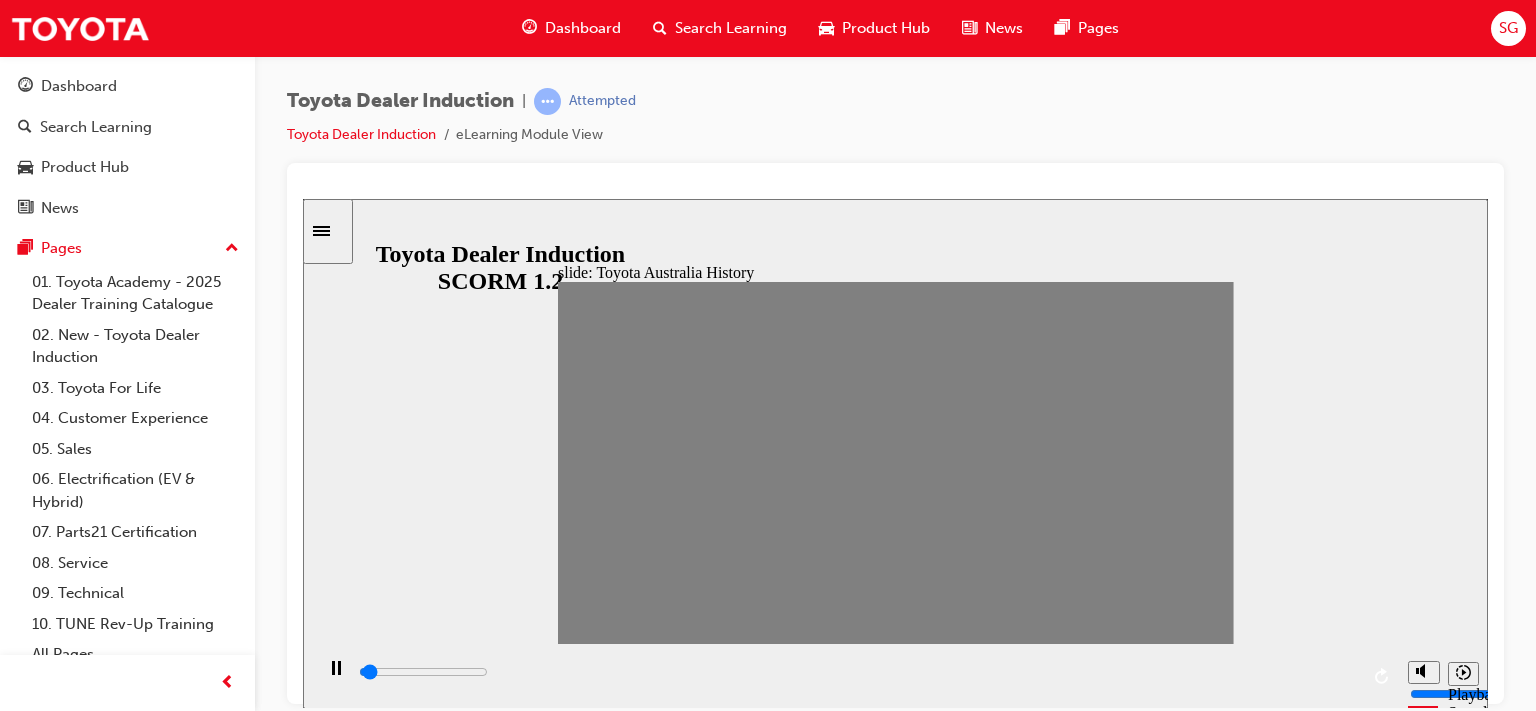 drag, startPoint x: 921, startPoint y: 469, endPoint x: 948, endPoint y: 469, distance: 27 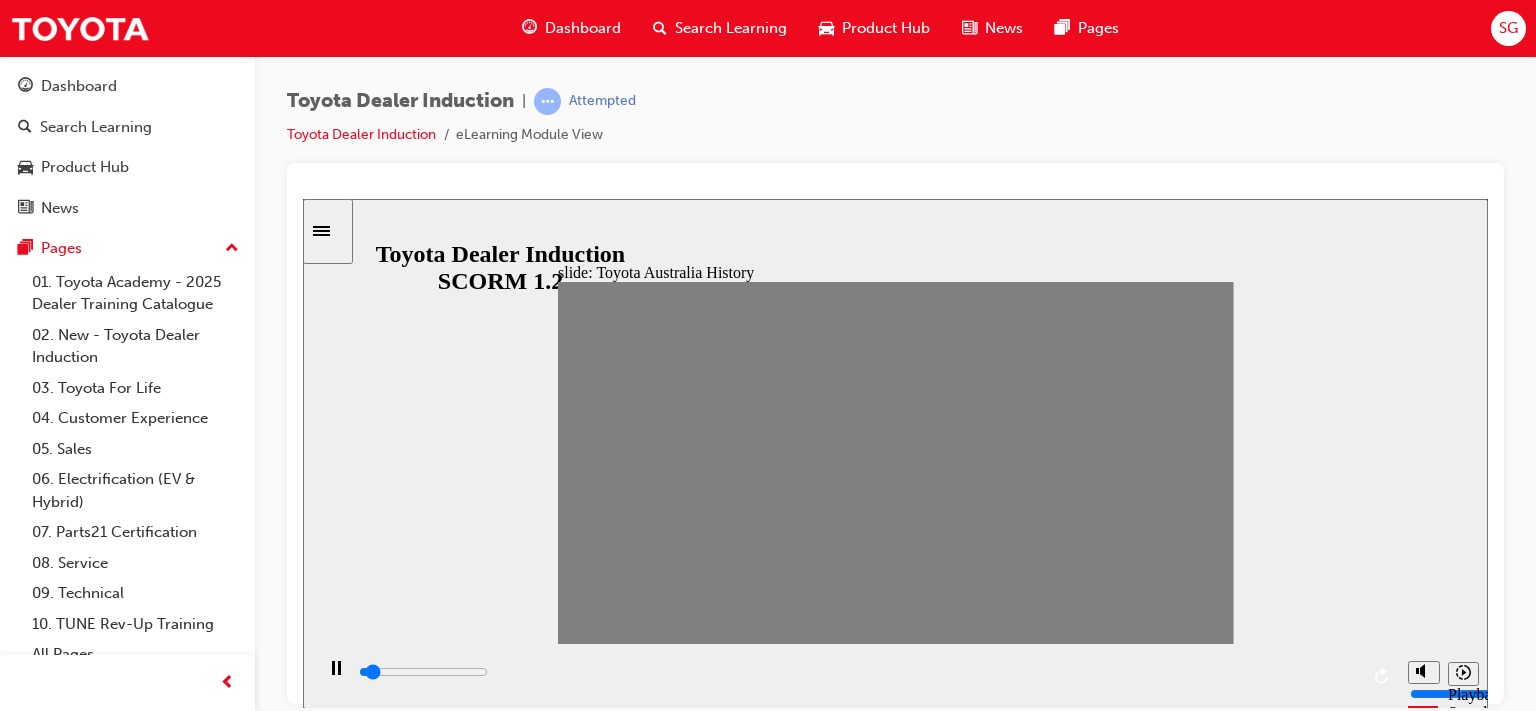 drag, startPoint x: 954, startPoint y: 470, endPoint x: 986, endPoint y: 470, distance: 32 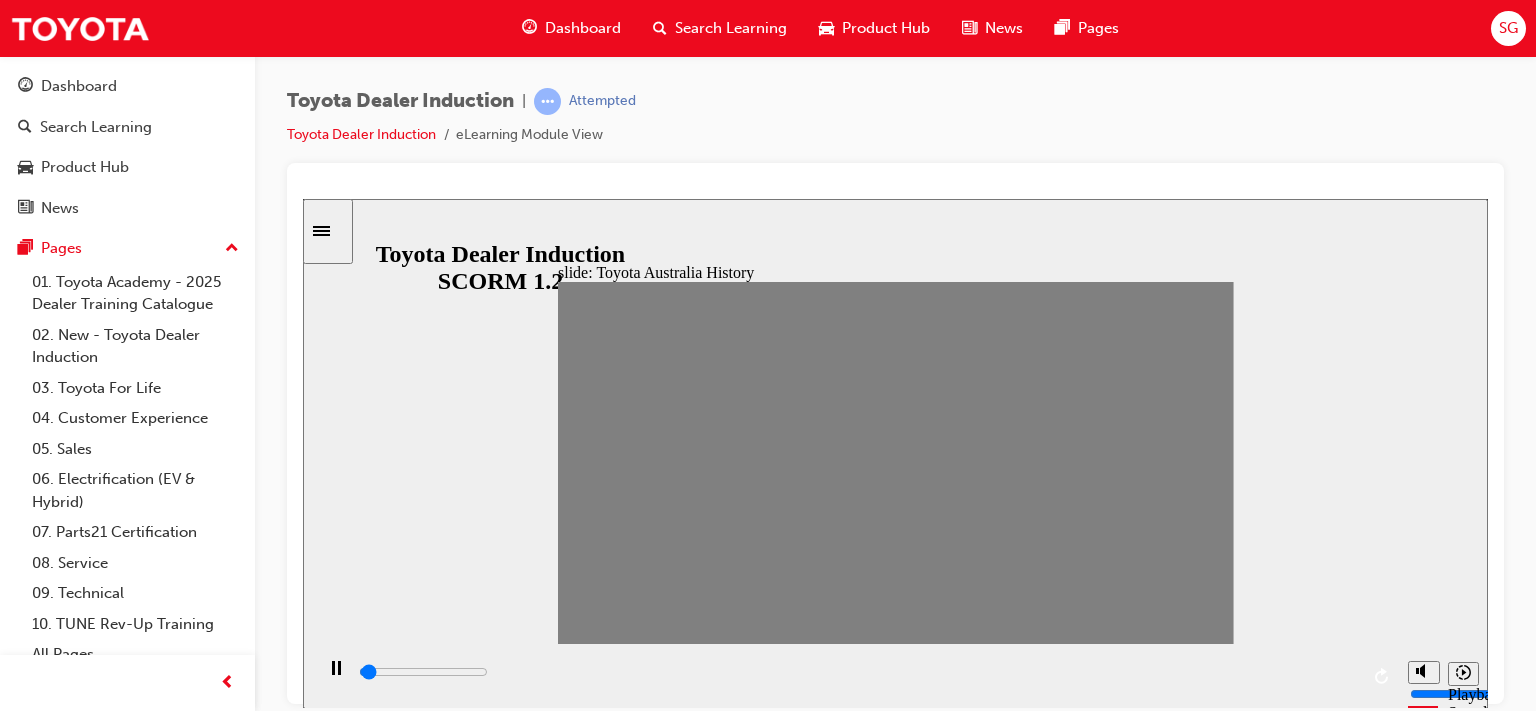 drag, startPoint x: 988, startPoint y: 471, endPoint x: 1016, endPoint y: 473, distance: 28.071337 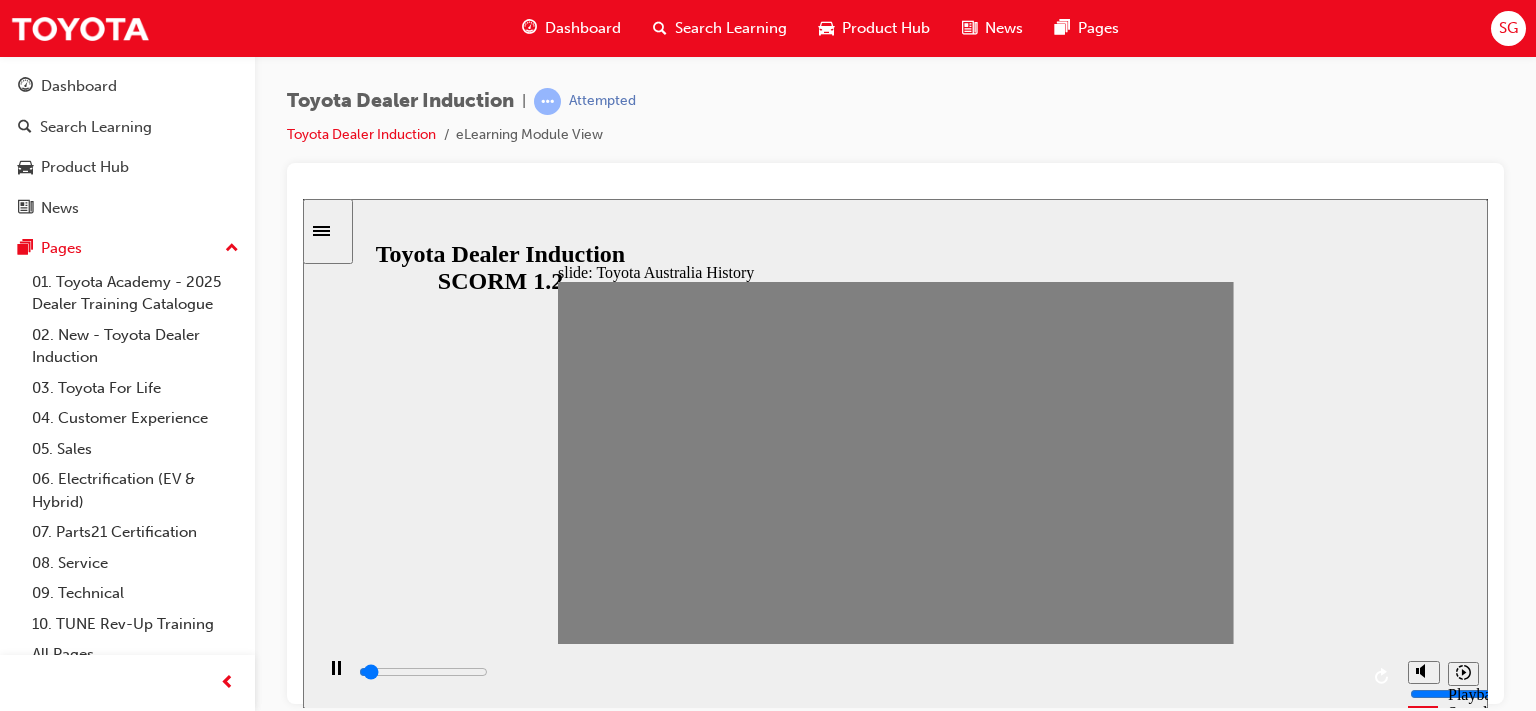 drag, startPoint x: 1016, startPoint y: 473, endPoint x: 1056, endPoint y: 471, distance: 40.04997 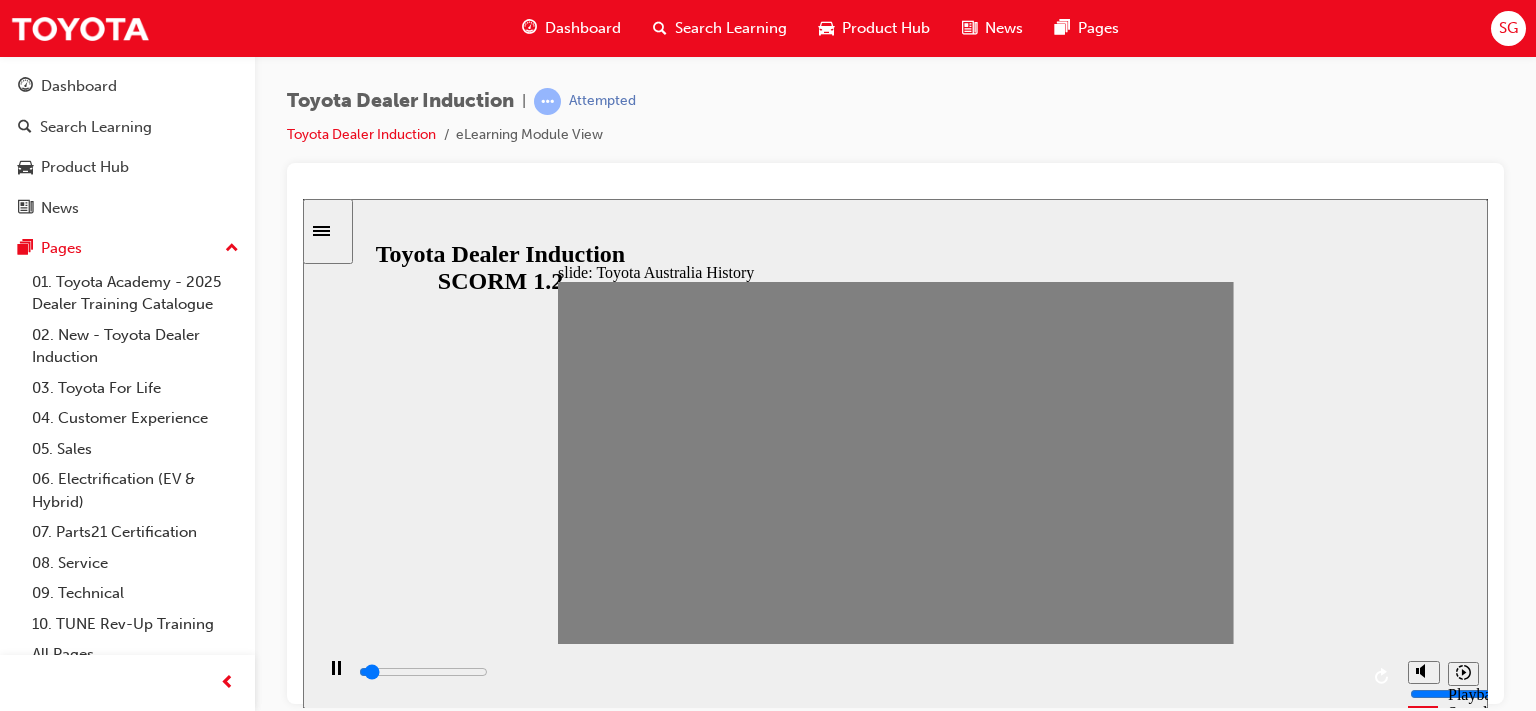 drag, startPoint x: 1045, startPoint y: 473, endPoint x: 1072, endPoint y: 473, distance: 27 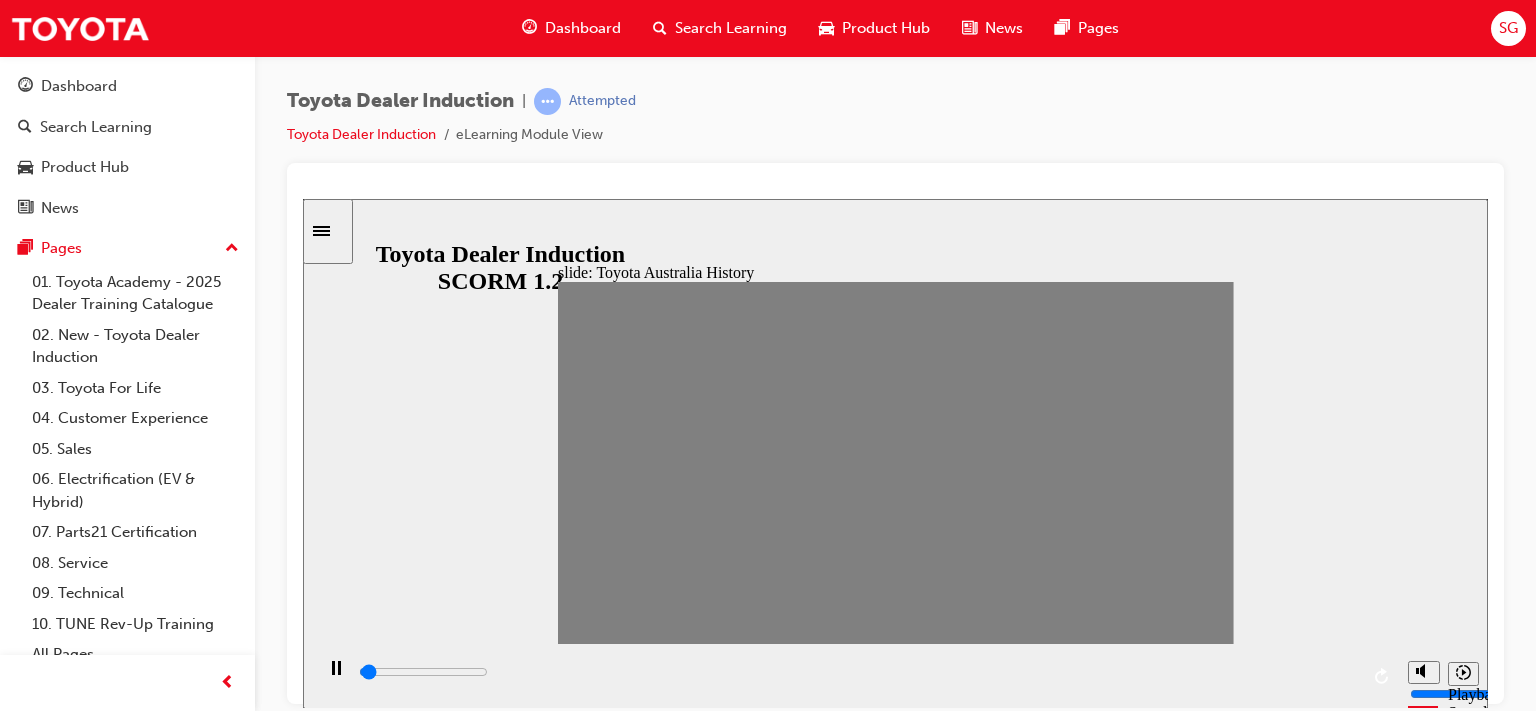 drag, startPoint x: 1075, startPoint y: 469, endPoint x: 1117, endPoint y: 469, distance: 42 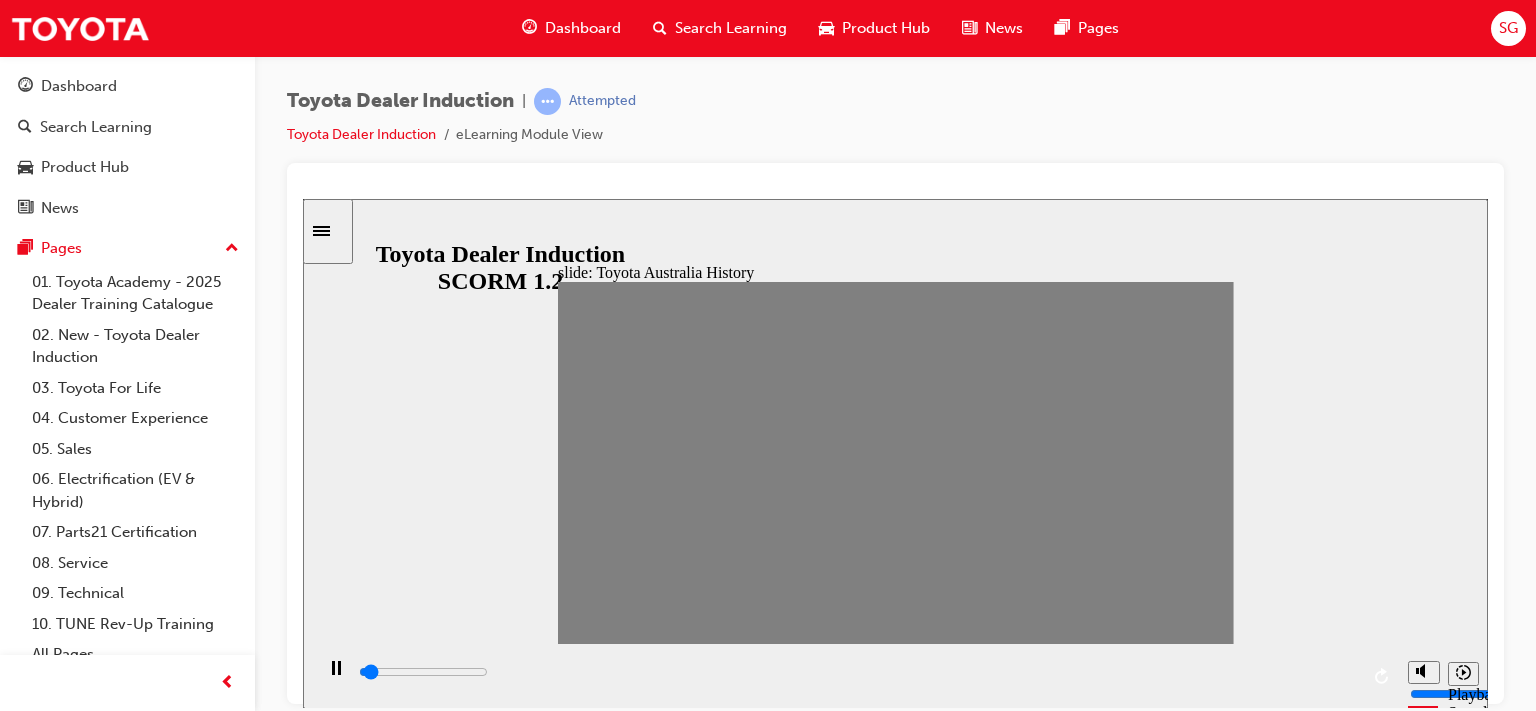 drag, startPoint x: 1111, startPoint y: 476, endPoint x: 1136, endPoint y: 473, distance: 25.179358 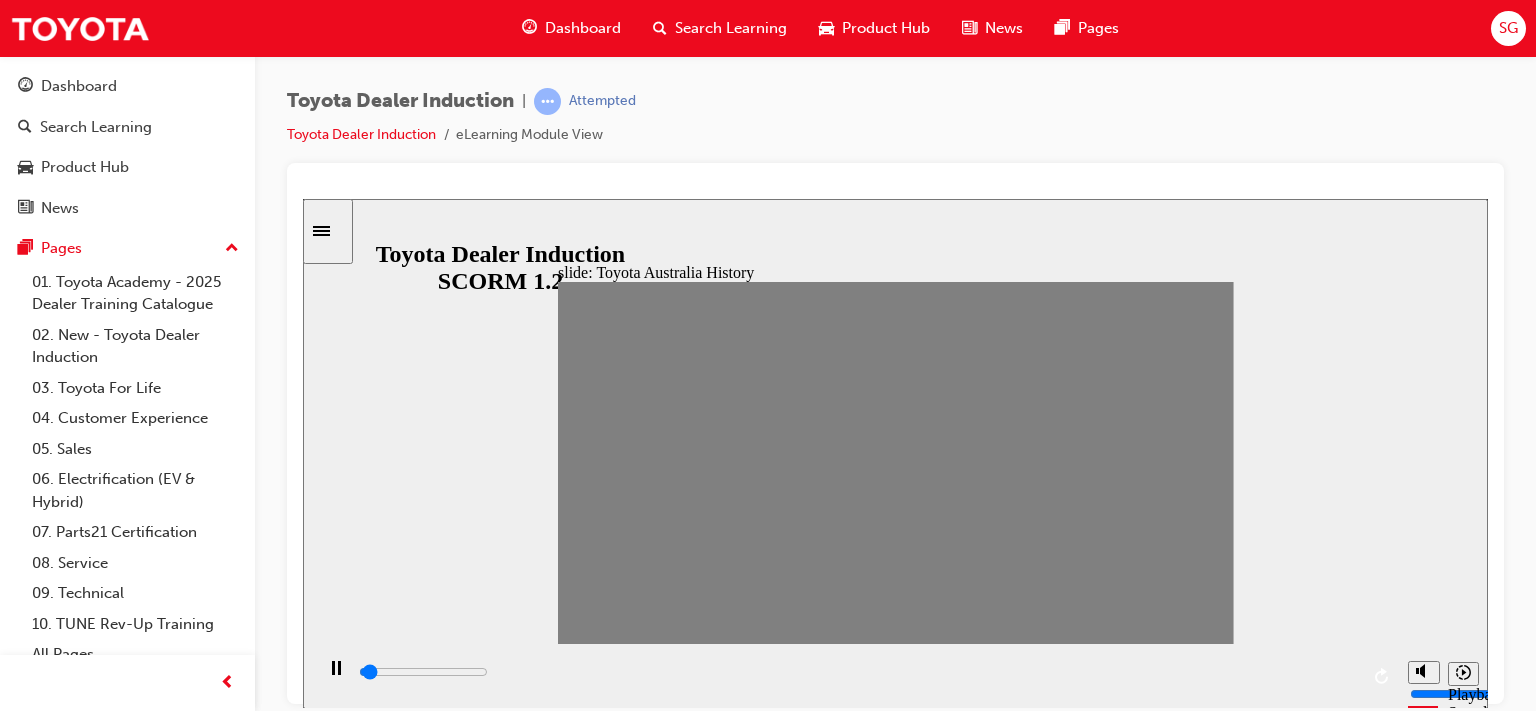 drag, startPoint x: 1139, startPoint y: 468, endPoint x: 1159, endPoint y: 472, distance: 20.396078 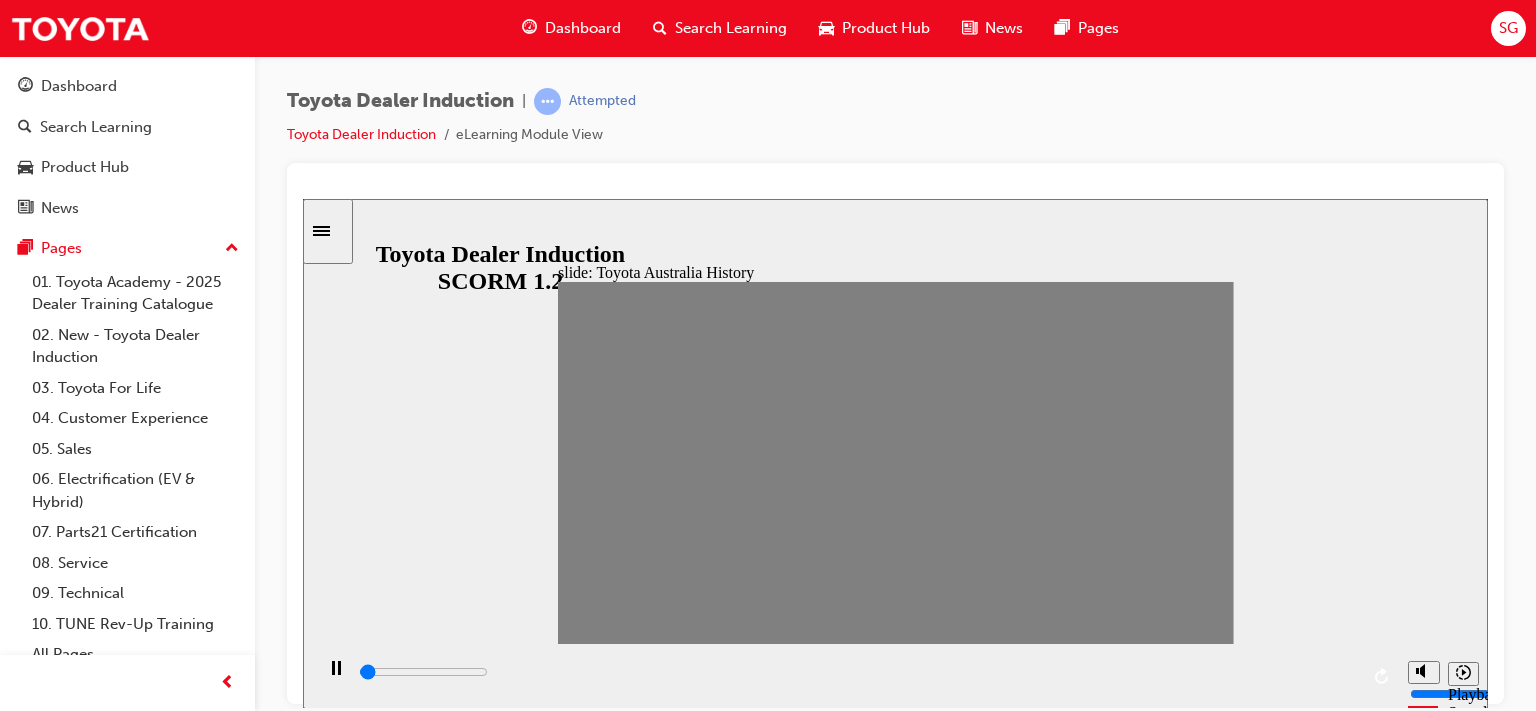drag, startPoint x: 1174, startPoint y: 472, endPoint x: 1199, endPoint y: 472, distance: 25 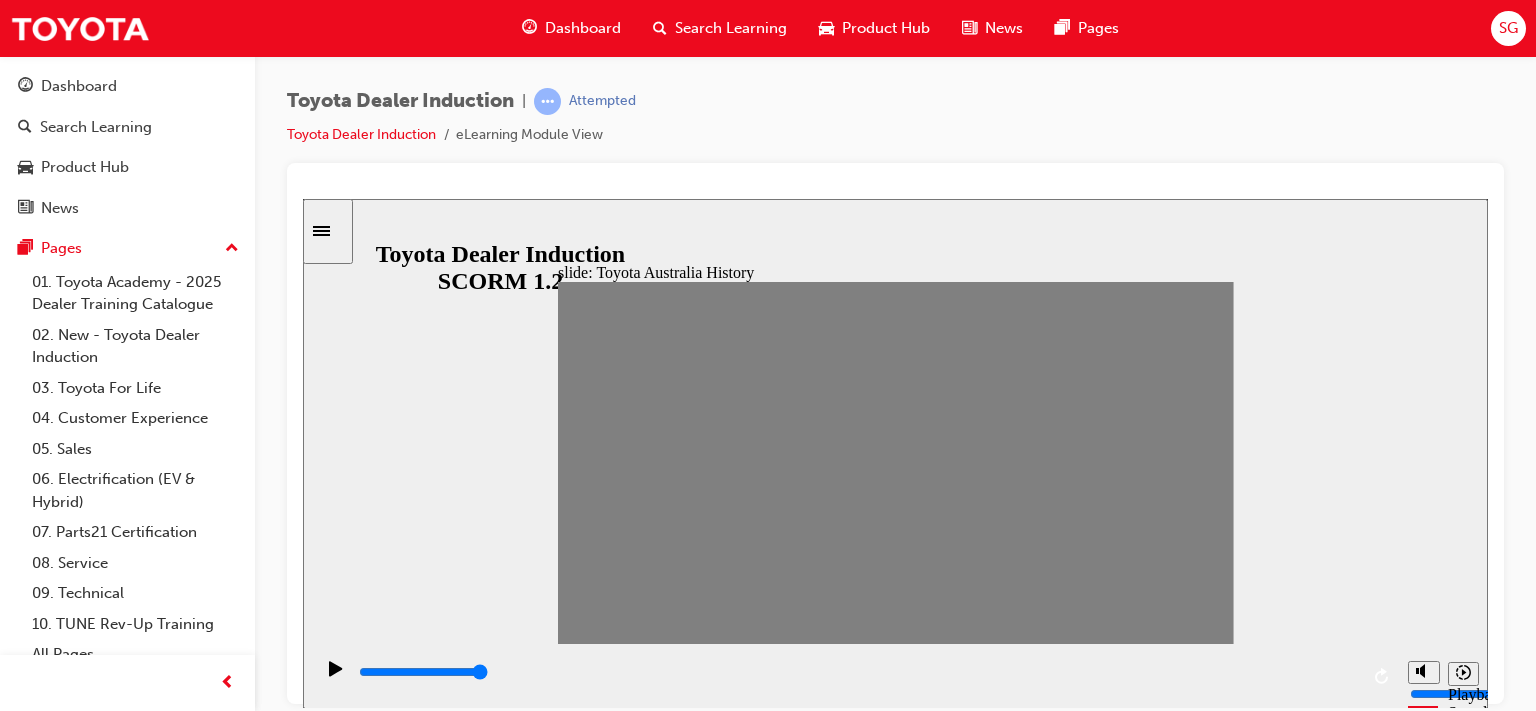 click 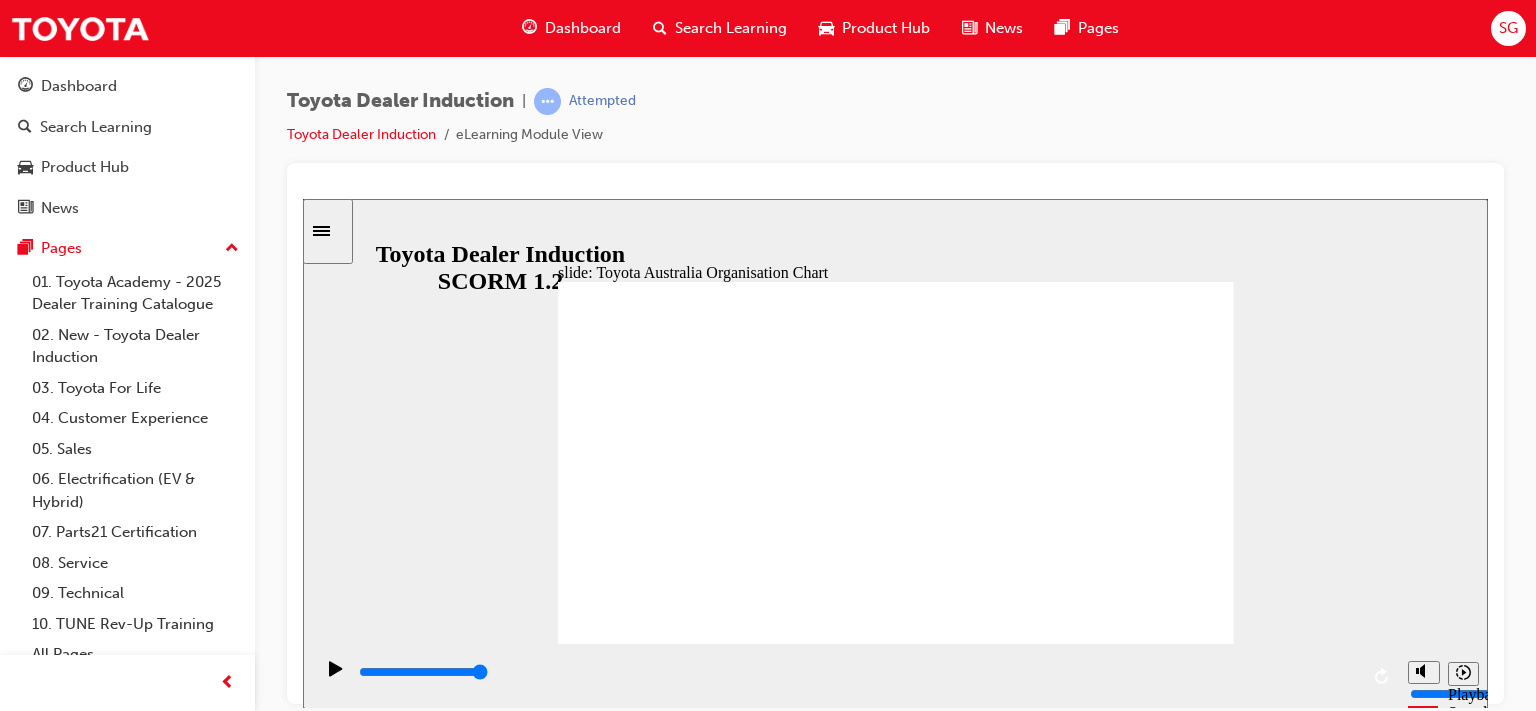click 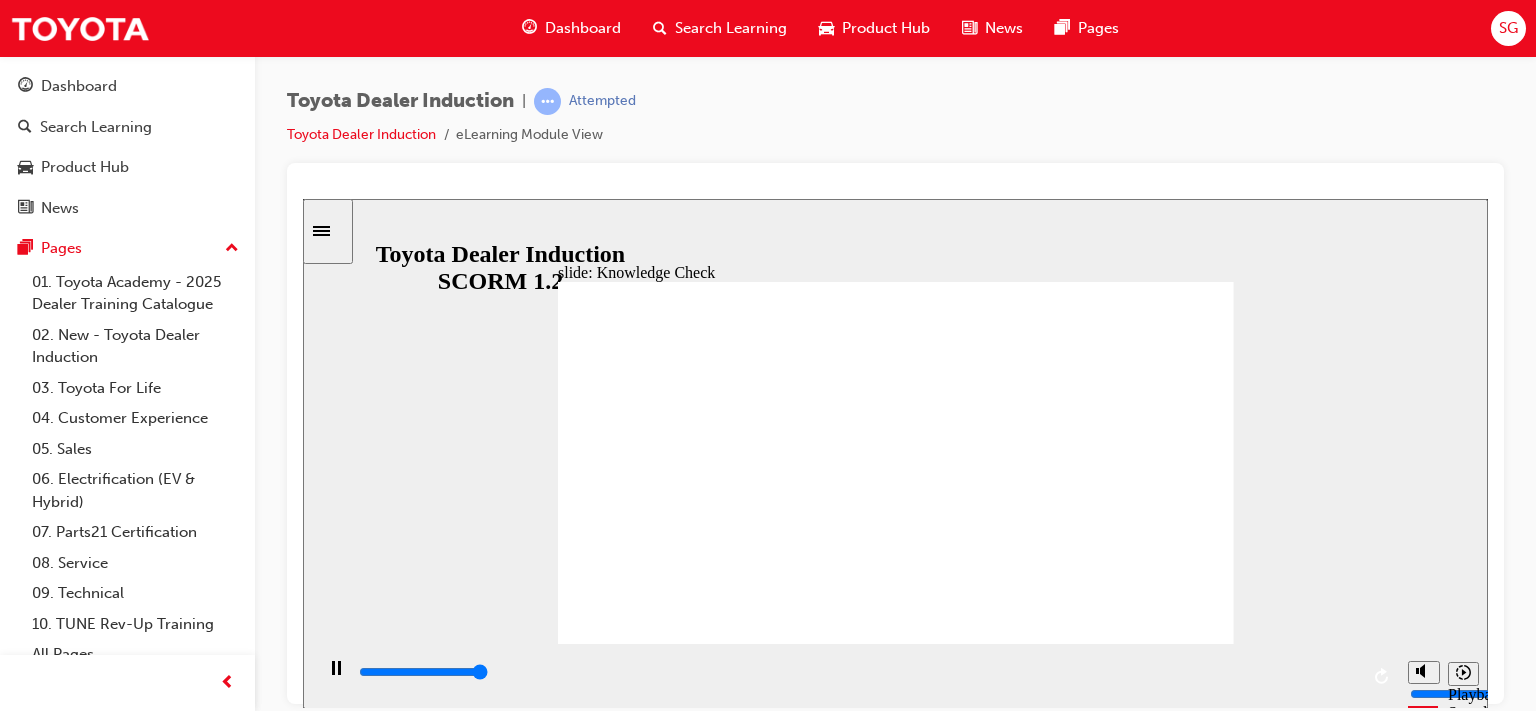 type on "5000" 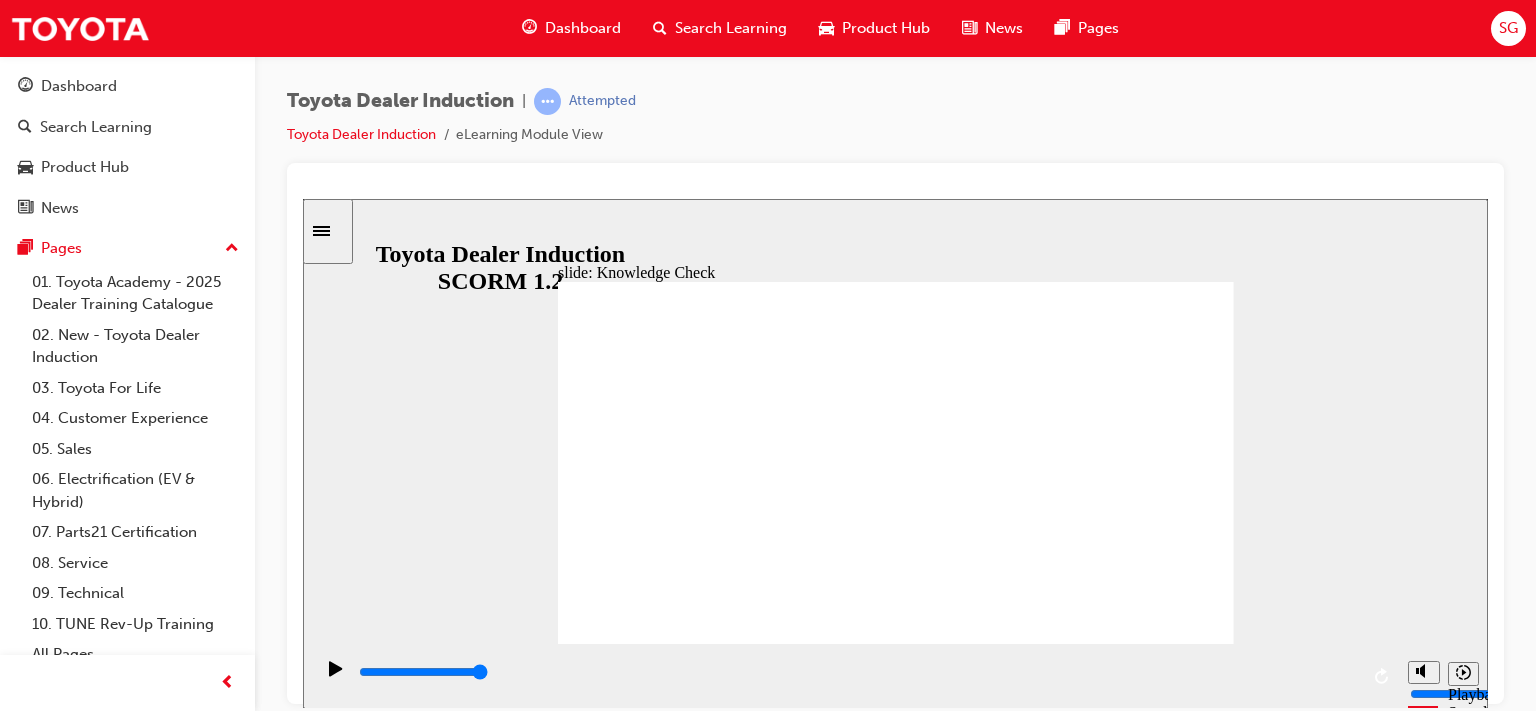 radio on "true" 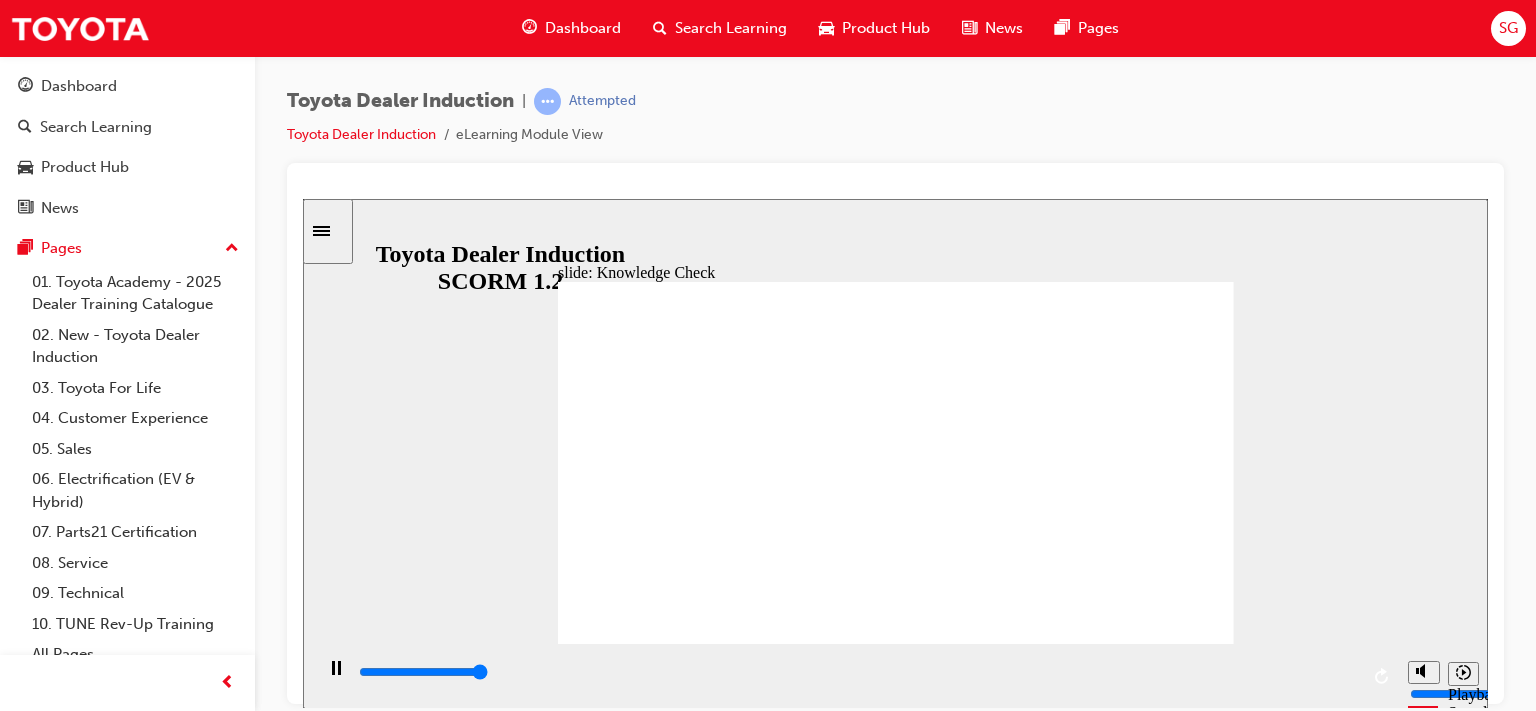 type on "5000" 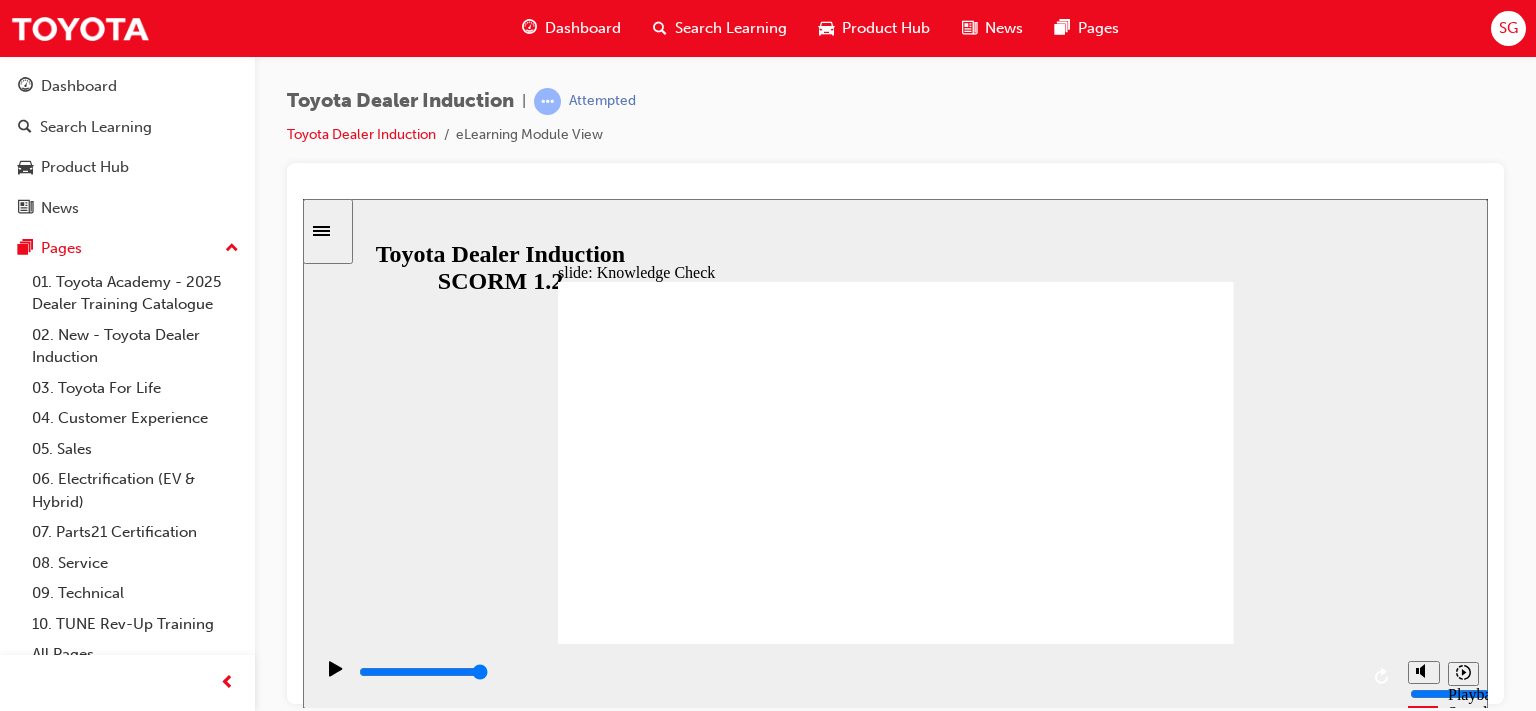radio on "true" 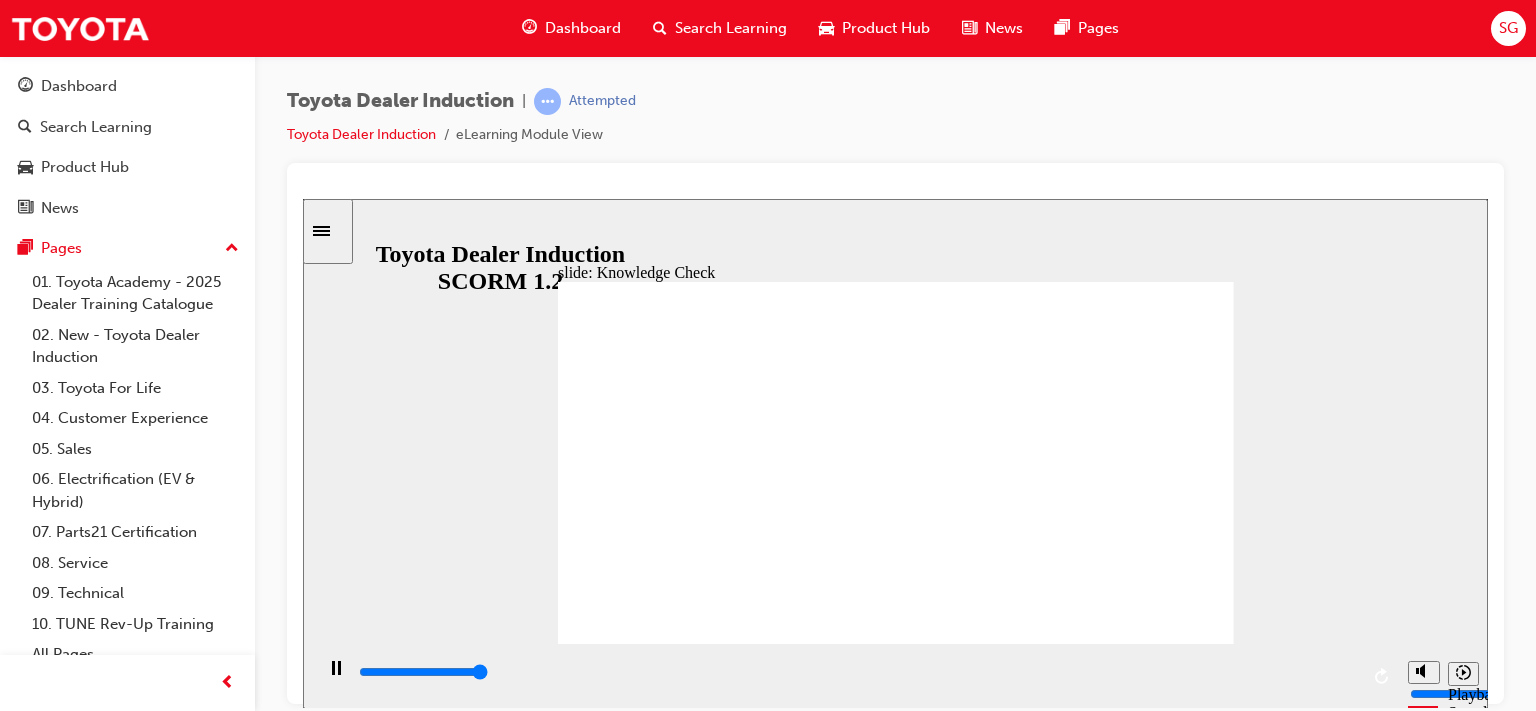 type on "5000" 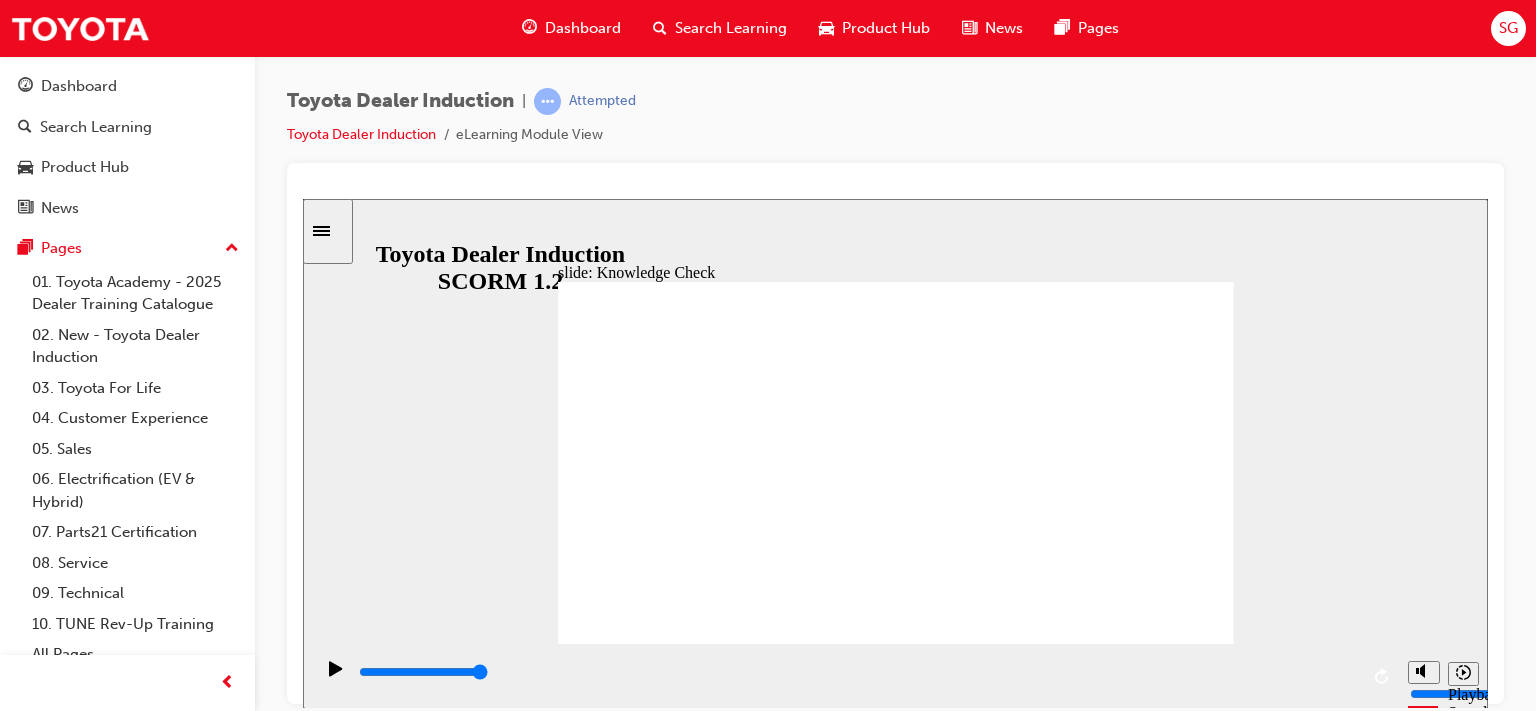 radio on "true" 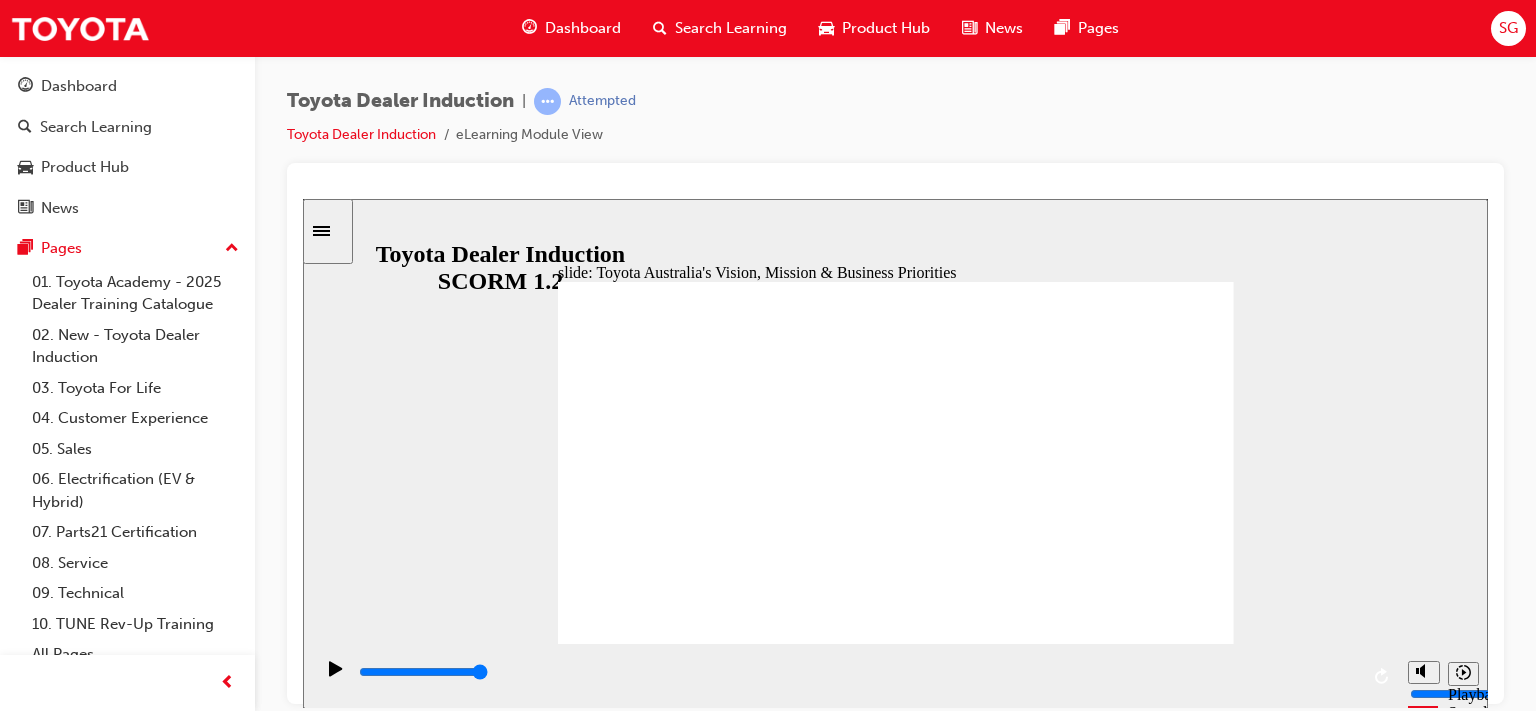 click 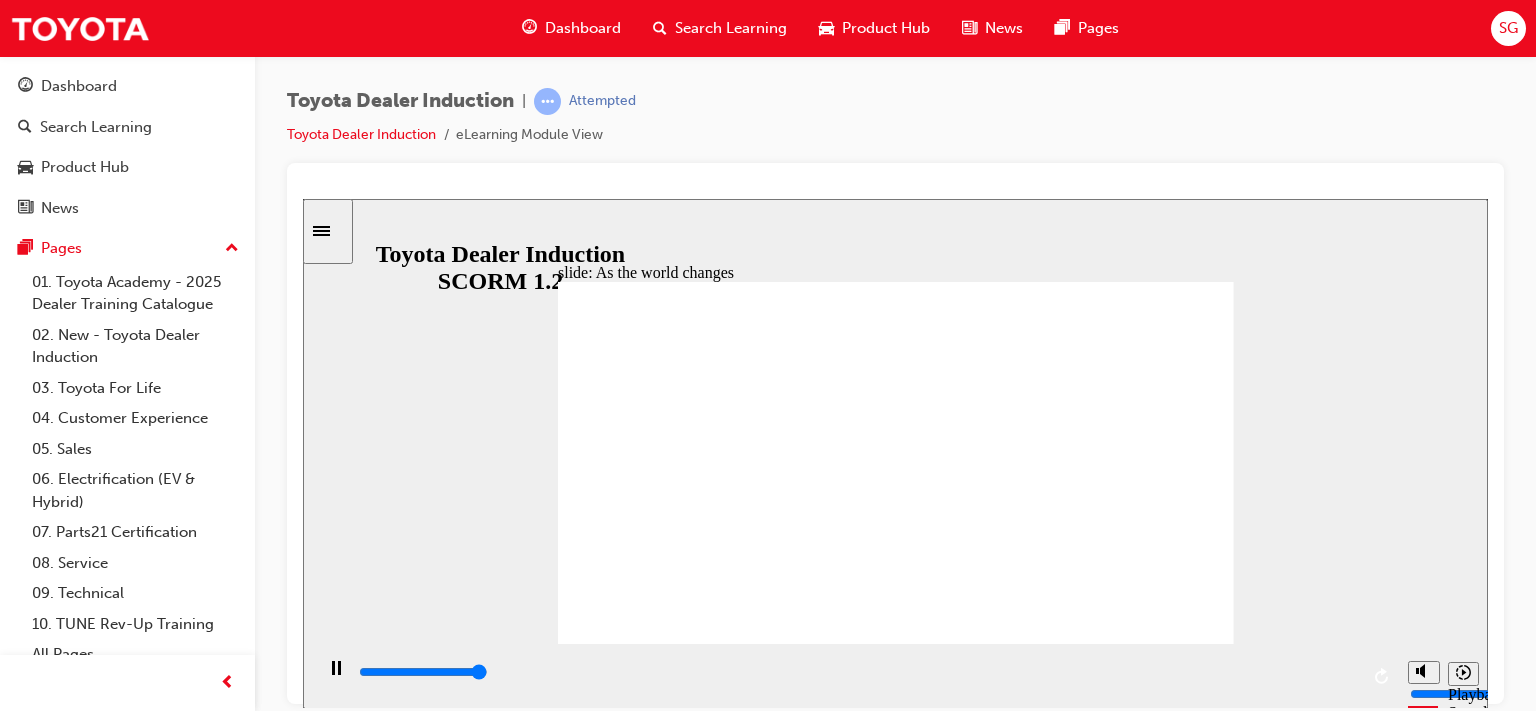 type on "9200" 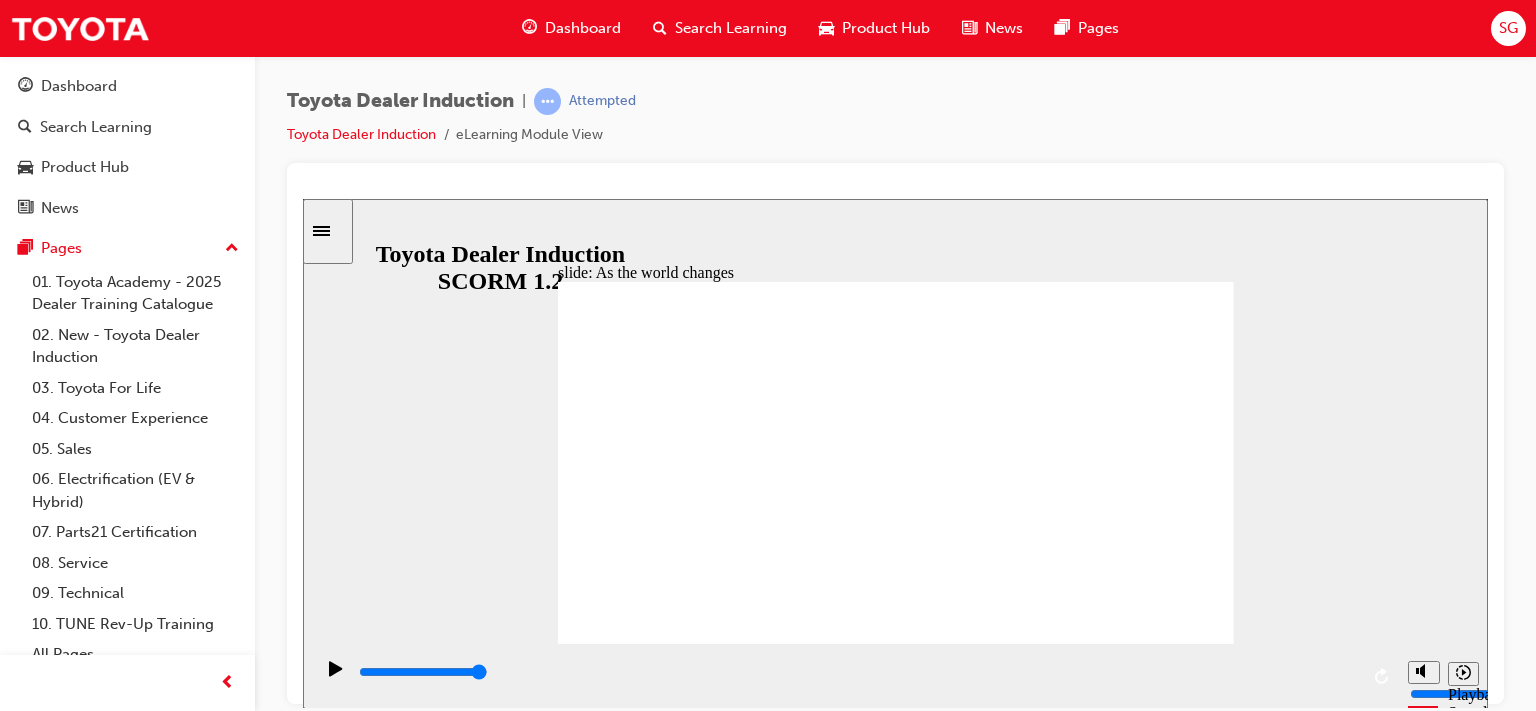 click 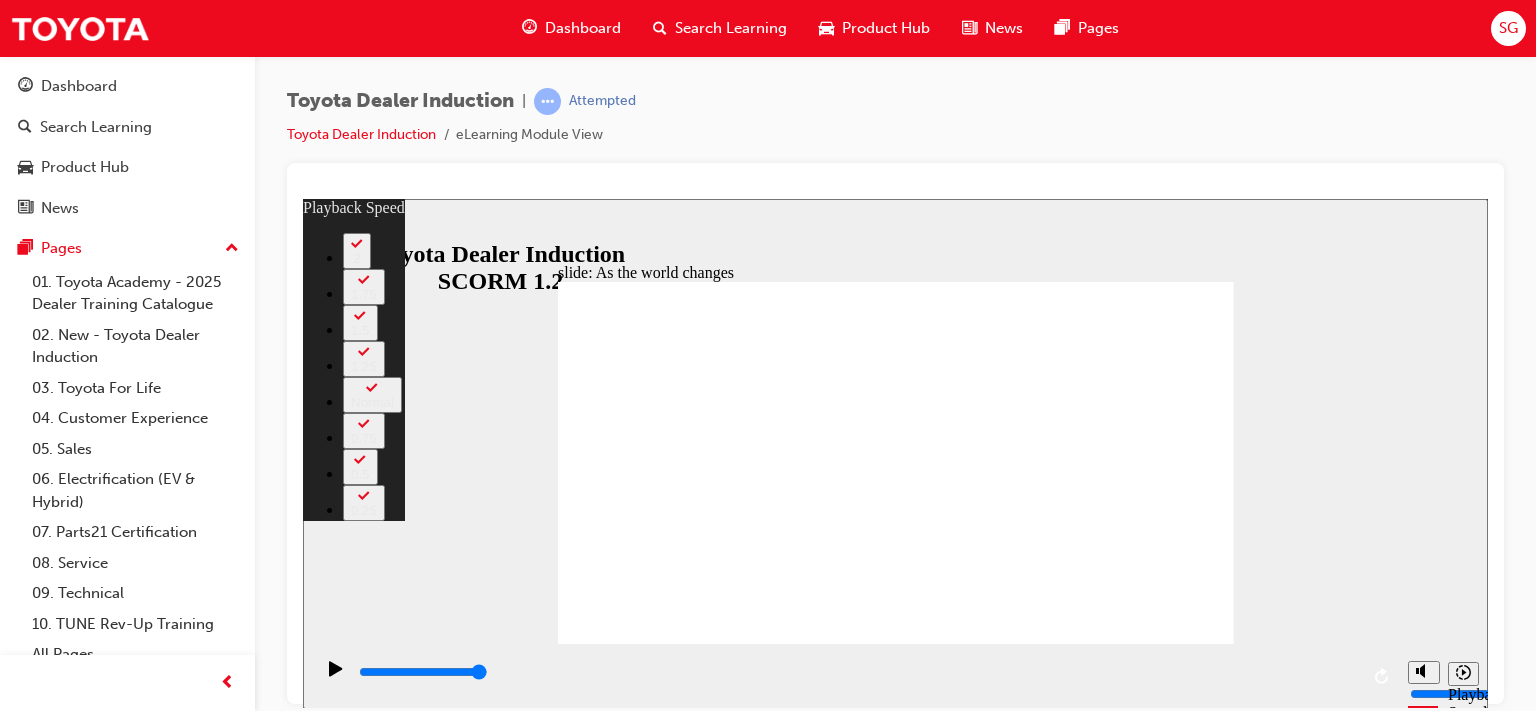 click 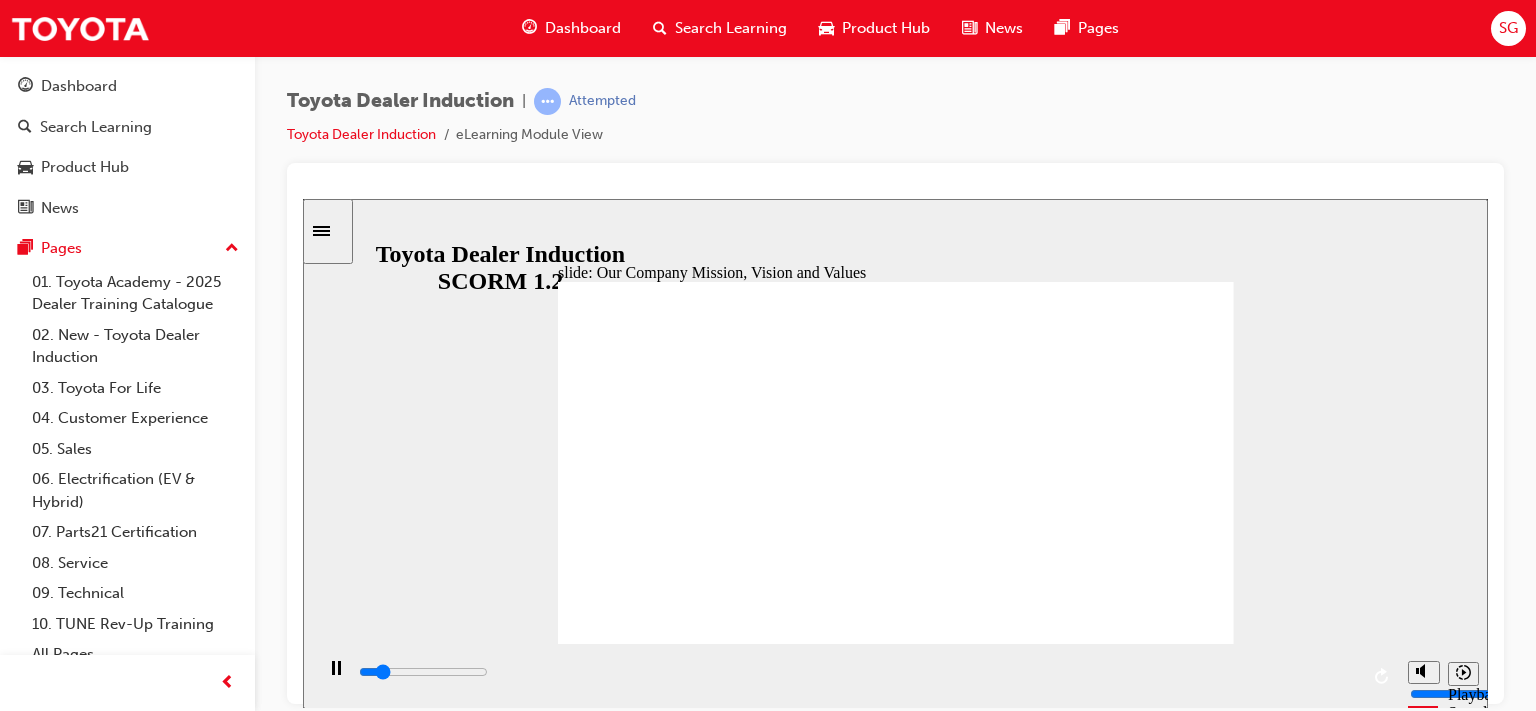 type on "14700" 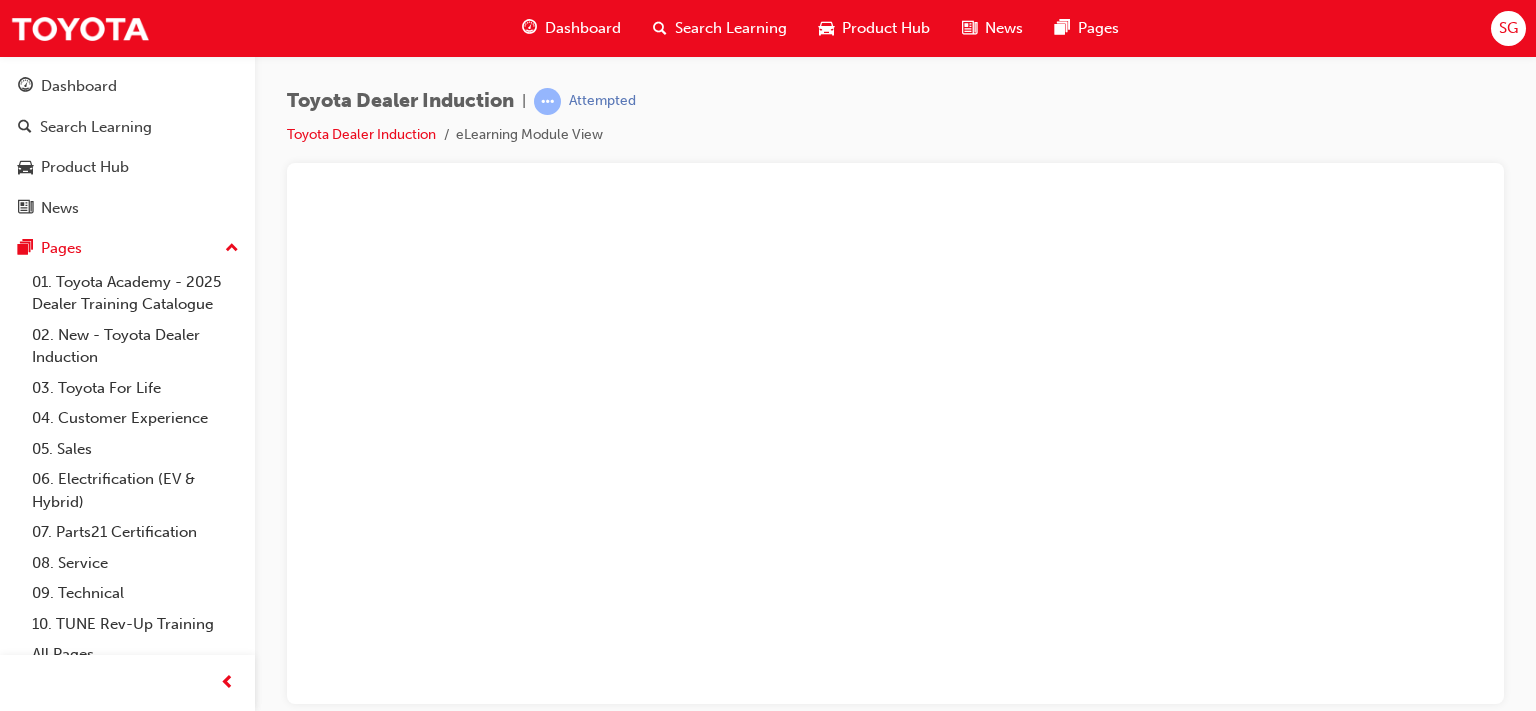 scroll, scrollTop: 0, scrollLeft: 0, axis: both 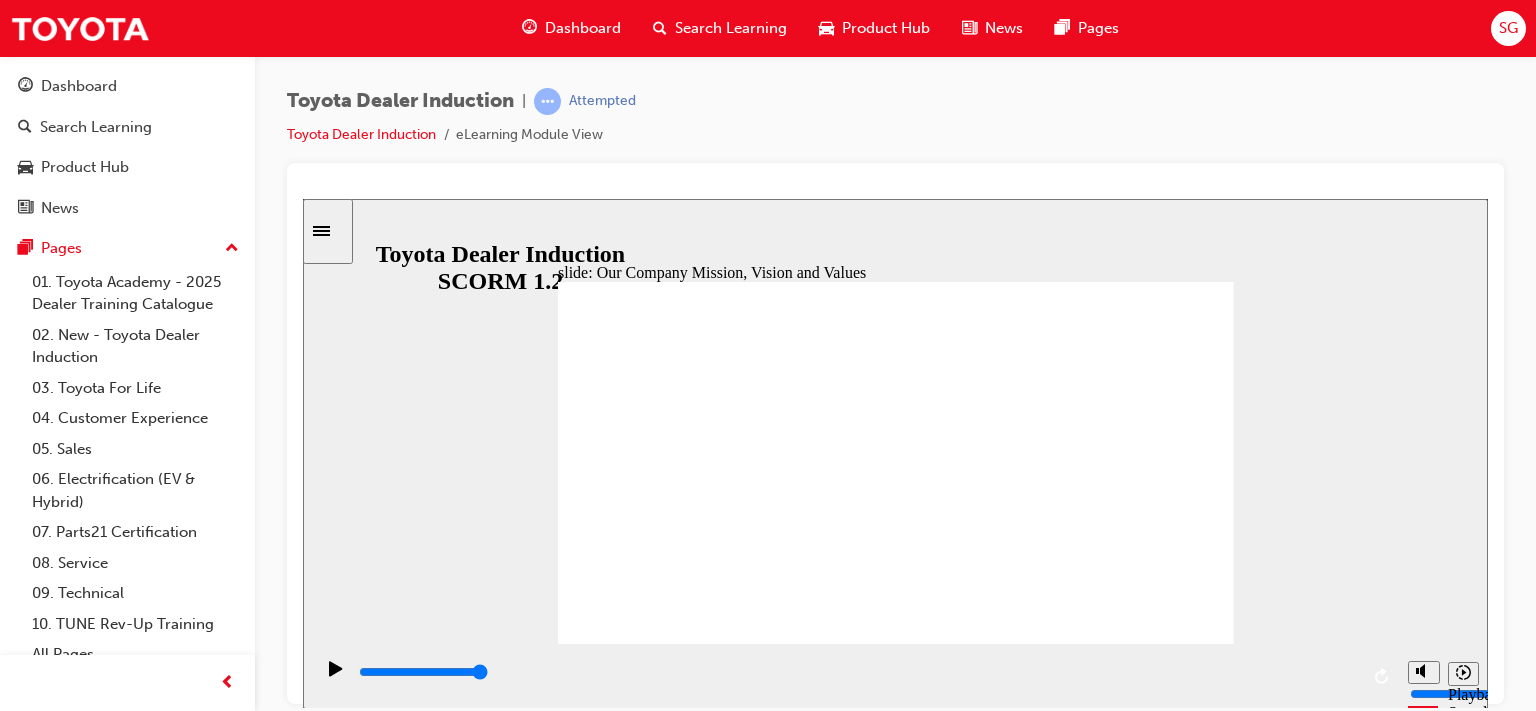 click 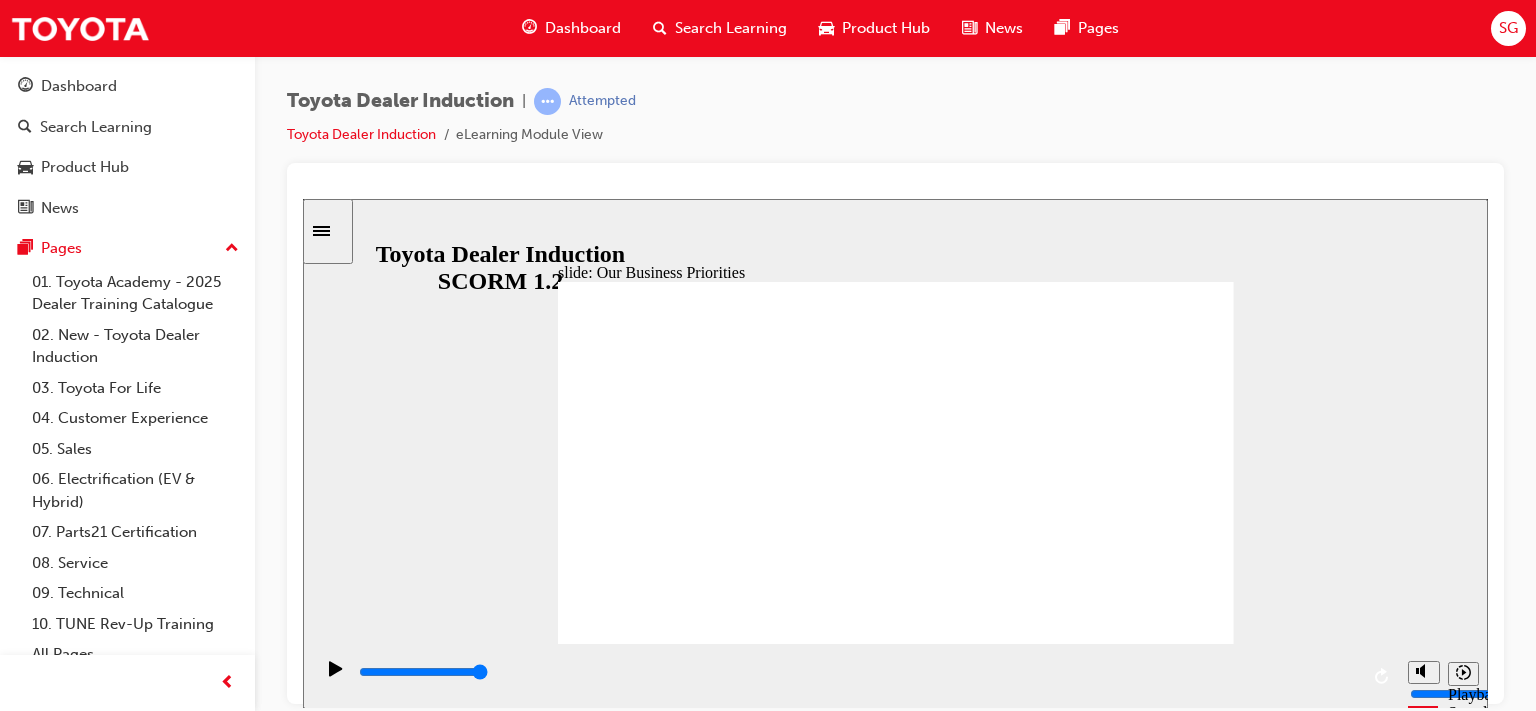 click 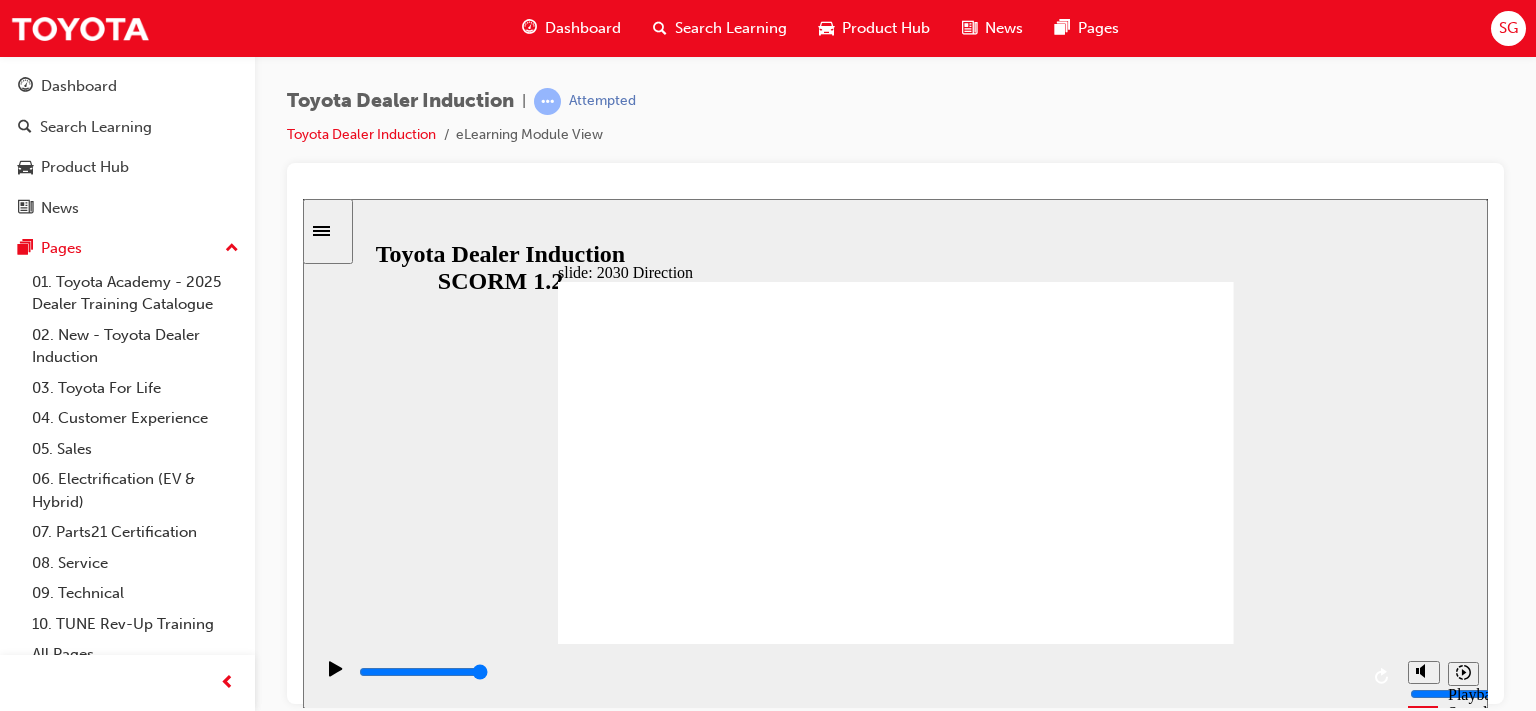 click 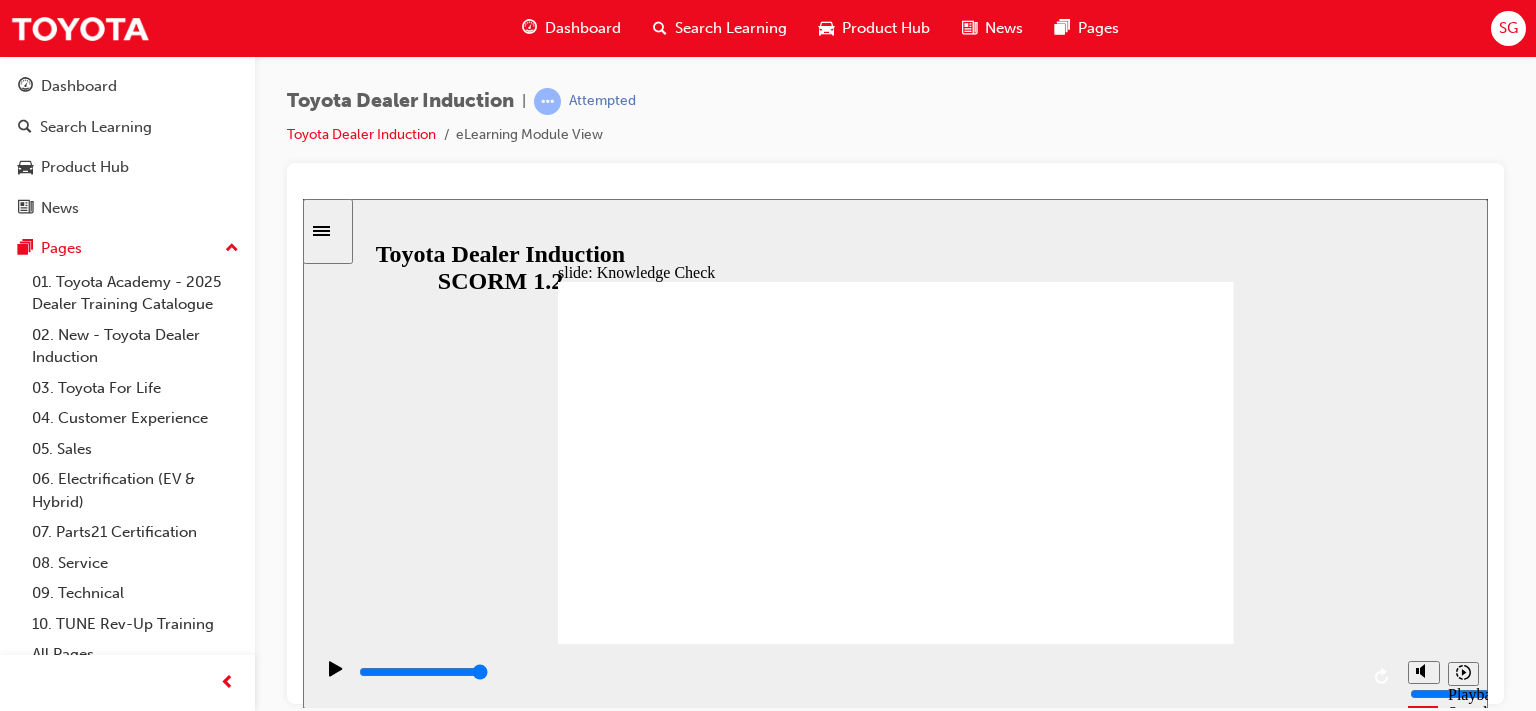 click 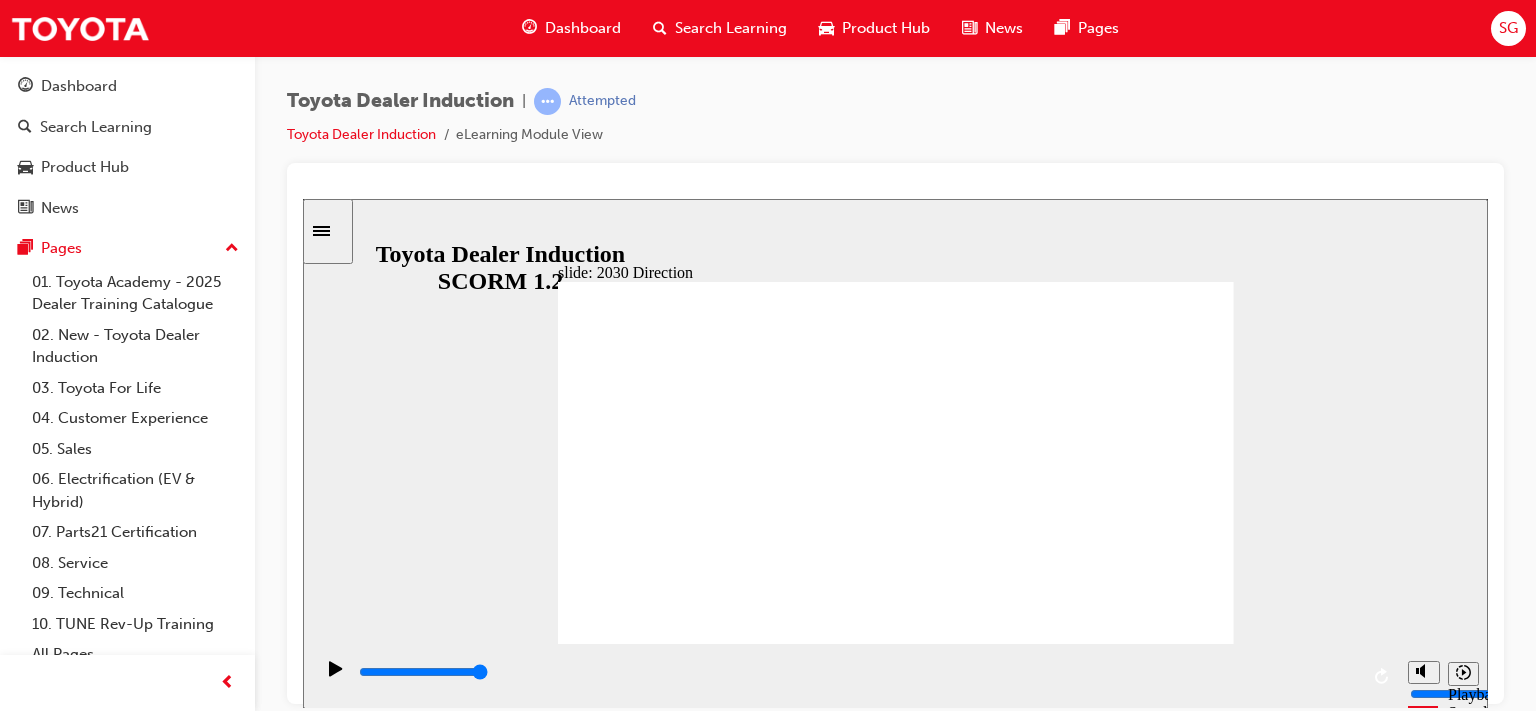 click 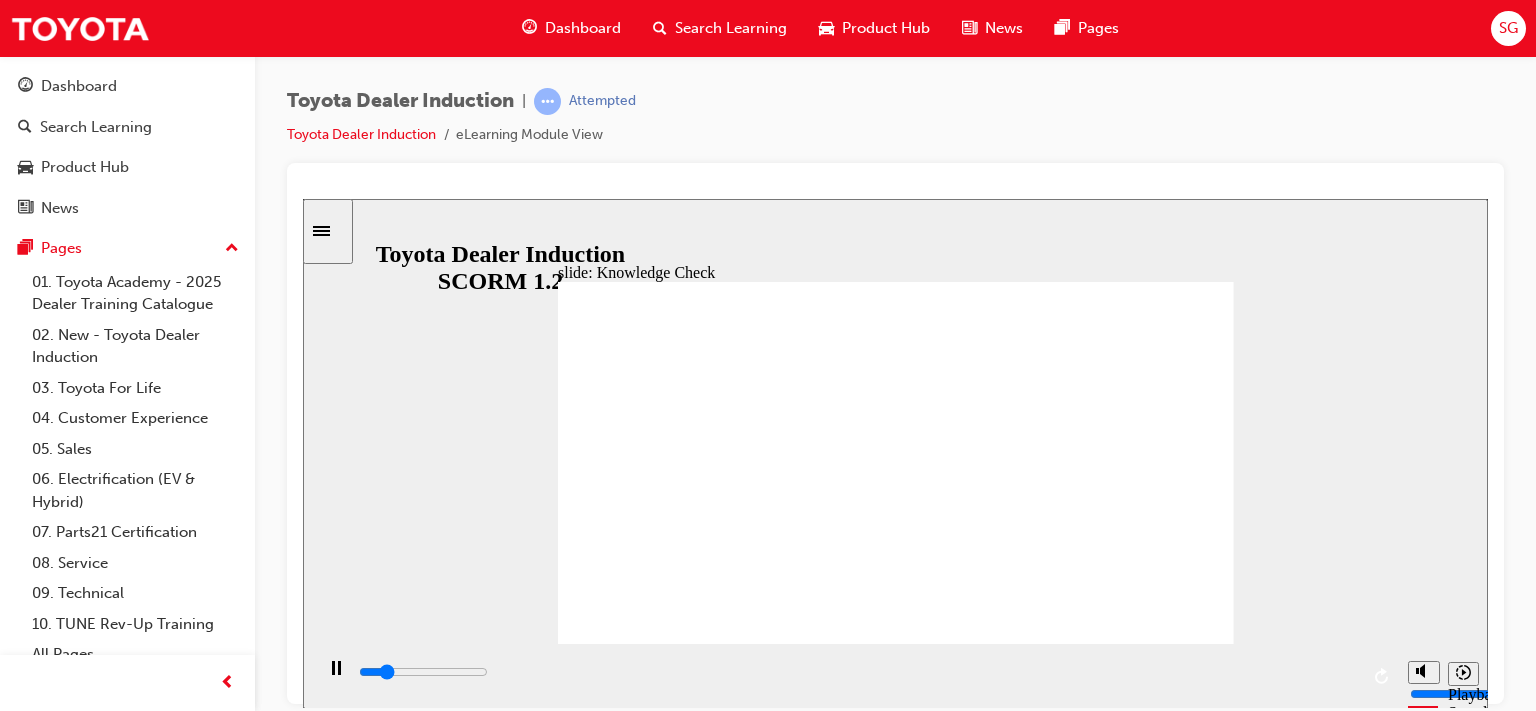 click at bounding box center (670, 1451) 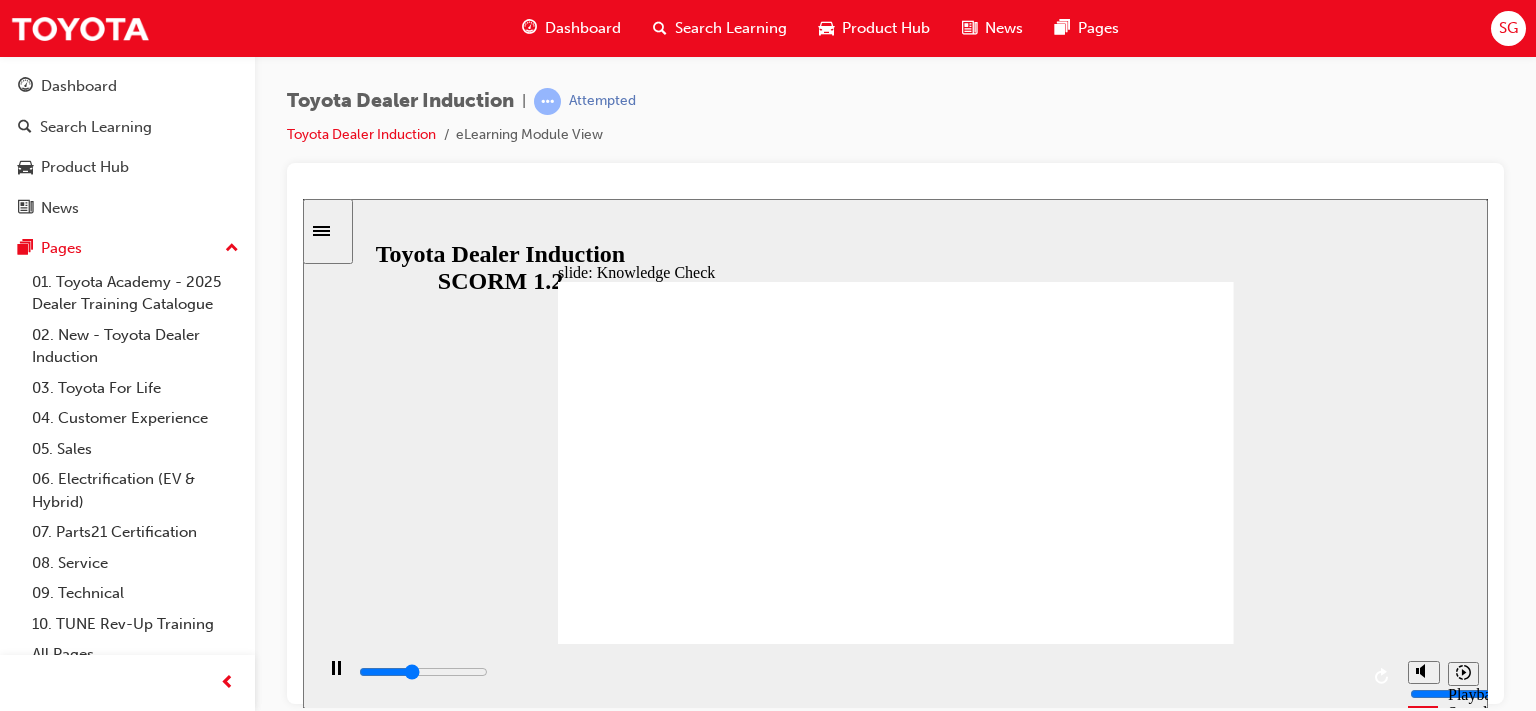 type on "2000" 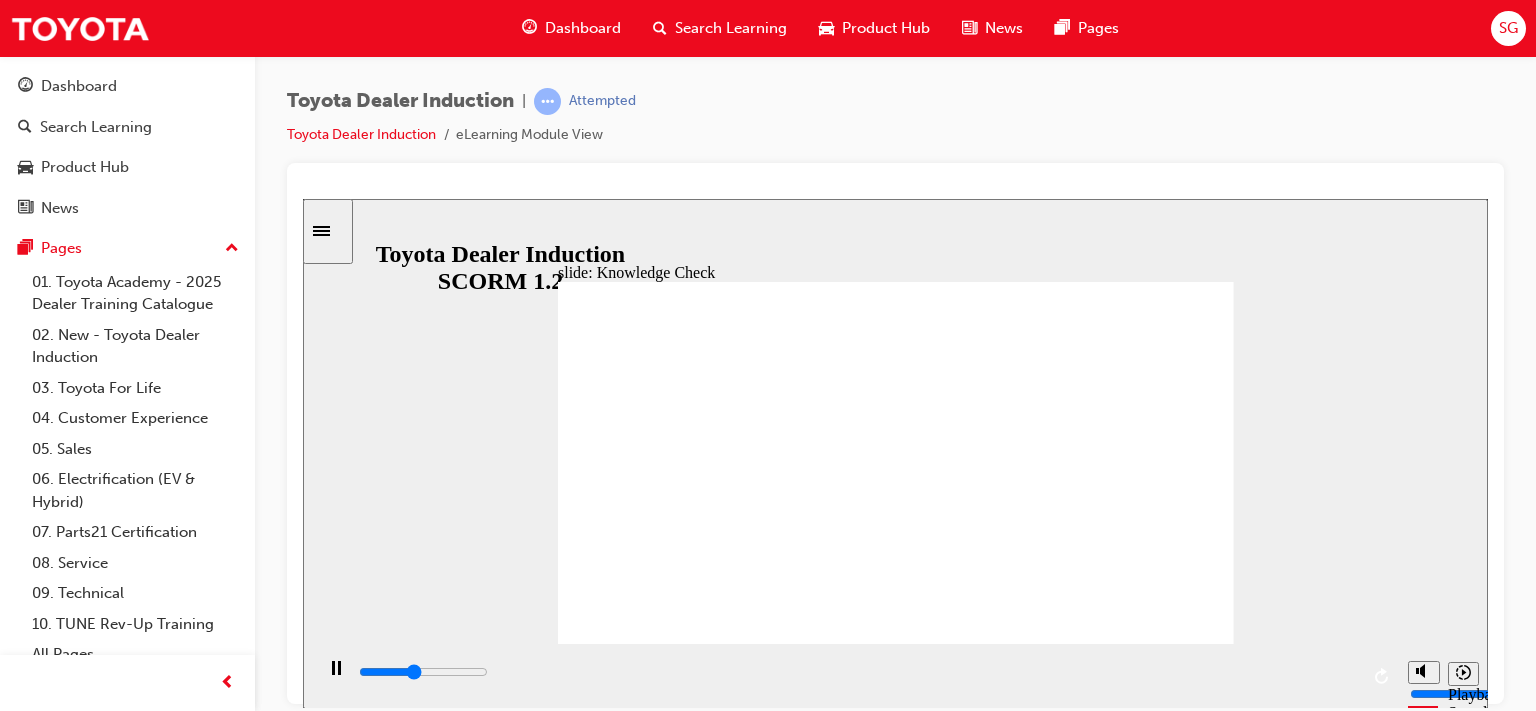 type on "2100" 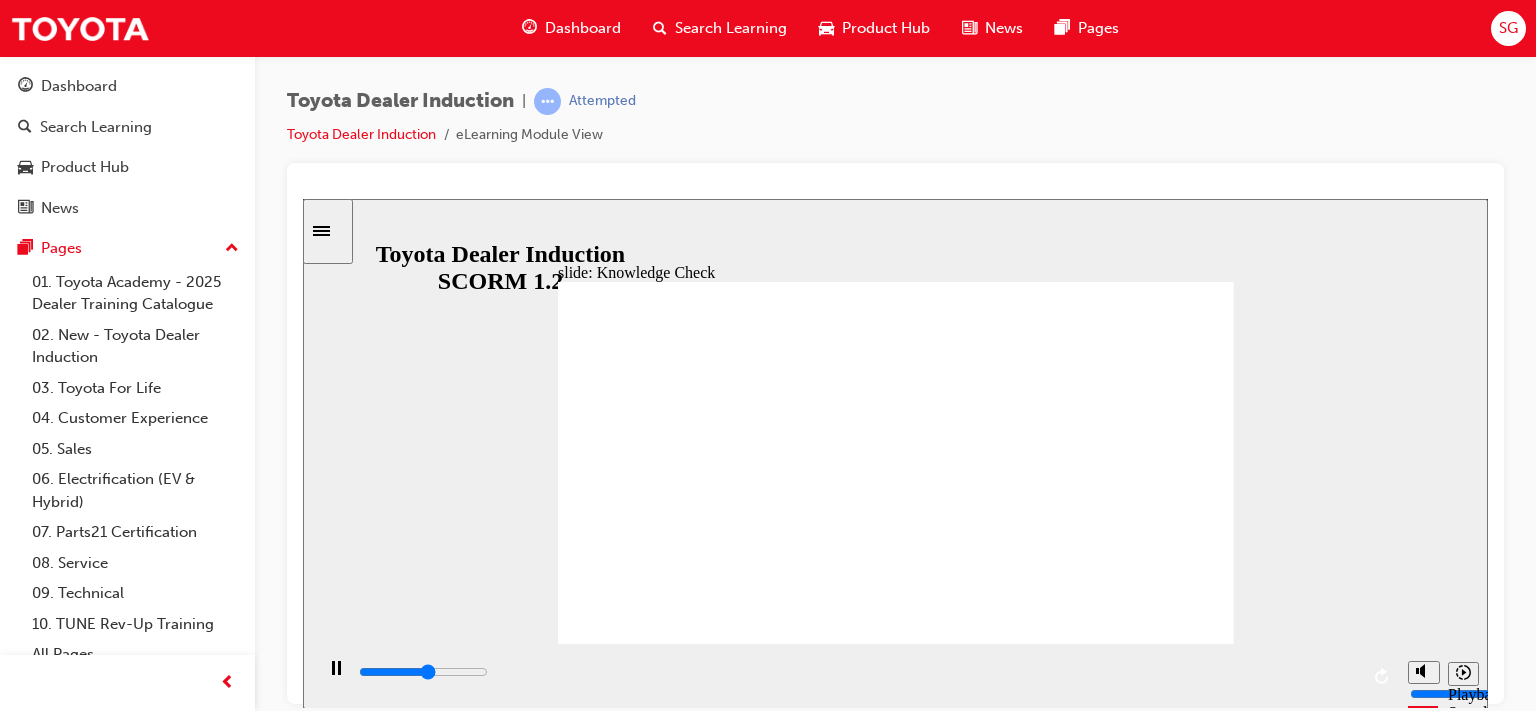 type on "2700" 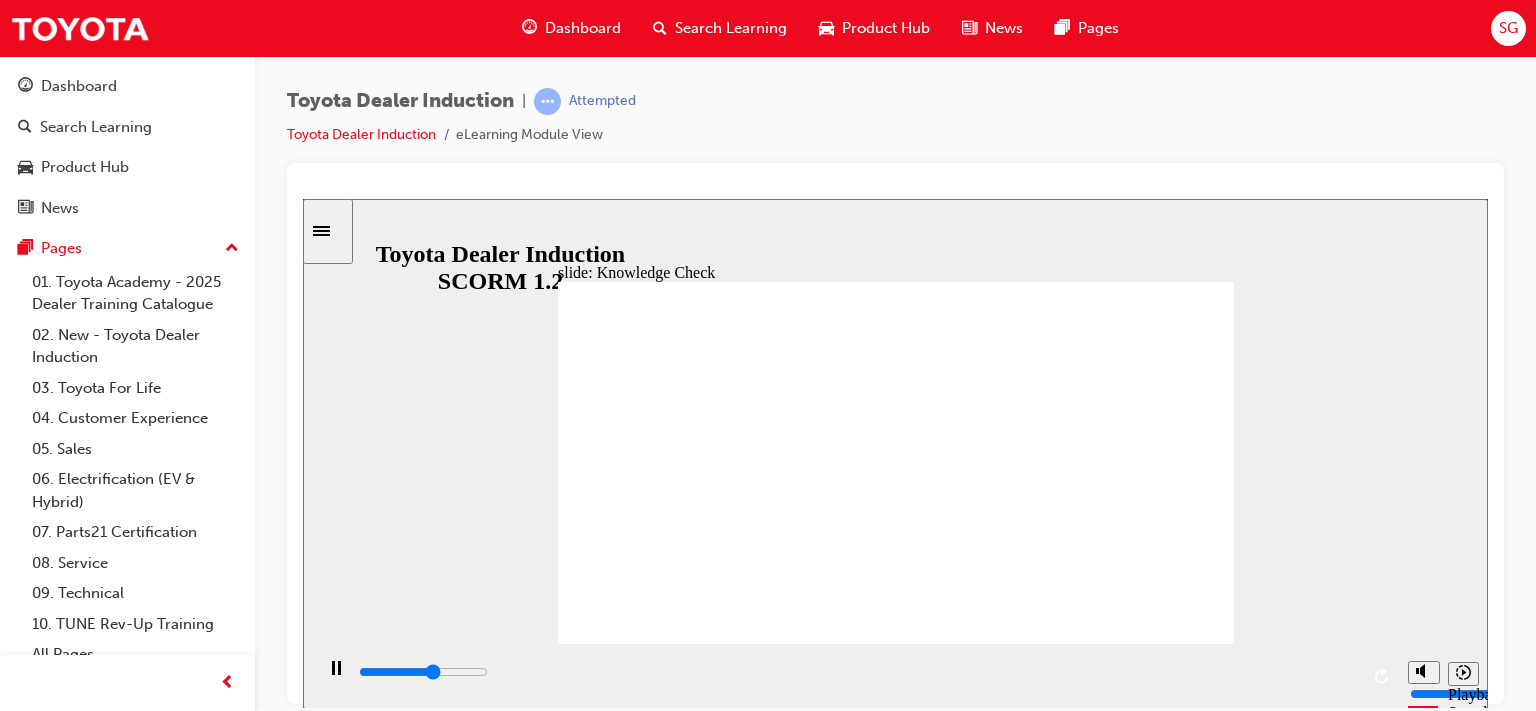 type on "2900" 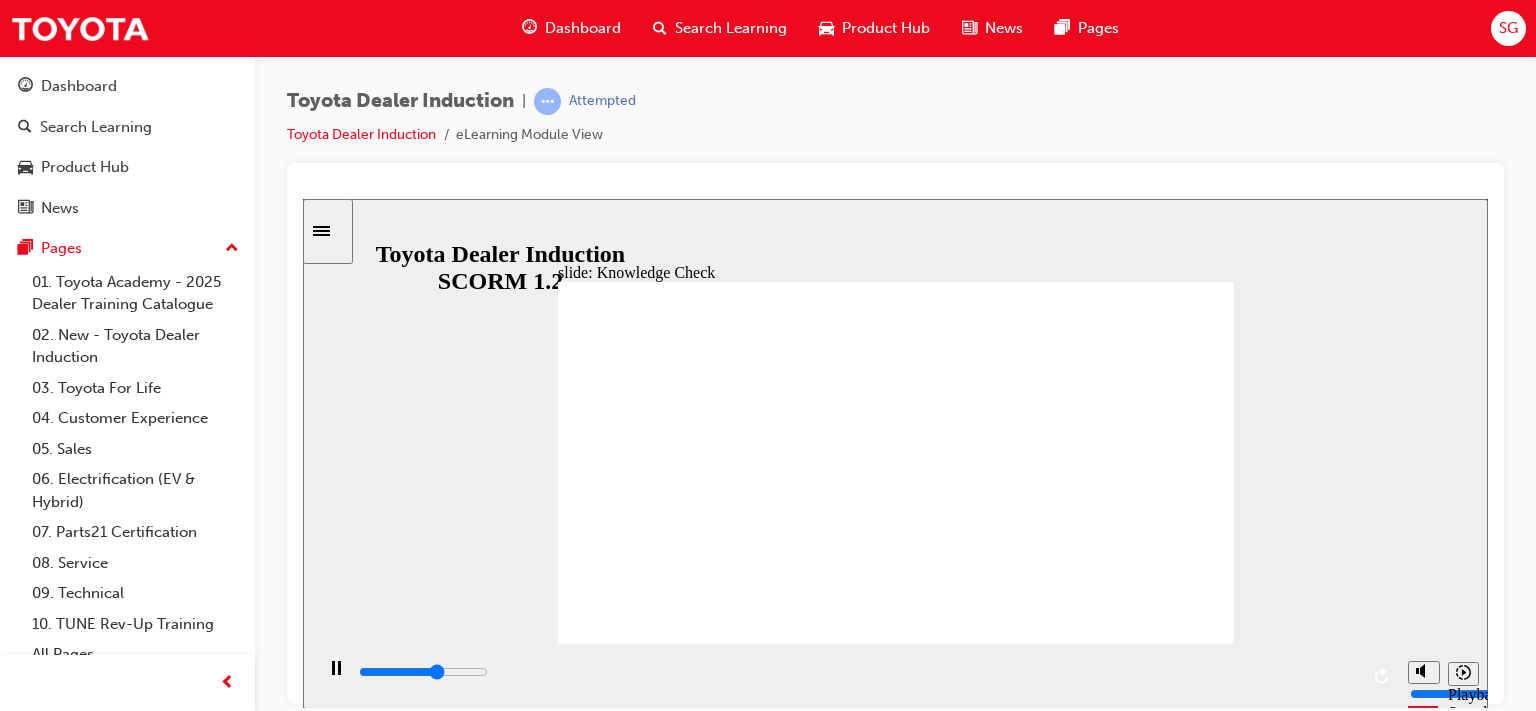 type on "3200" 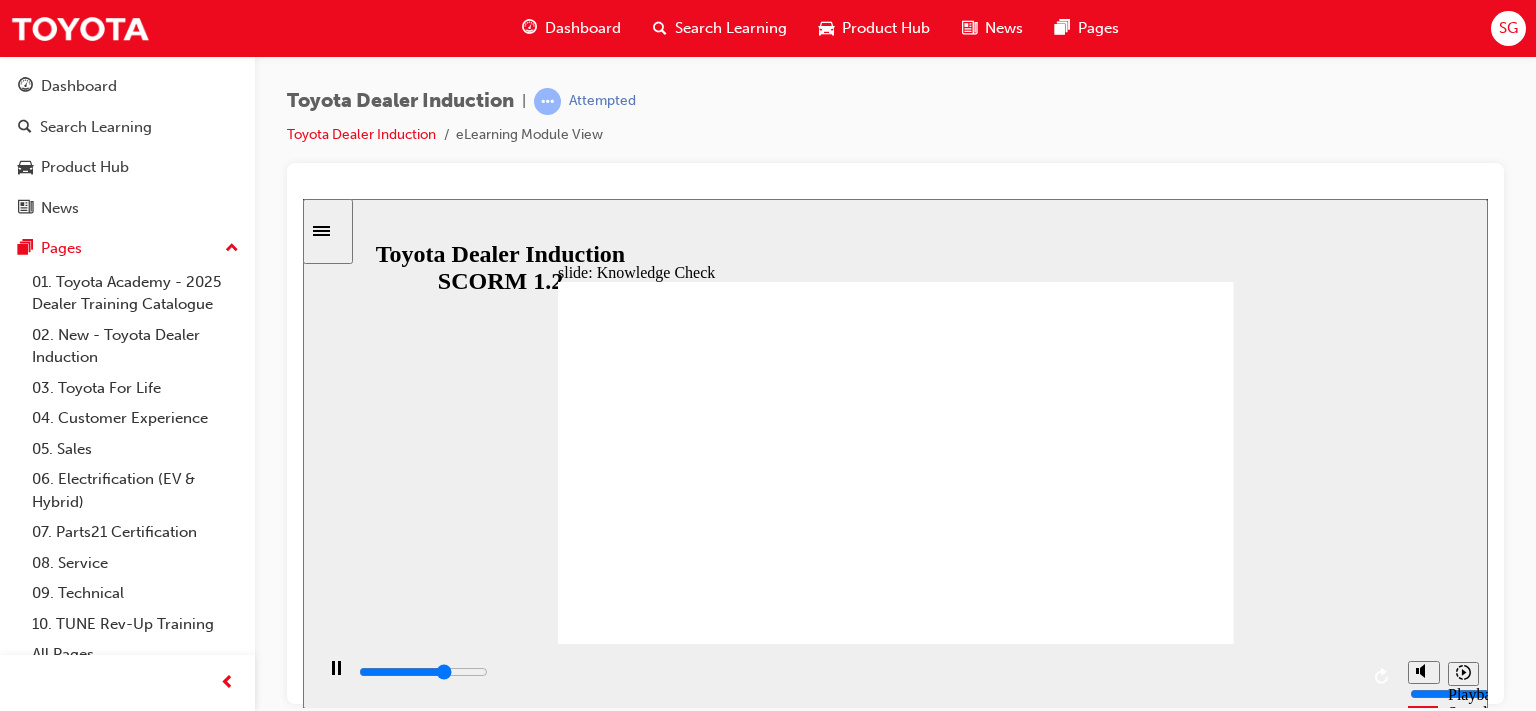 type on "3400" 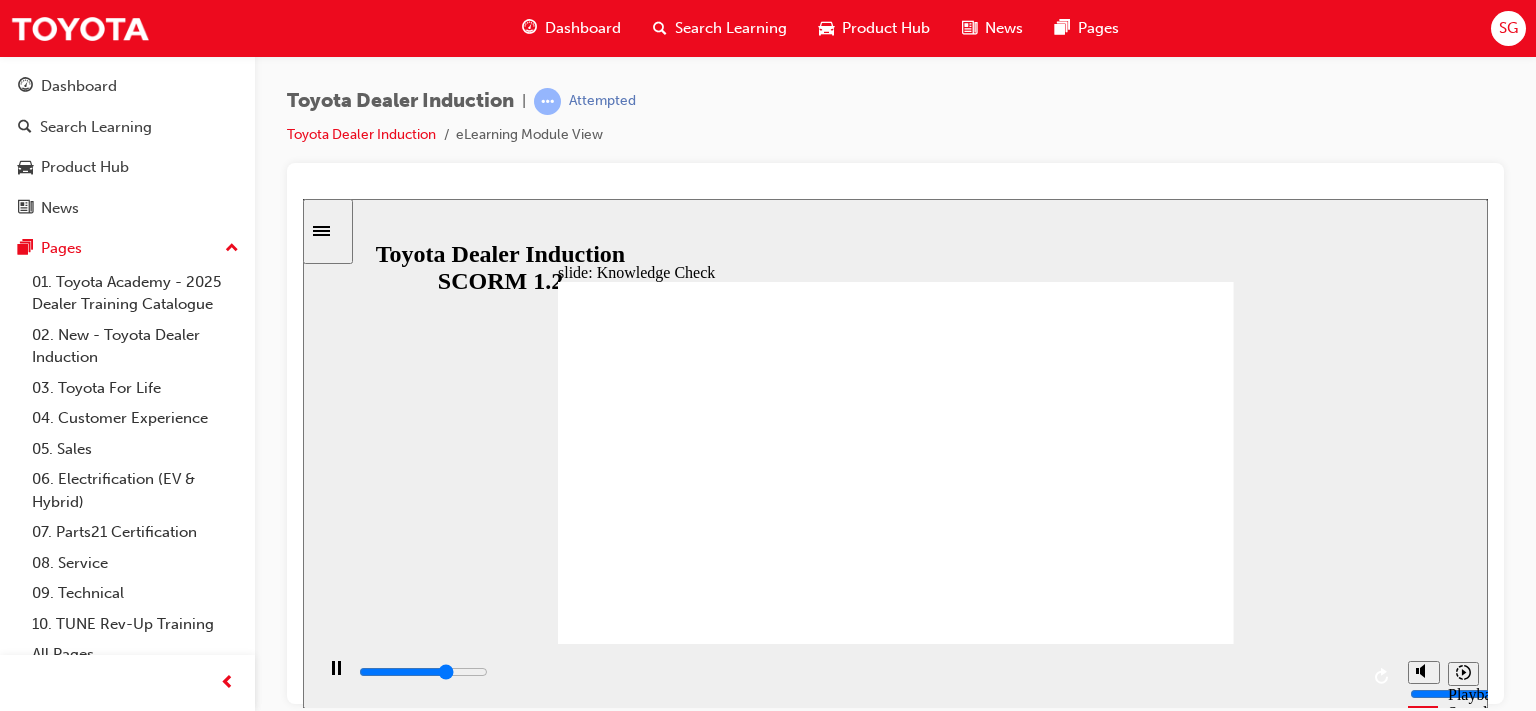 type on "3500" 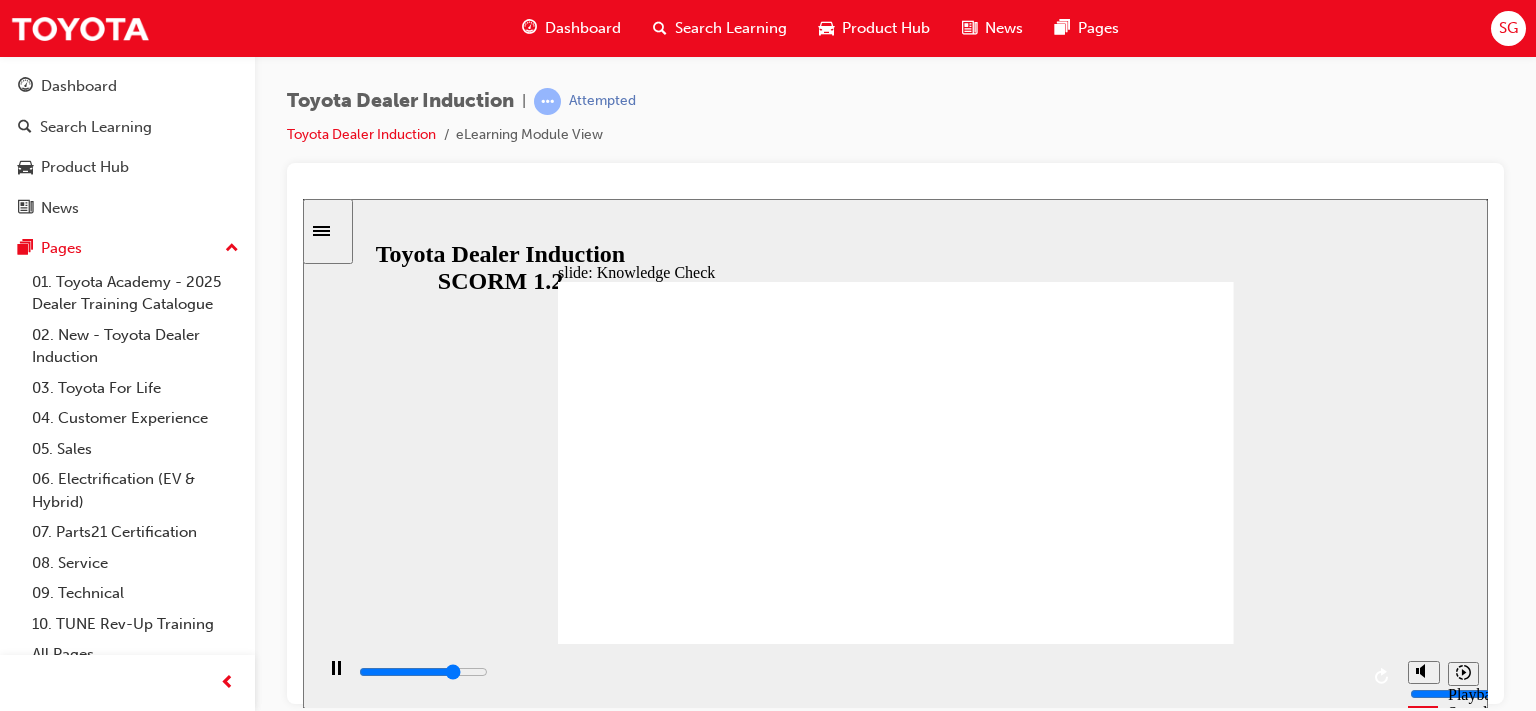 type on "3800" 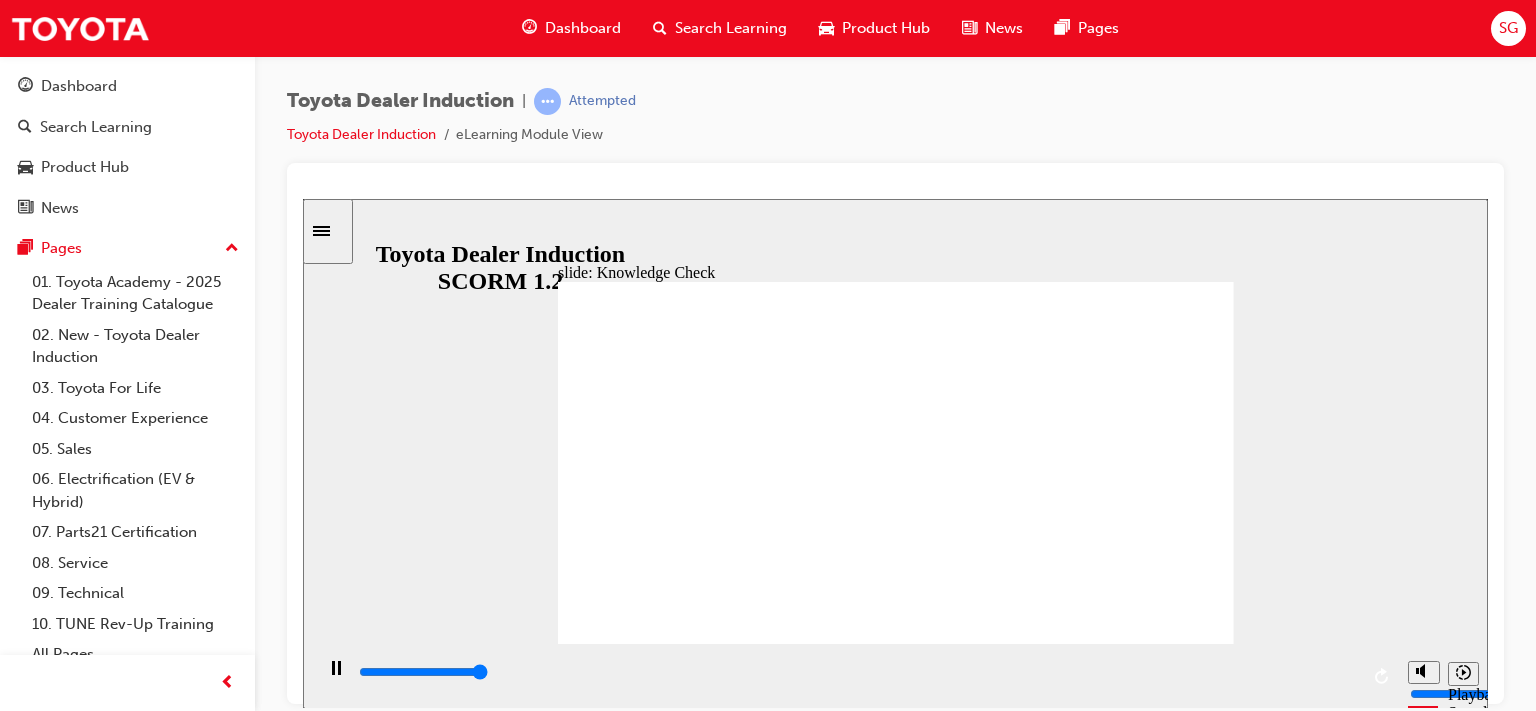 type on "5000" 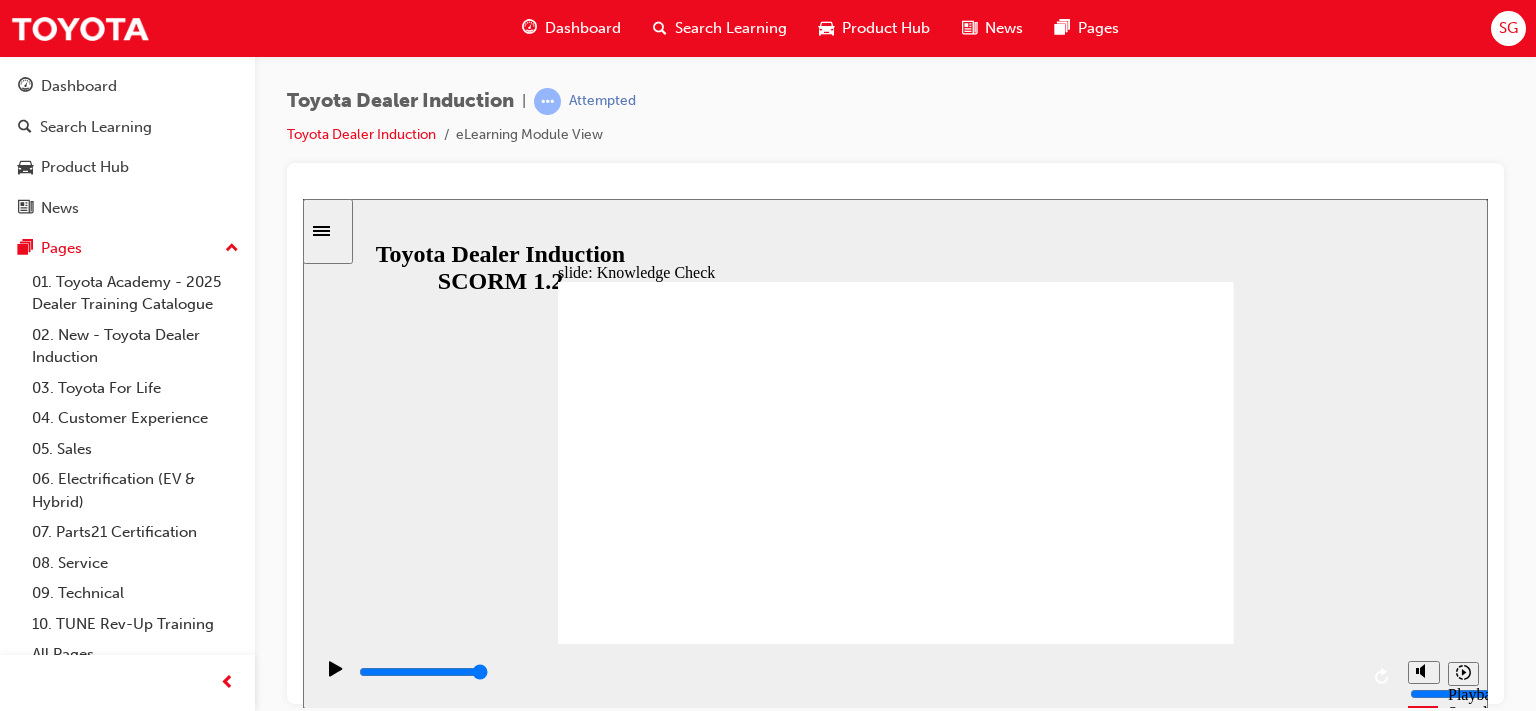 type on "mobility" 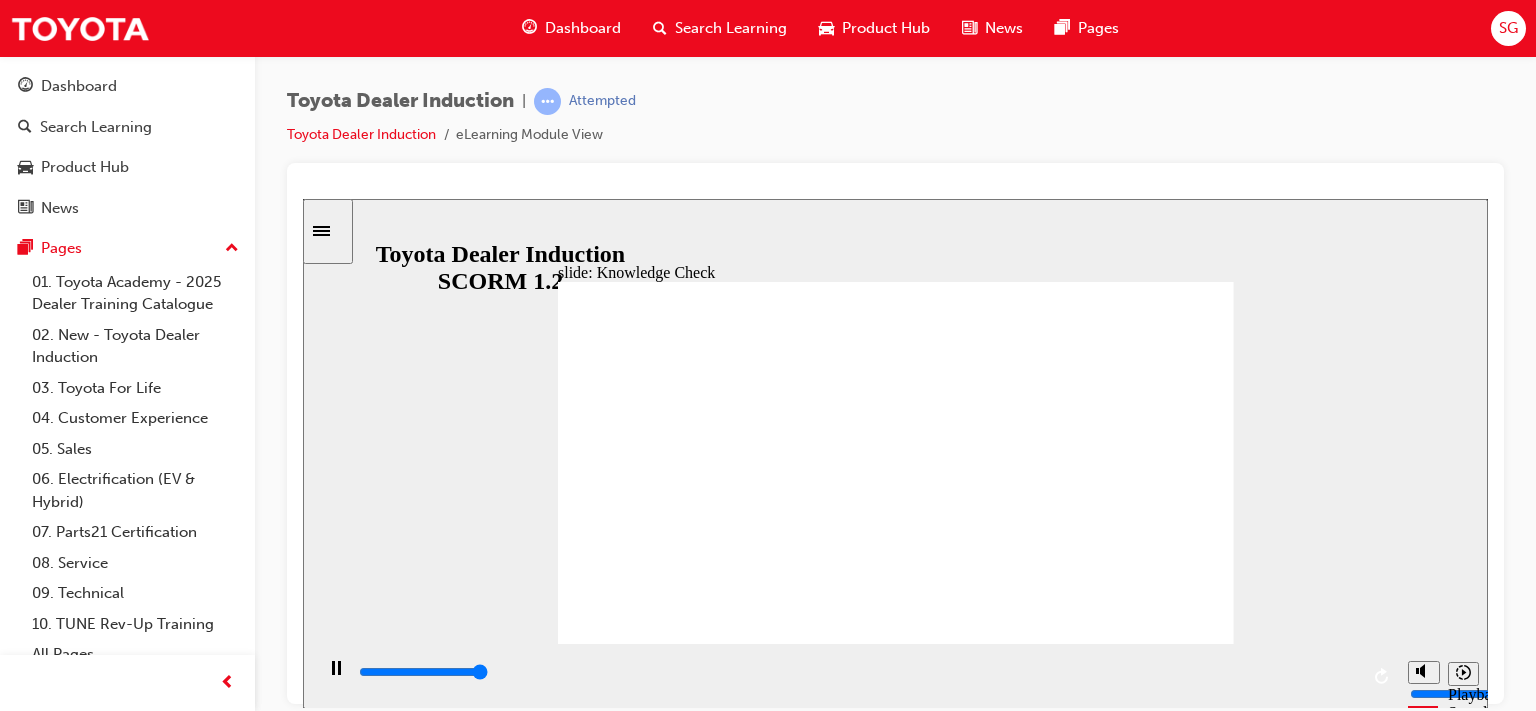type on "5000" 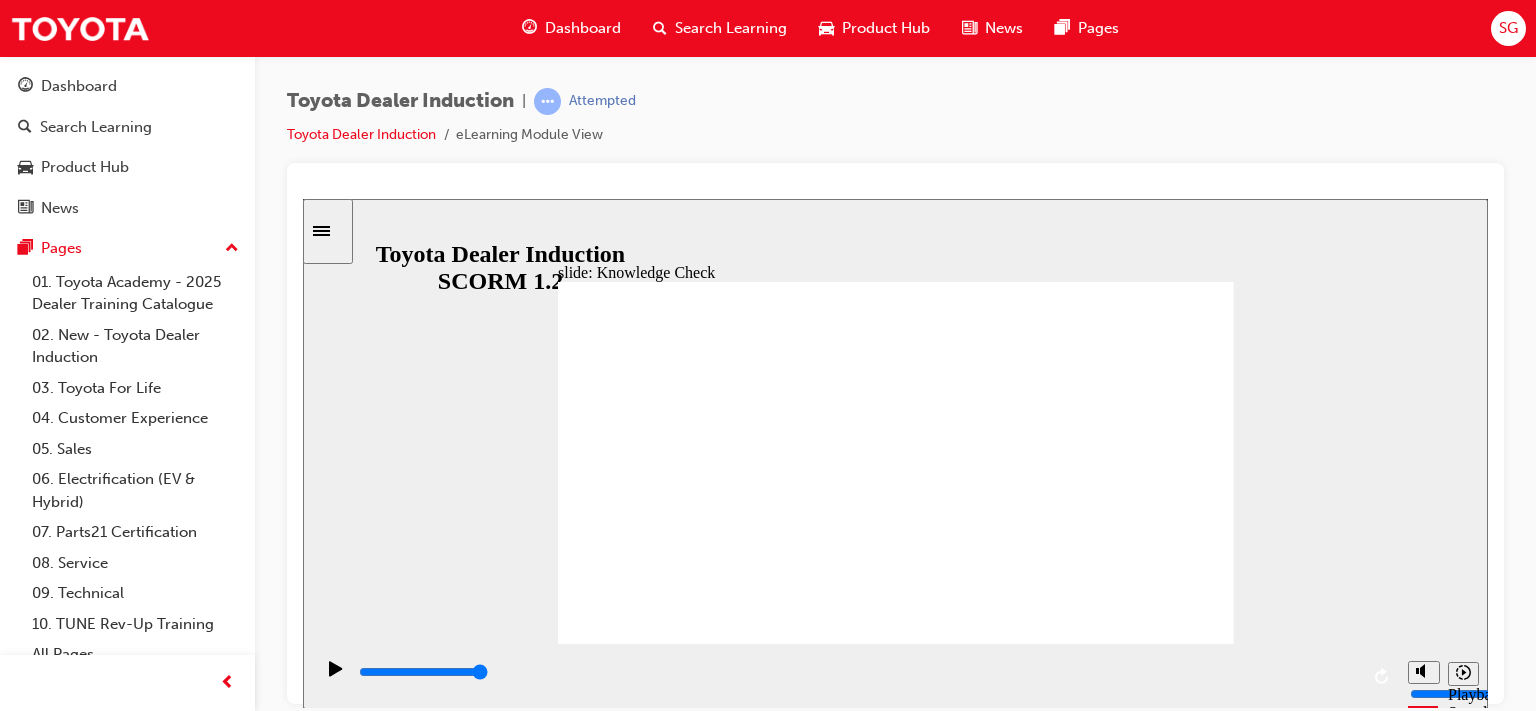 click at bounding box center (670, 1463) 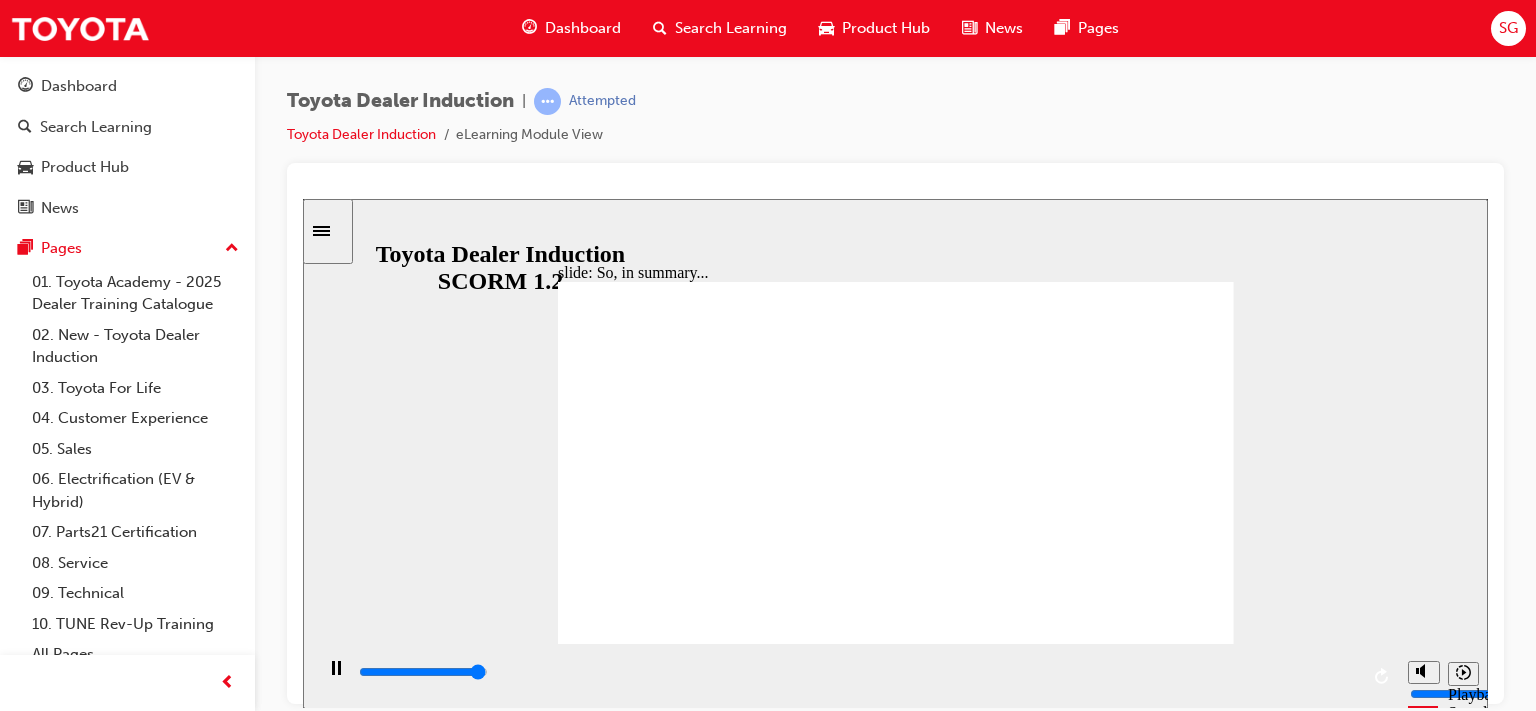 type on "6500" 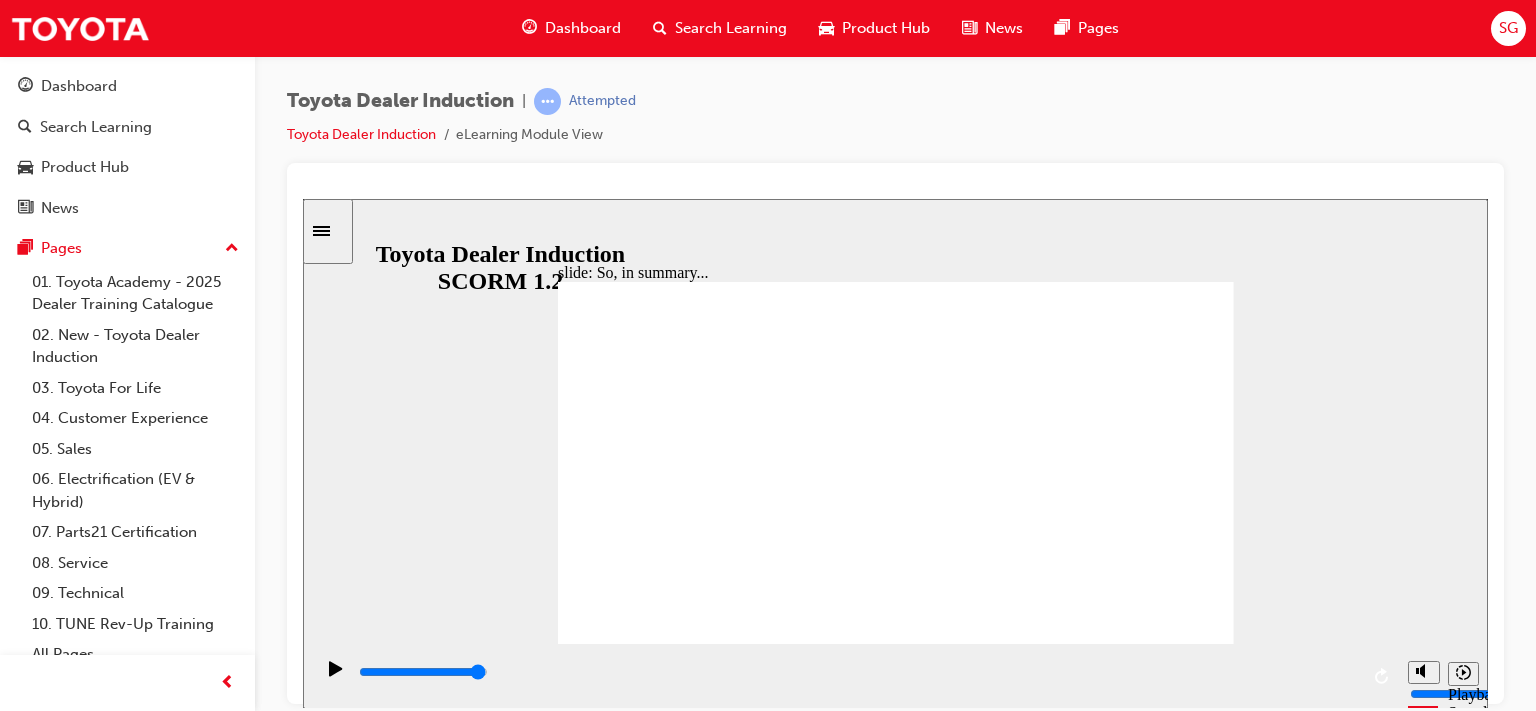 click 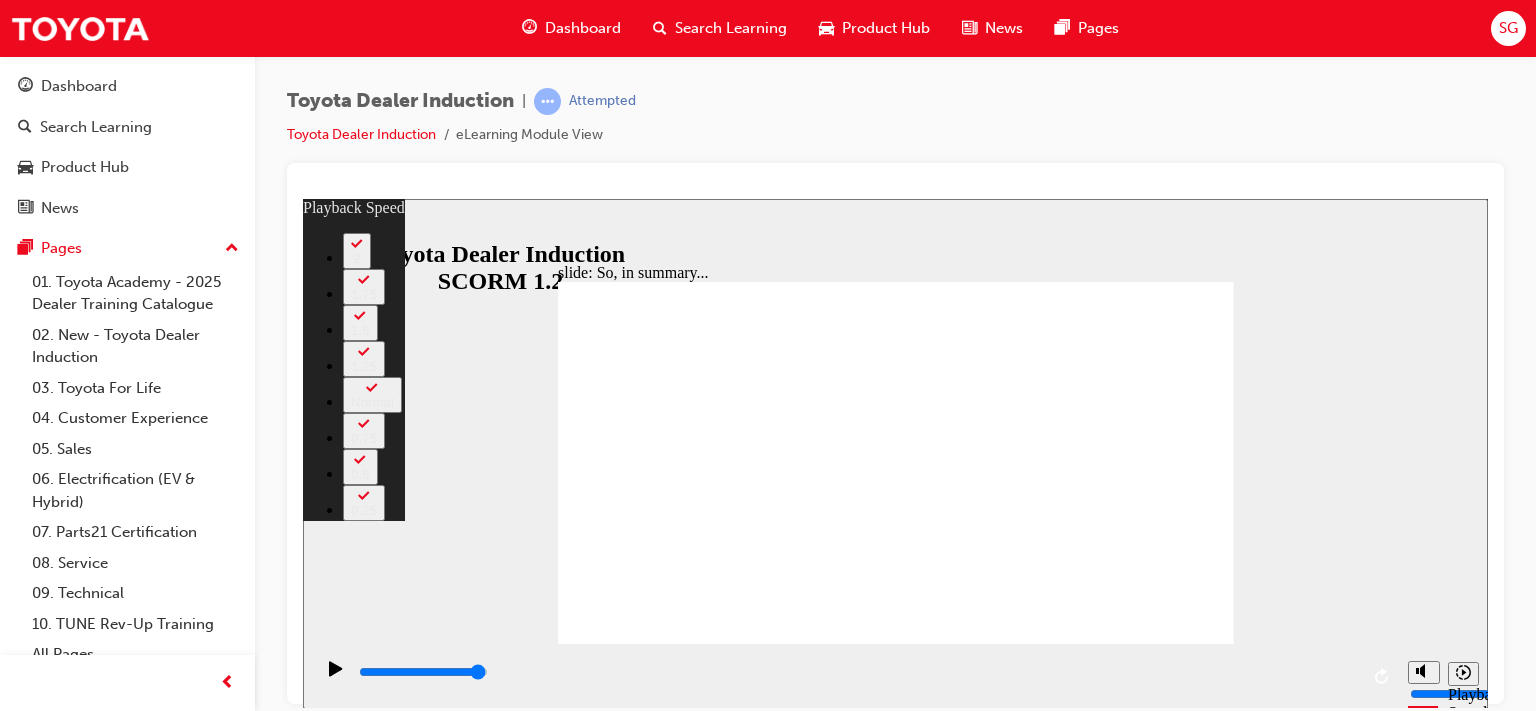 click 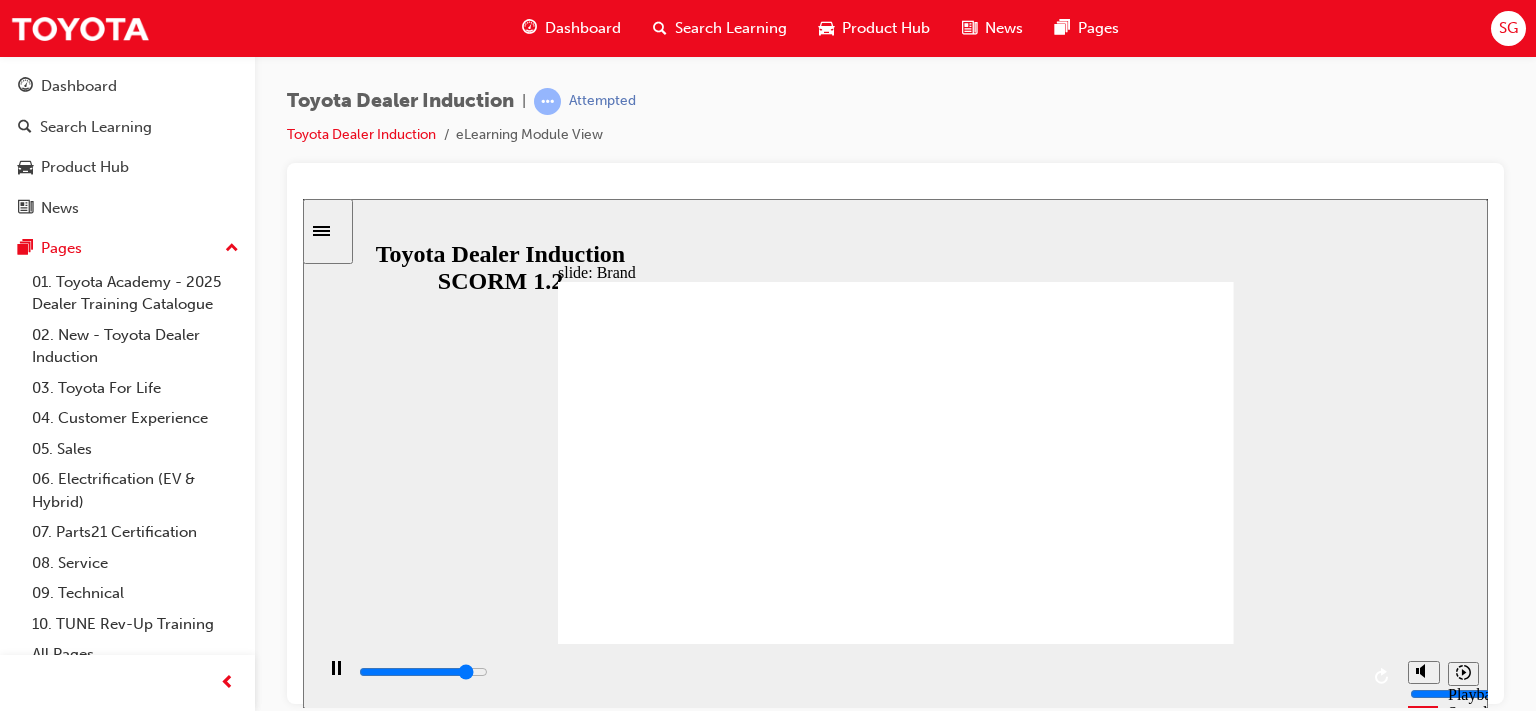 click 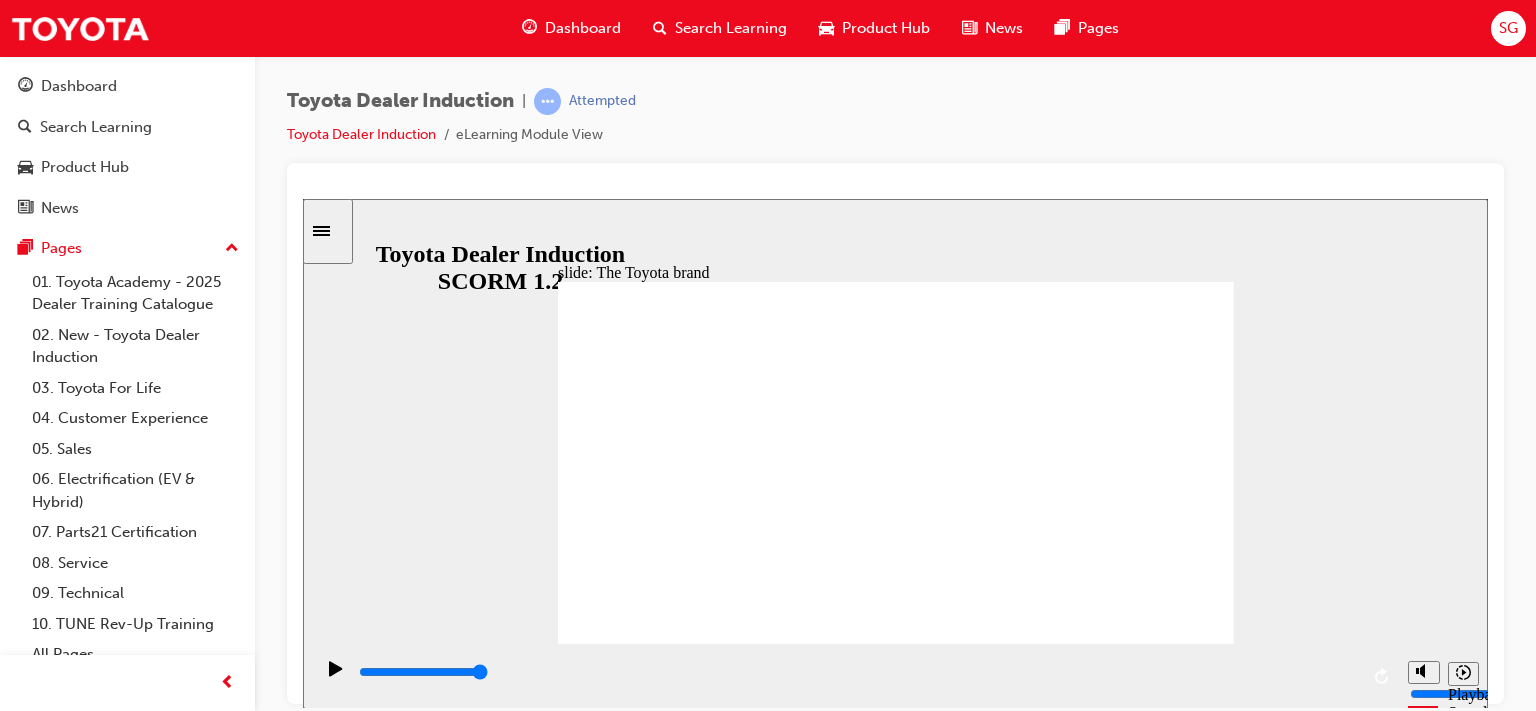 click on "NEXT NEXT" at bounding box center (1173, 1517) 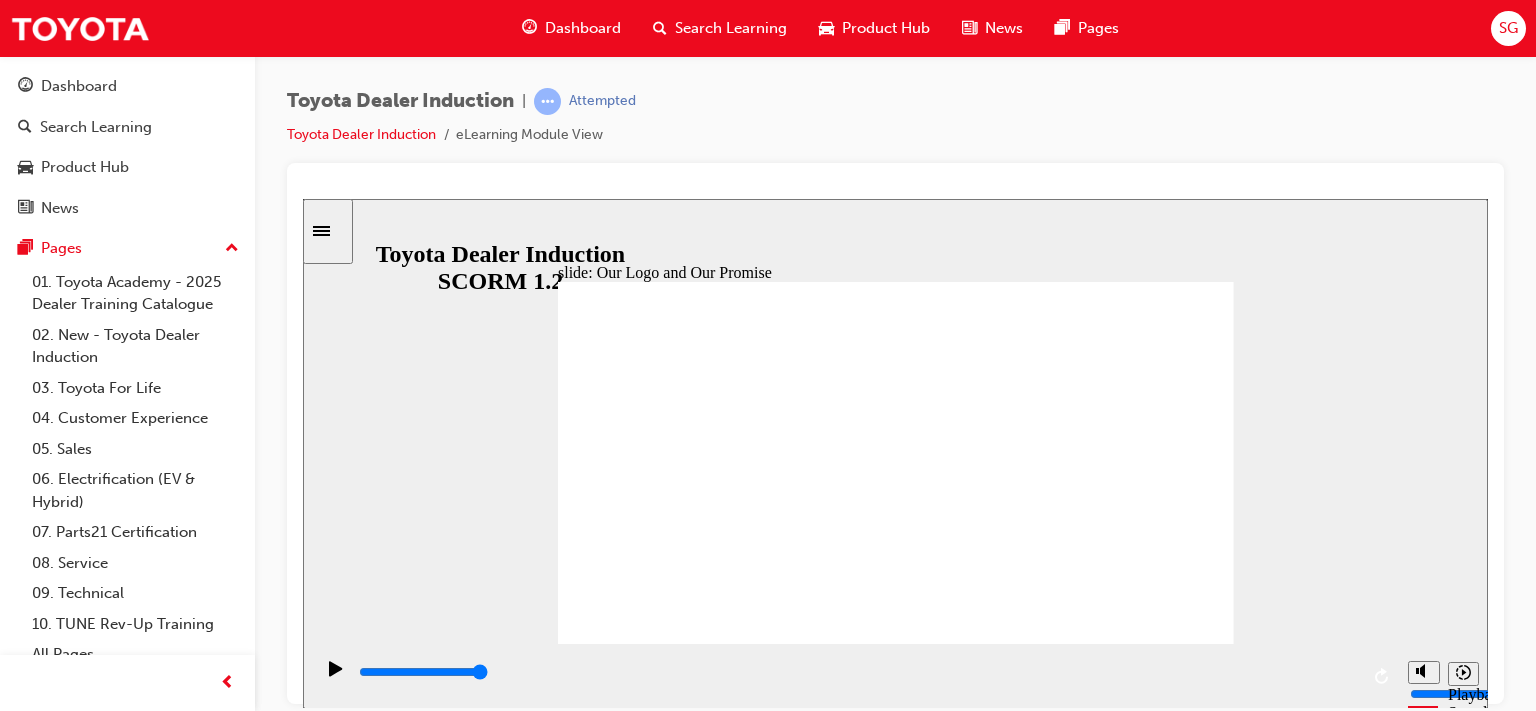 click on "NEXT NEXT" at bounding box center (1173, 5746) 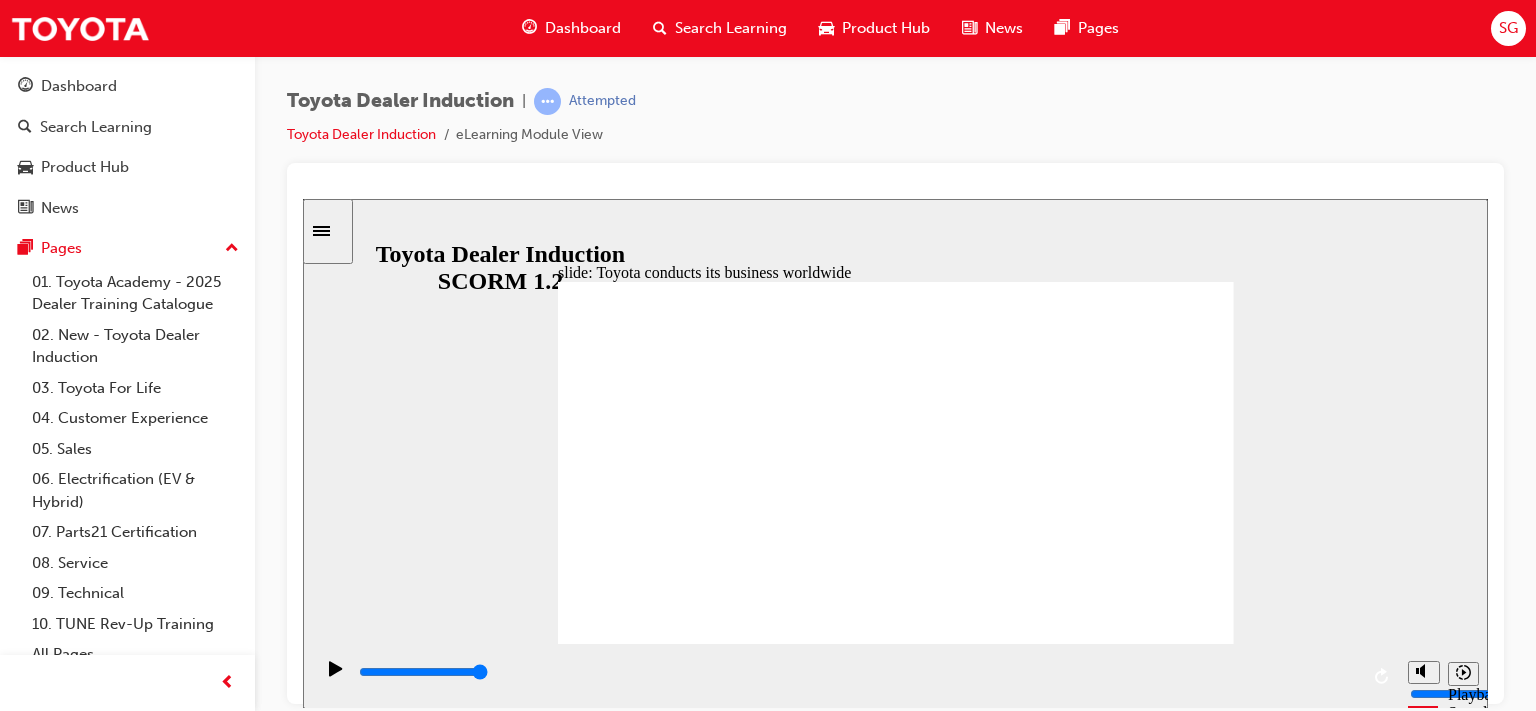click 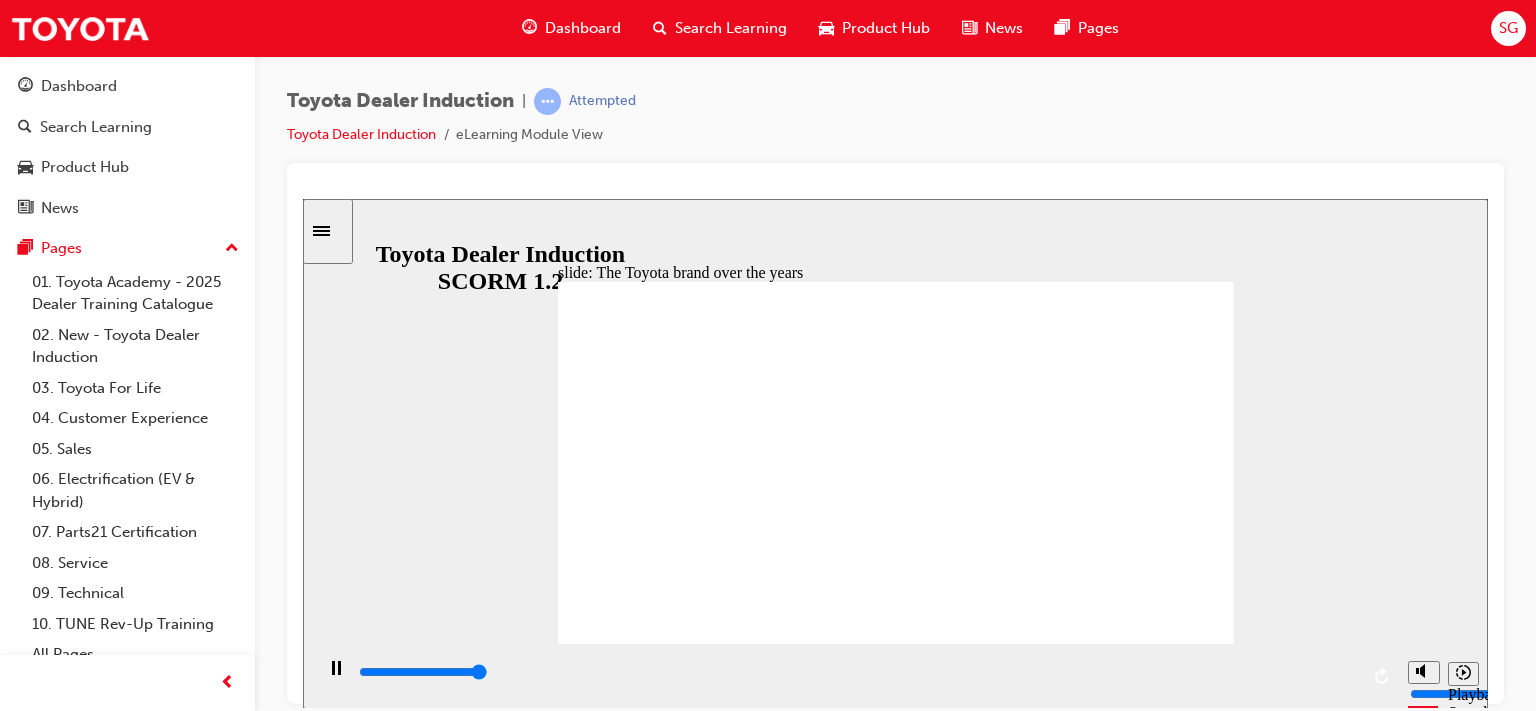 type on "8400" 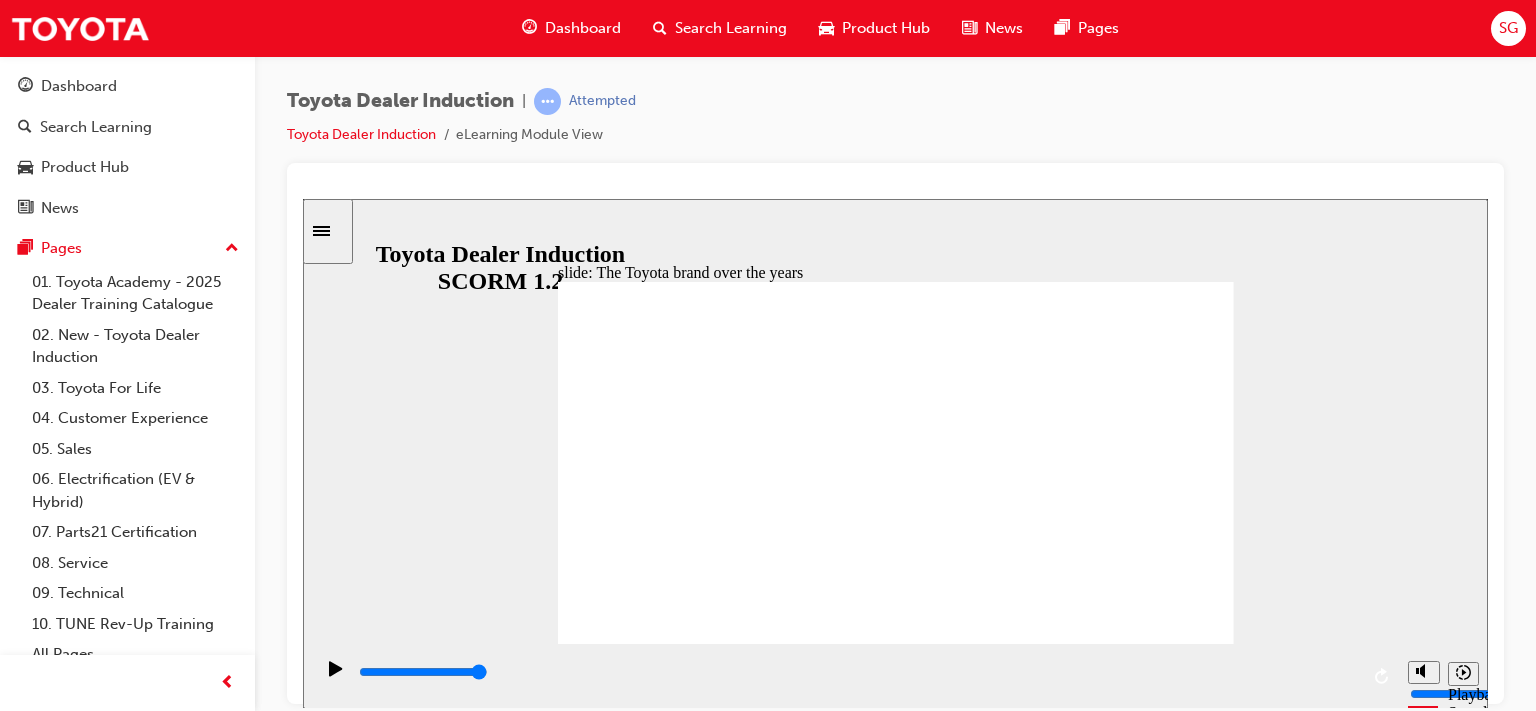 click 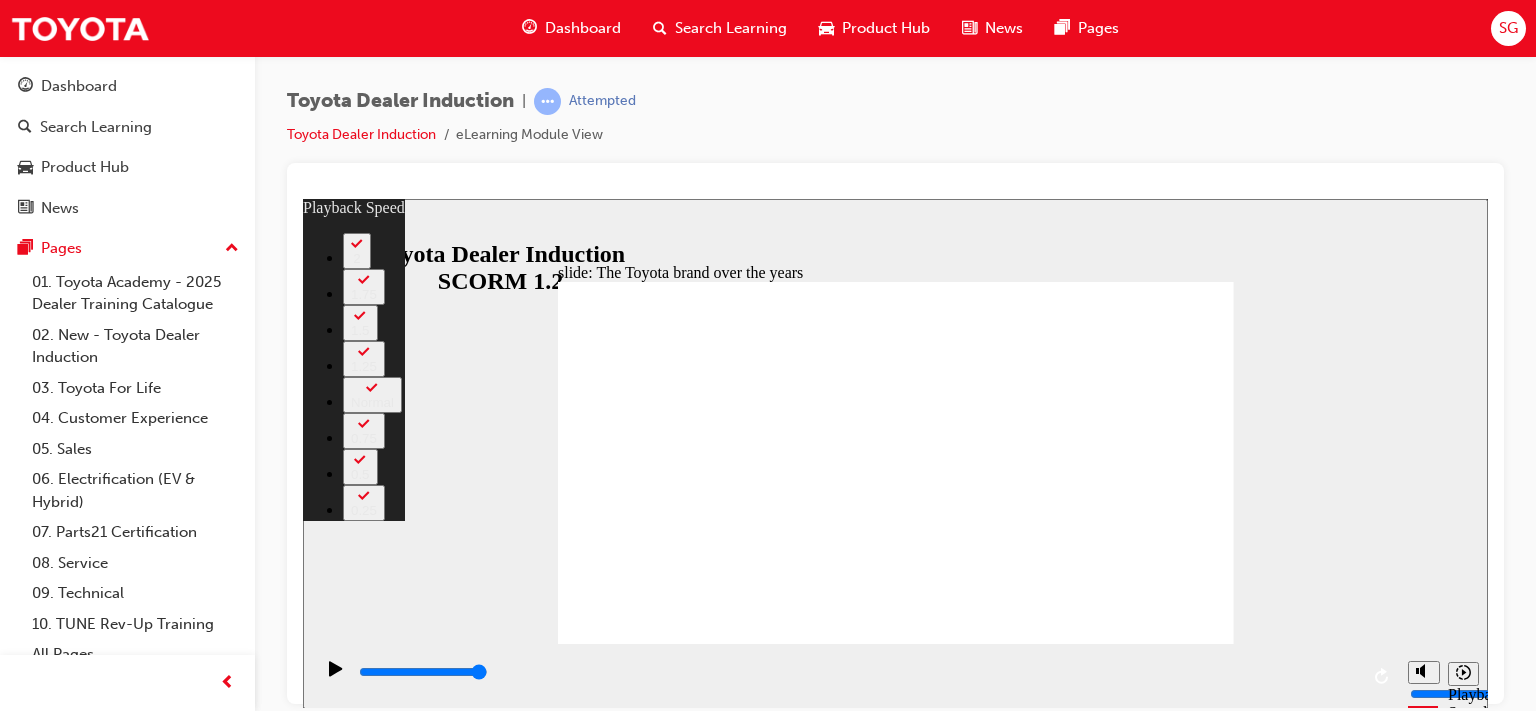 click at bounding box center (636, 6483) 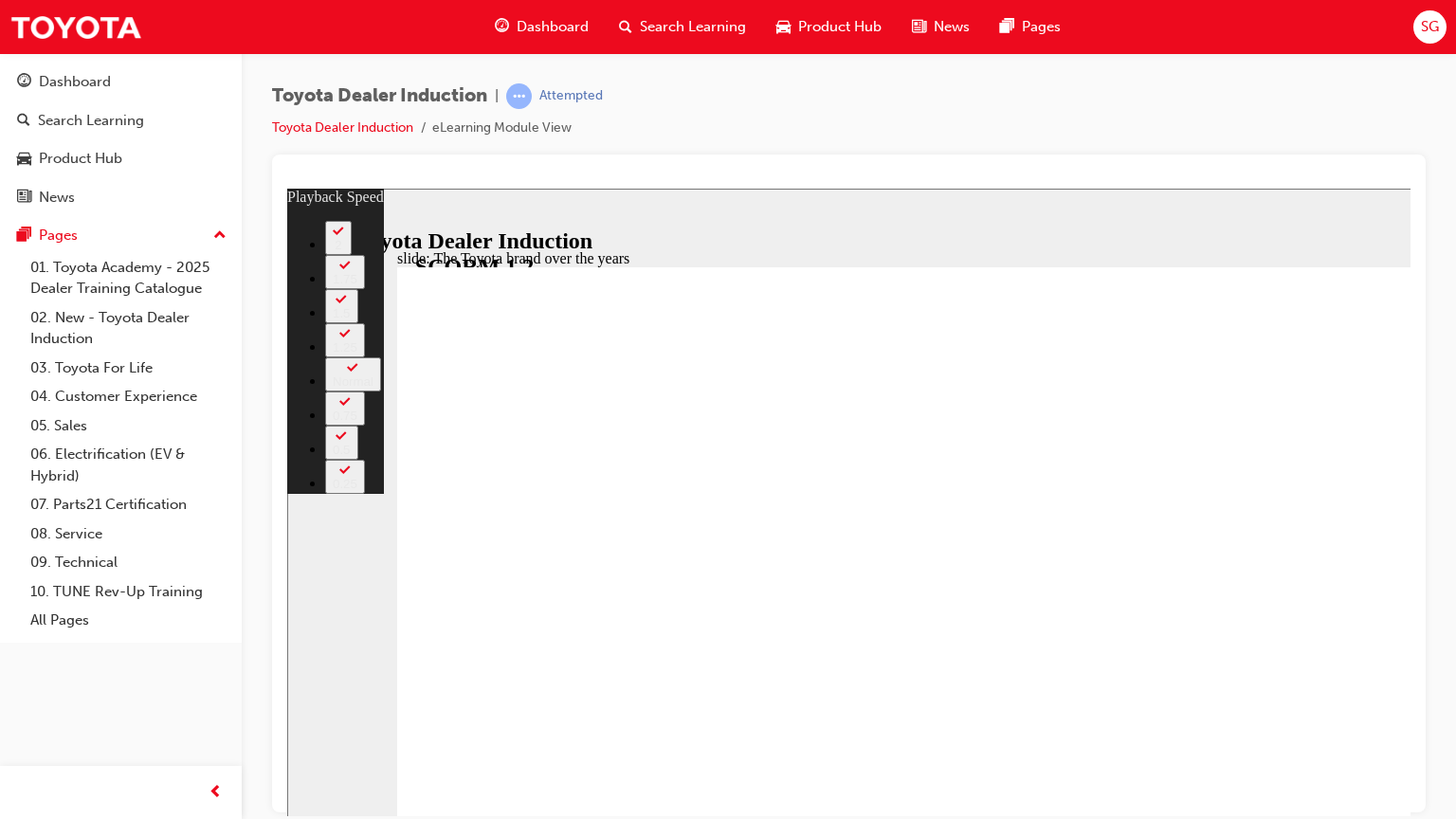 click at bounding box center (474, 11594) 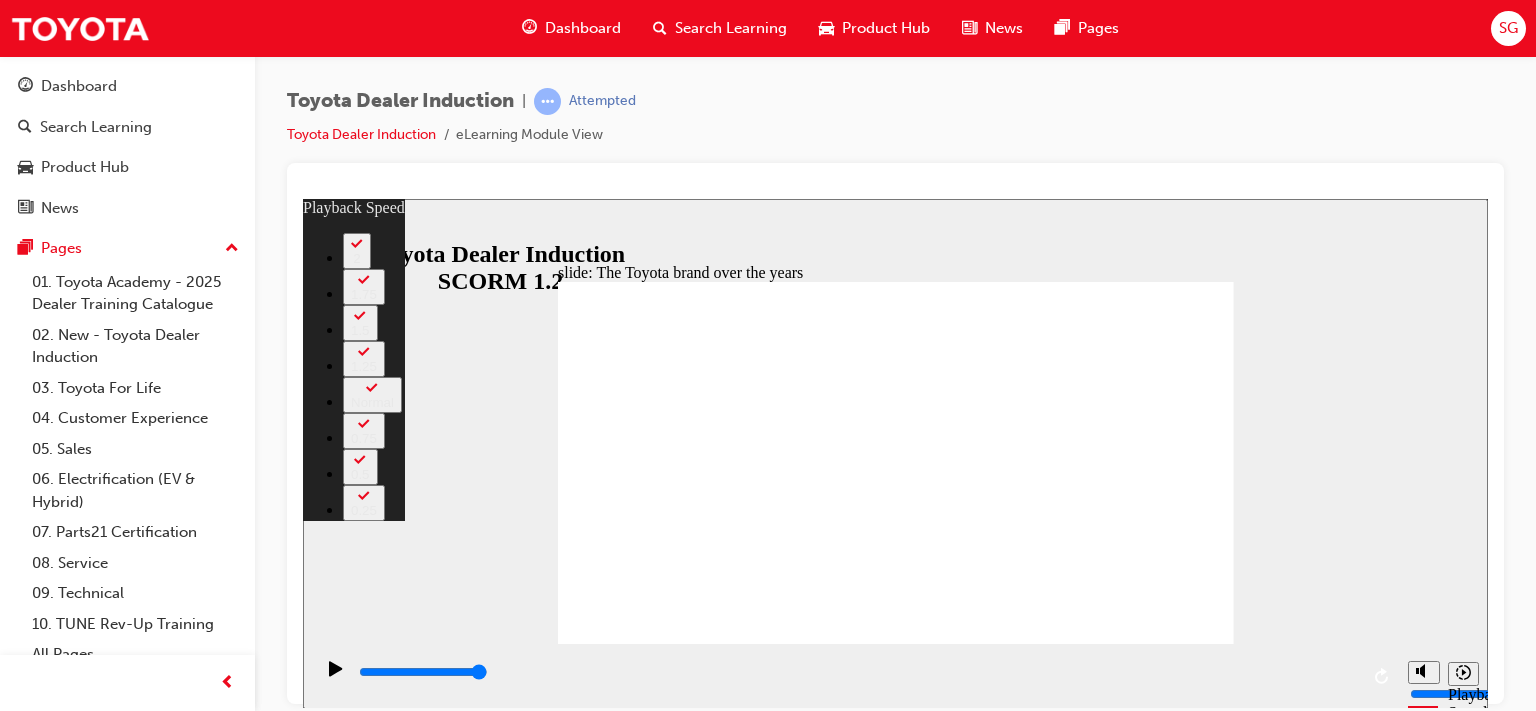 click 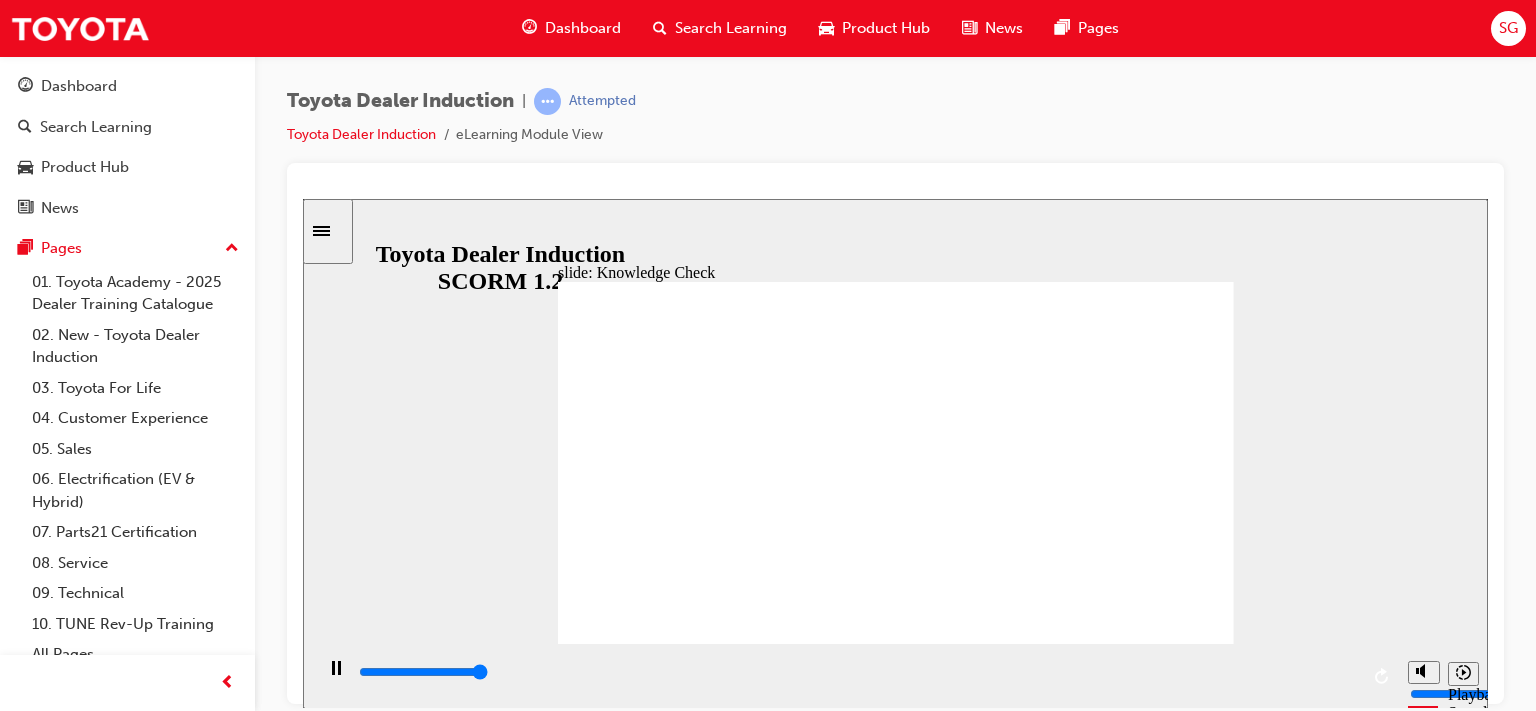 type on "5000" 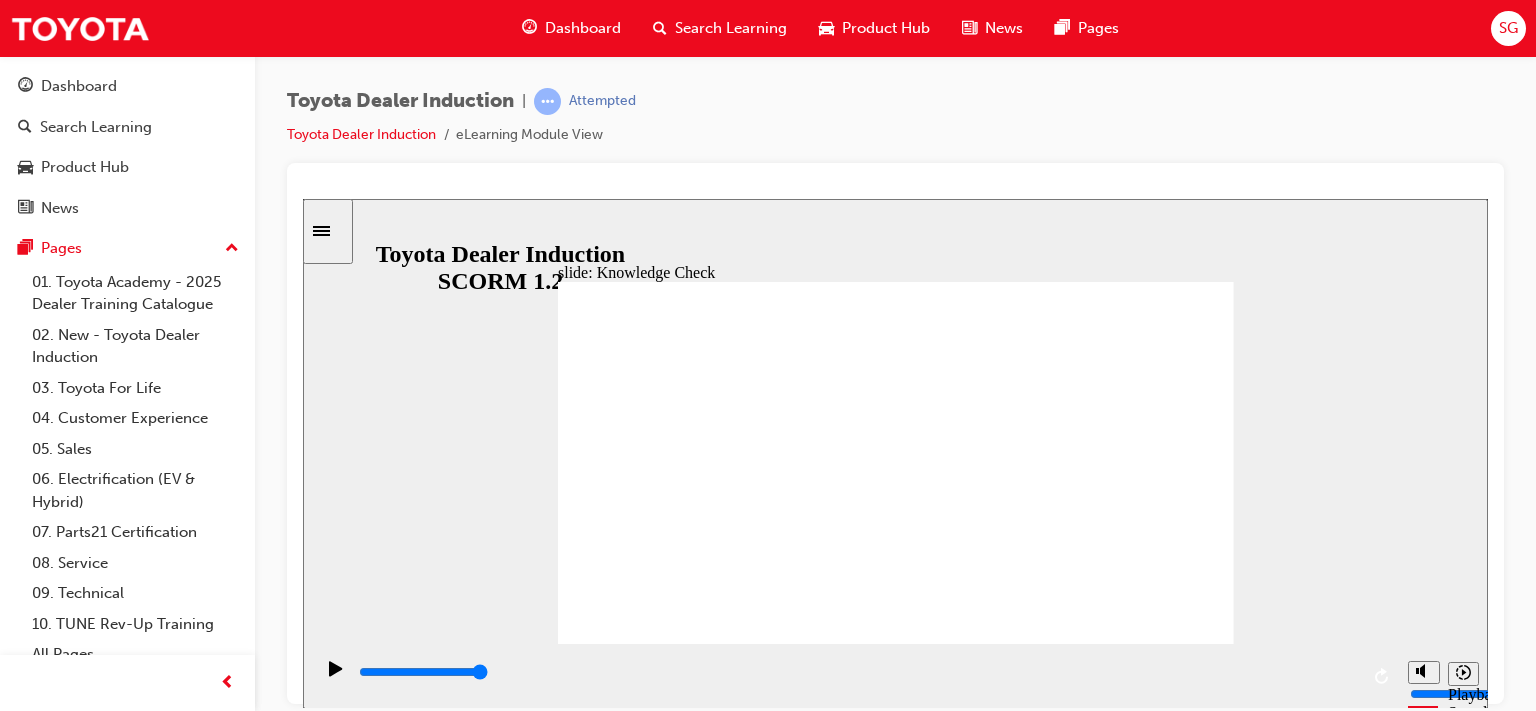 radio on "false" 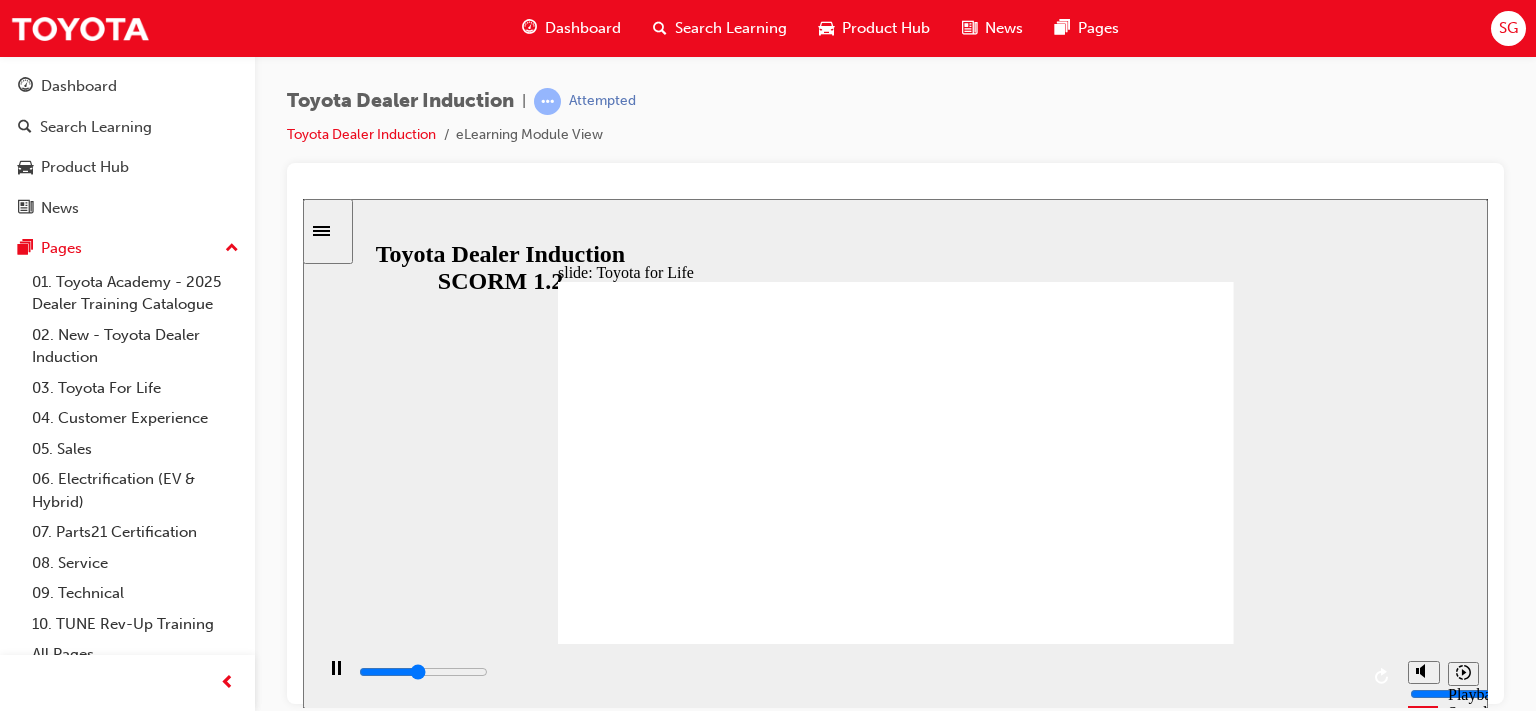 click 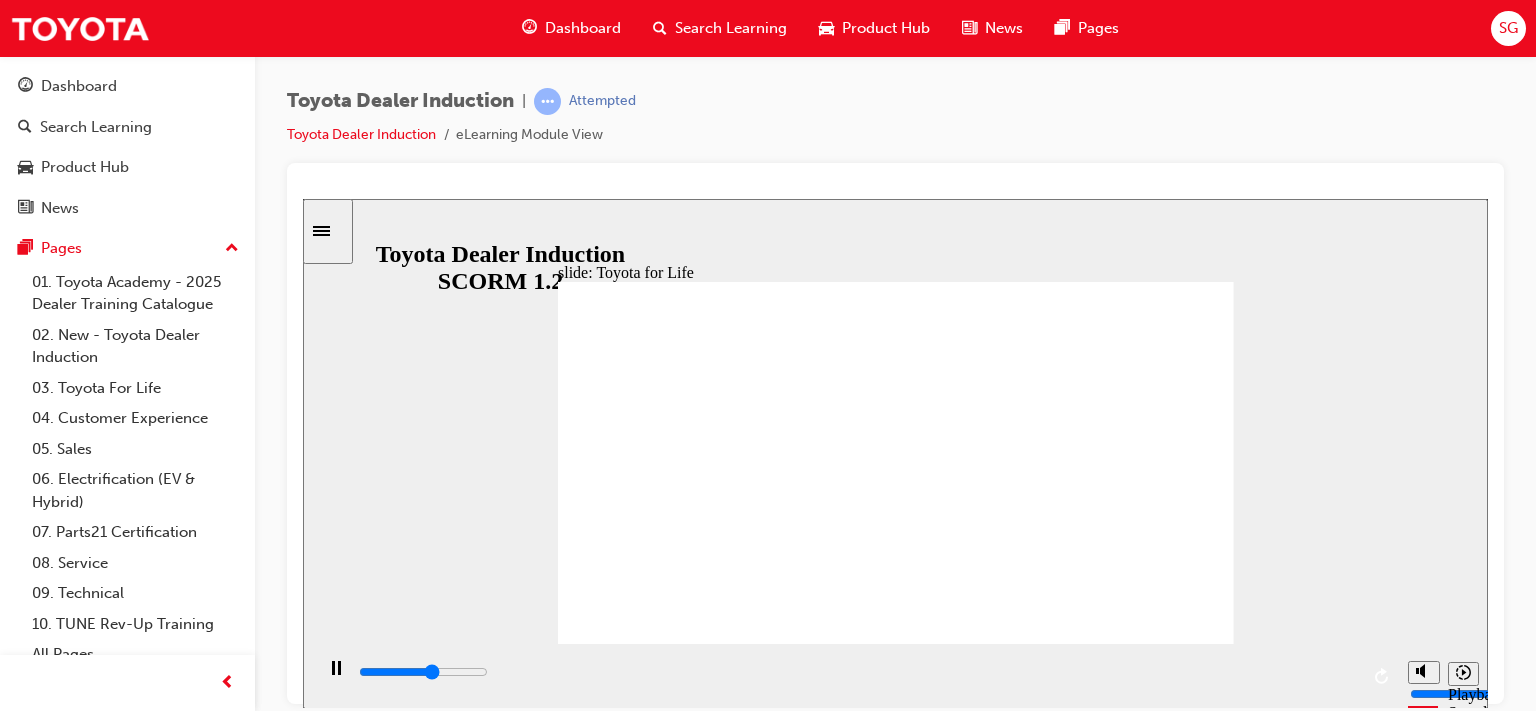 click 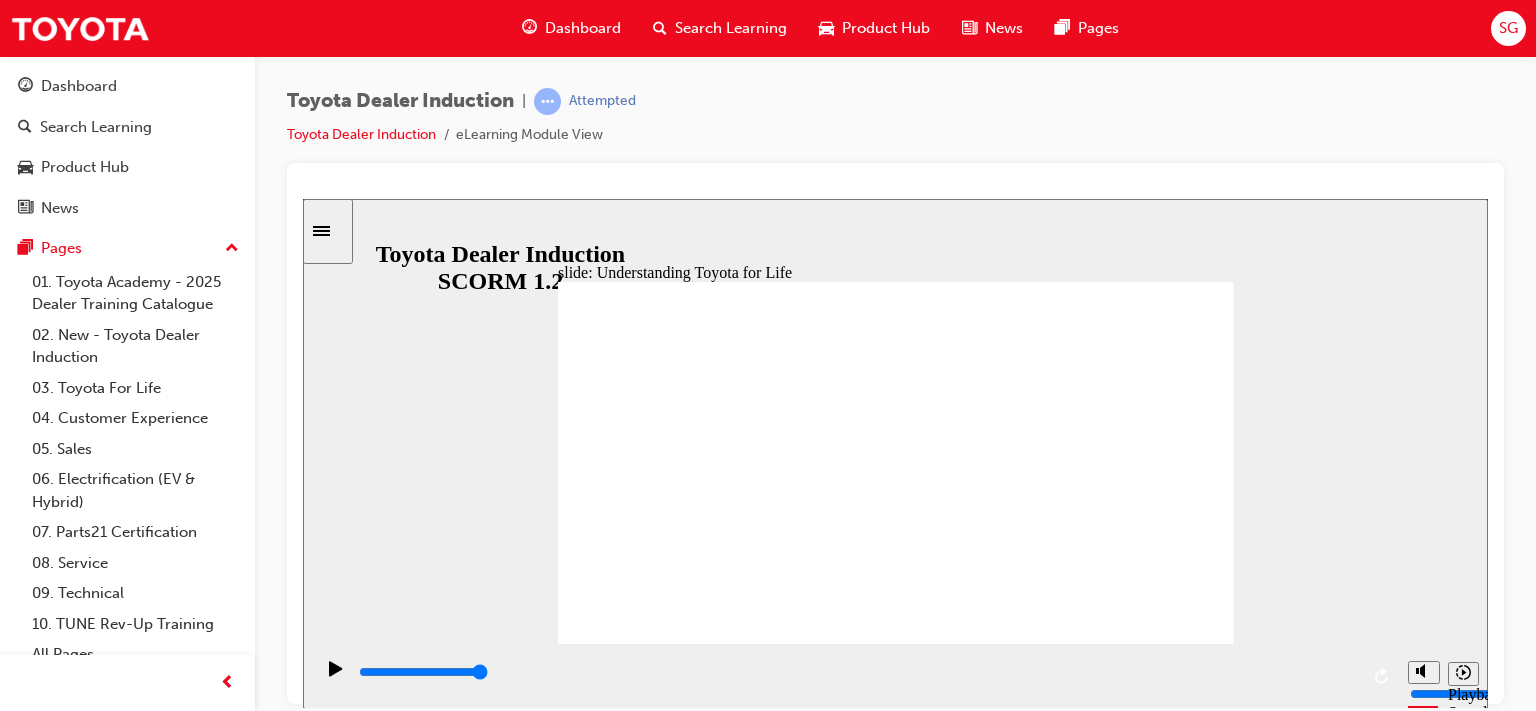 click on "NEXT NEXT" at bounding box center [1173, 4360] 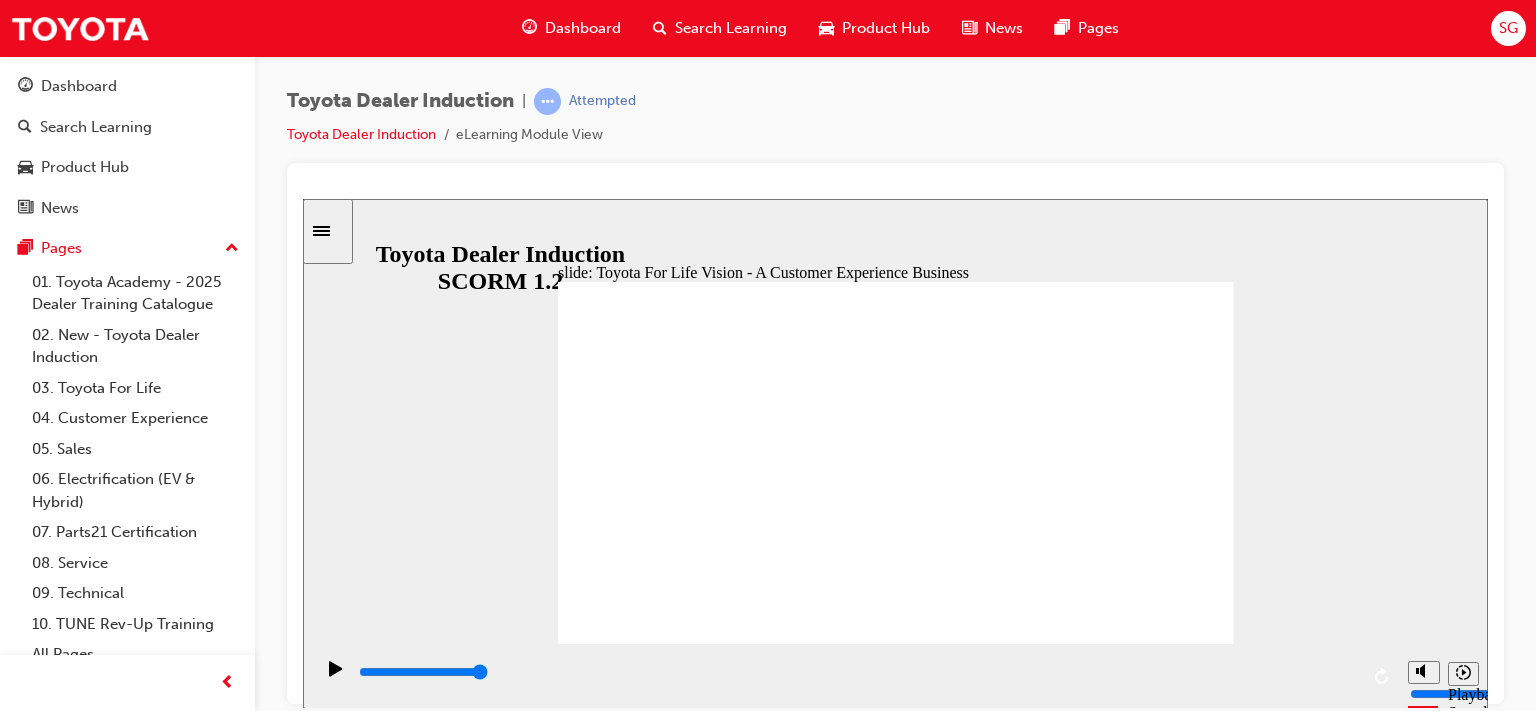 click 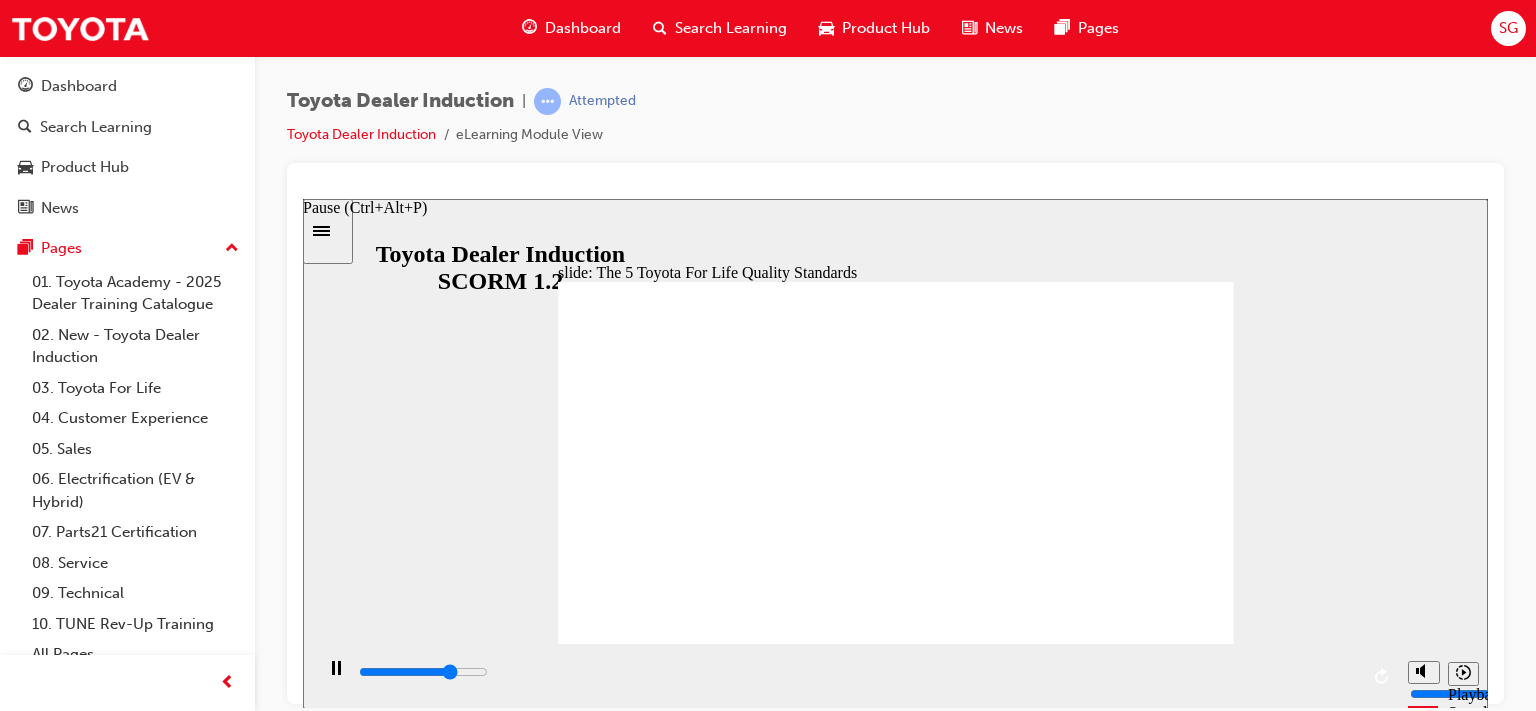 click 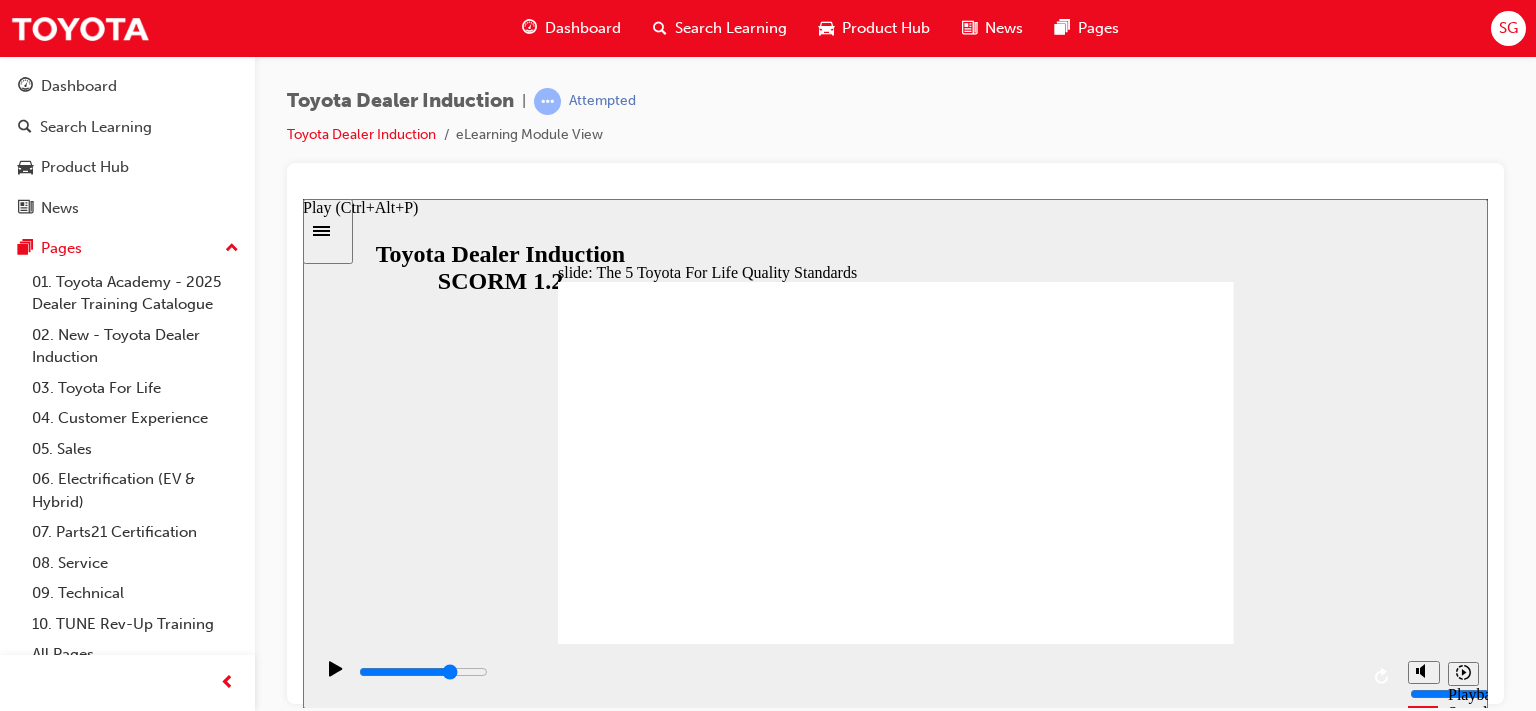 click 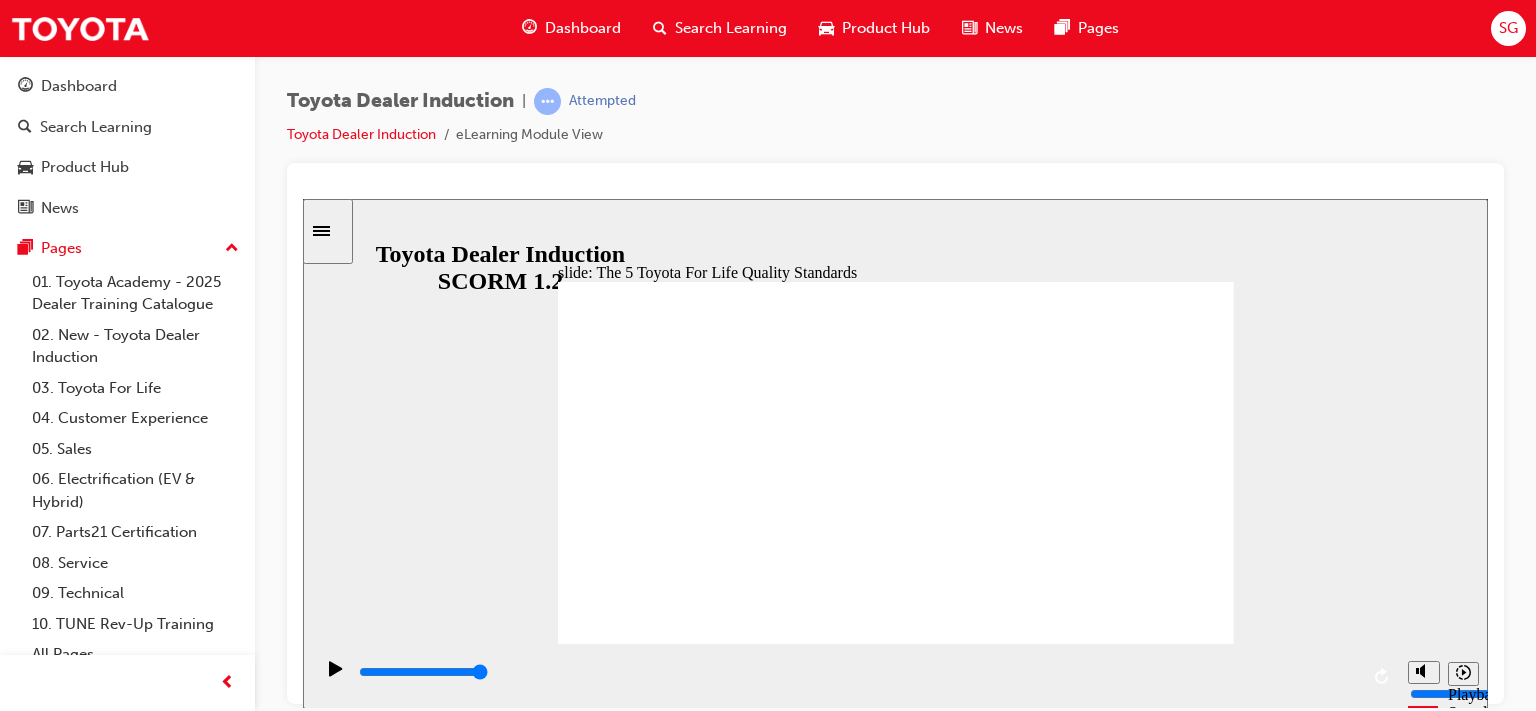 click 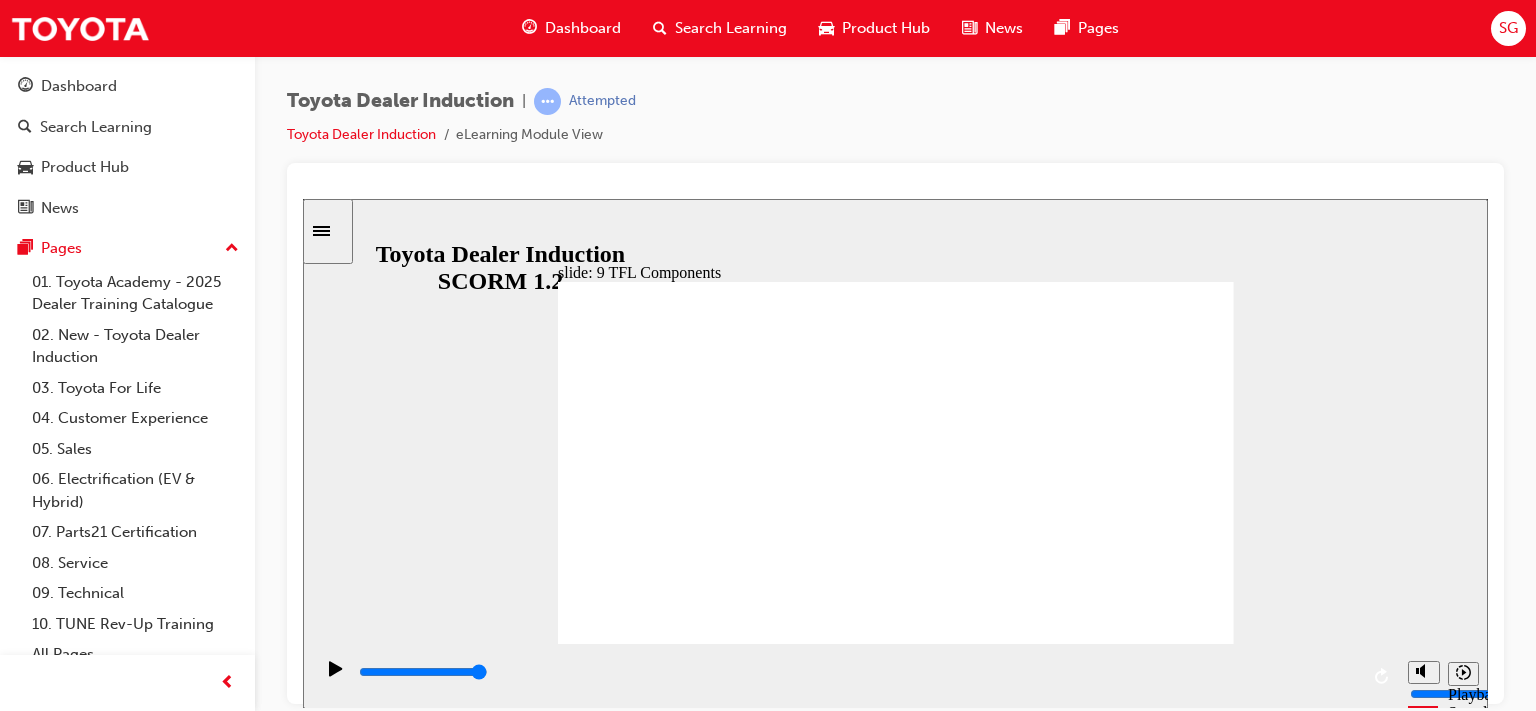click 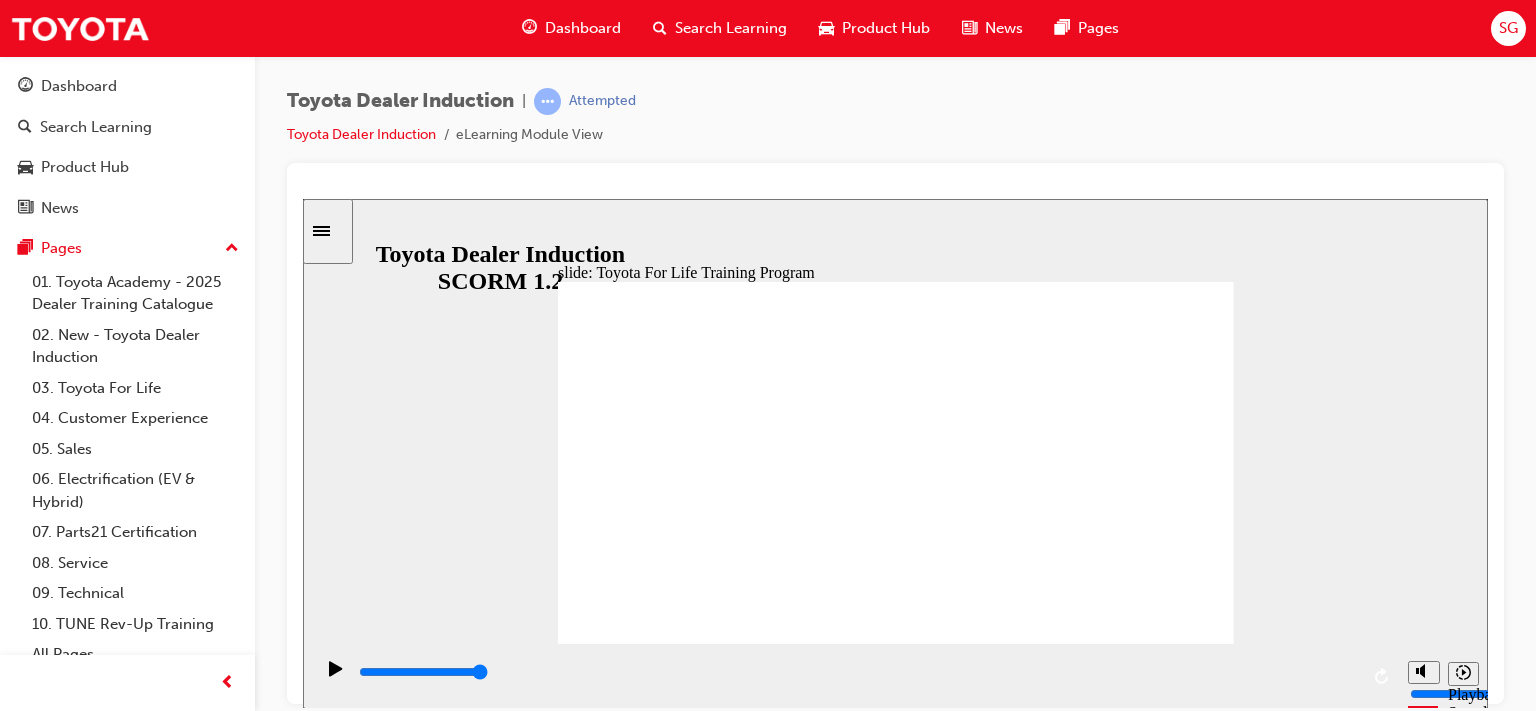 click 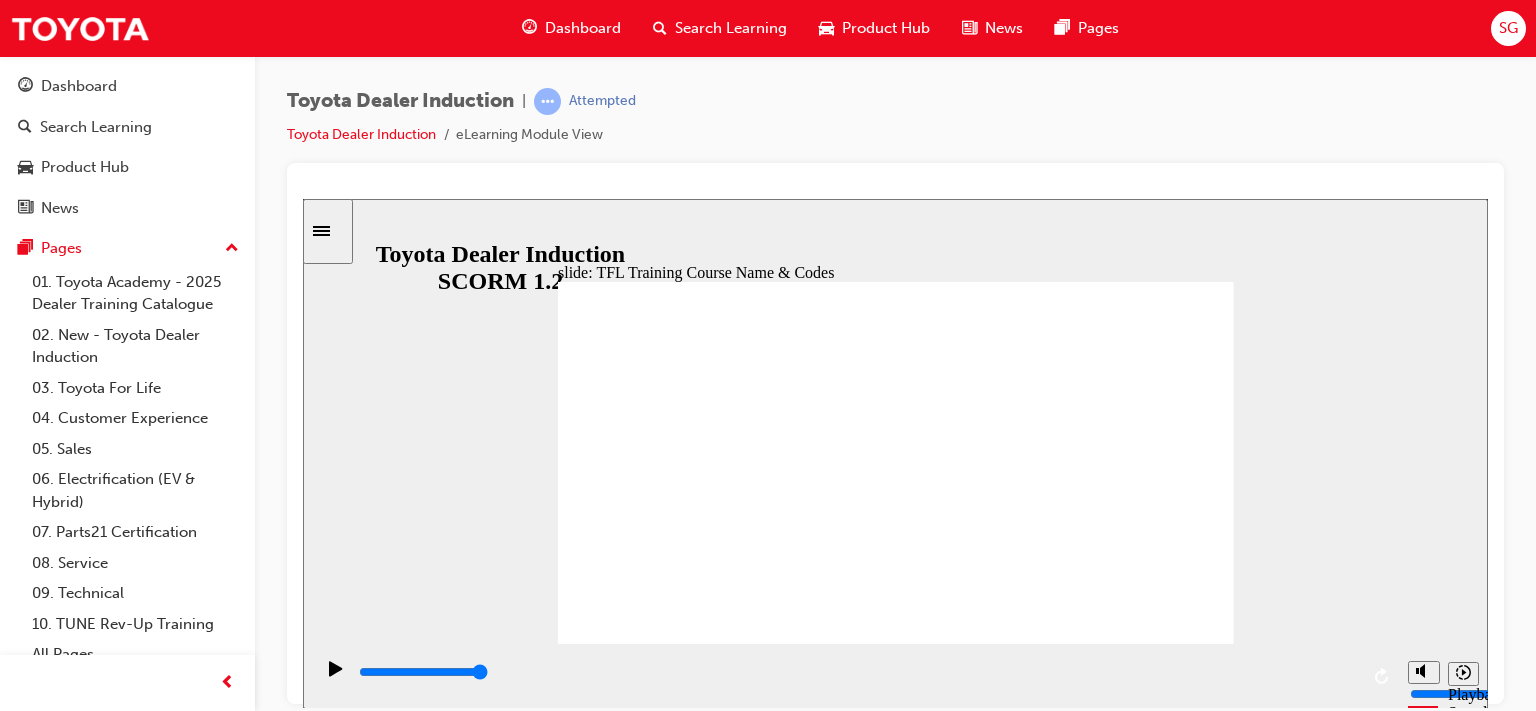 click 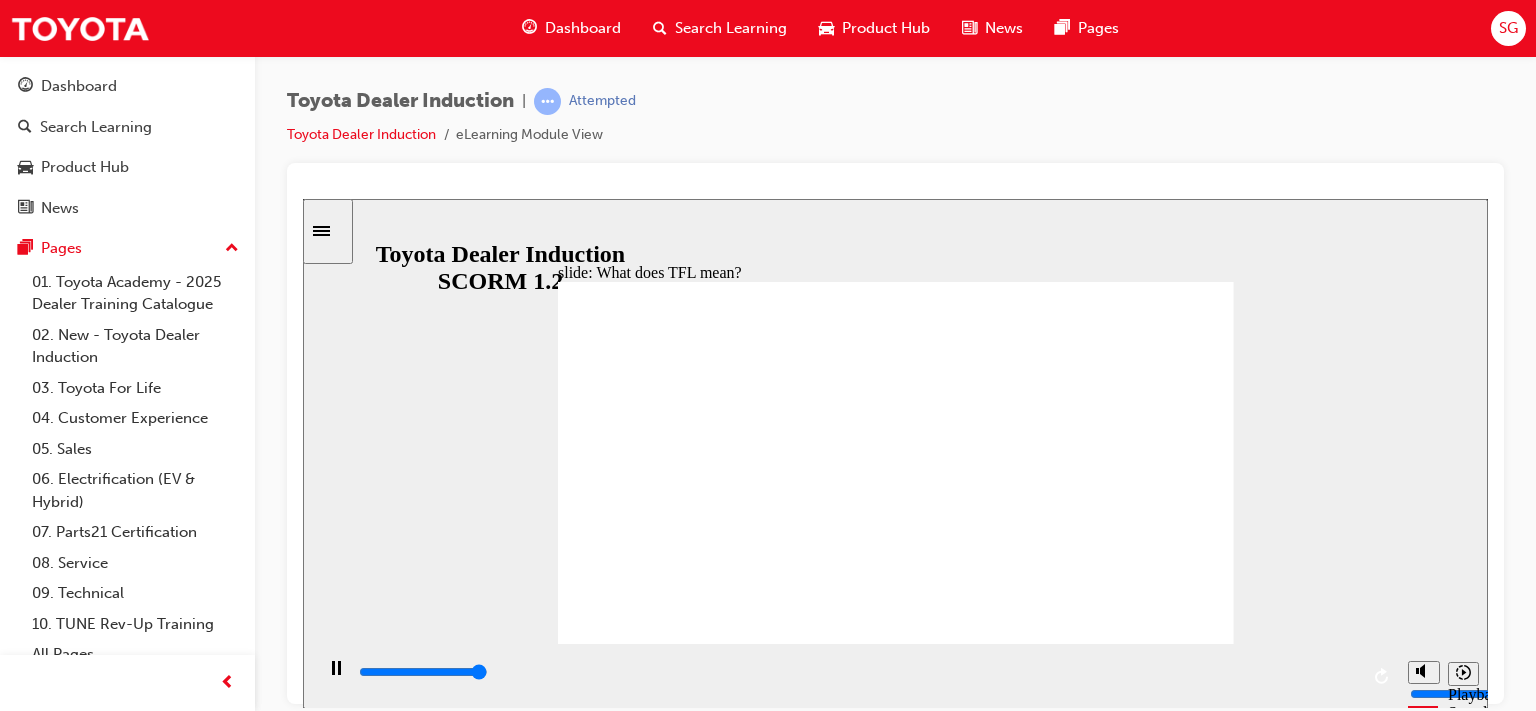 type on "10800" 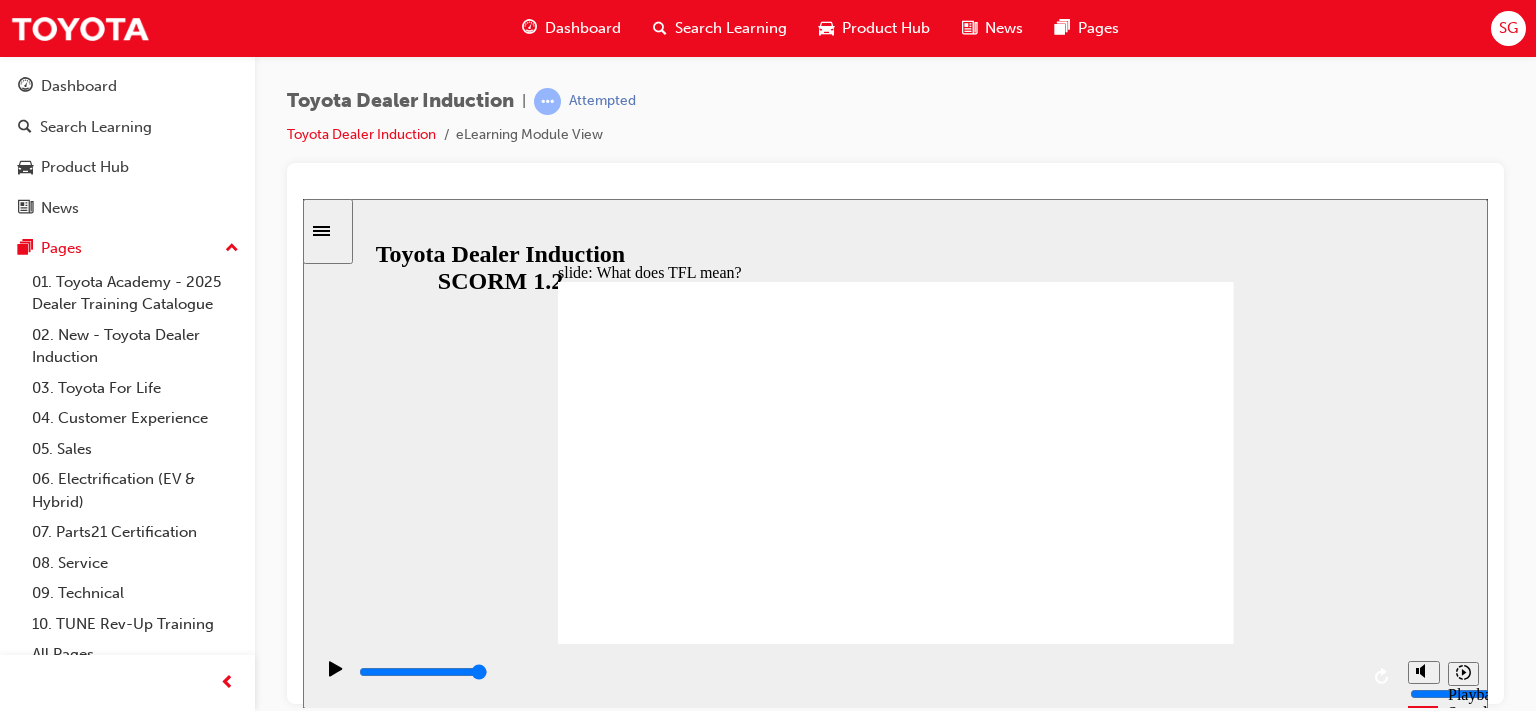 click 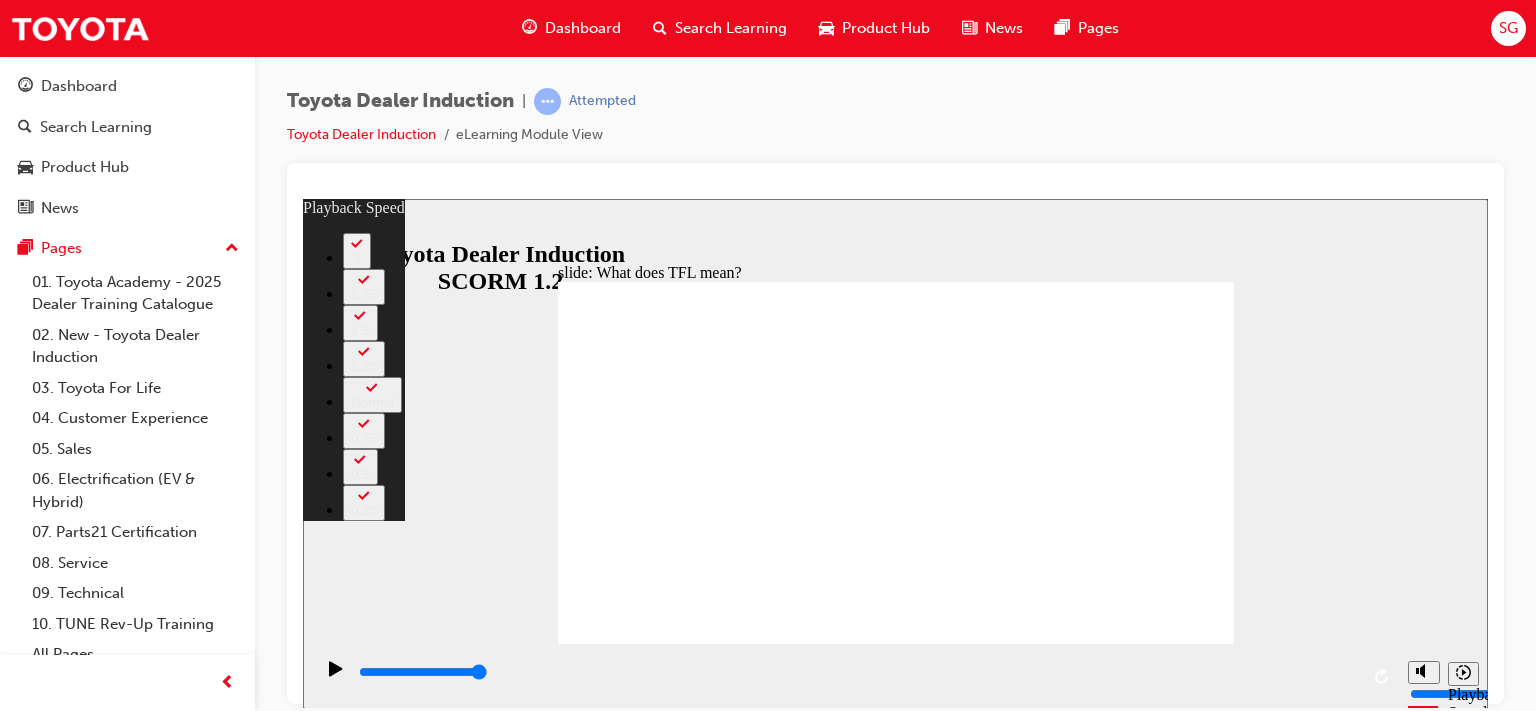 click on "Toyota Dealer Induction | Attempted Toyota Dealer Induction eLearning Module View" at bounding box center (895, 125) 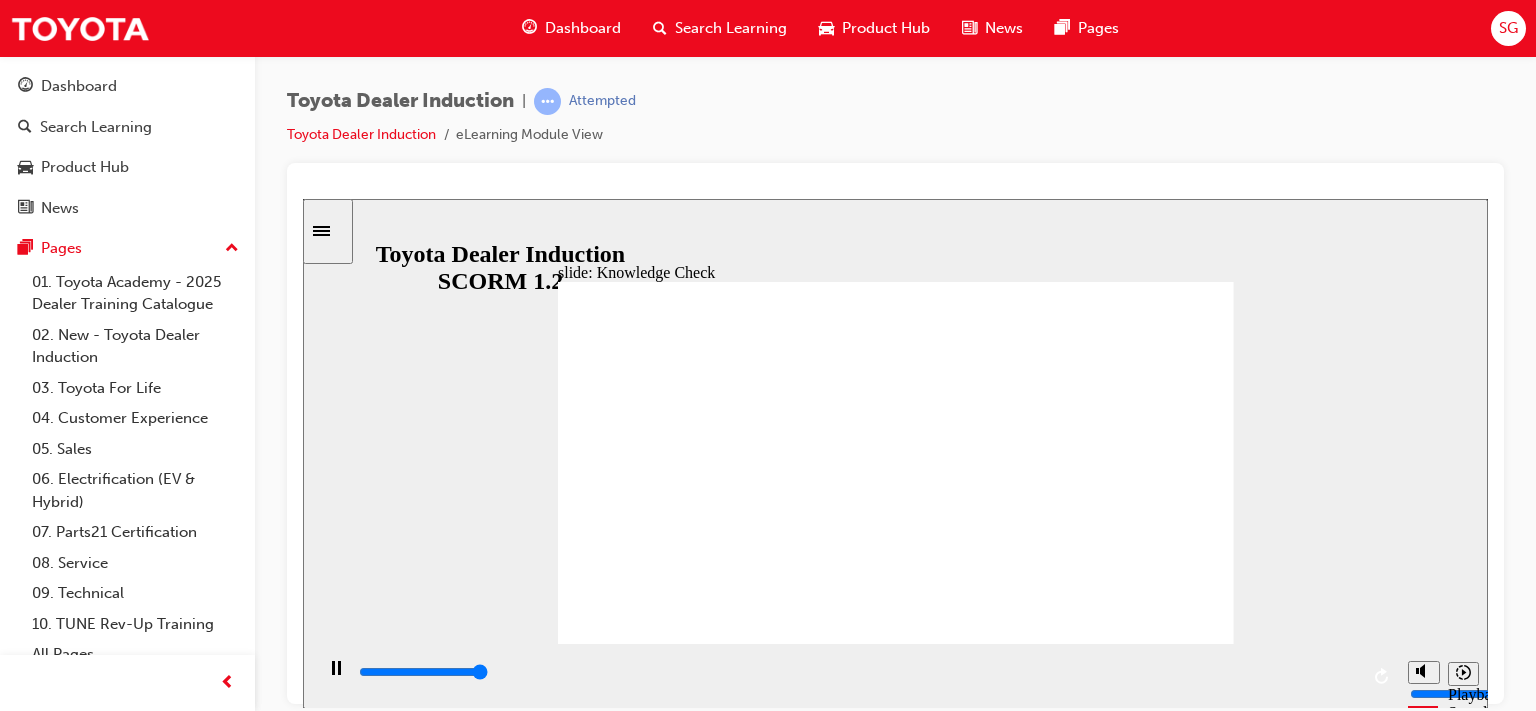 type on "5000" 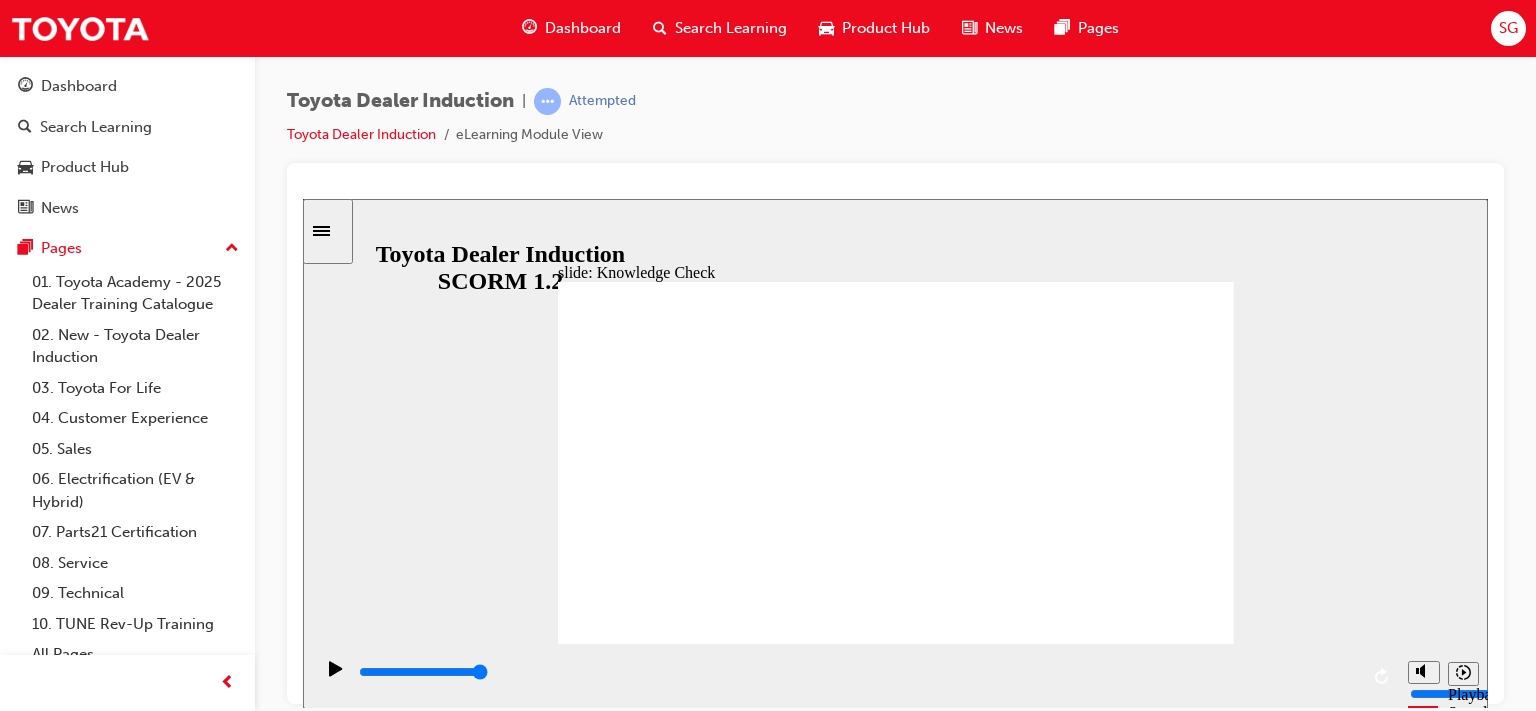 radio on "true" 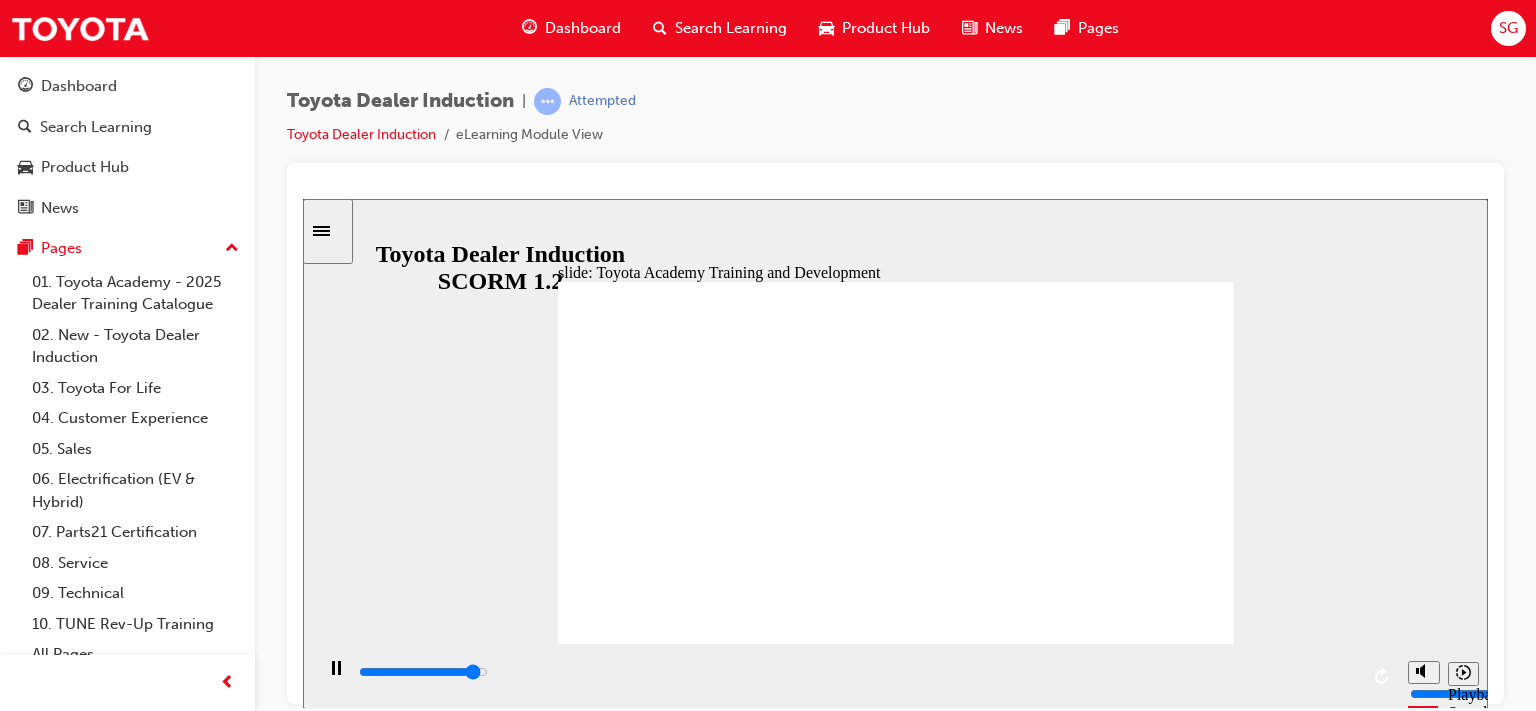 click 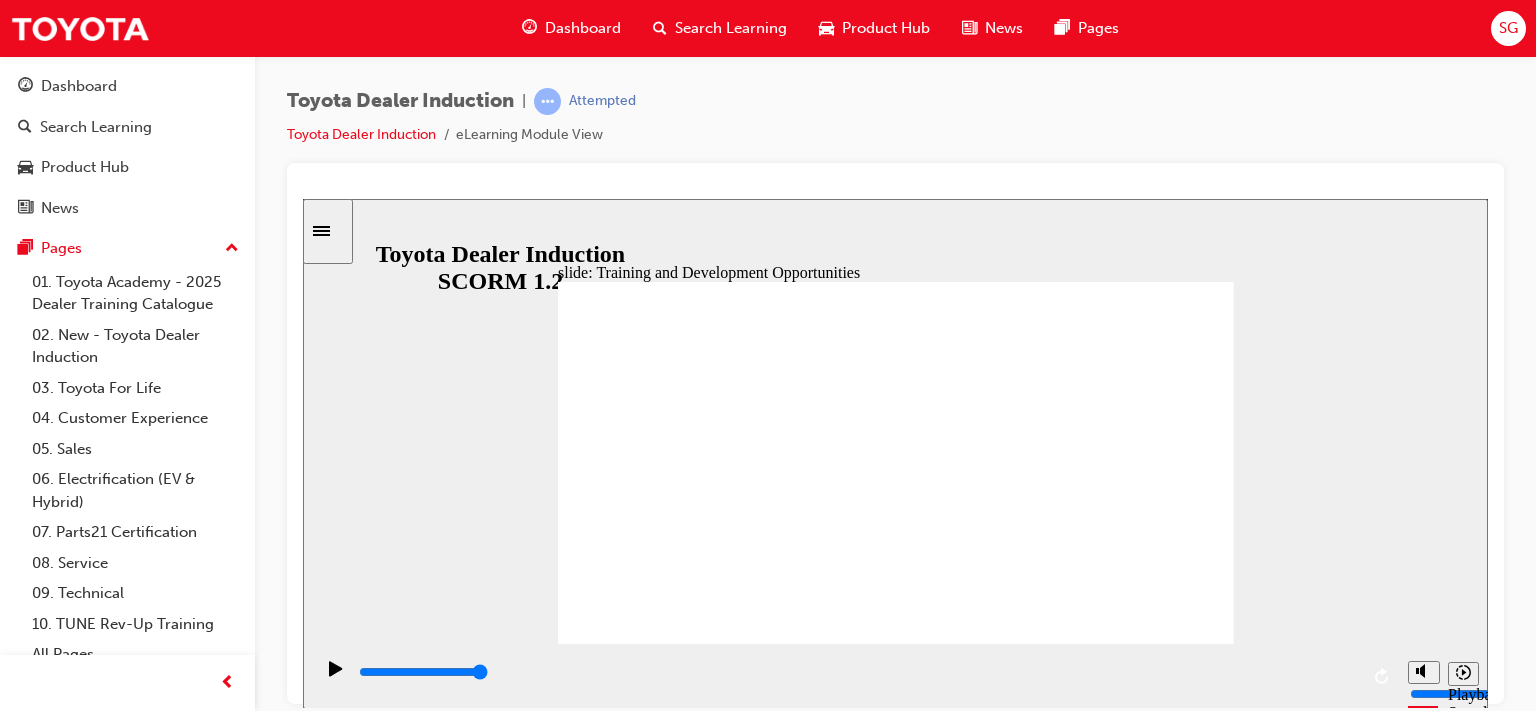 click 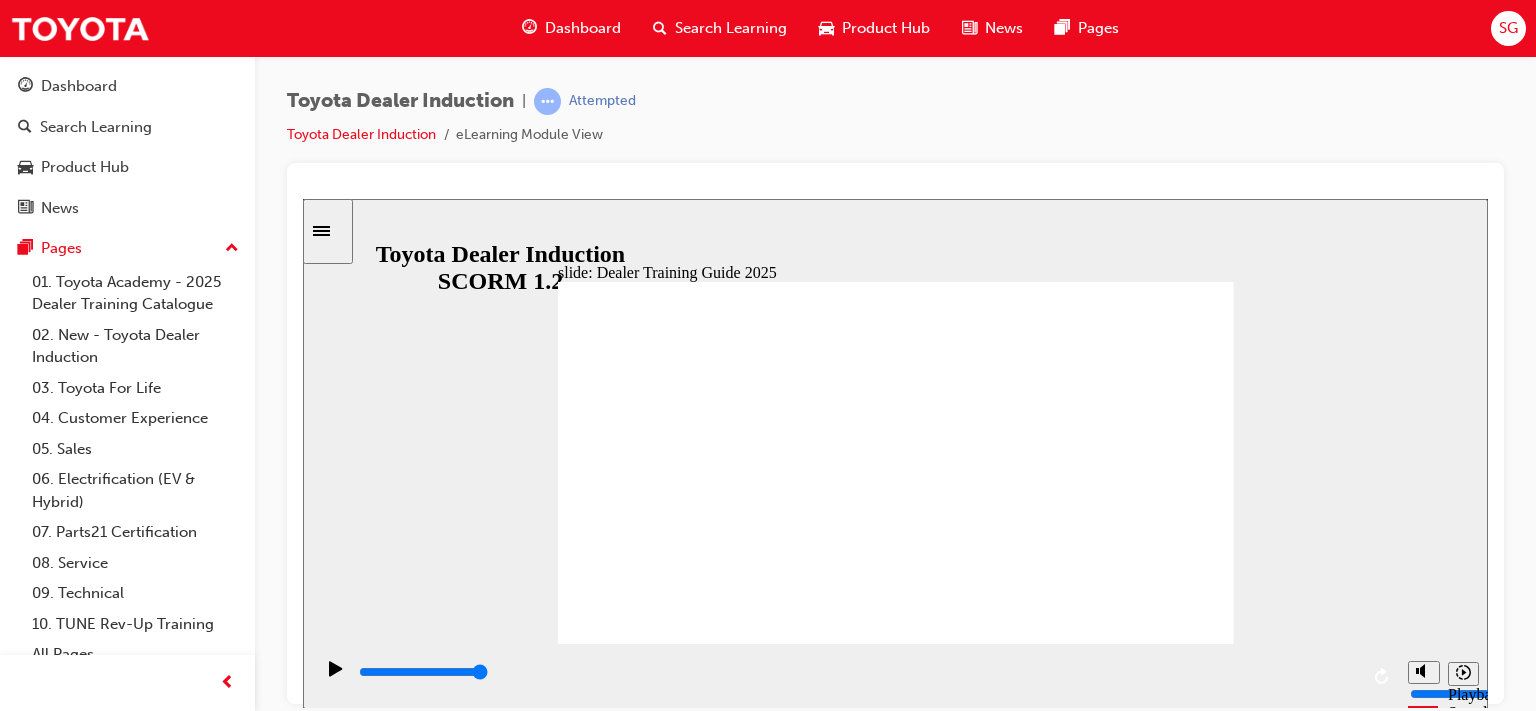 click 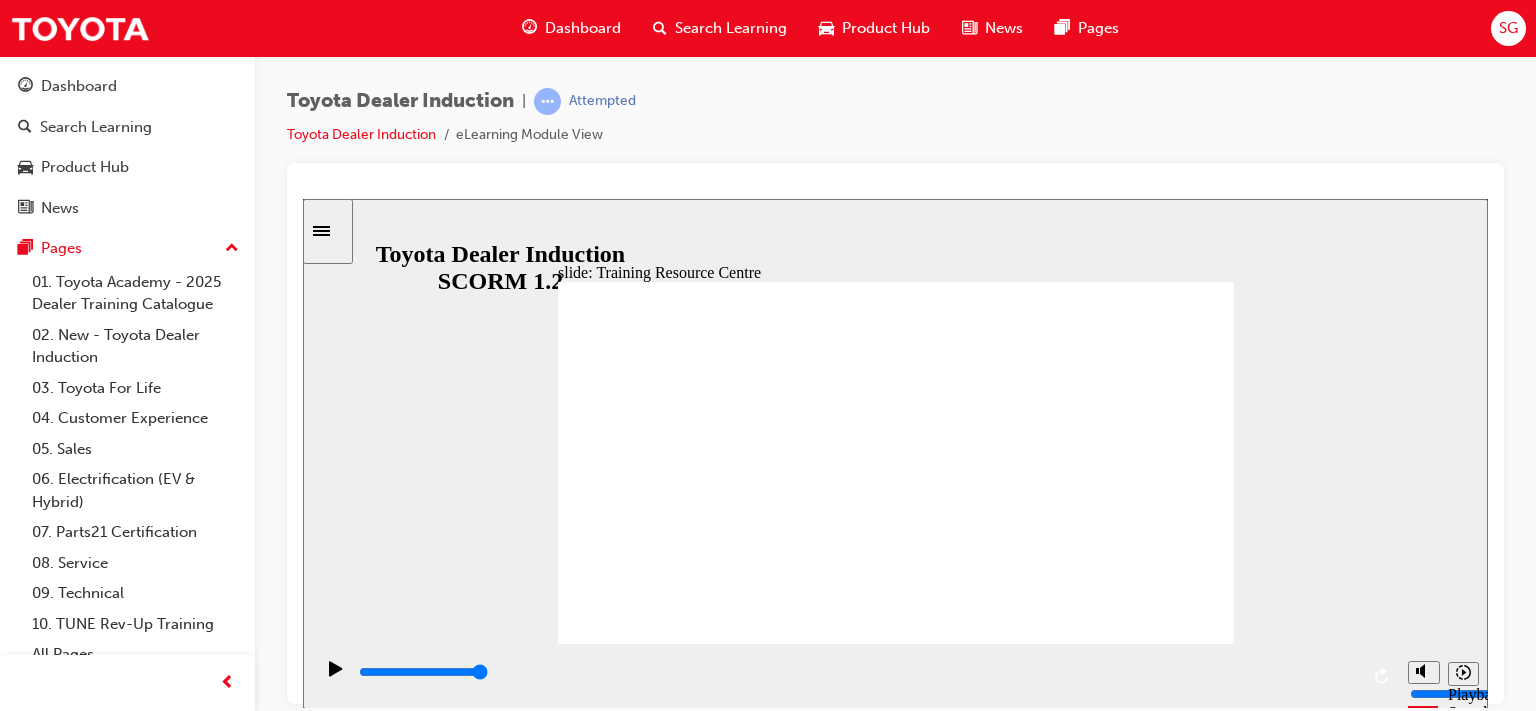 click 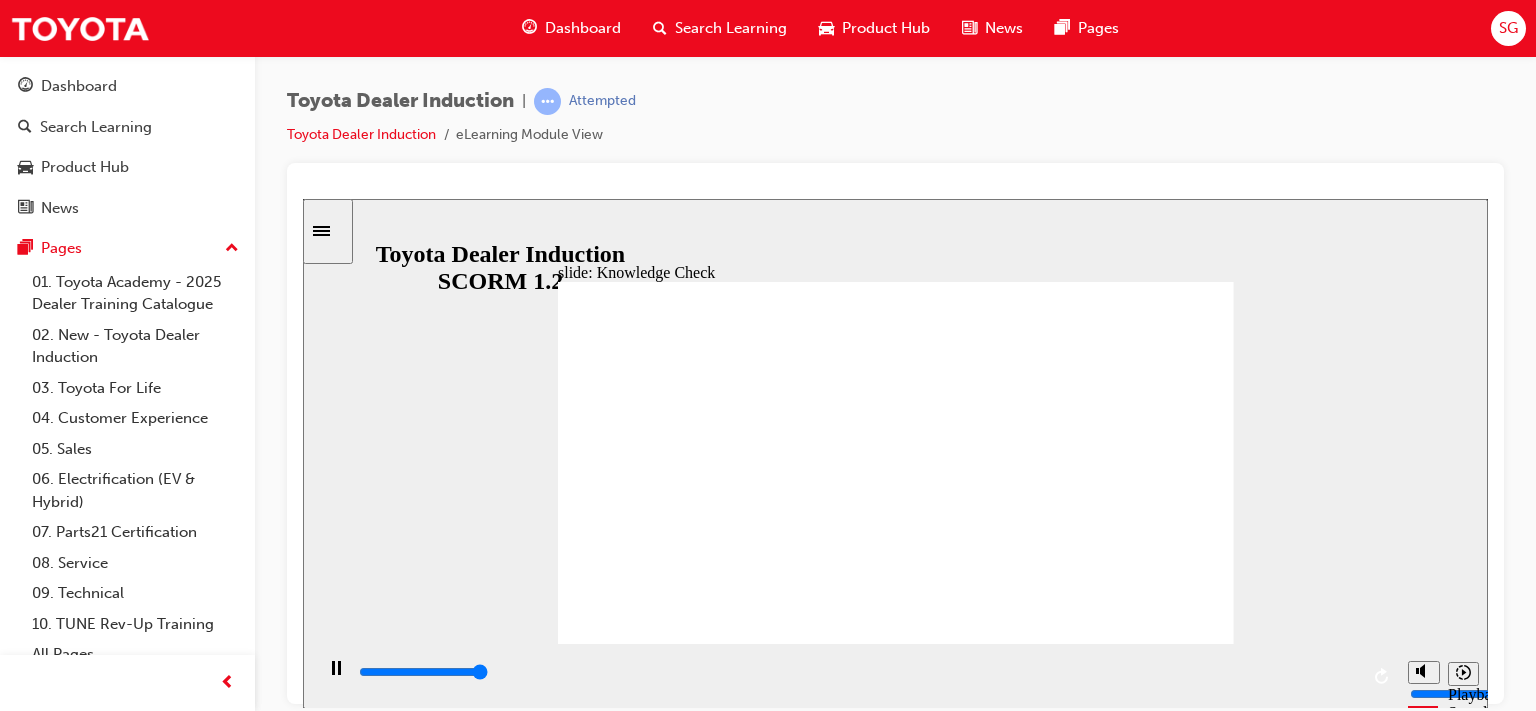 type on "5000" 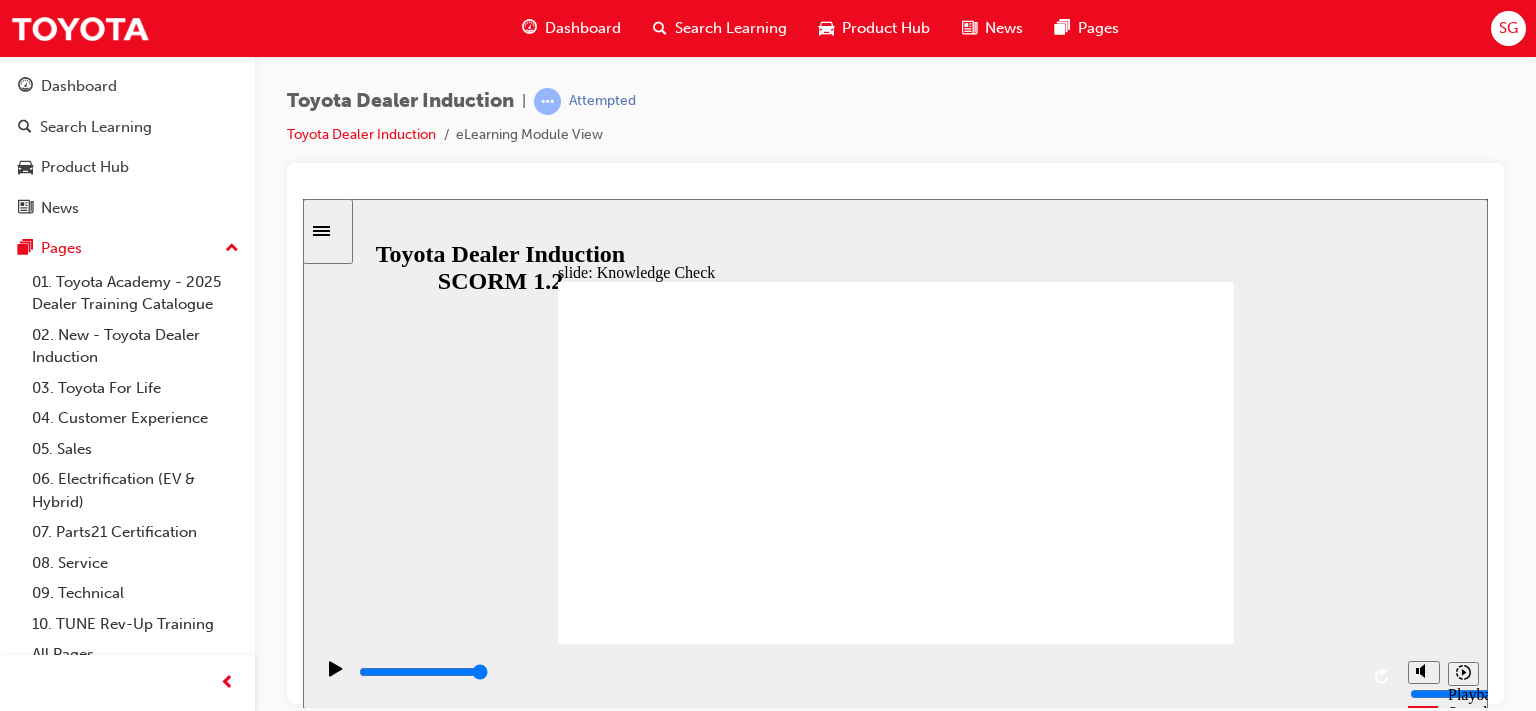 radio on "true" 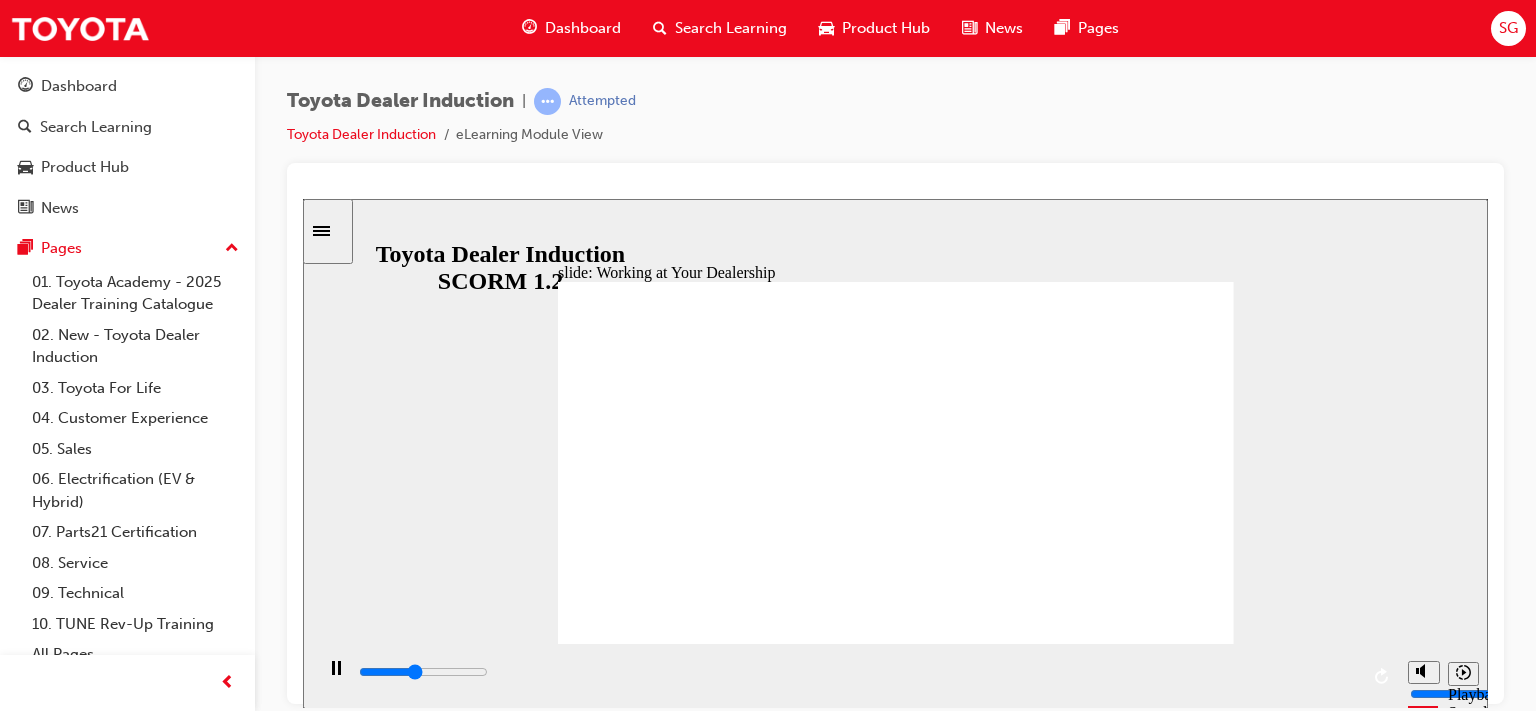 click 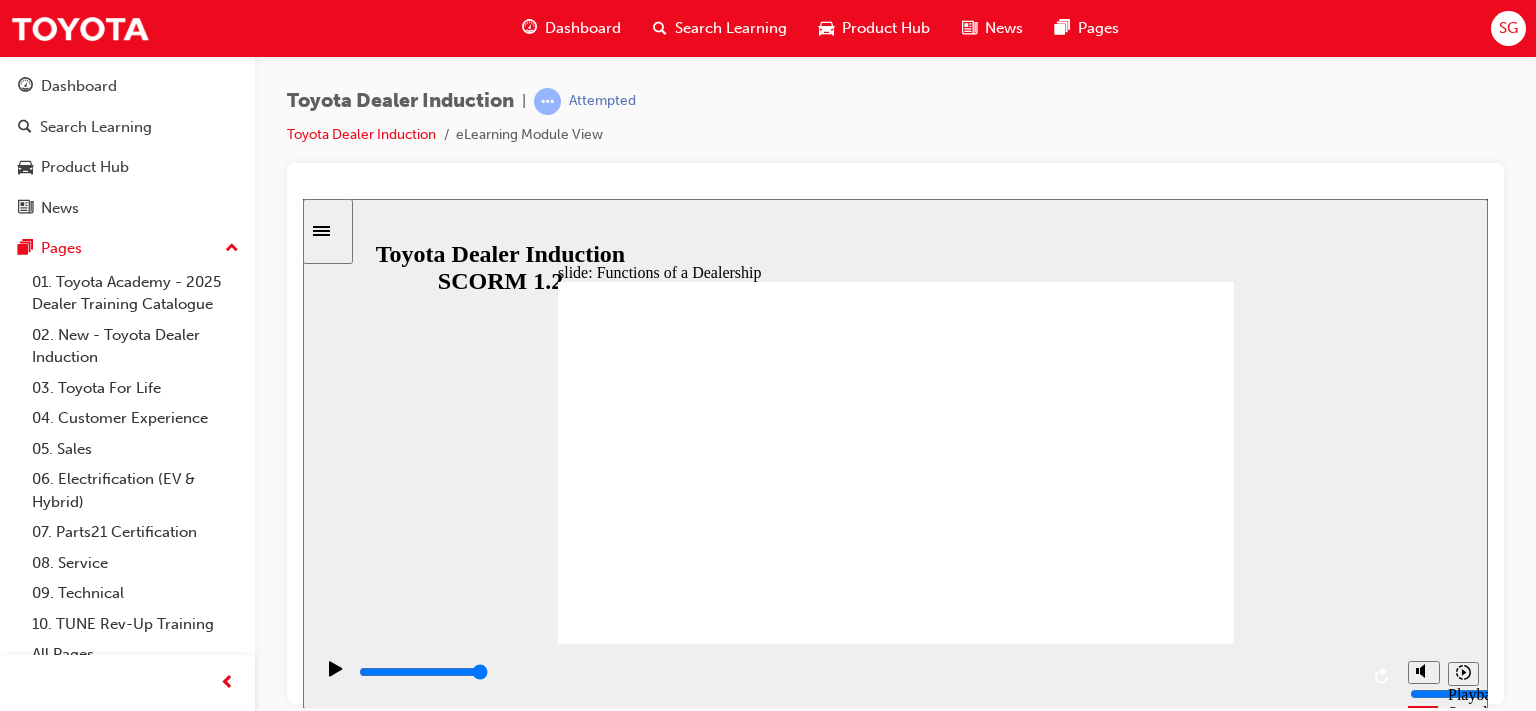 click 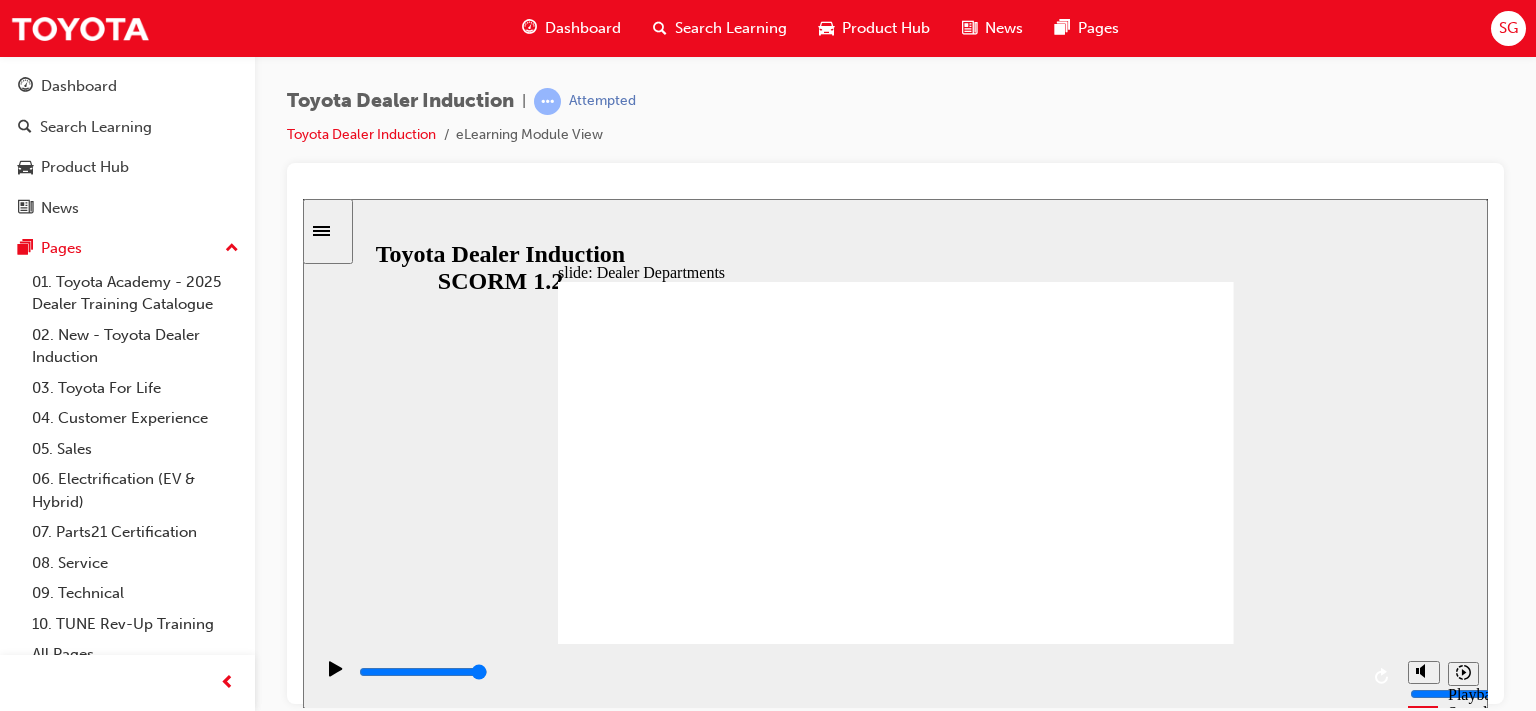 click 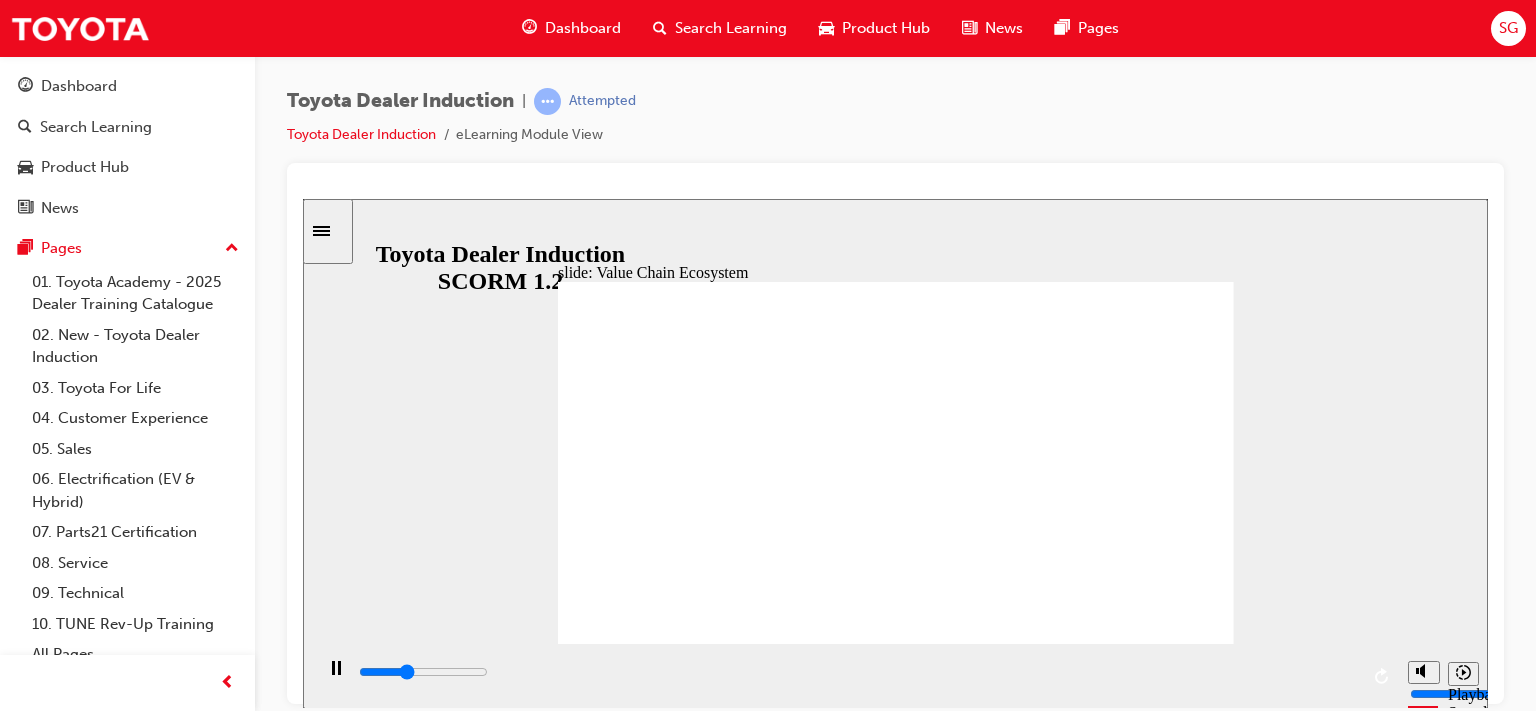 type on "23500" 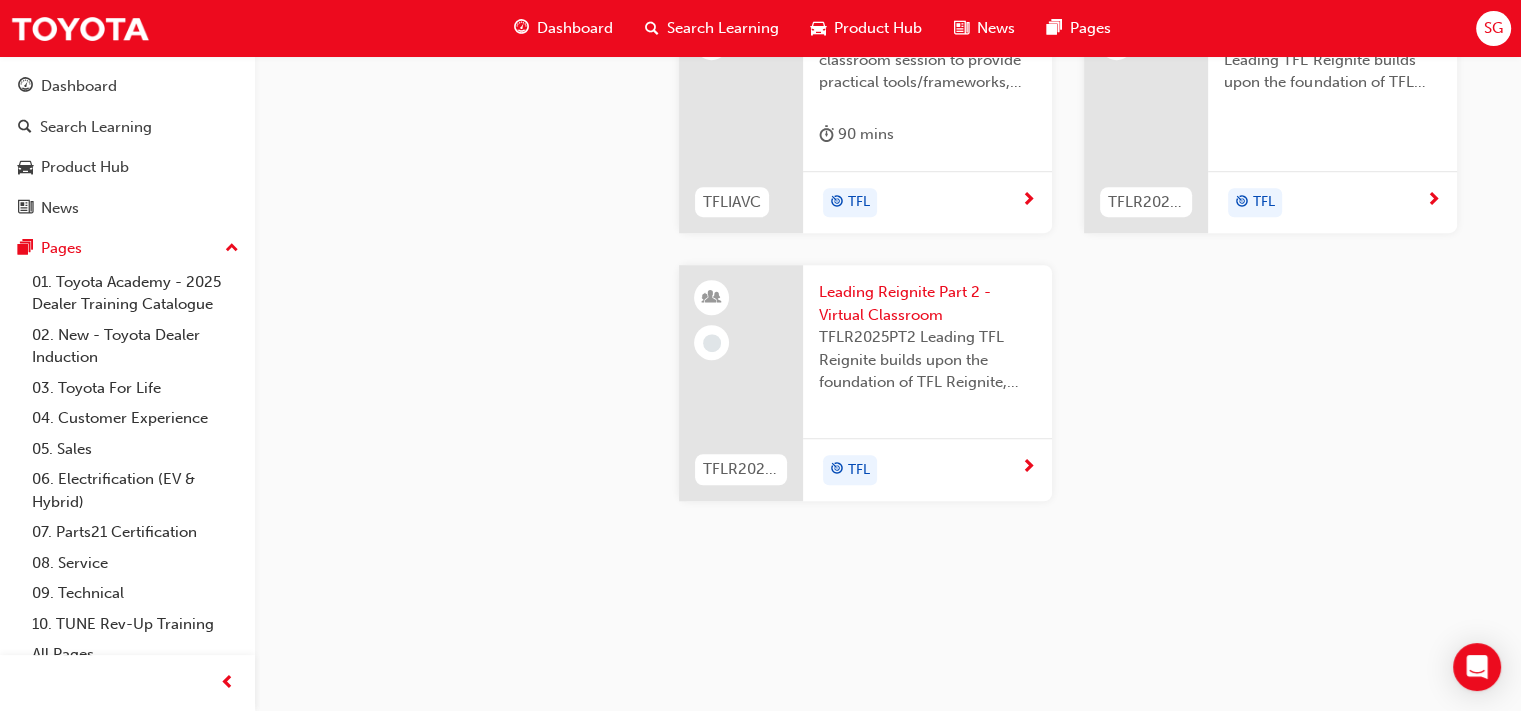 scroll, scrollTop: 2300, scrollLeft: 0, axis: vertical 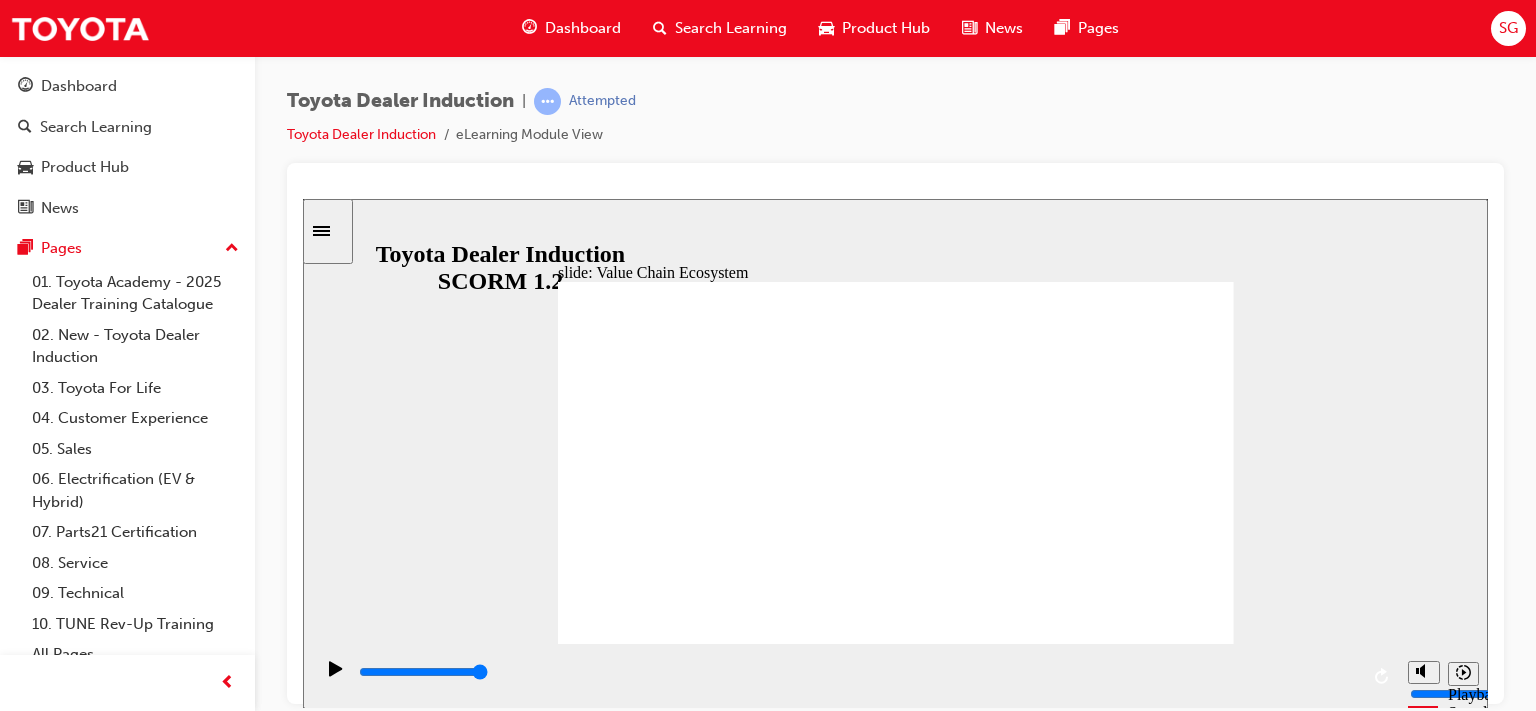 click 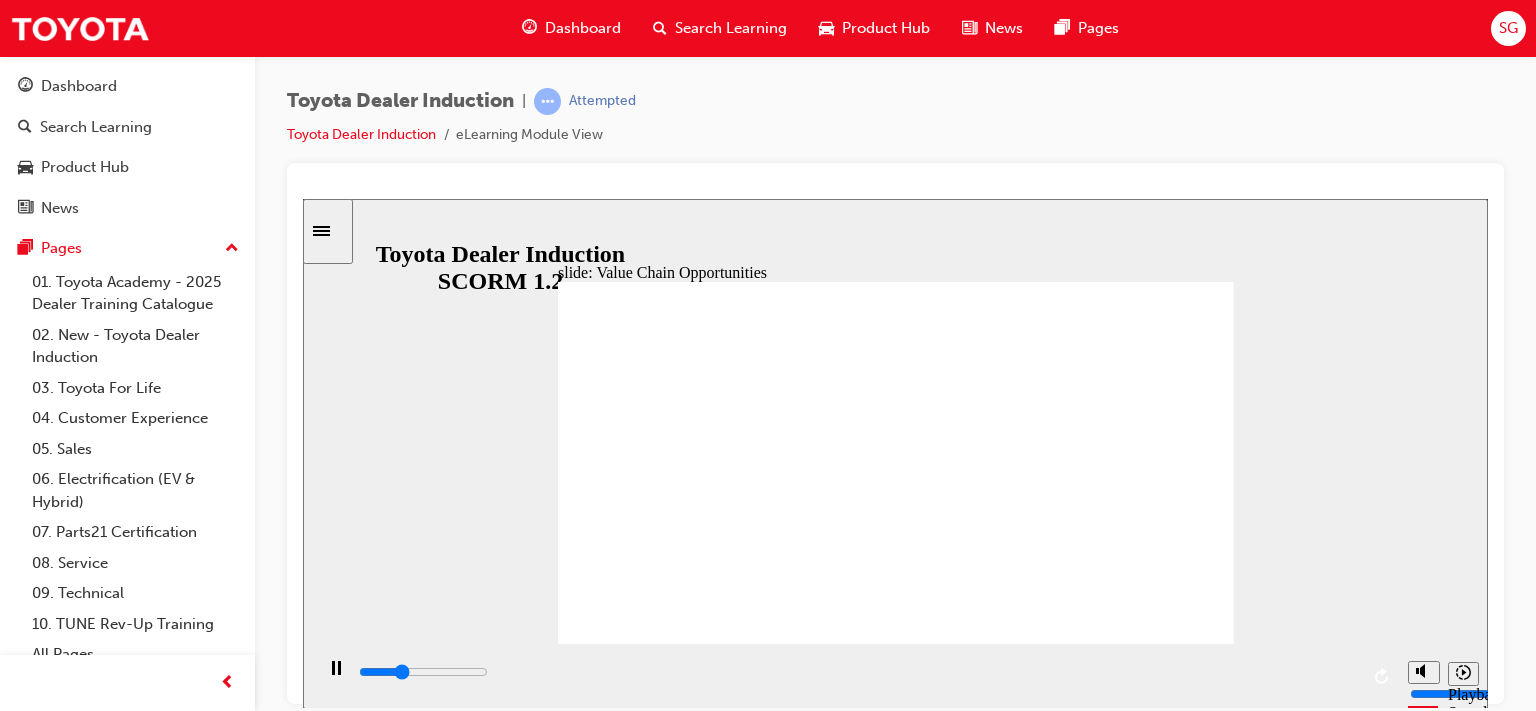 click 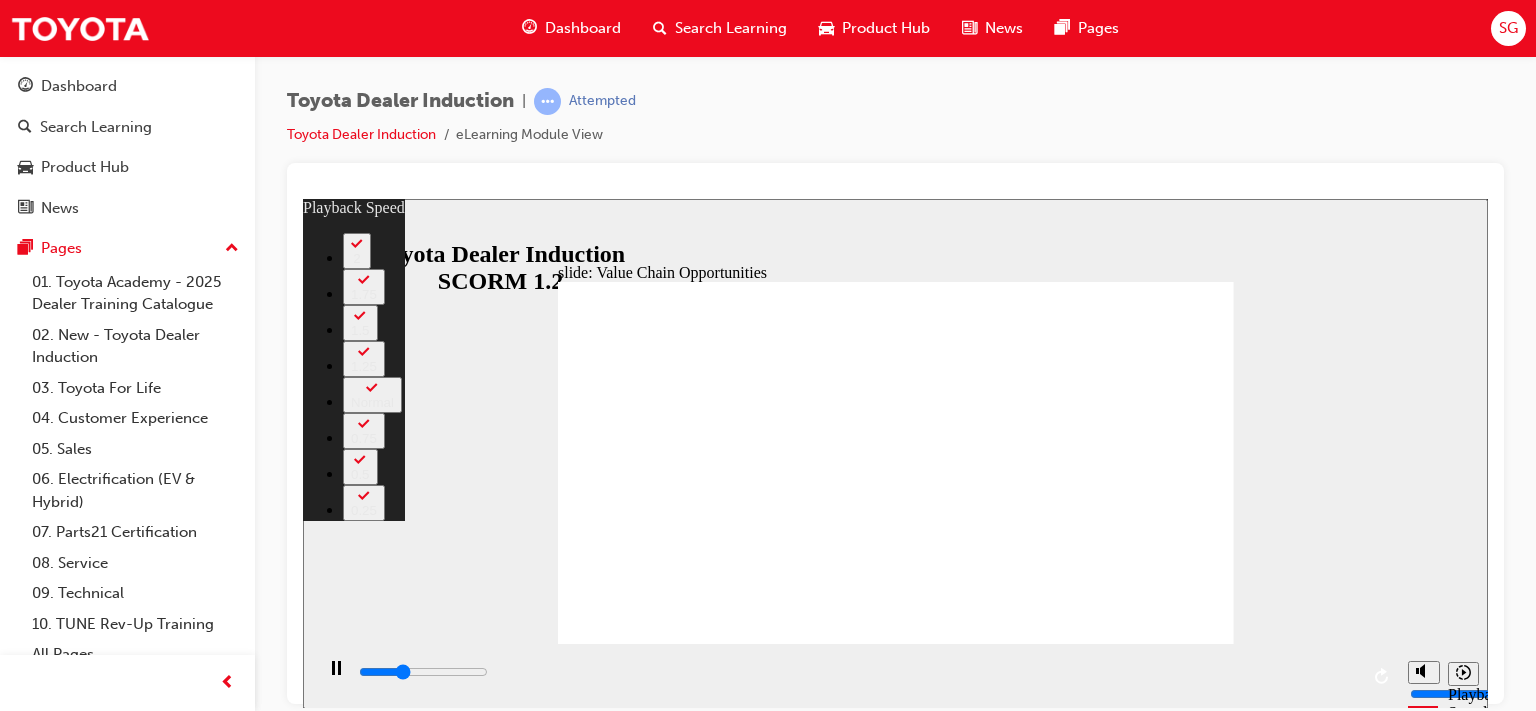 type on "3600" 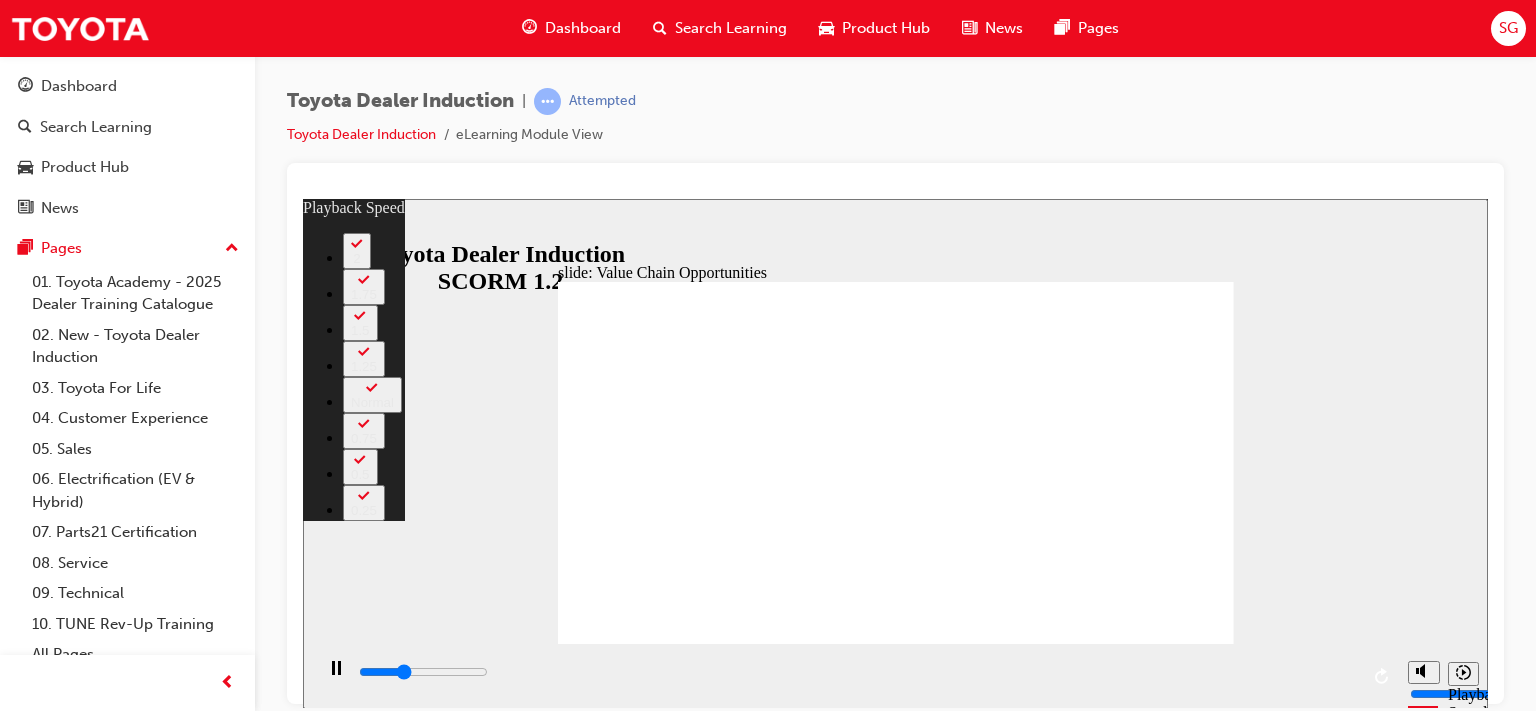 type on "3800" 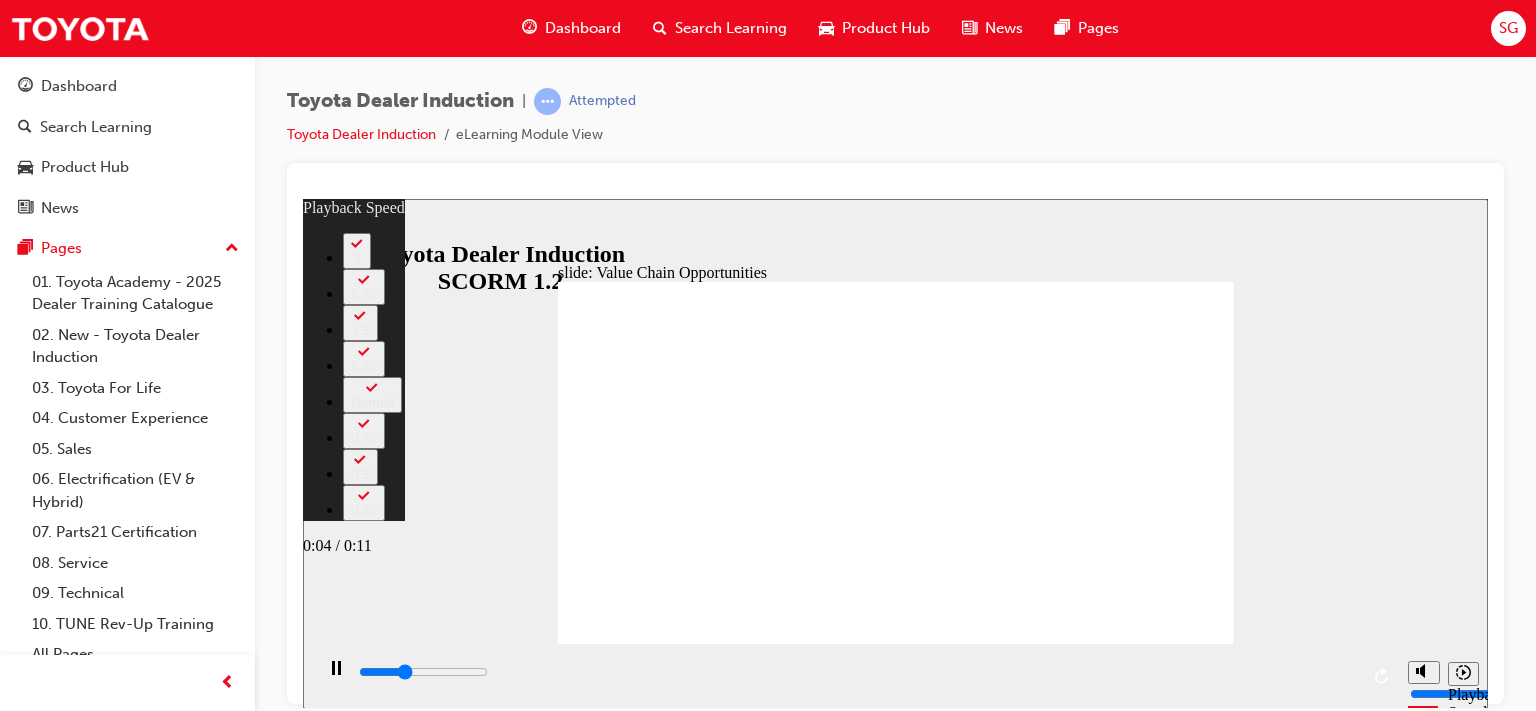 type on "3800" 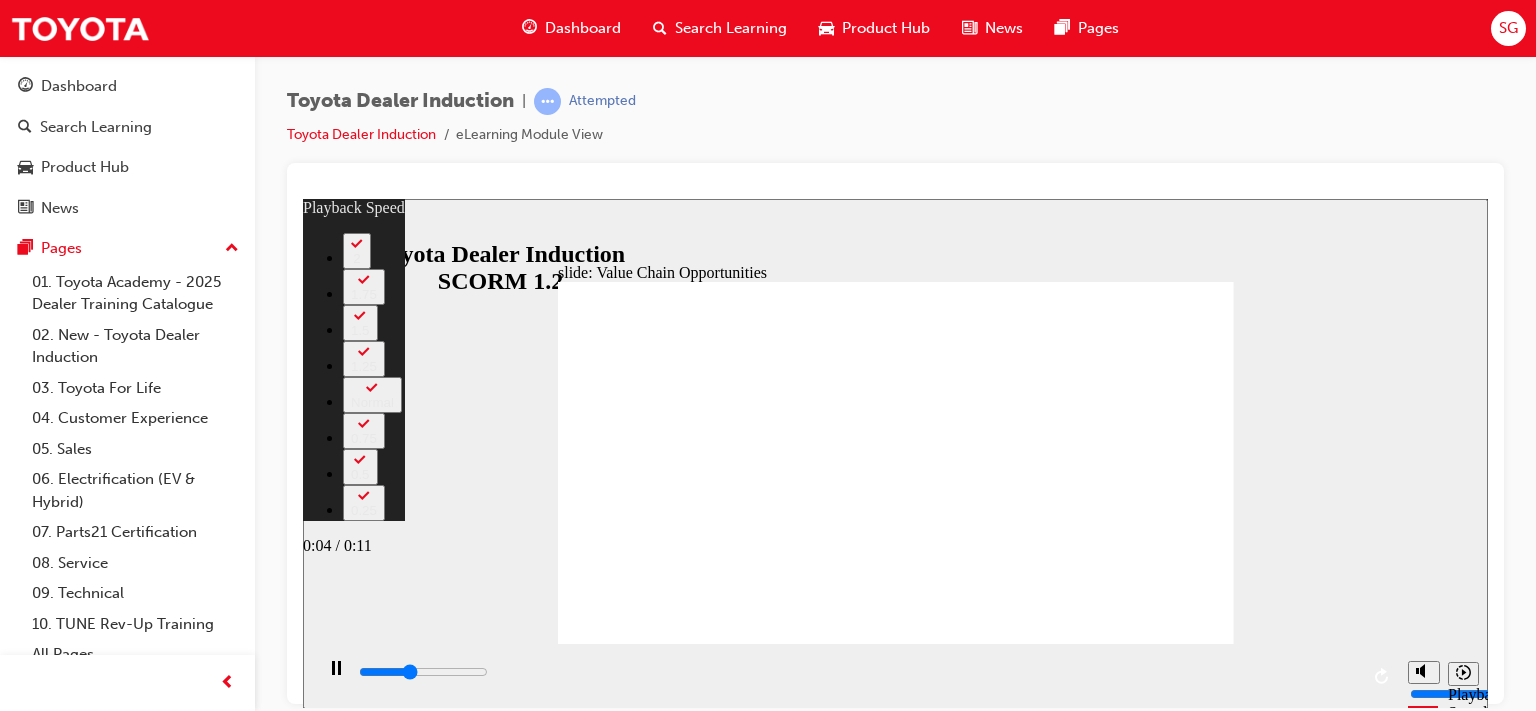 type on "4400" 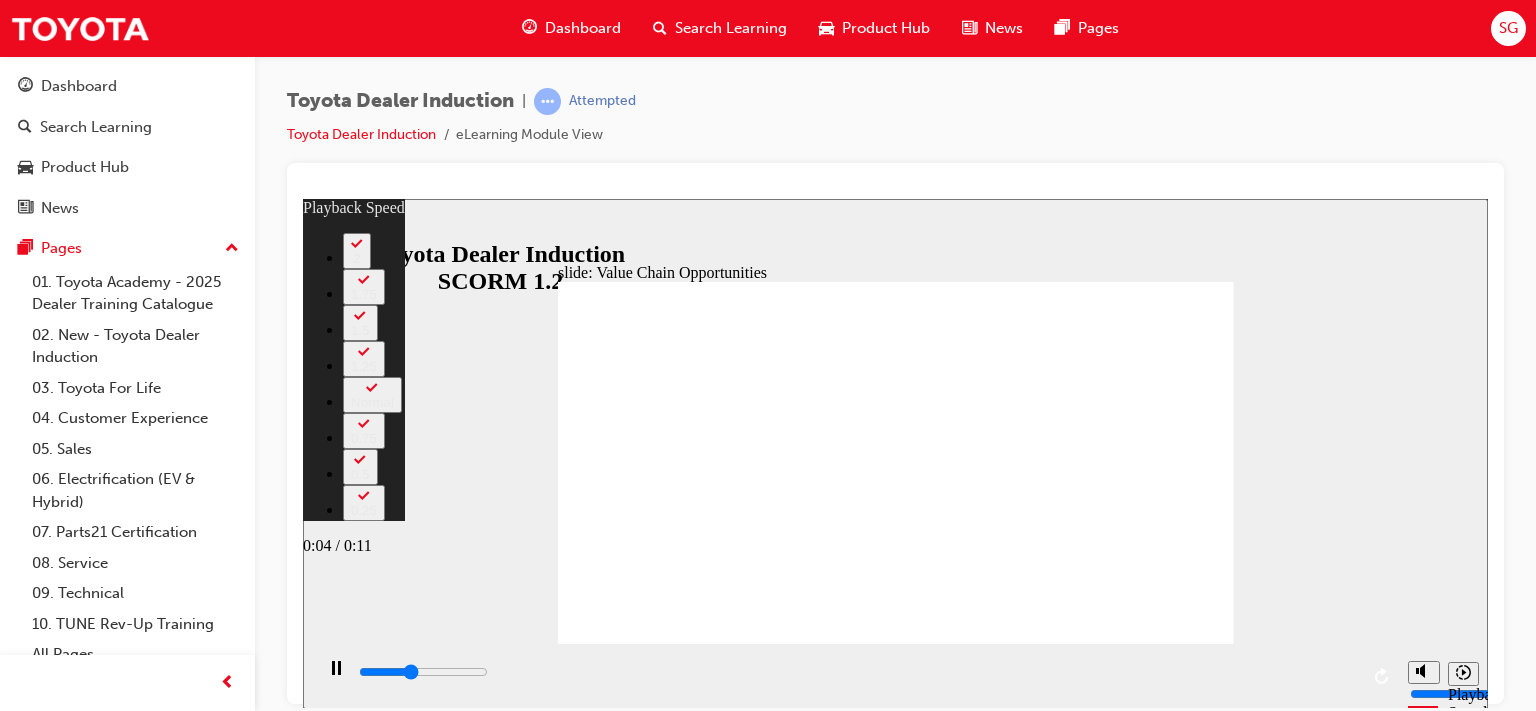 type on "4500" 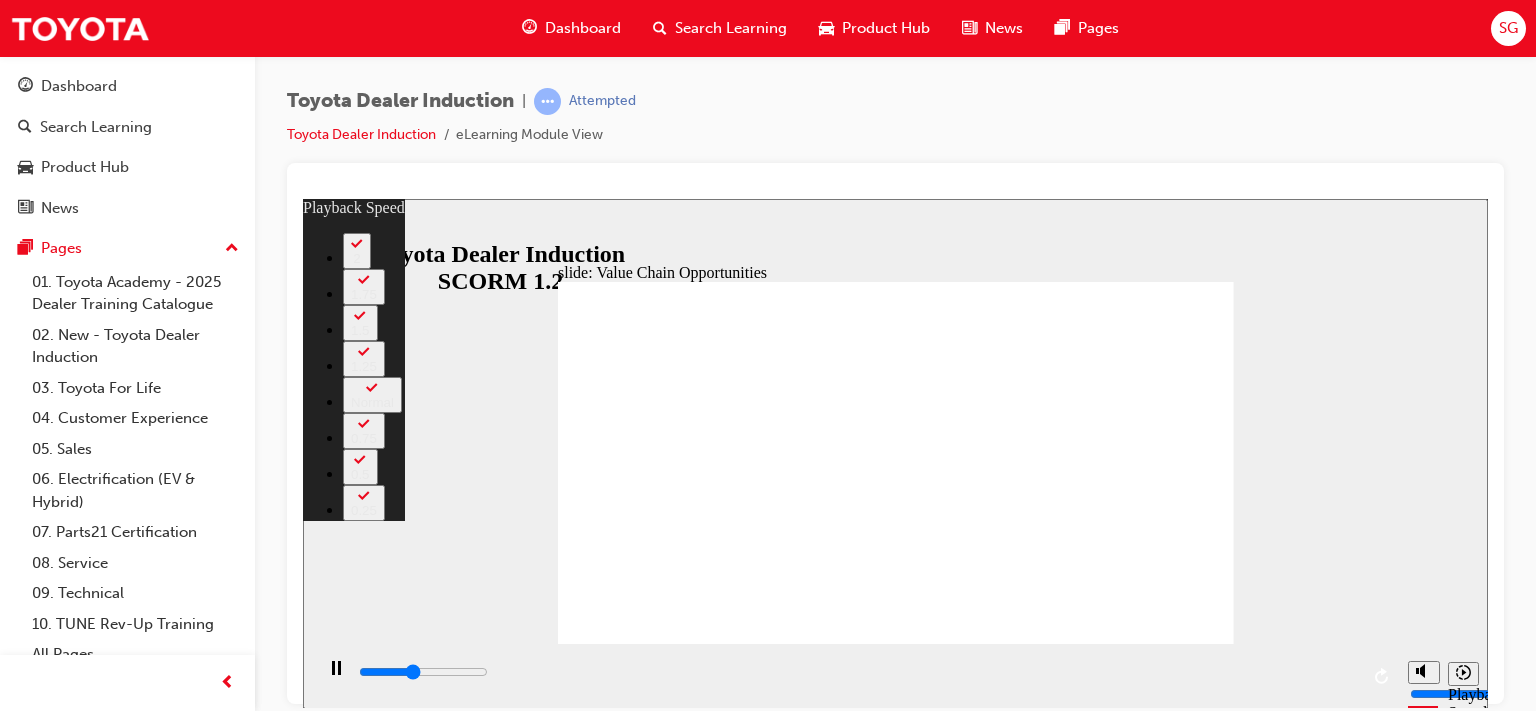 type on "4700" 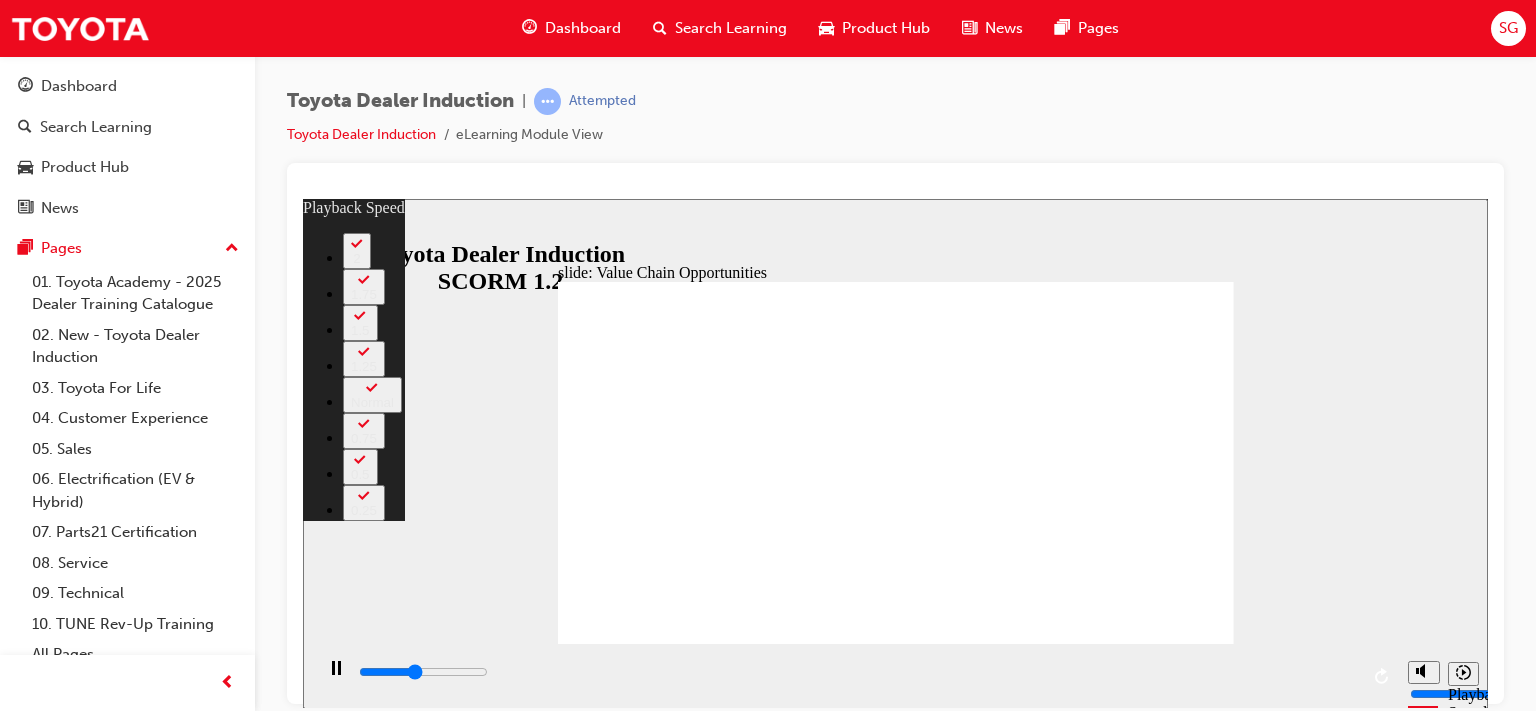 type on "4800" 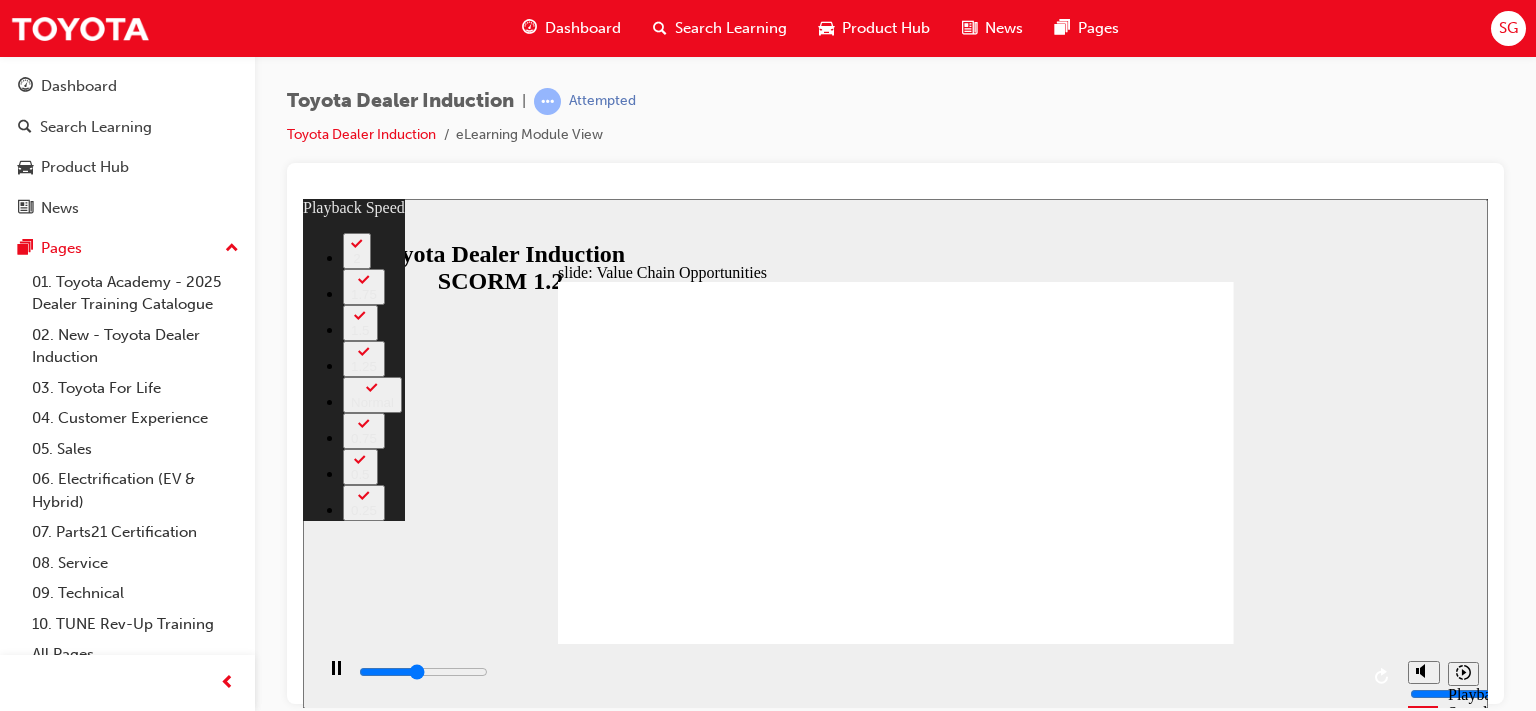 type on "5100" 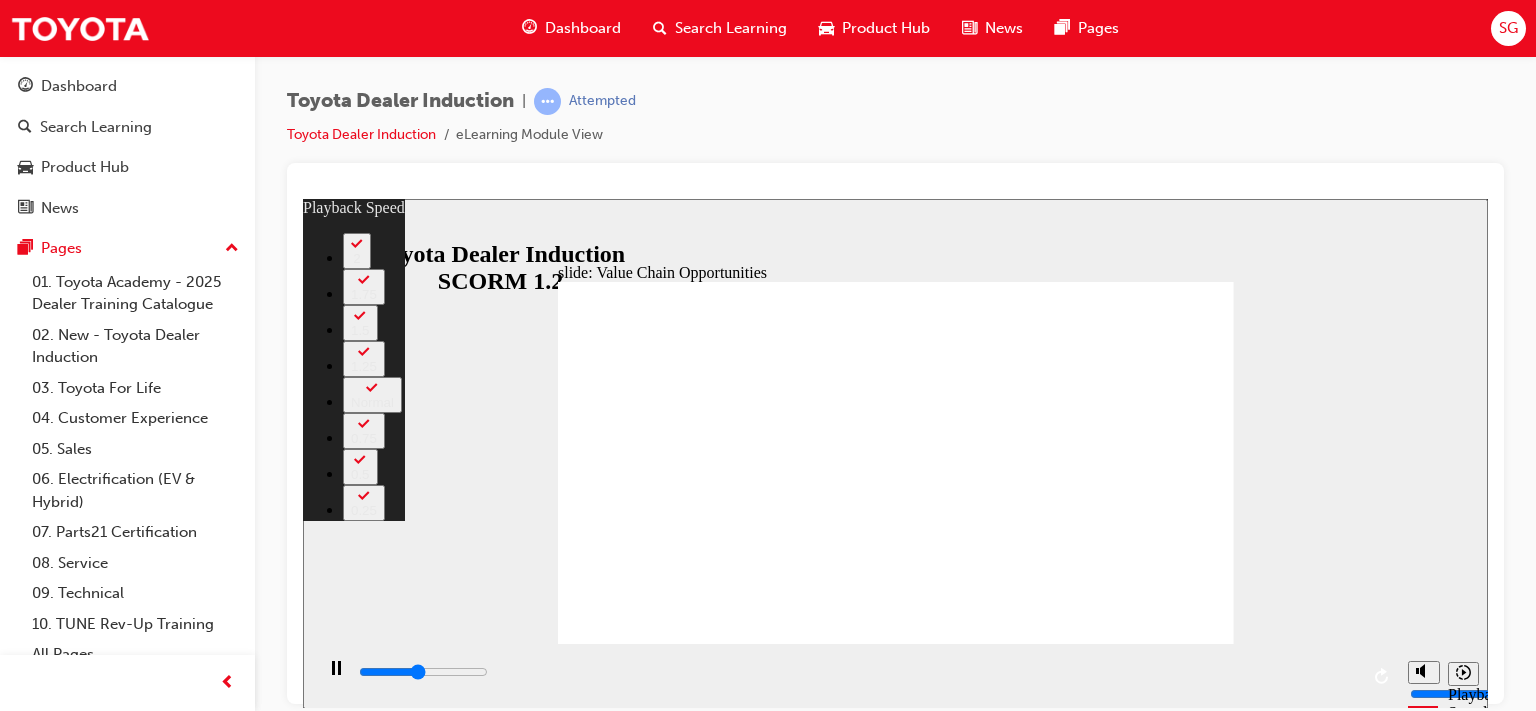 type on "2" 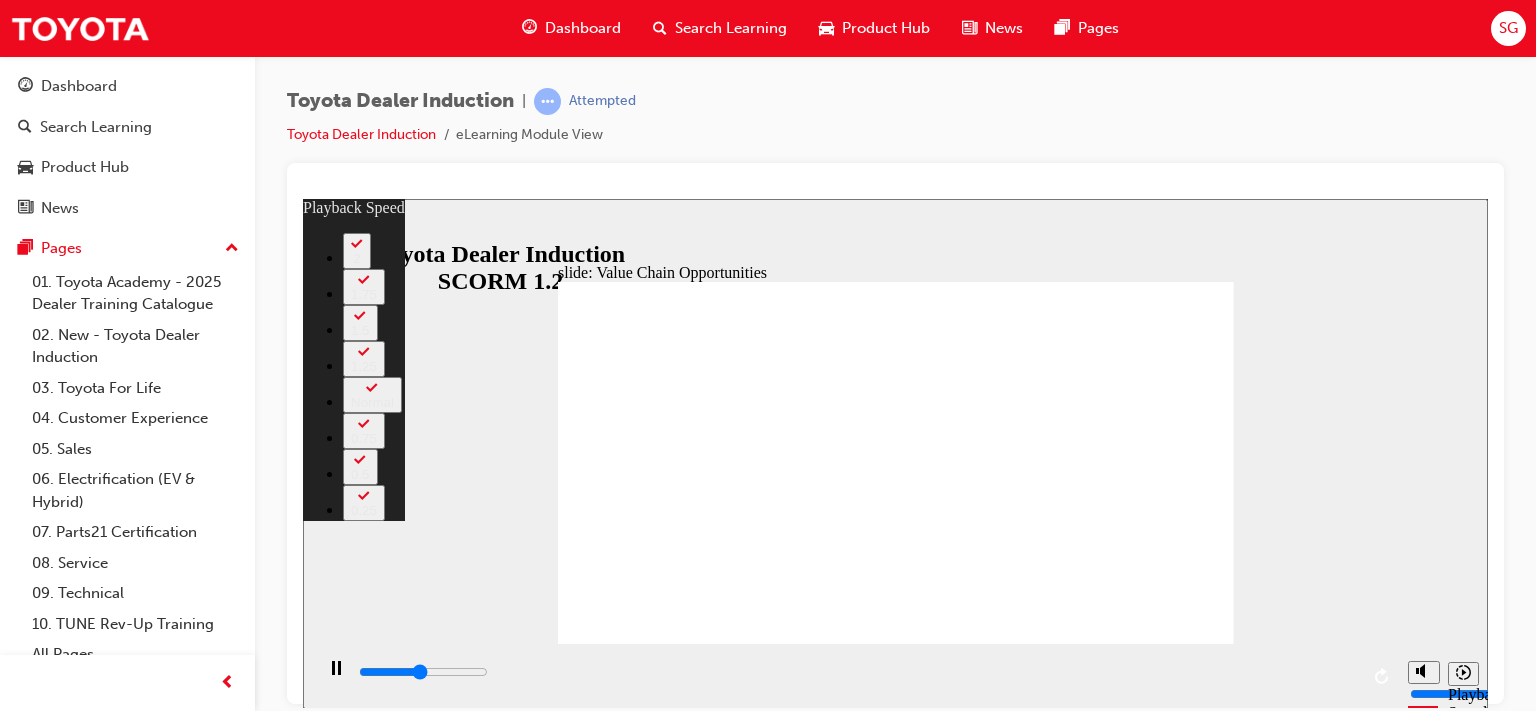 type on "5300" 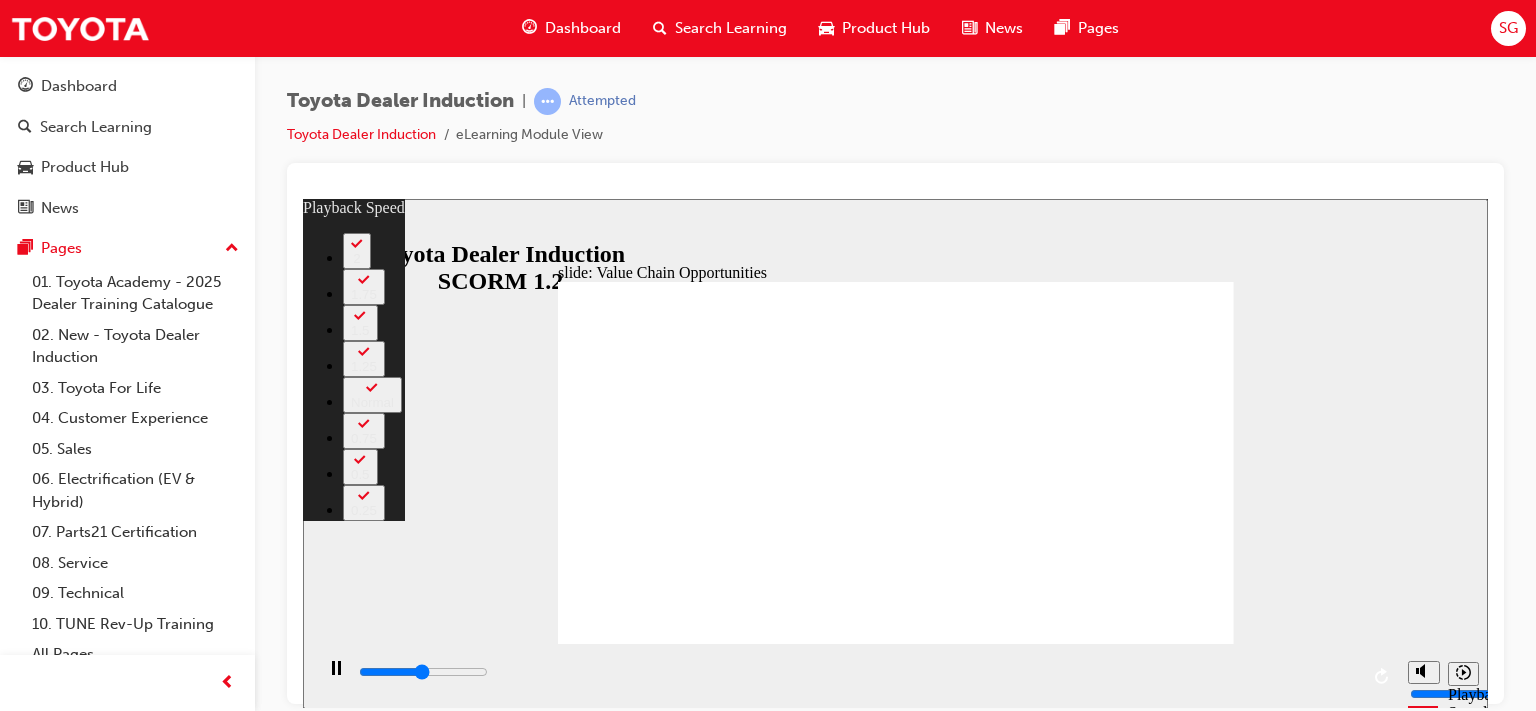 click at bounding box center [632, 6376] 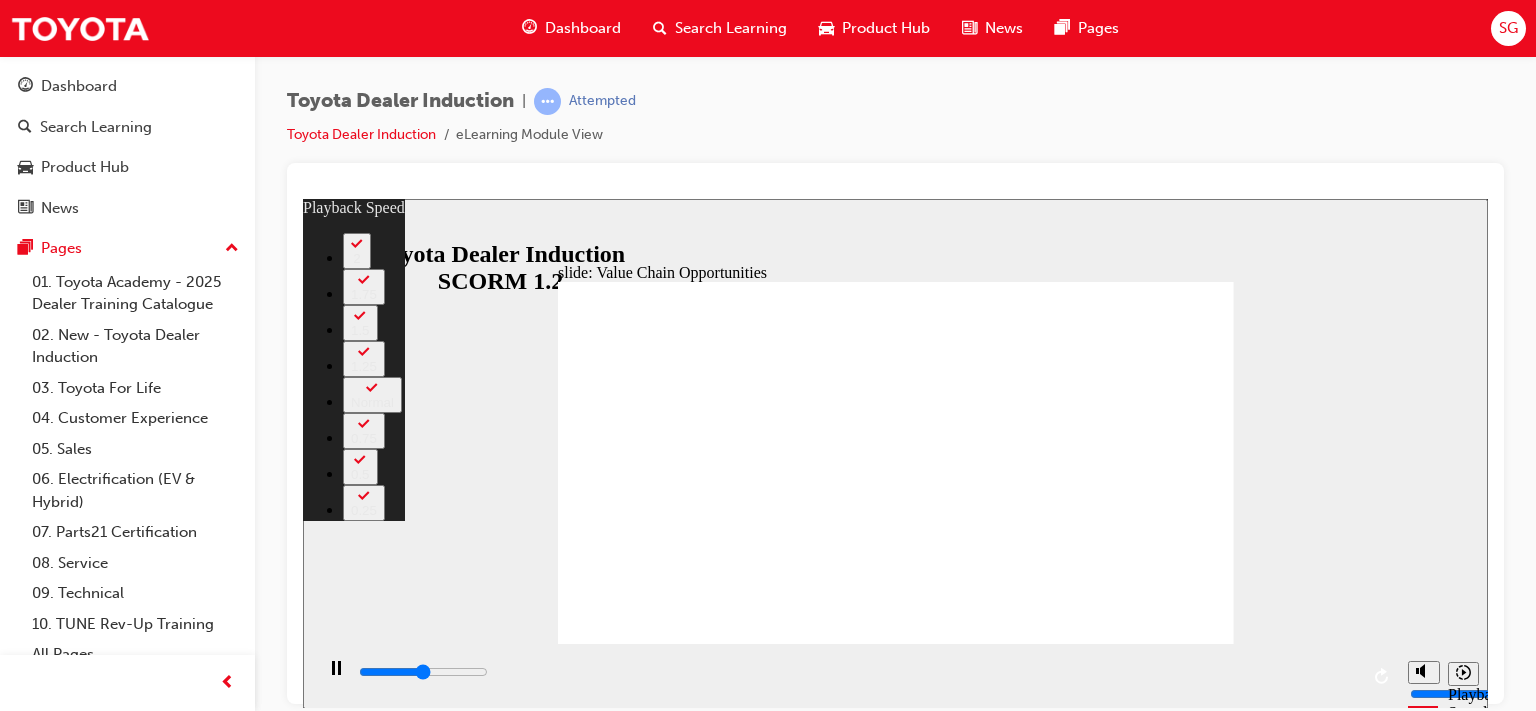 type on "5700" 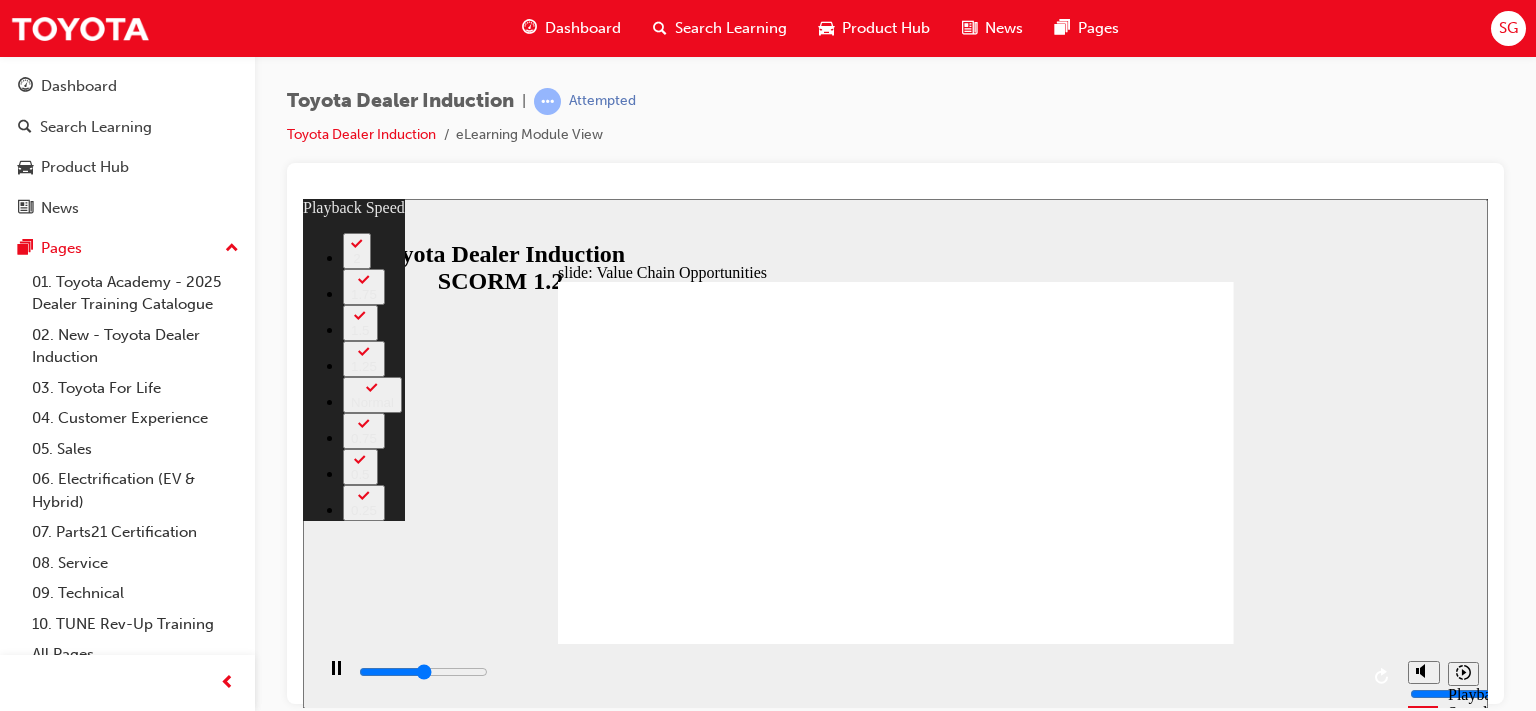 type on "5700" 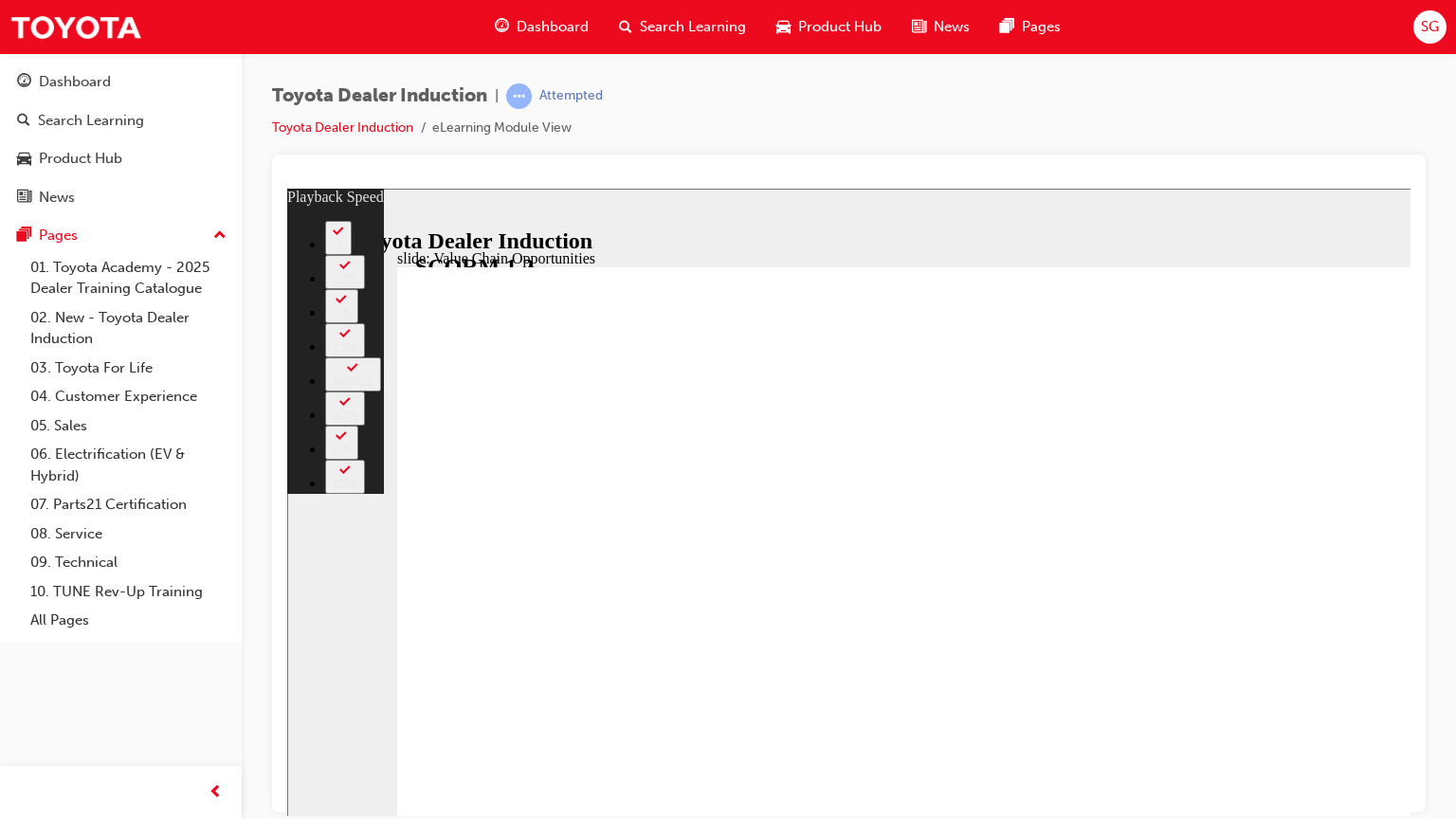 type on "6000" 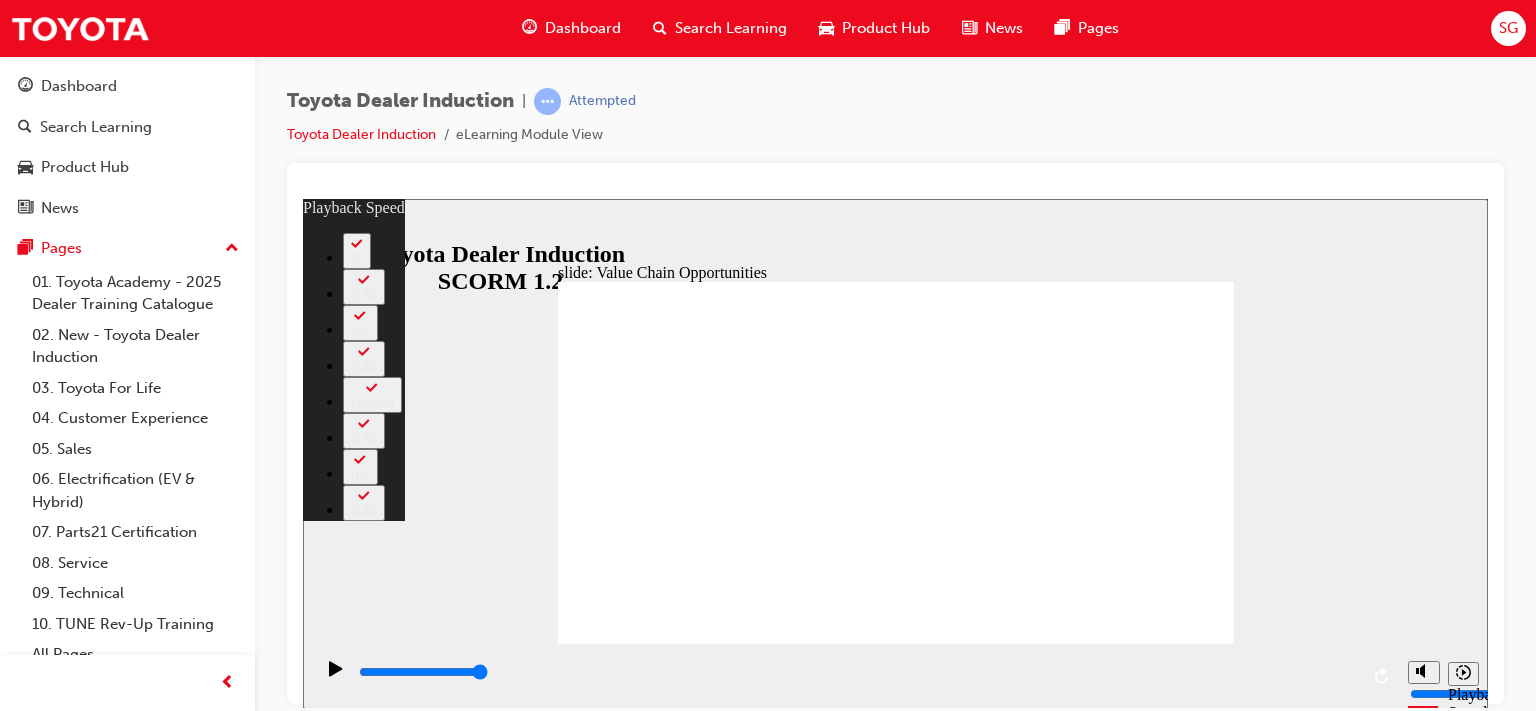 click 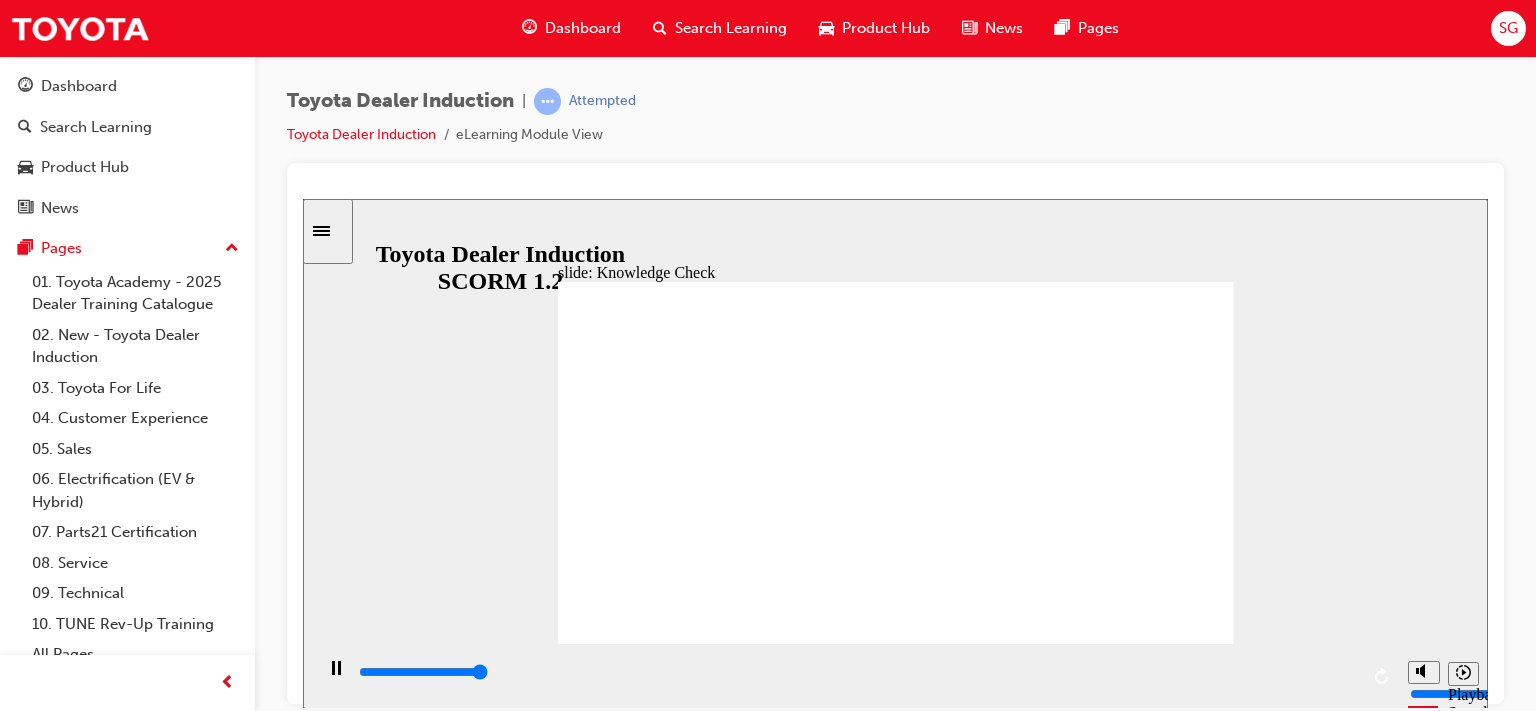 type on "5000" 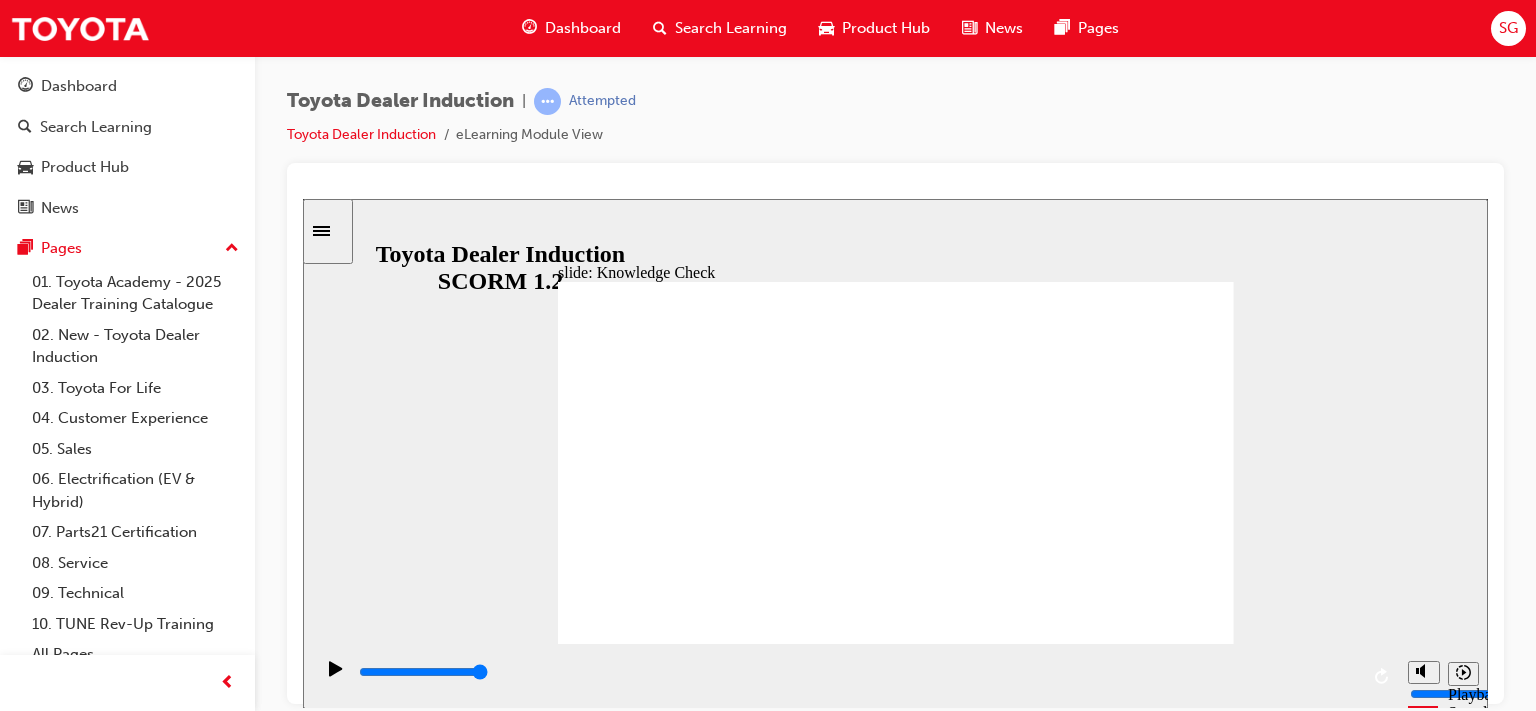 radio on "true" 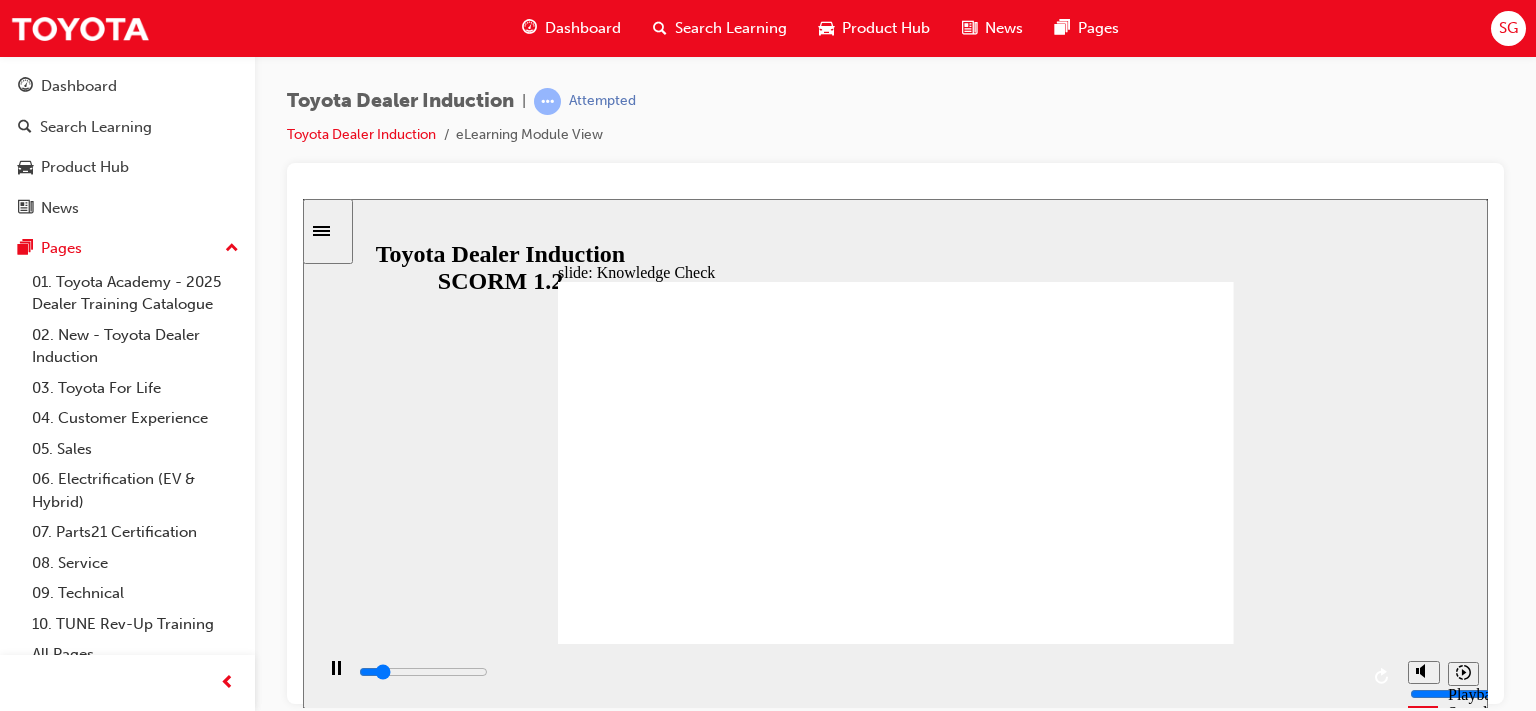 click 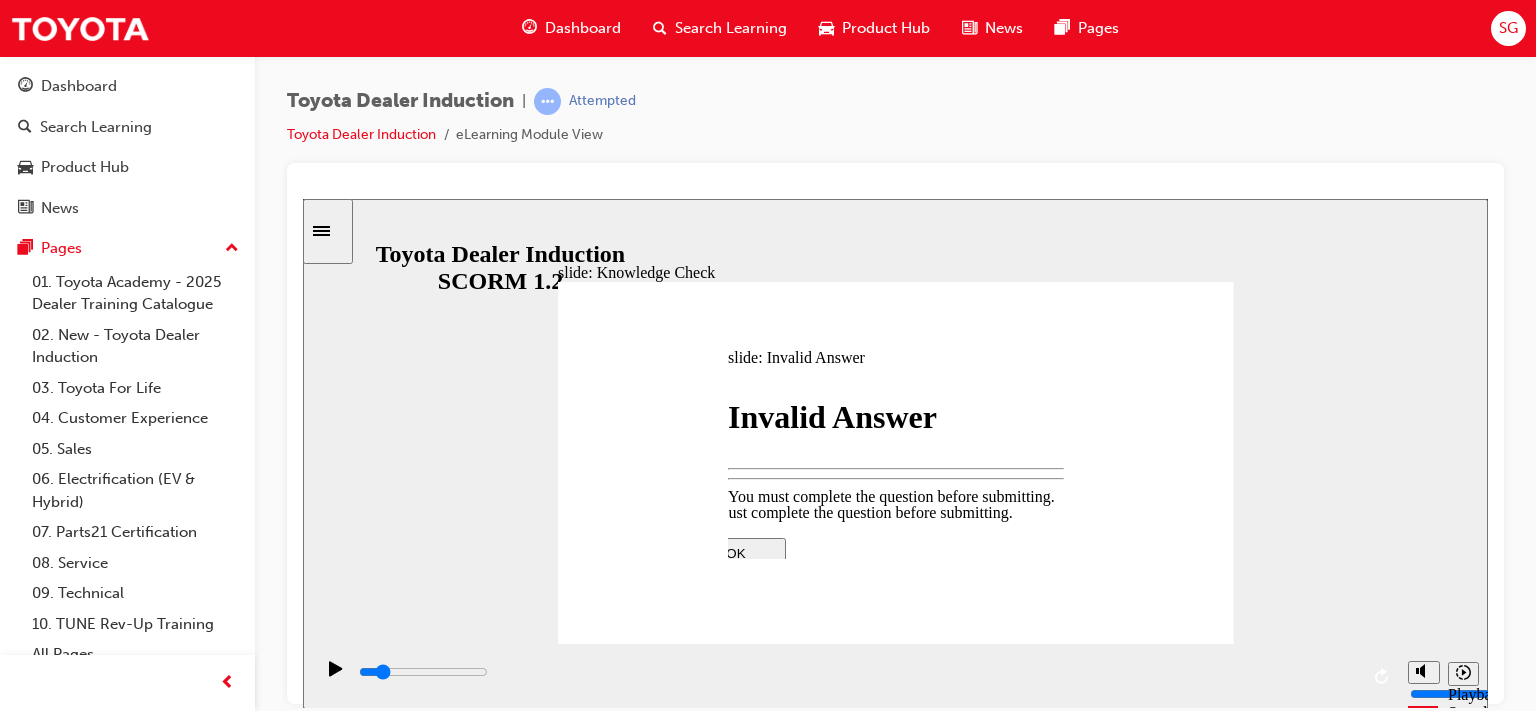 type on "800" 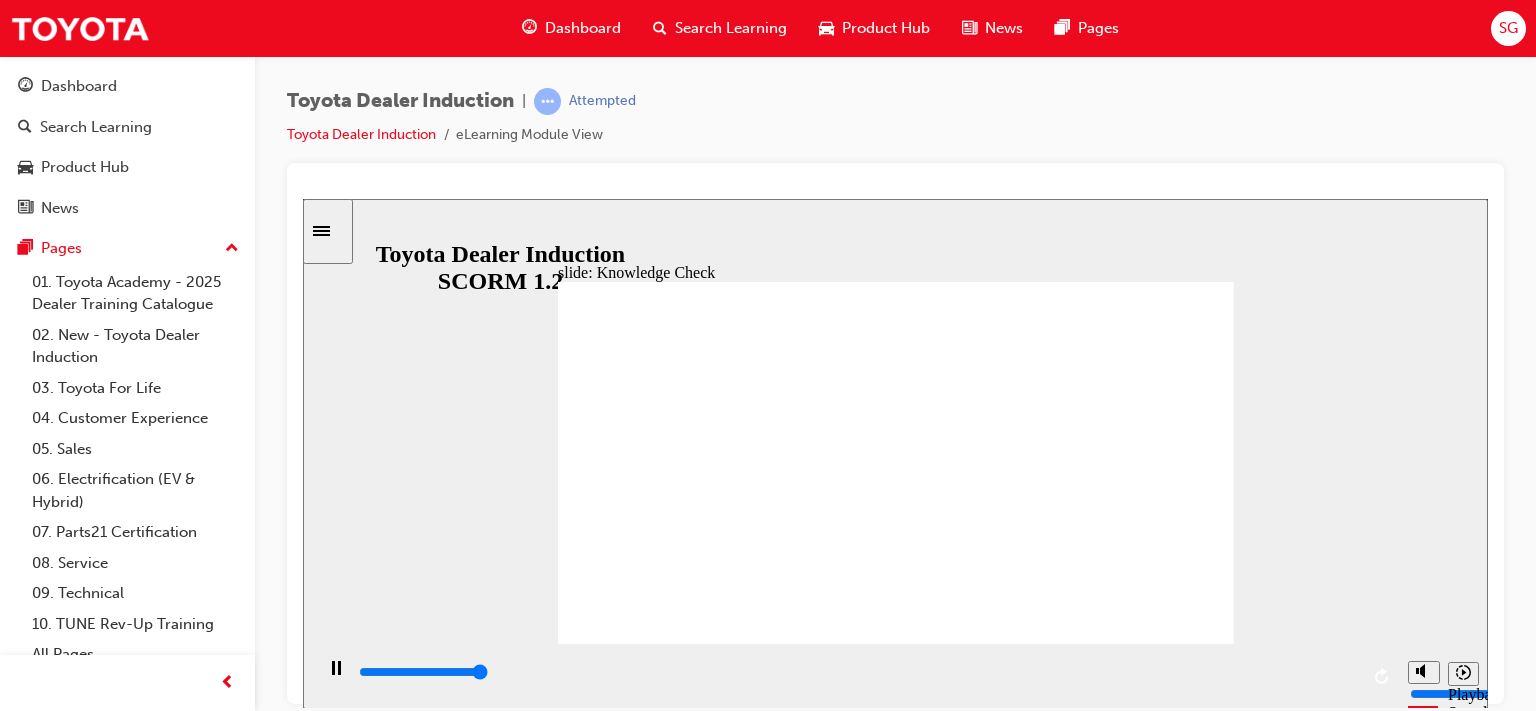 type on "5000" 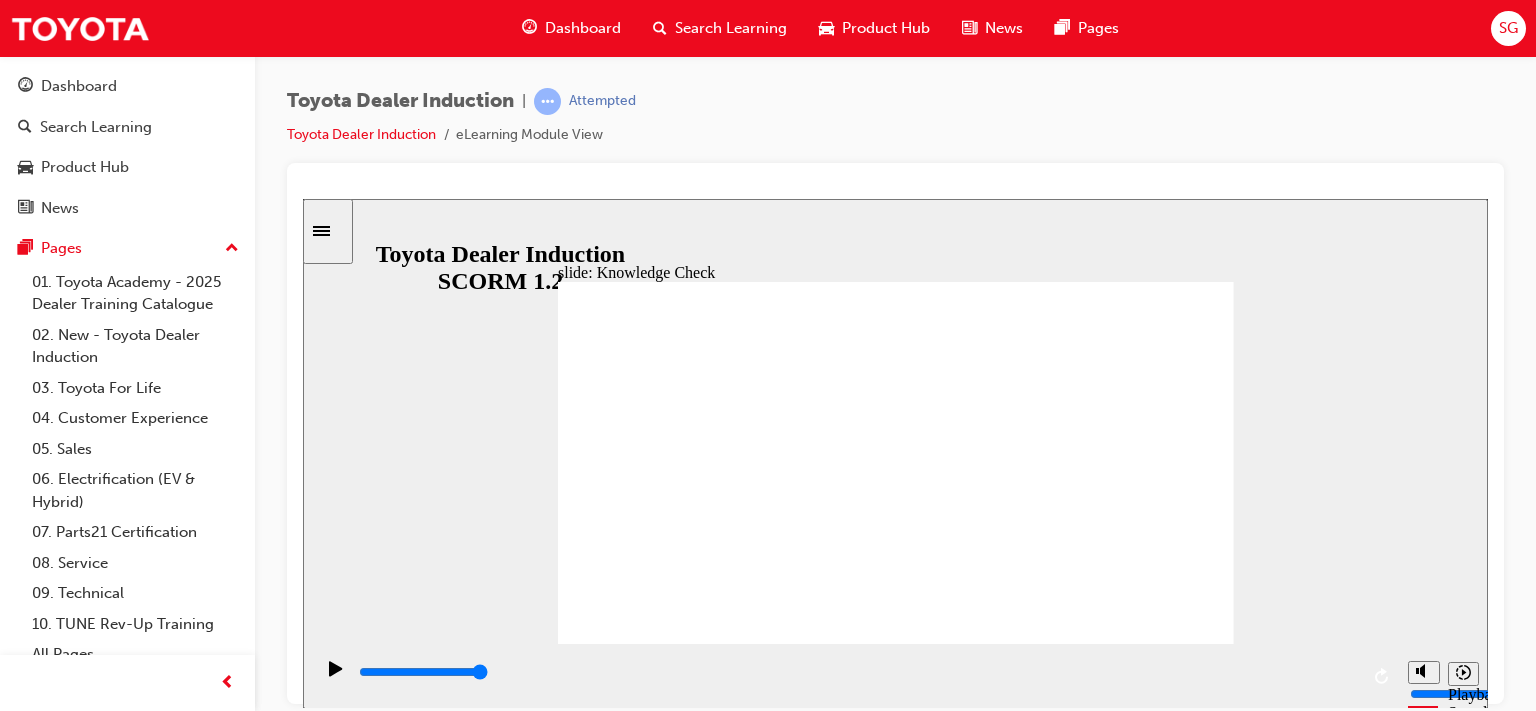 radio on "true" 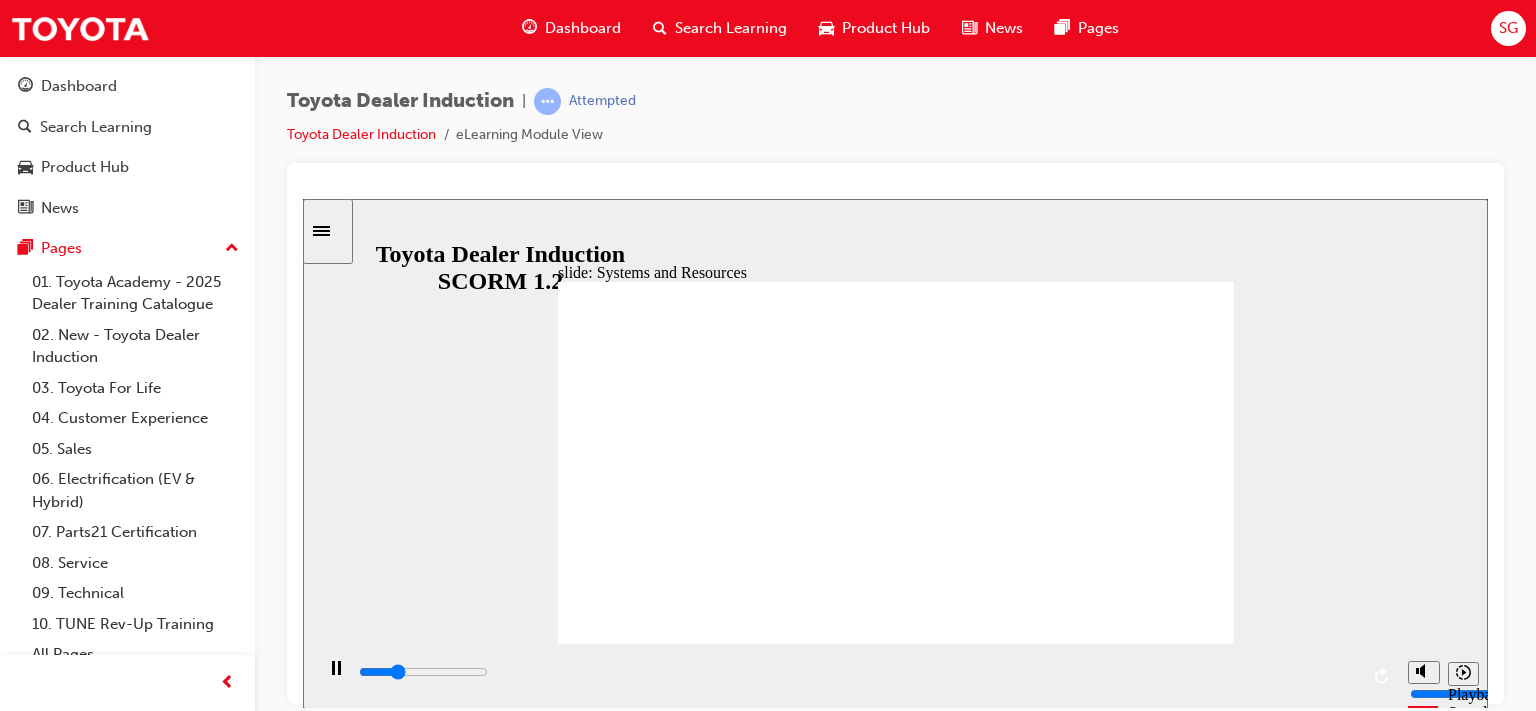 click 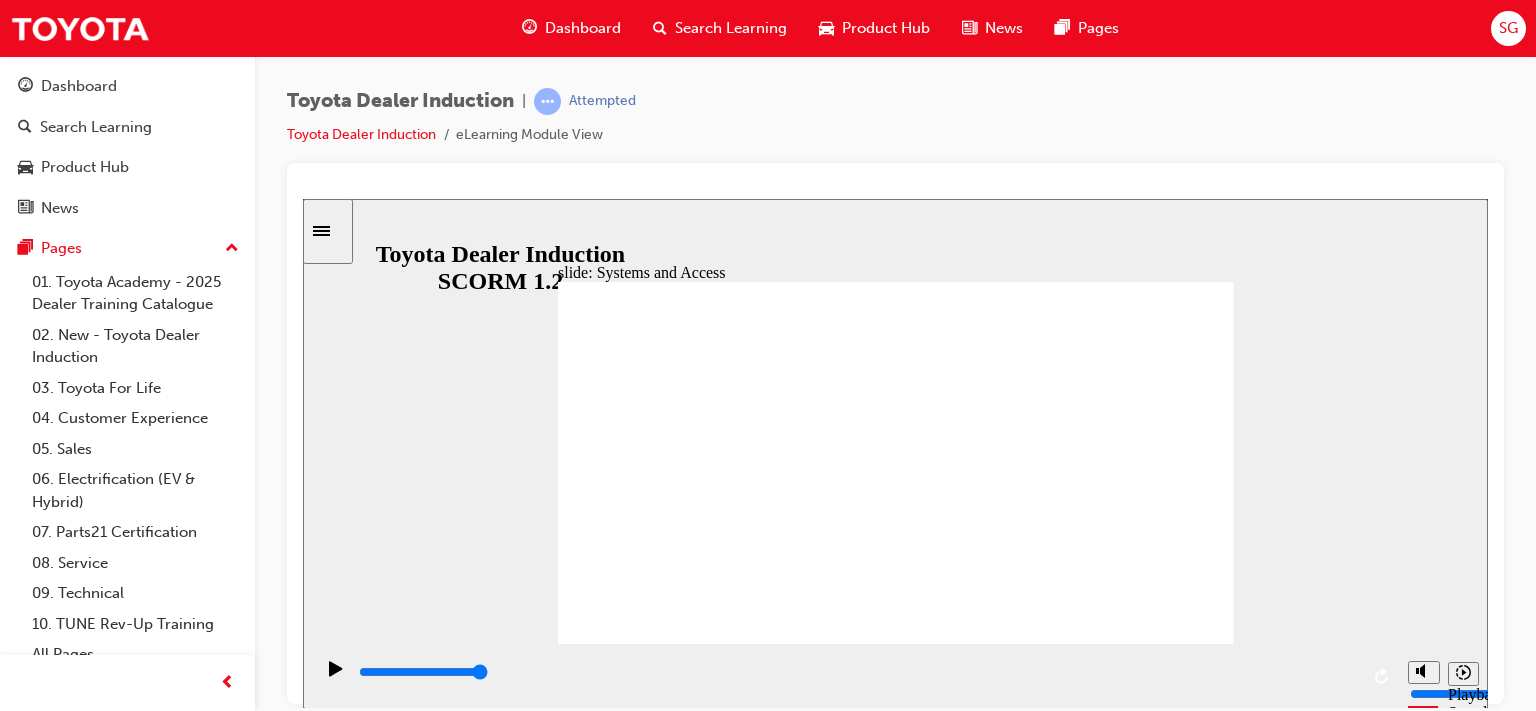 click 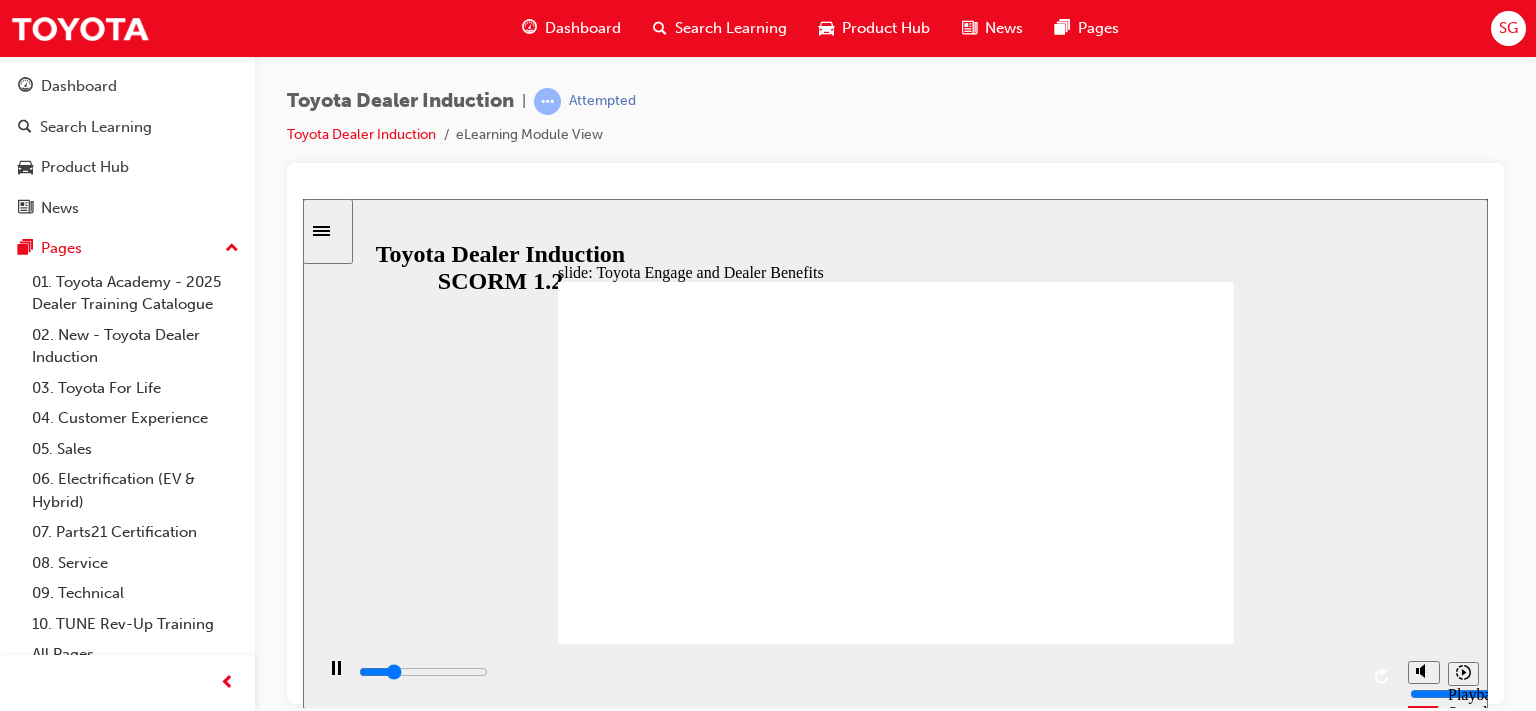 click 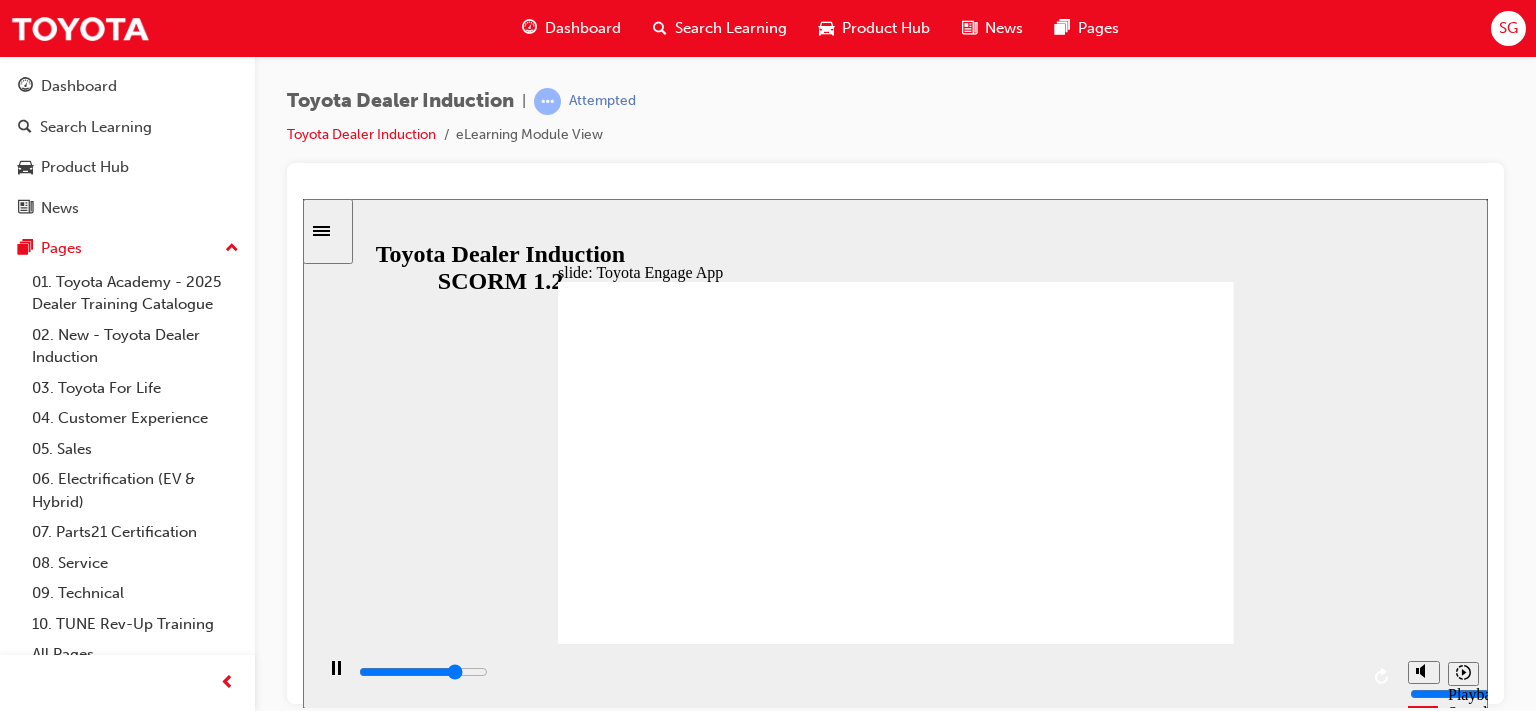 click 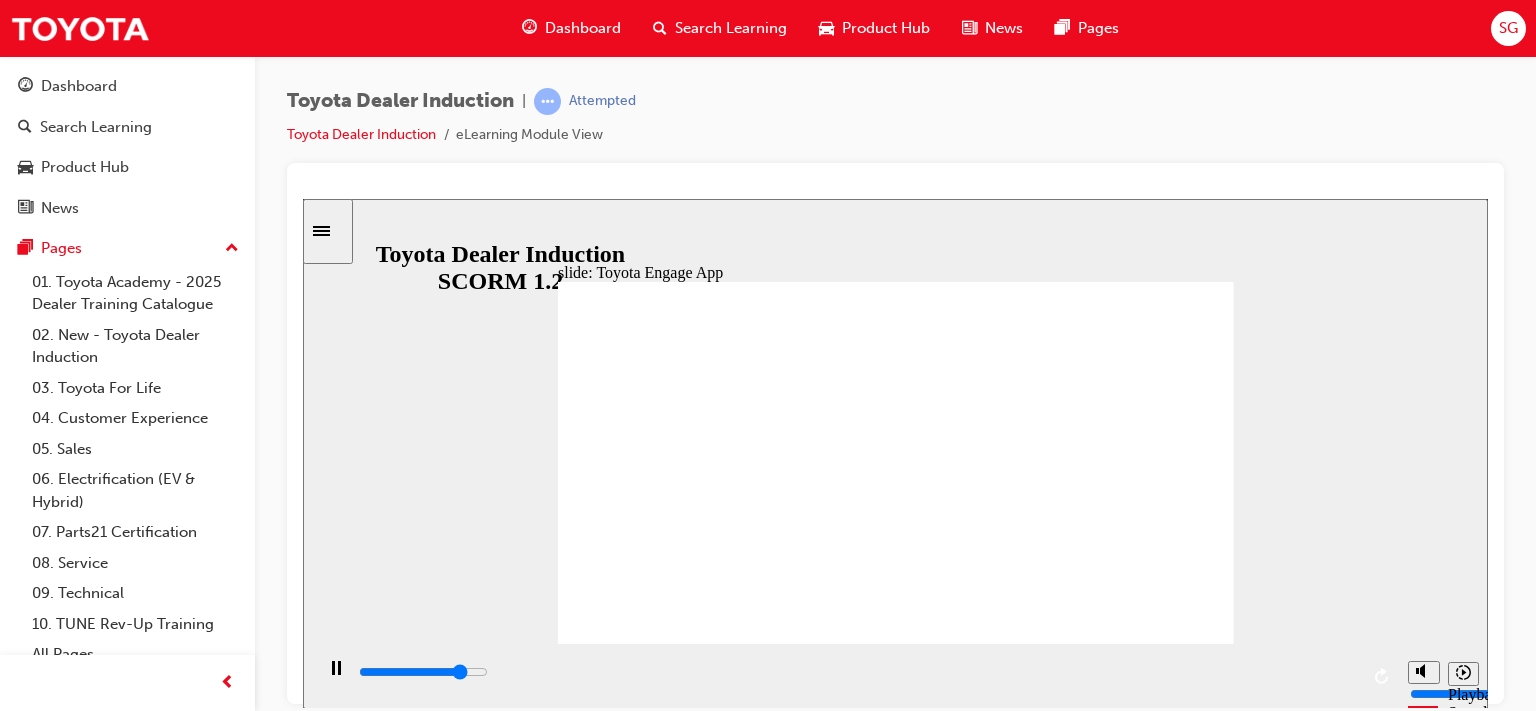 click 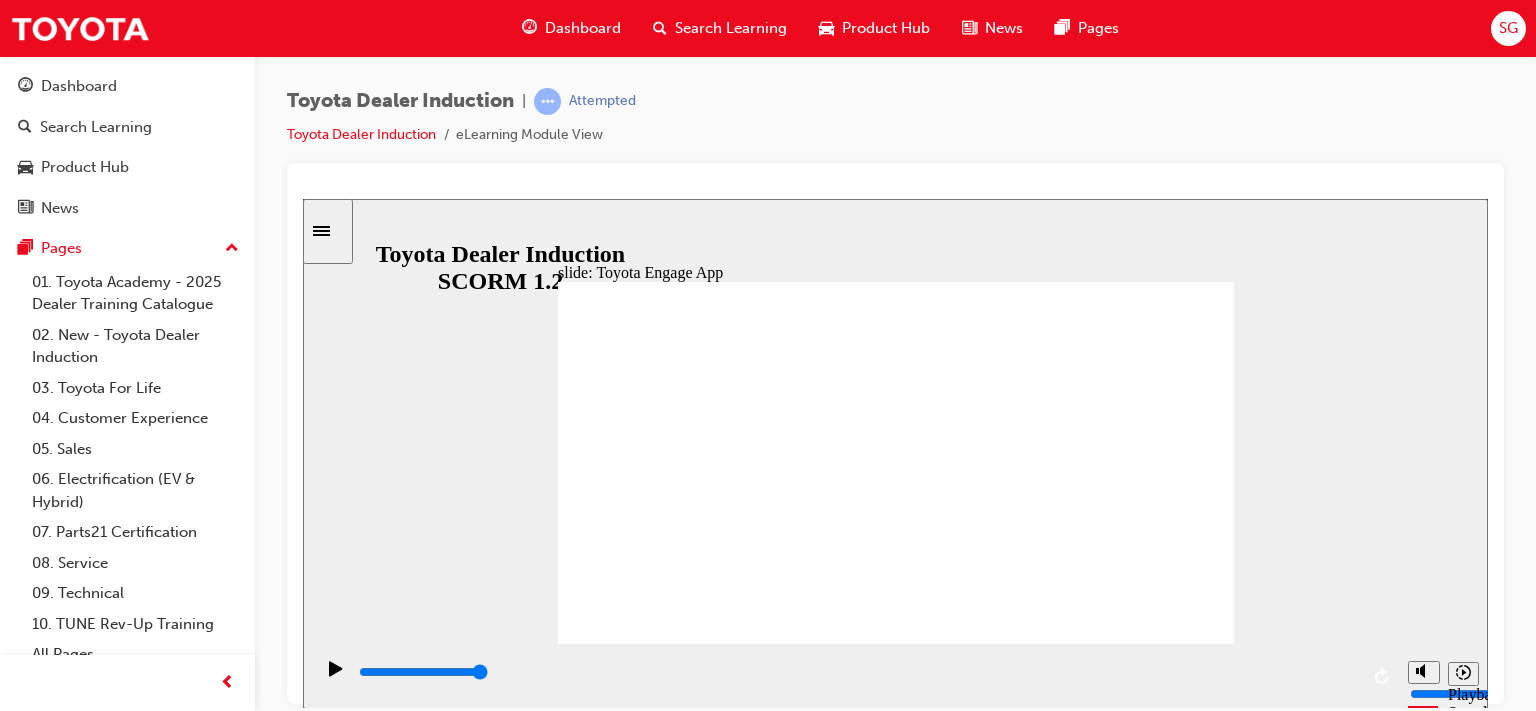 click 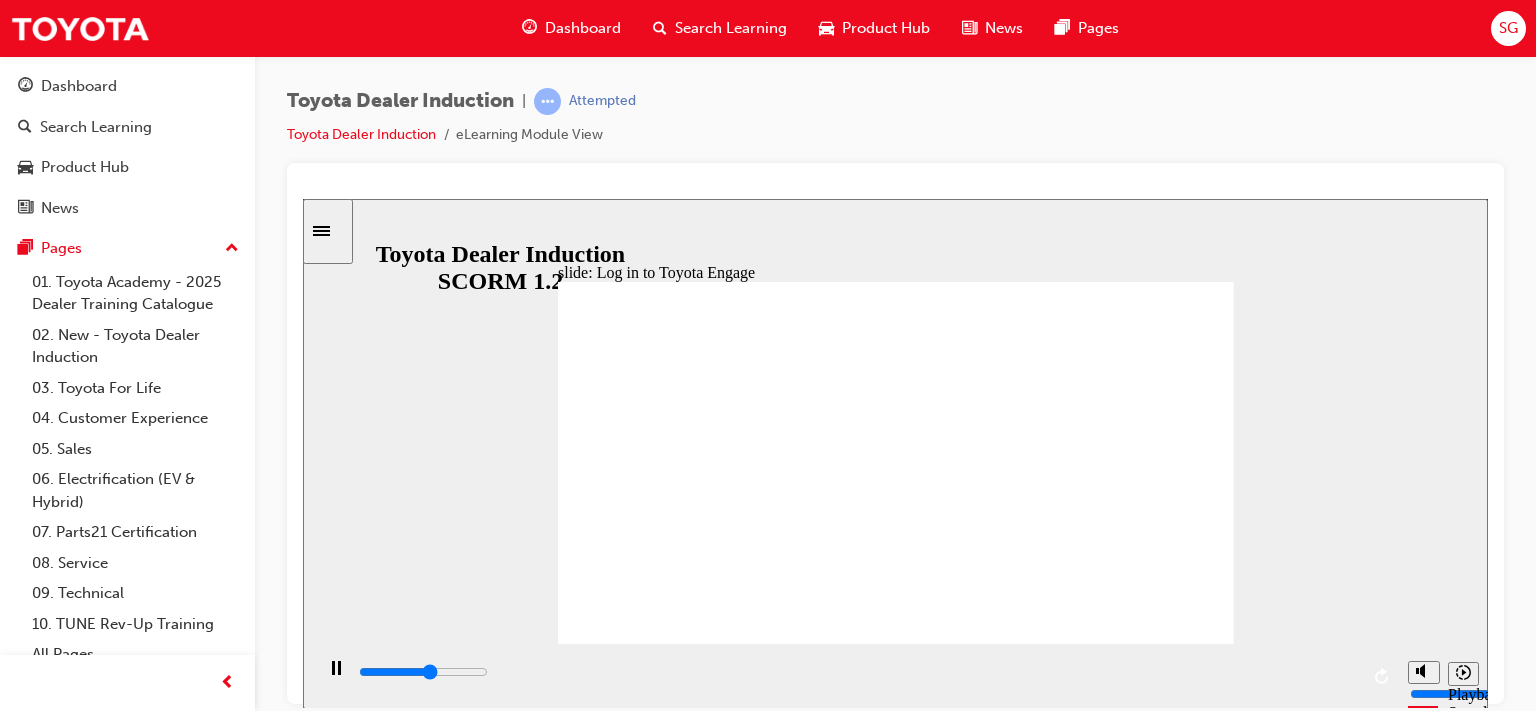 click 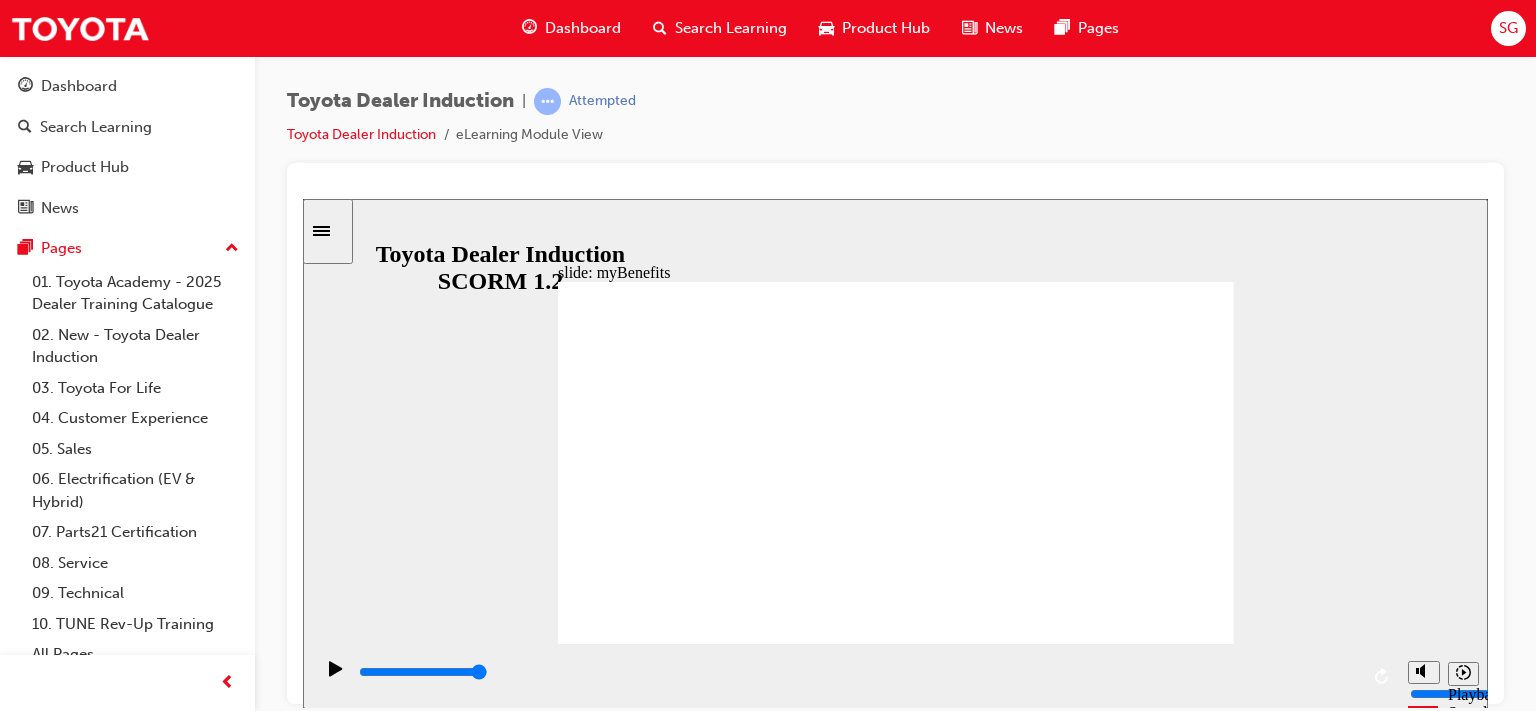click 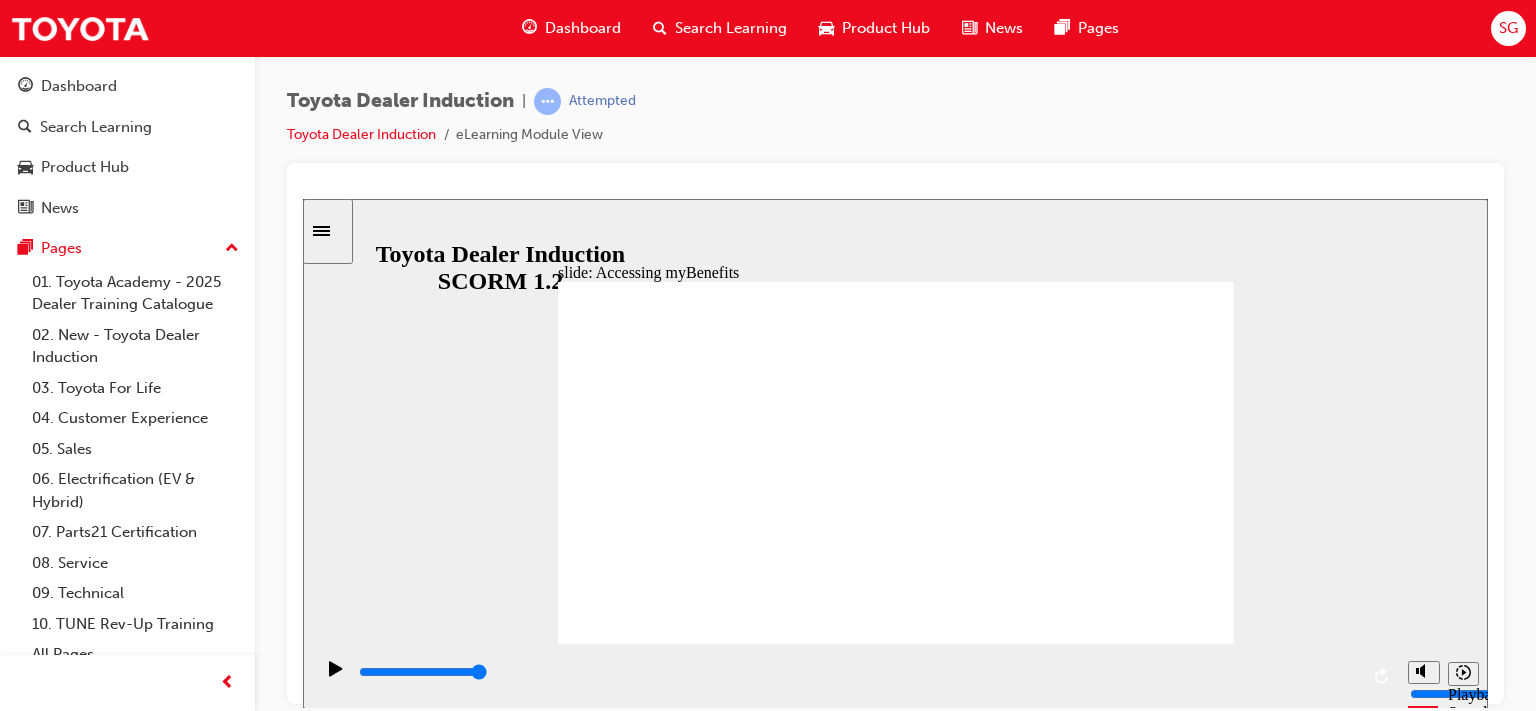 click 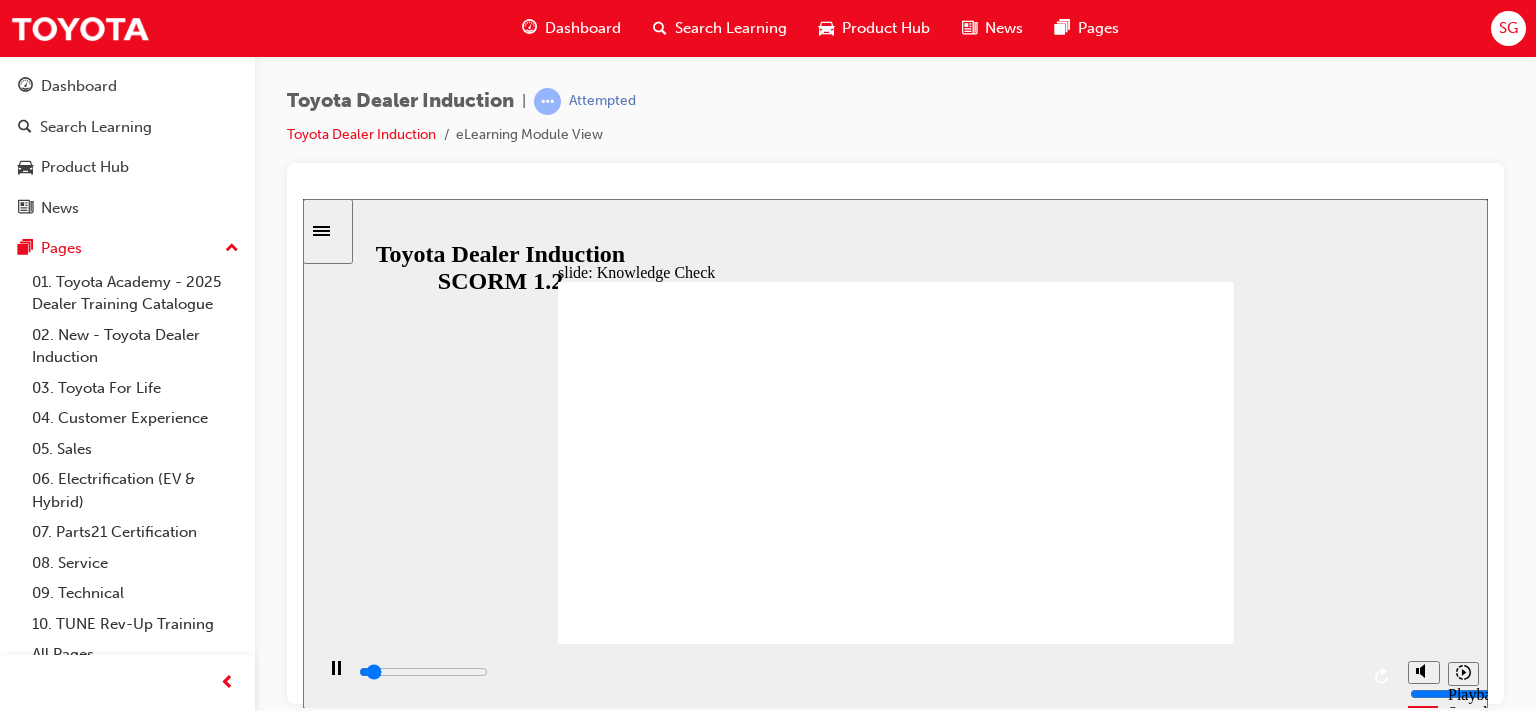click 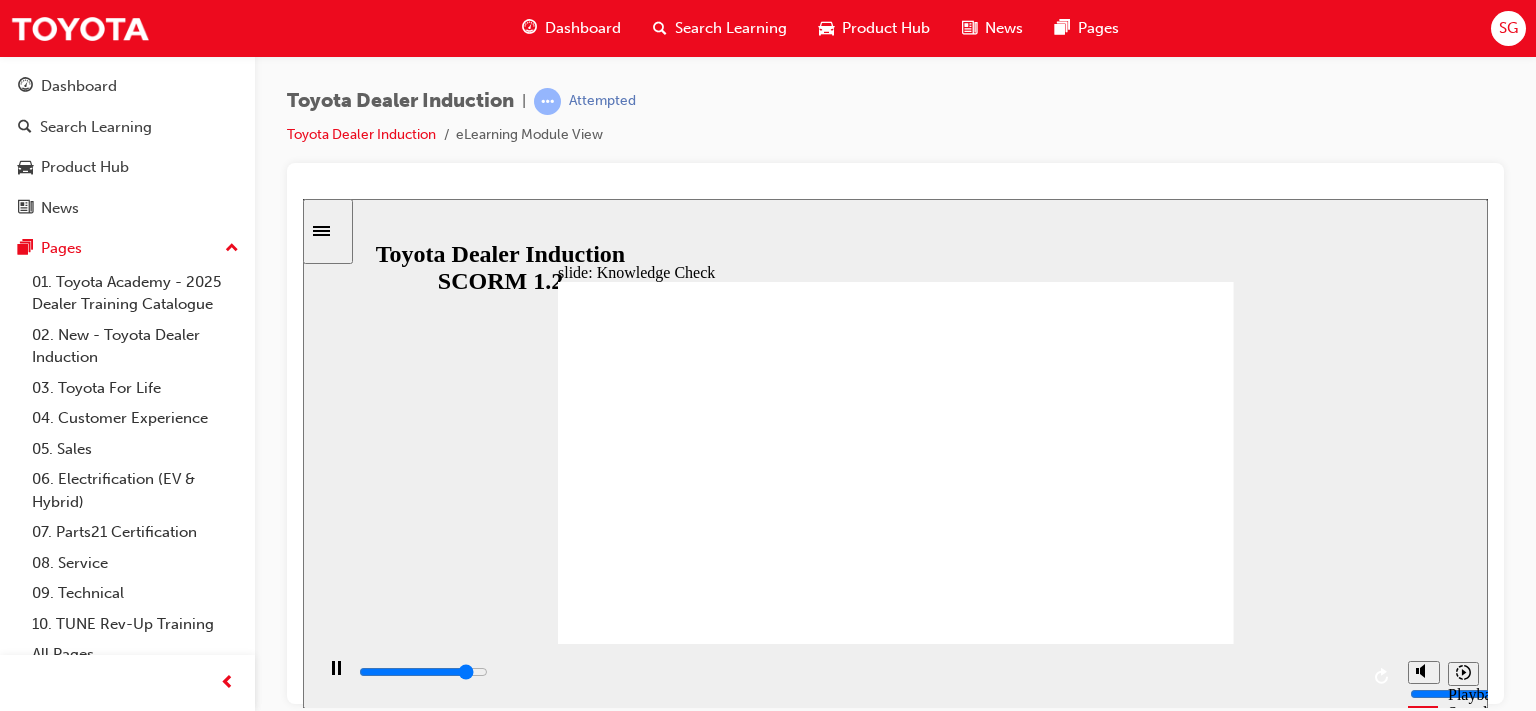click 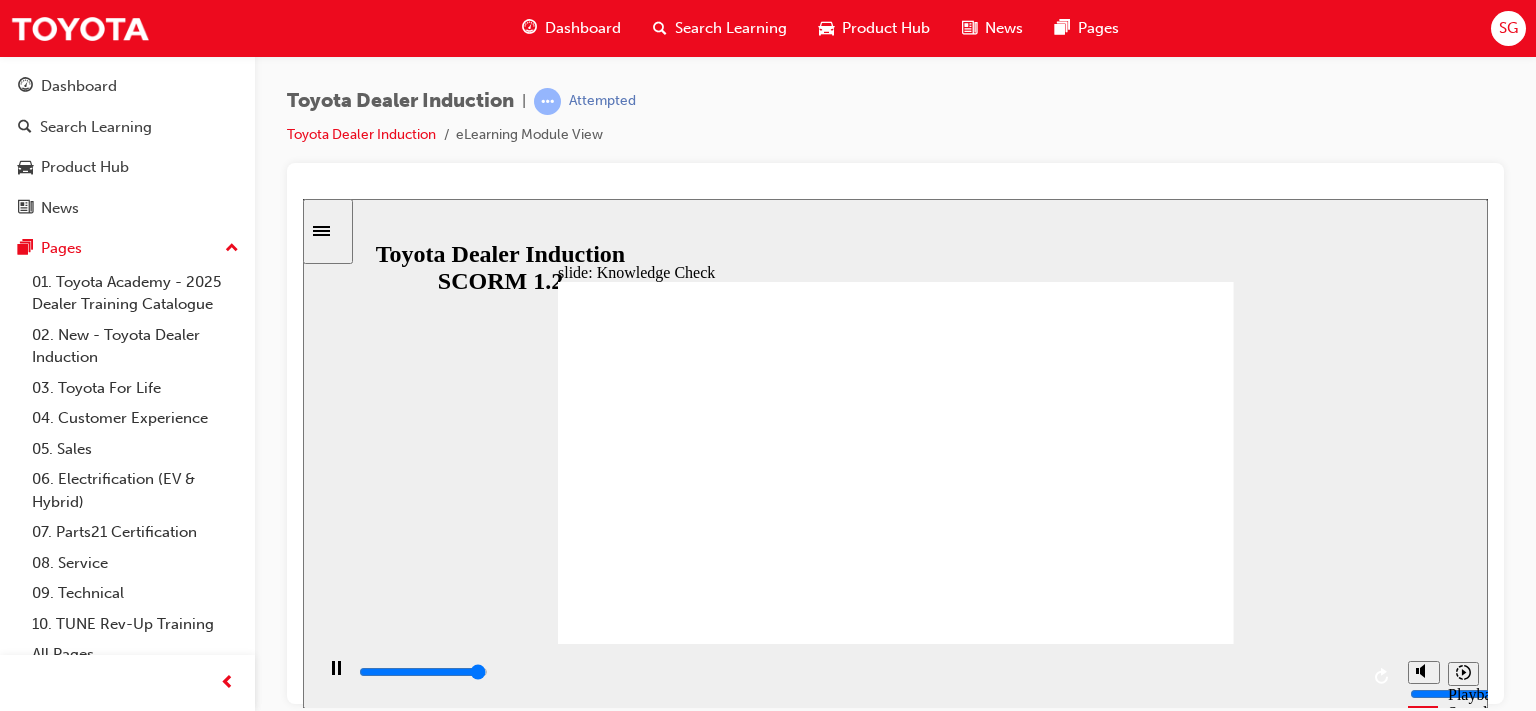 click at bounding box center [670, 1463] 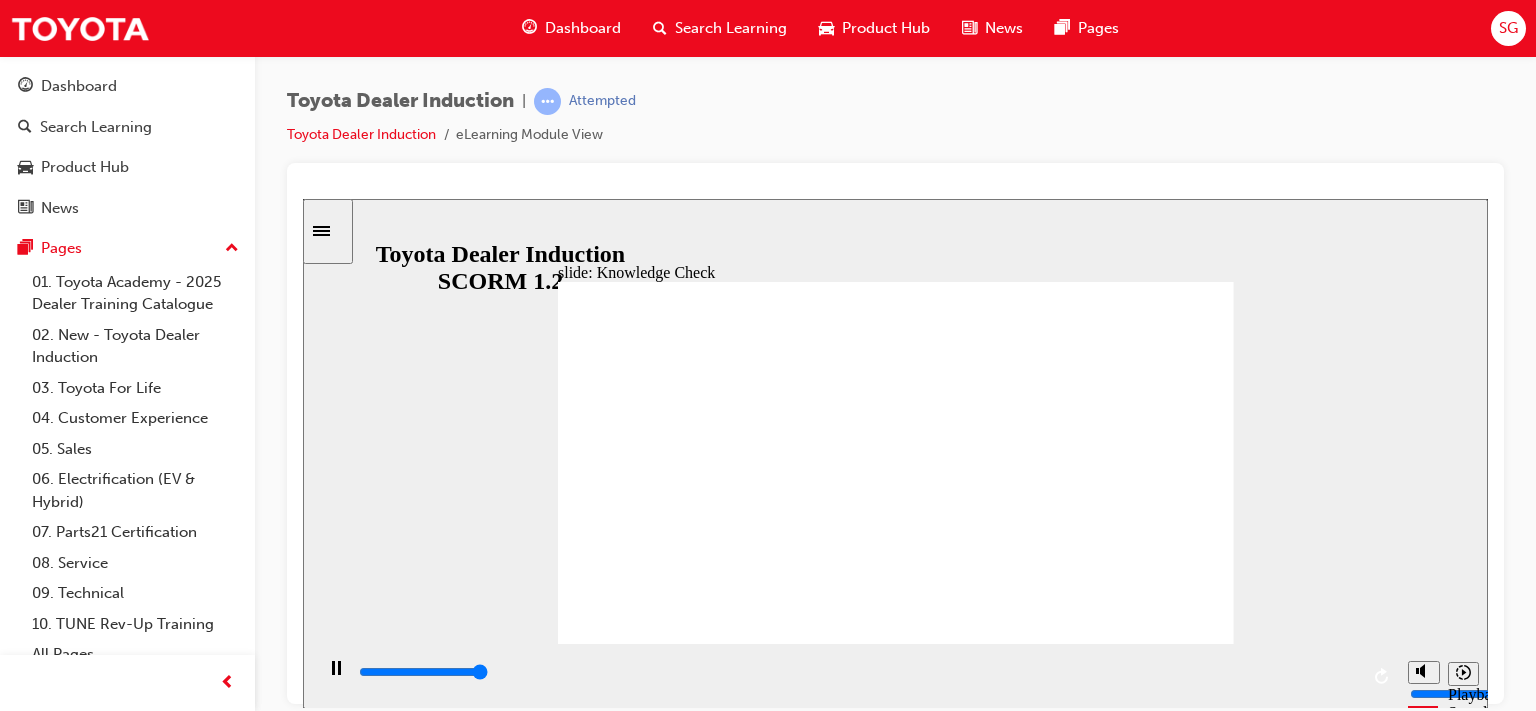 type on "5000" 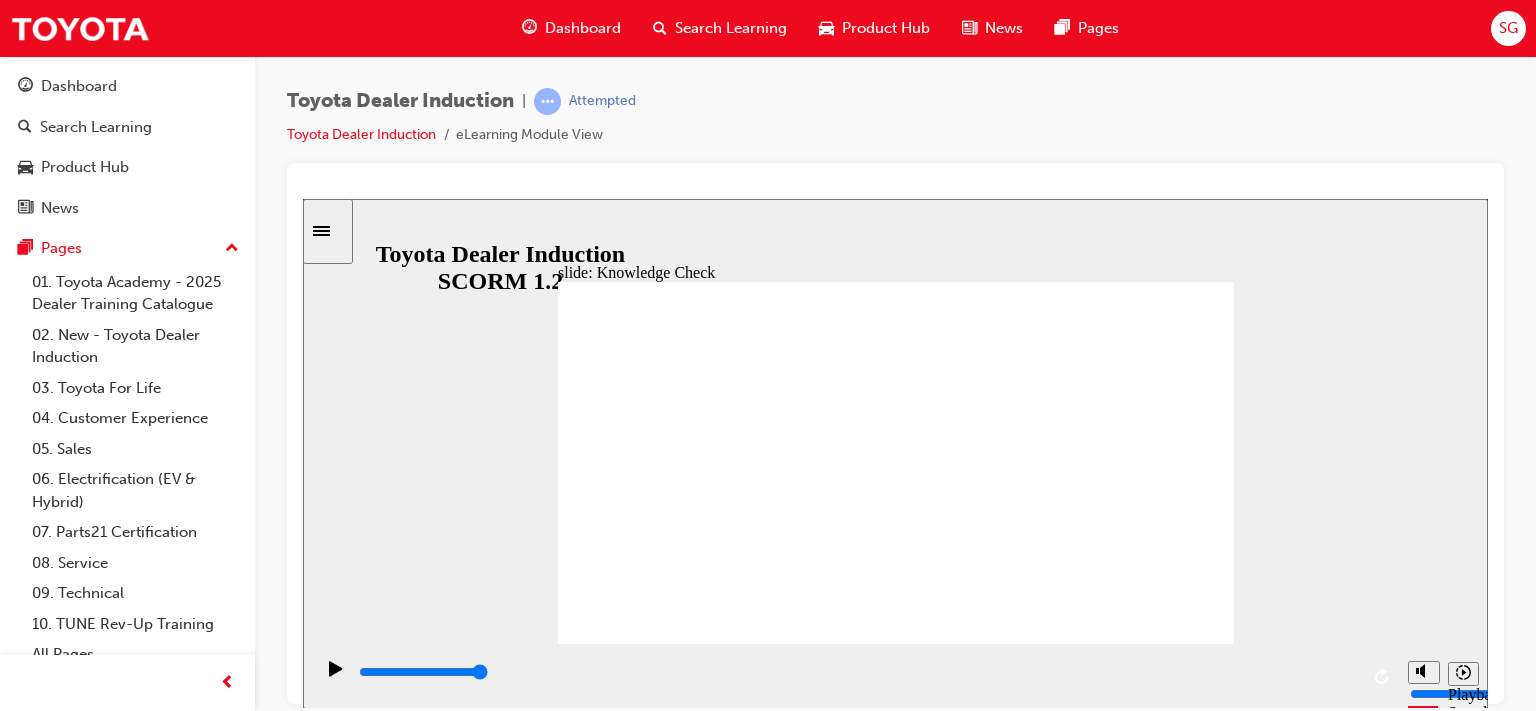 type on "t" 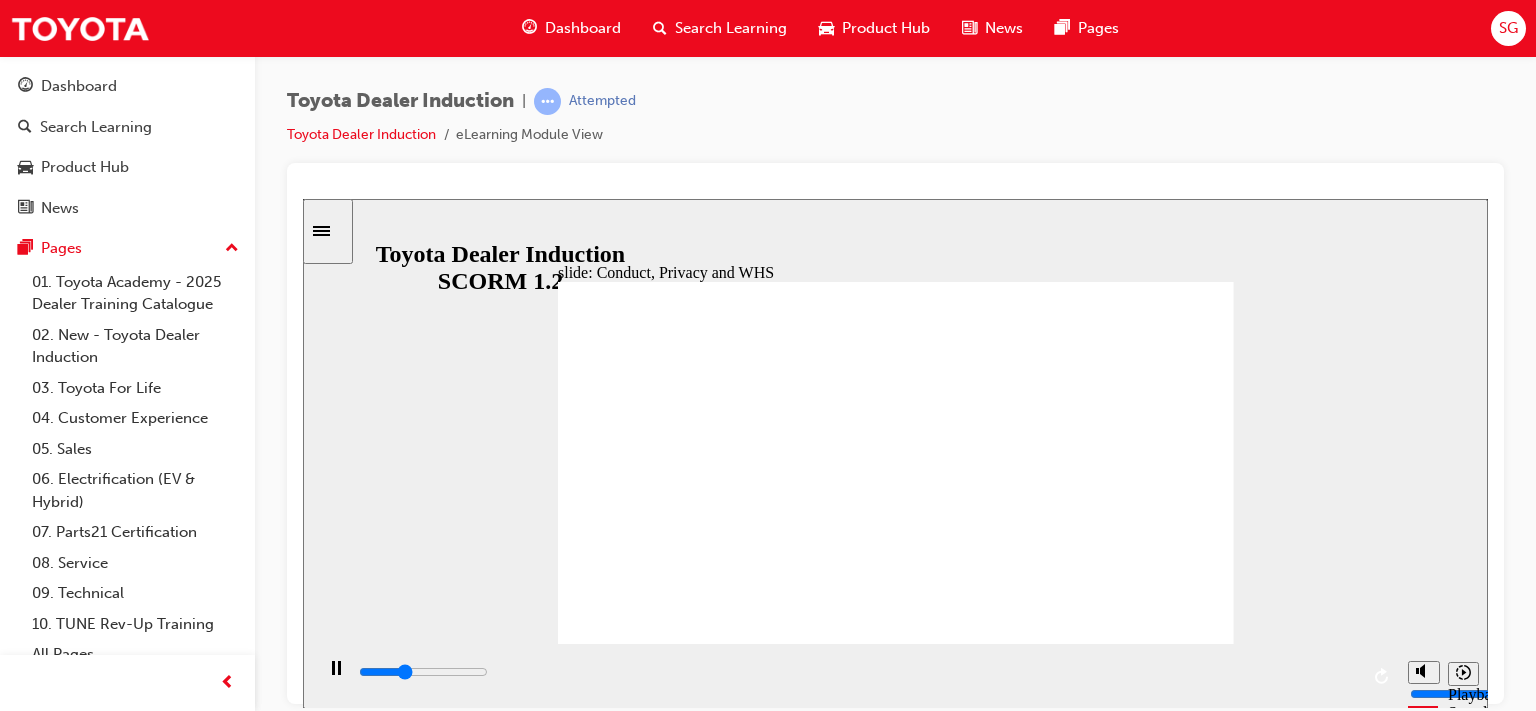 click 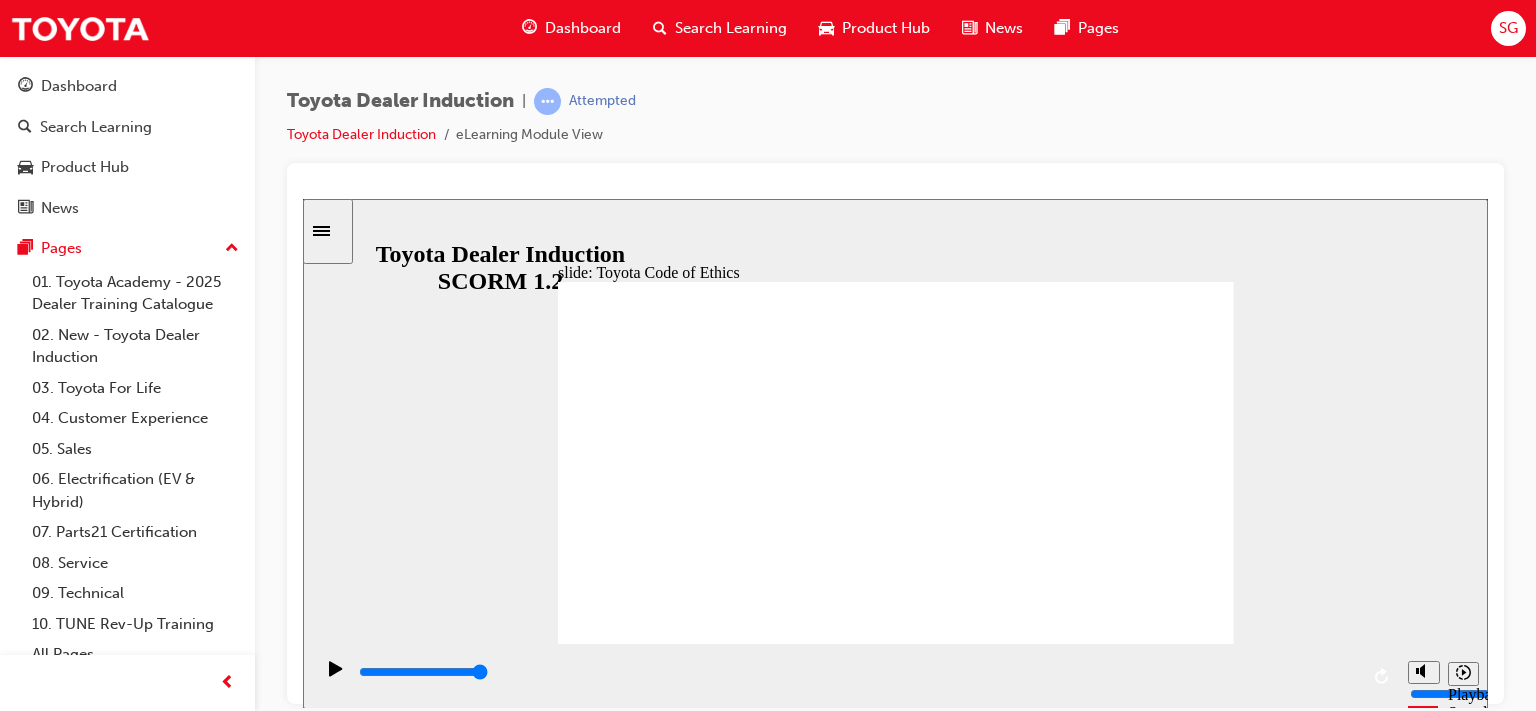 click 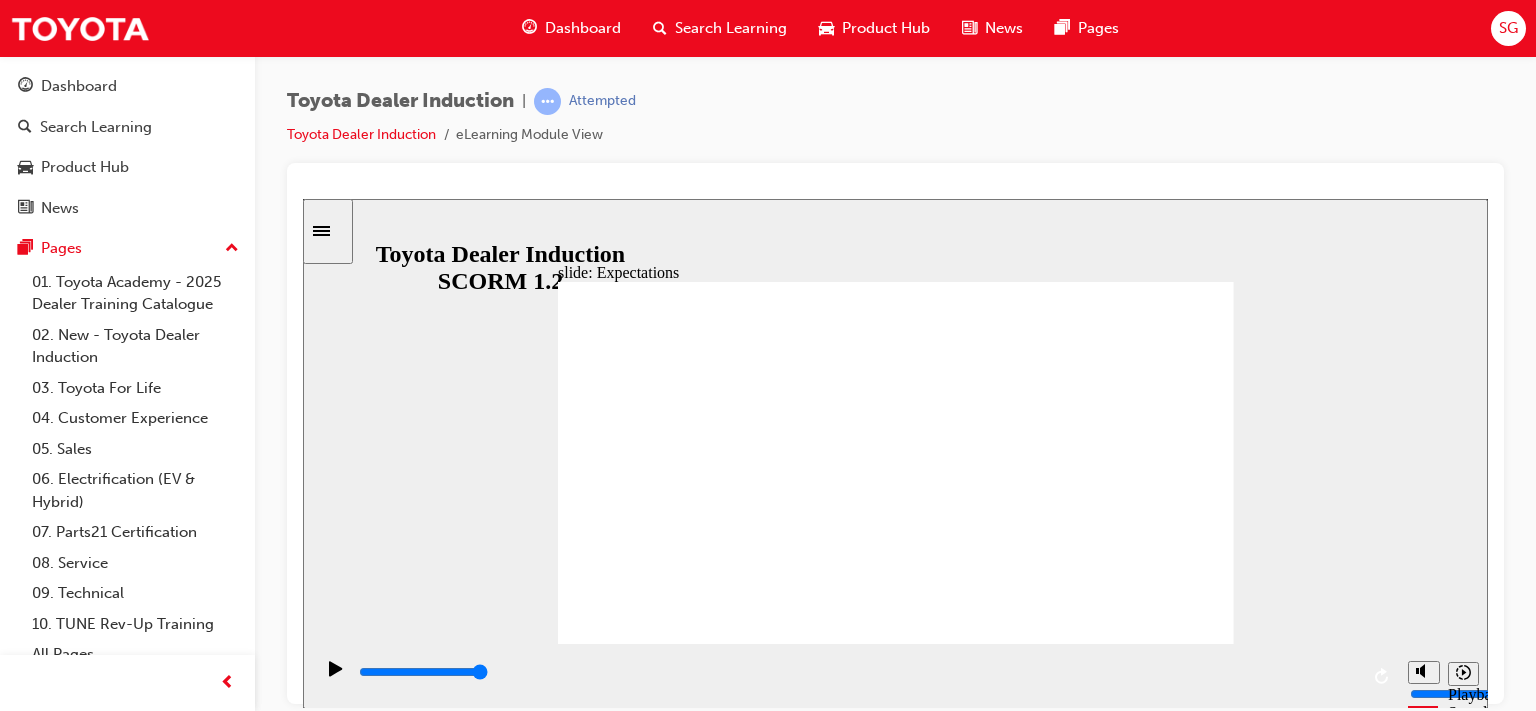 click 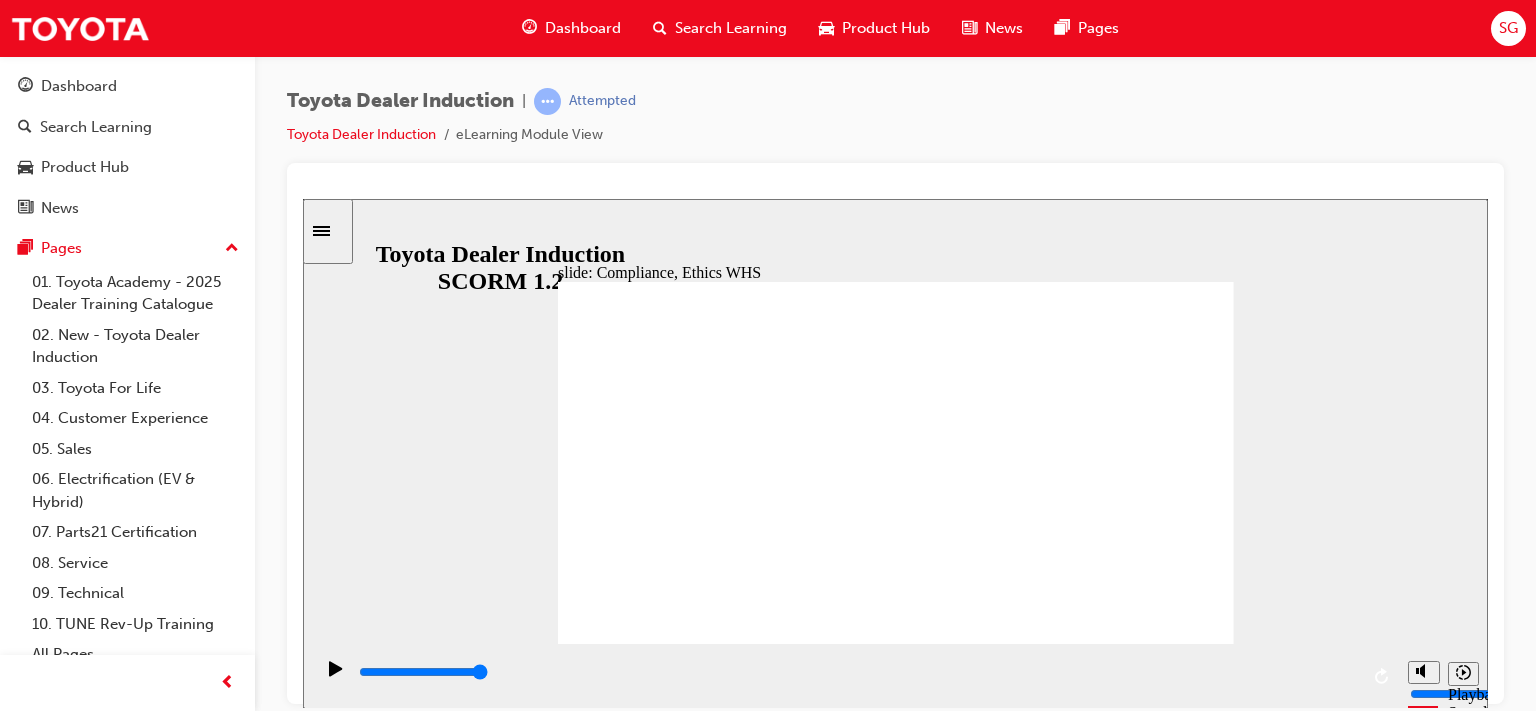 click 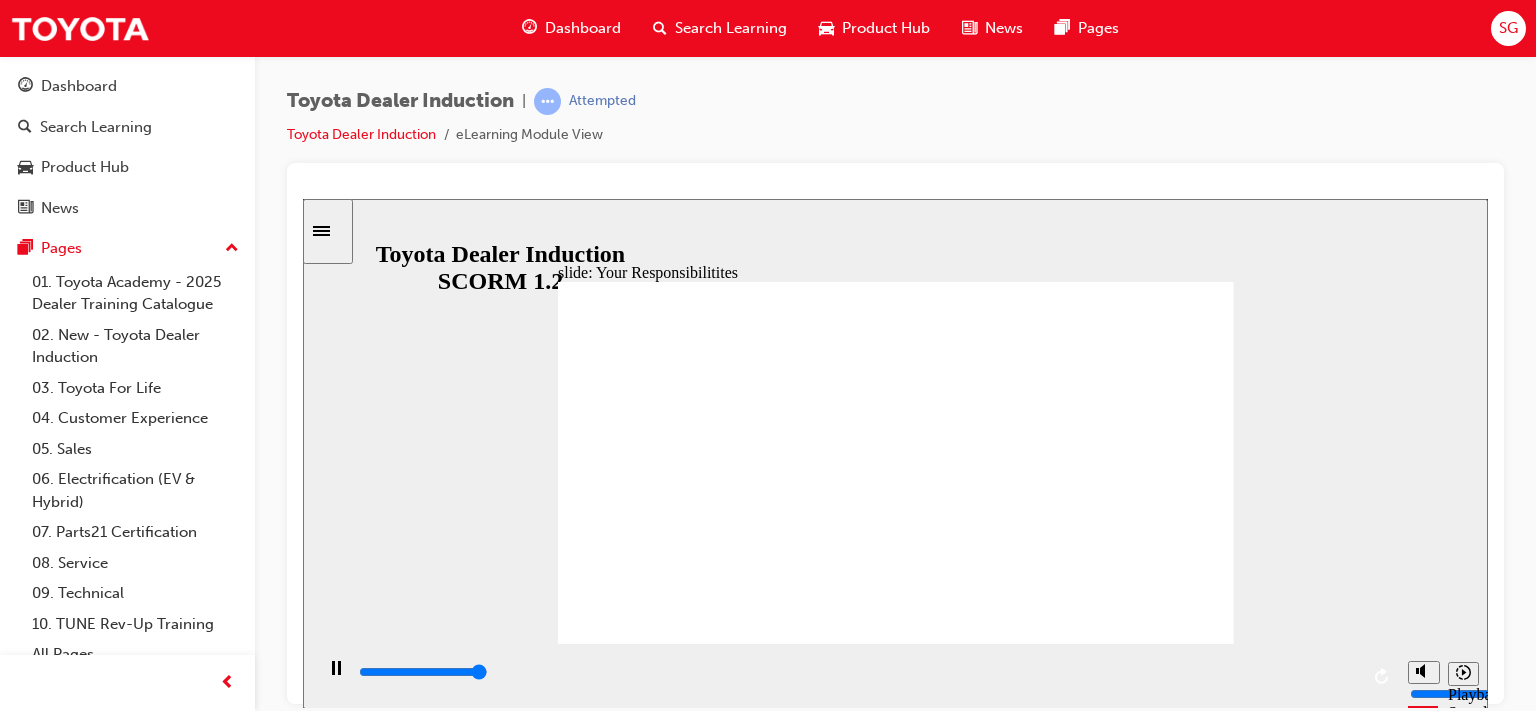 type on "8400" 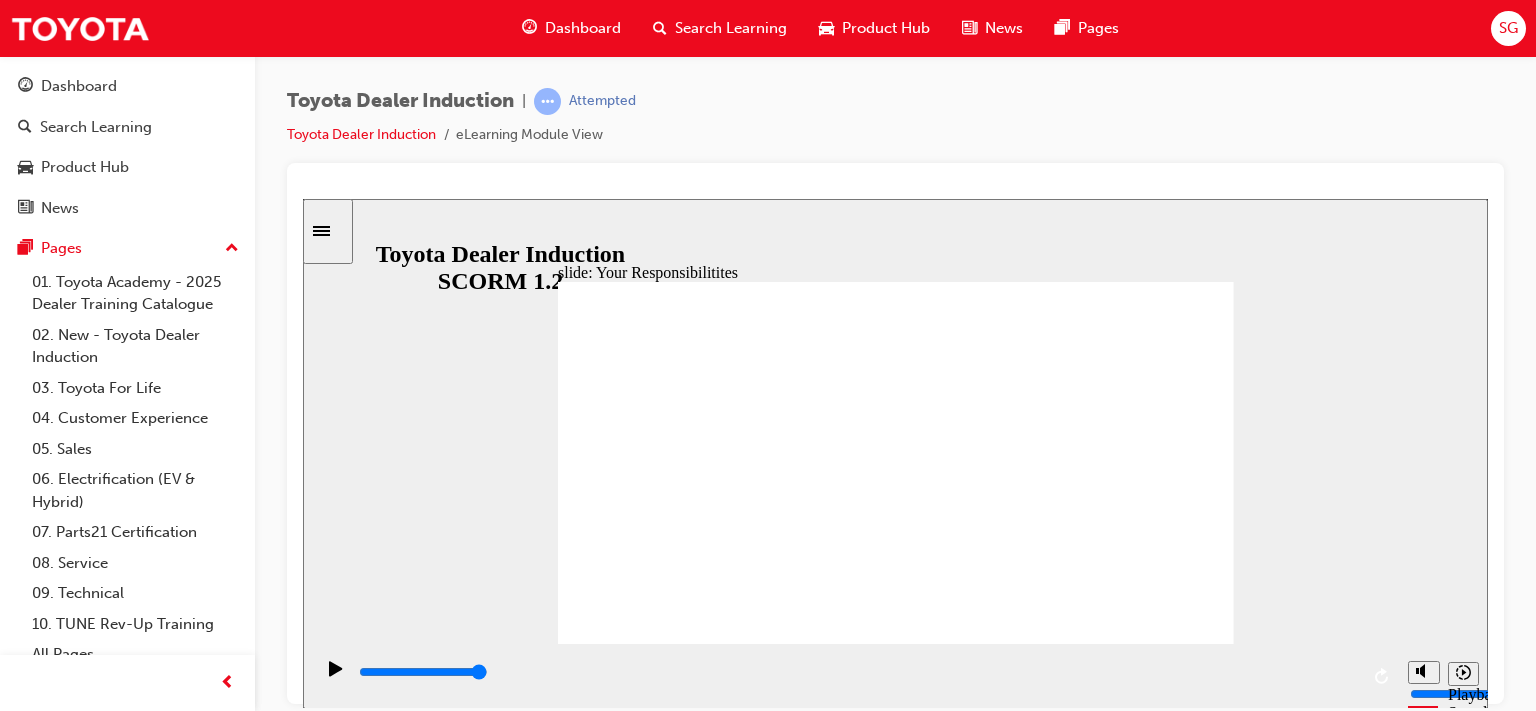 checkbox on "true" 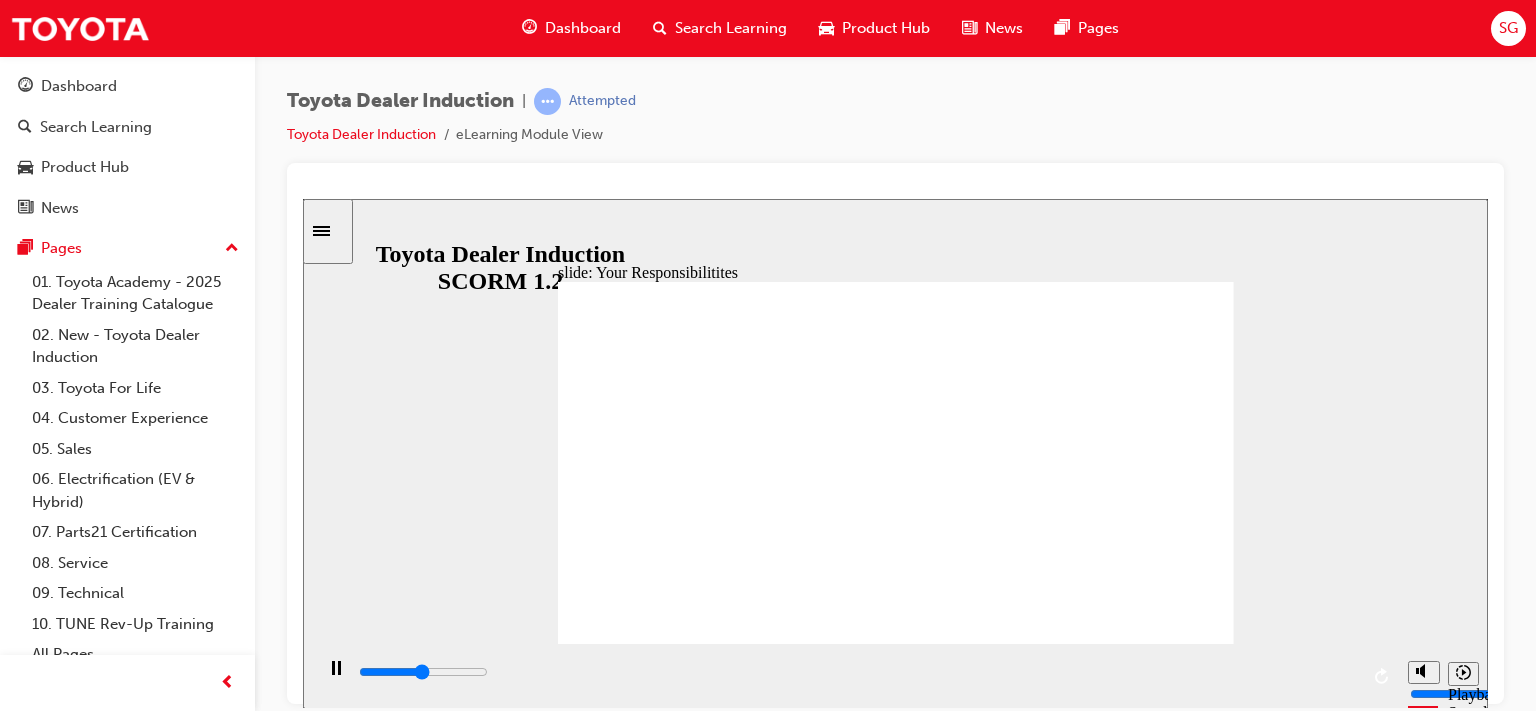 click at bounding box center (896, 1601) 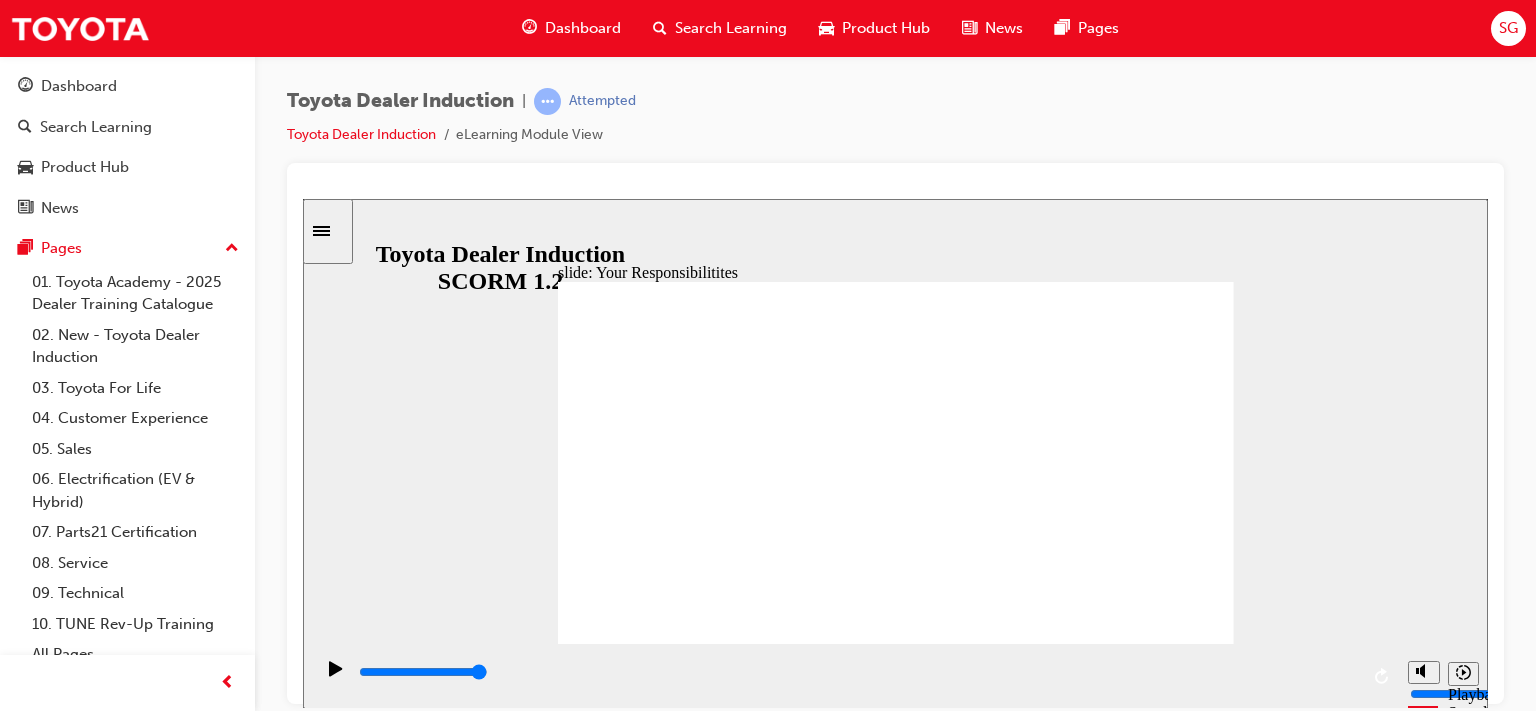 click 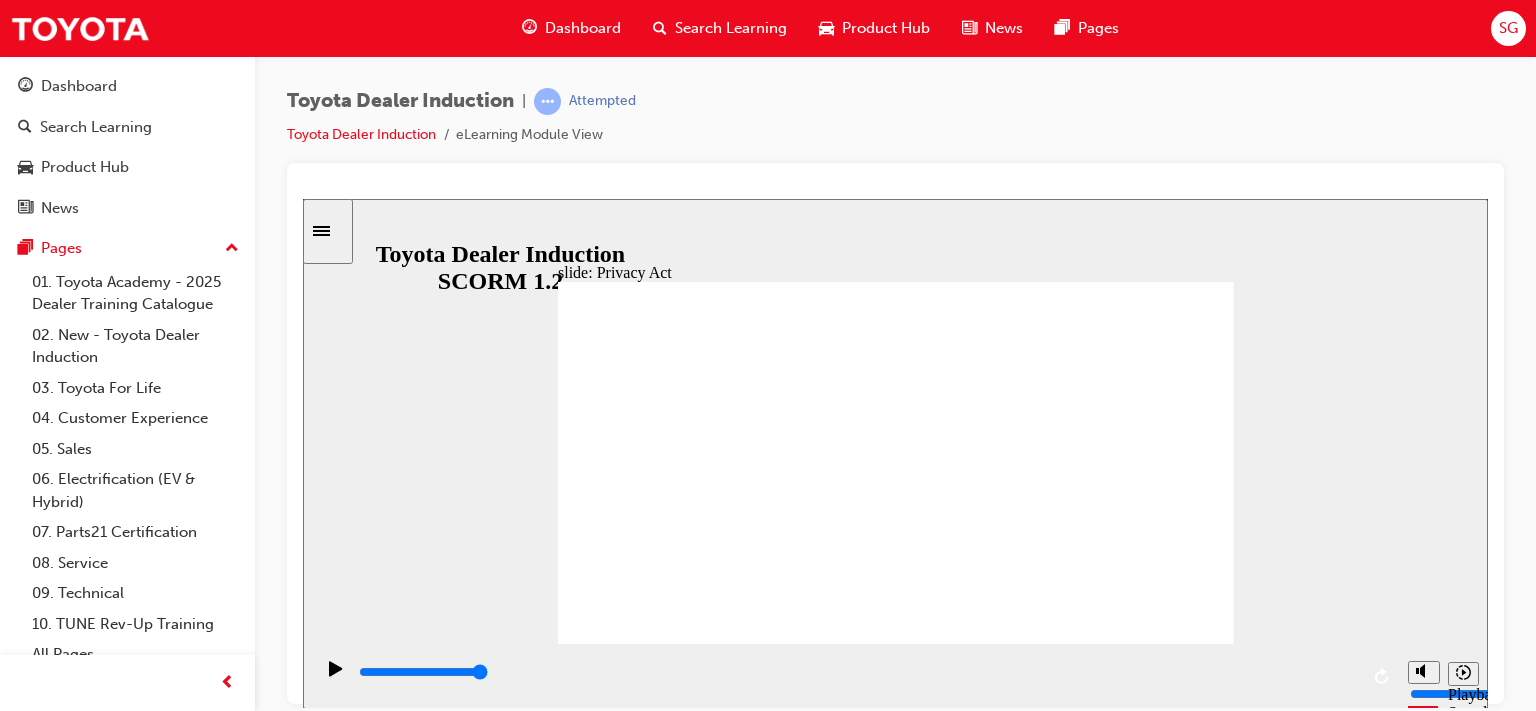 click 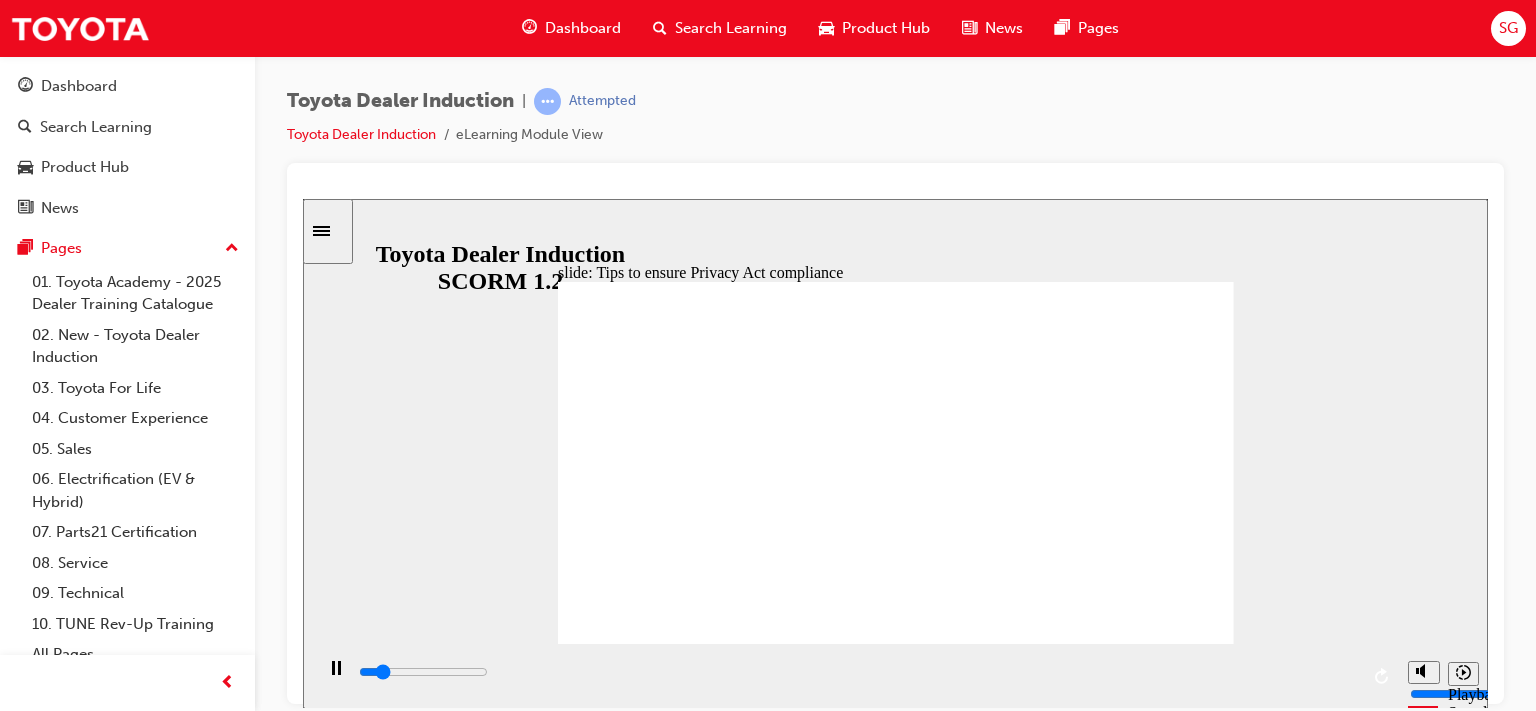 click at bounding box center (896, 1205) 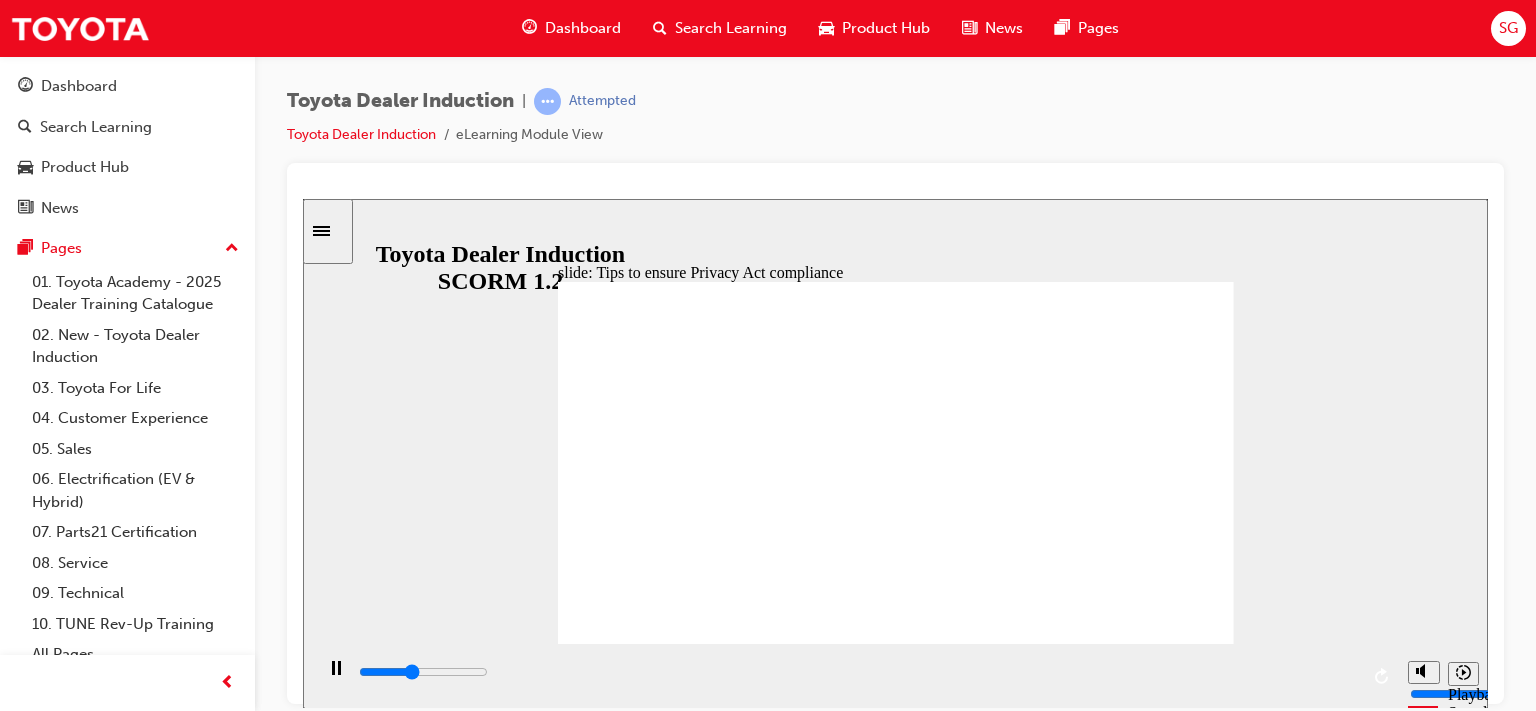 click 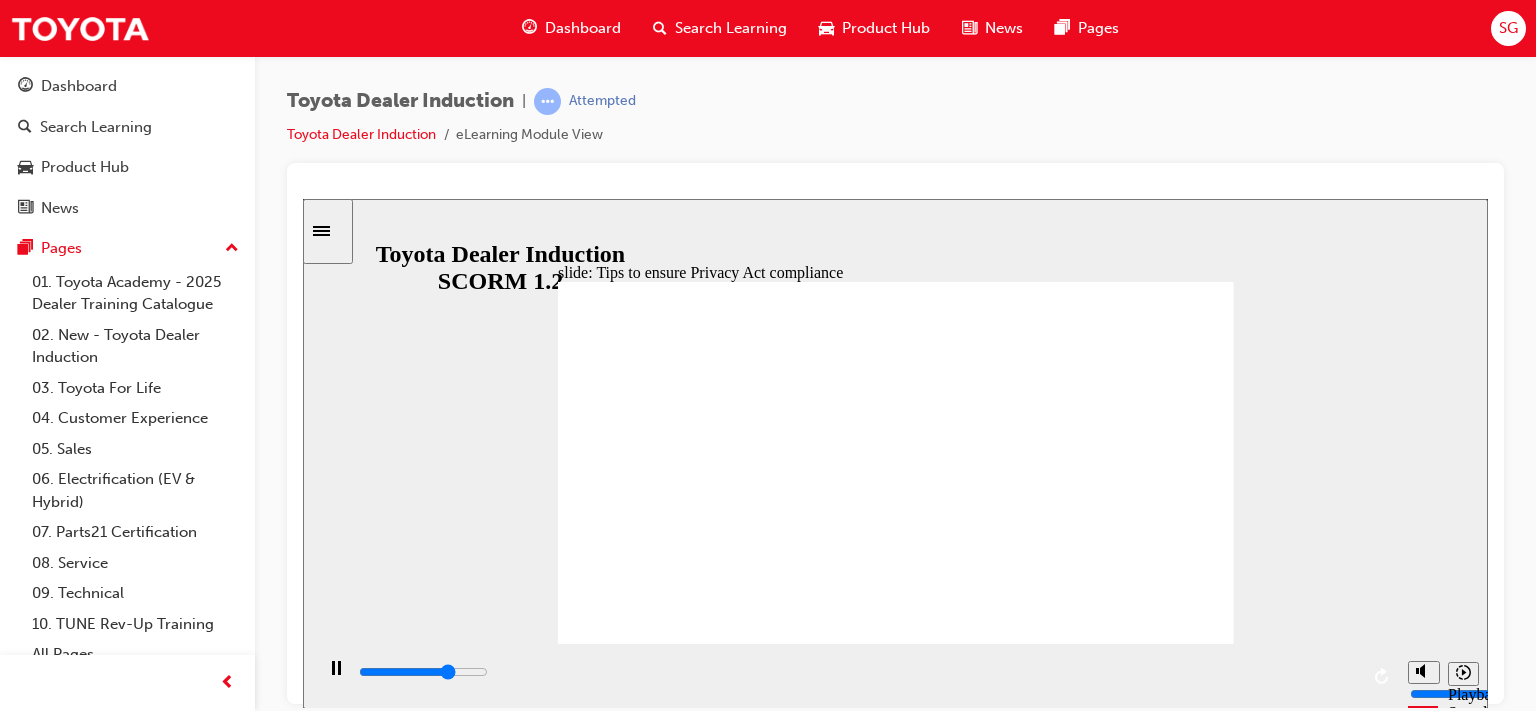 click 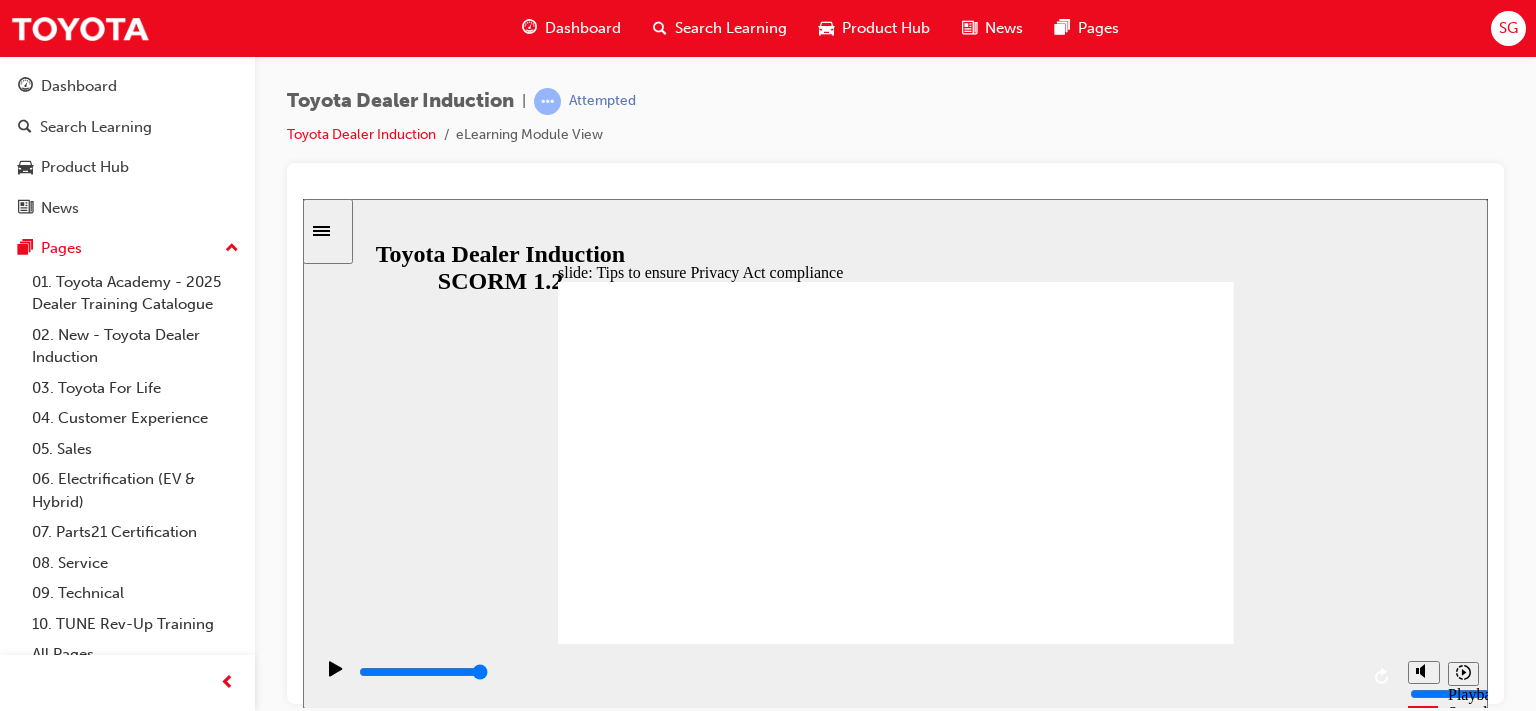 click 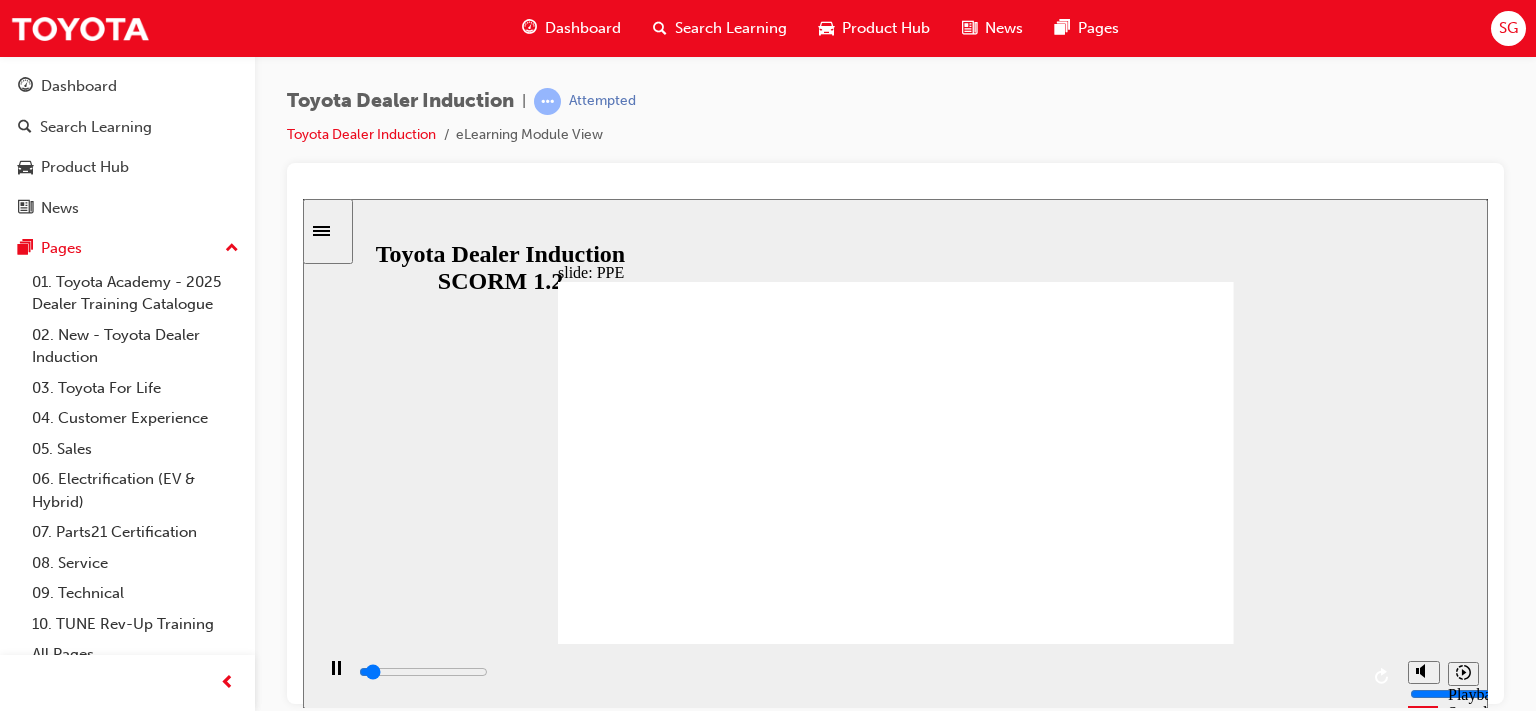 click 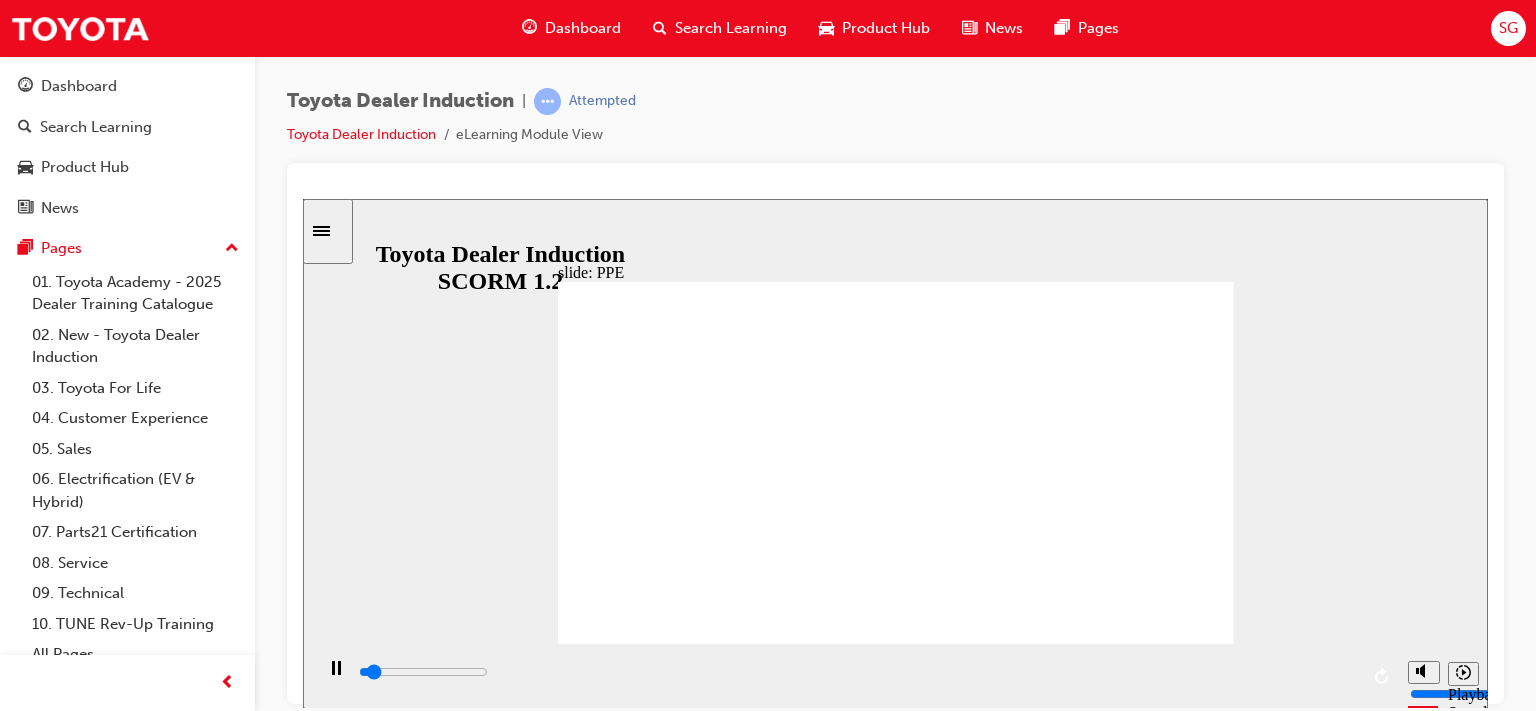 click 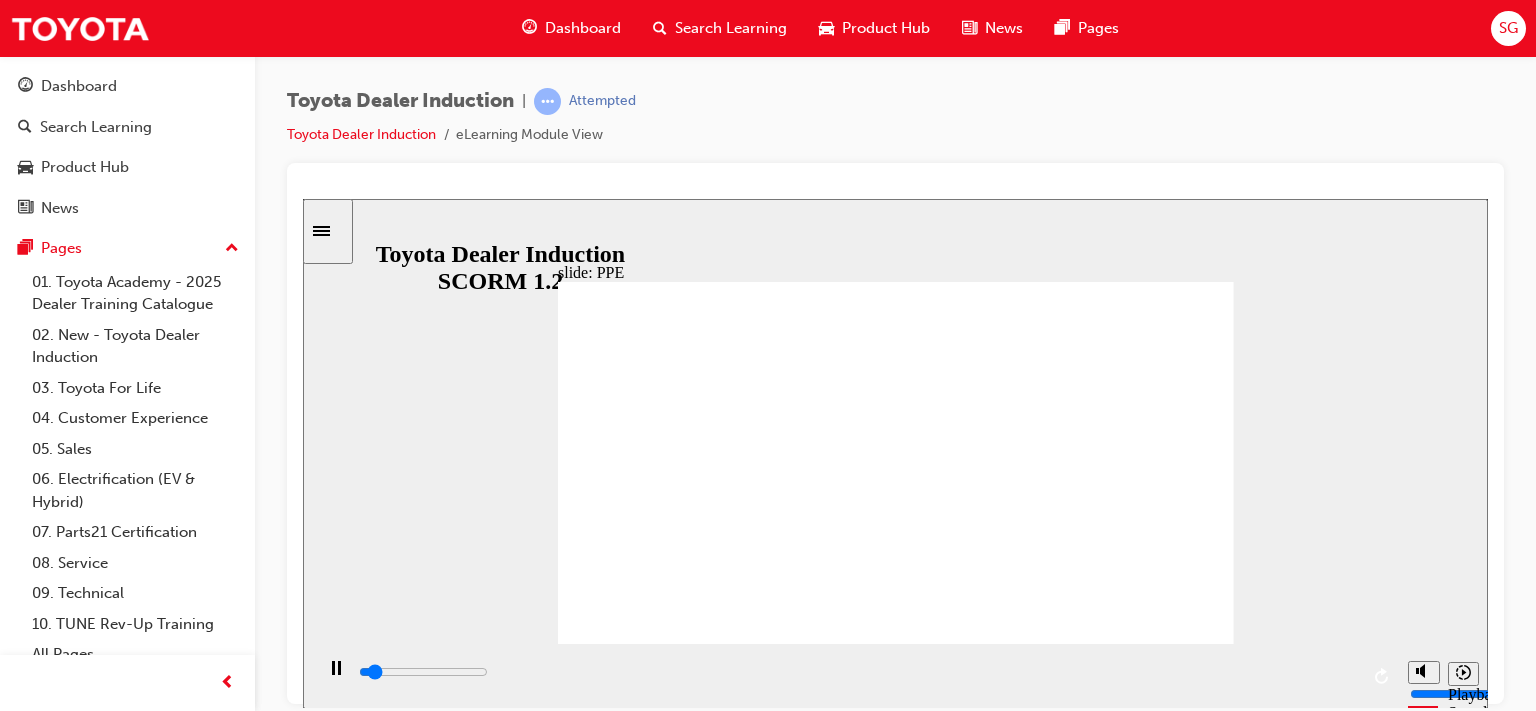 click 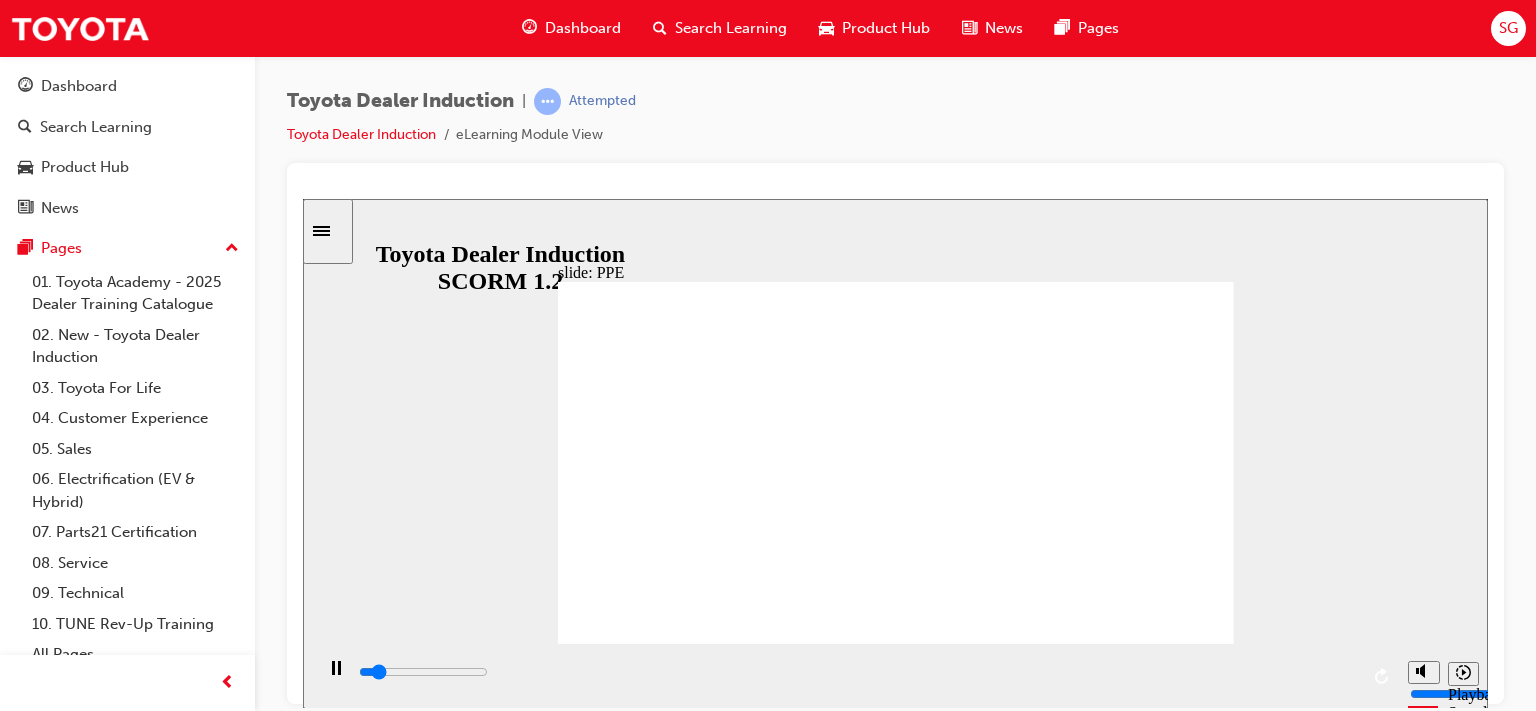 drag, startPoint x: 1134, startPoint y: 570, endPoint x: 1125, endPoint y: 588, distance: 20.12461 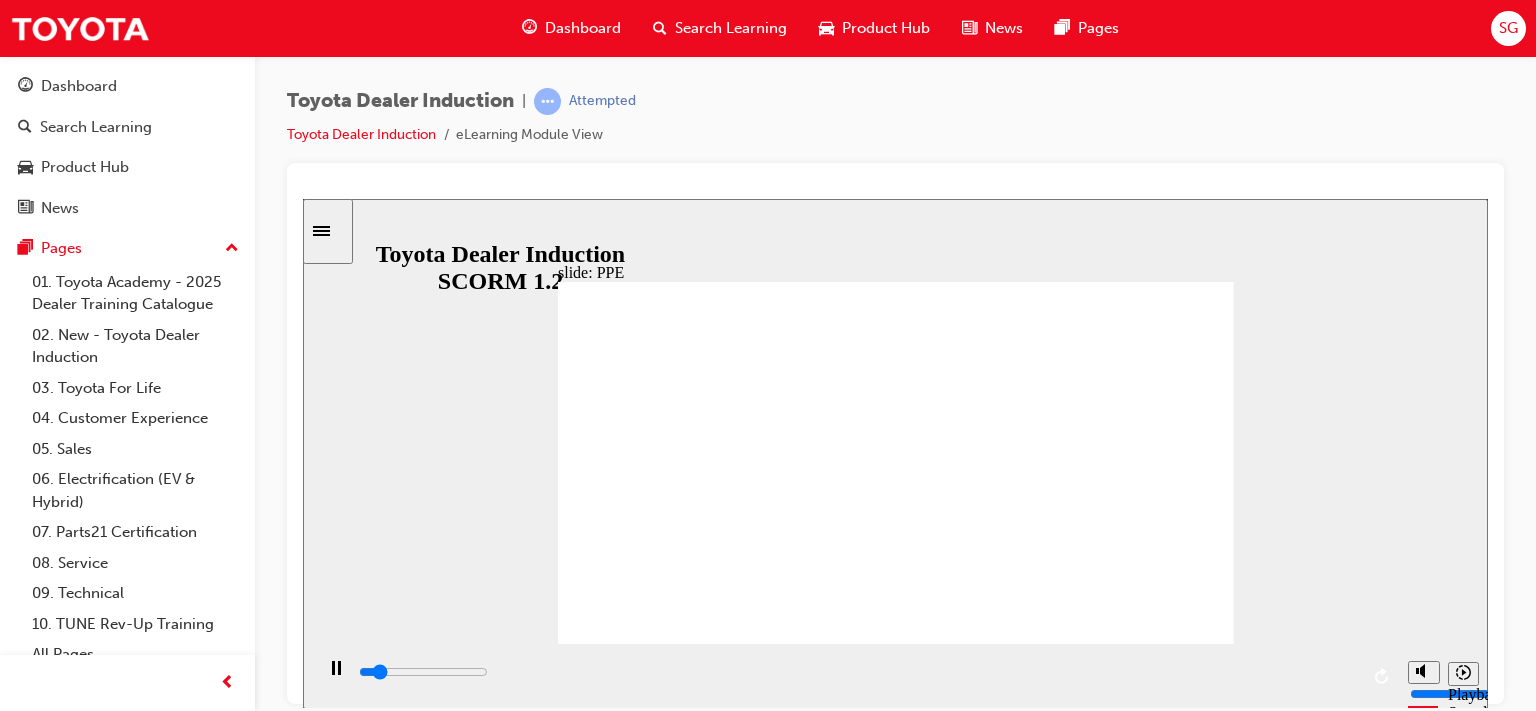 click 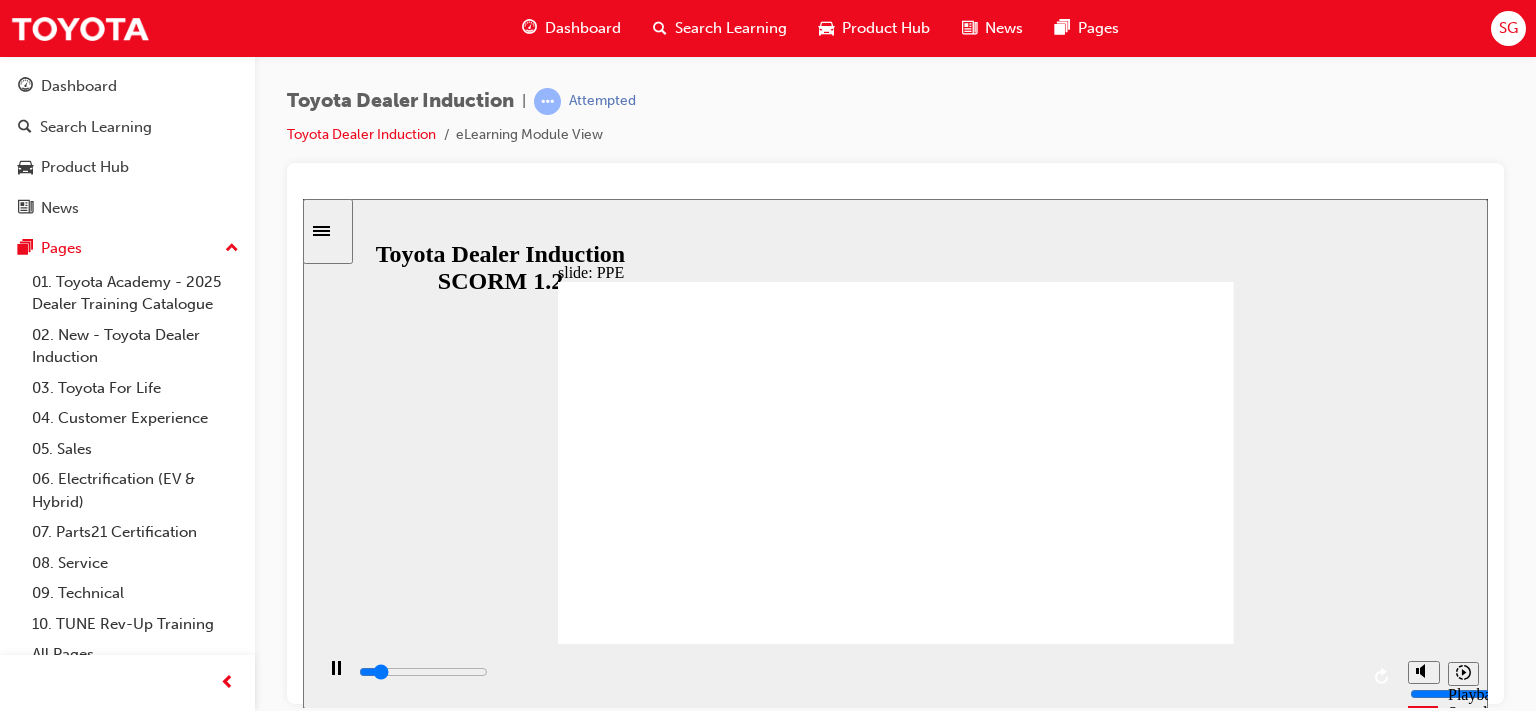 click 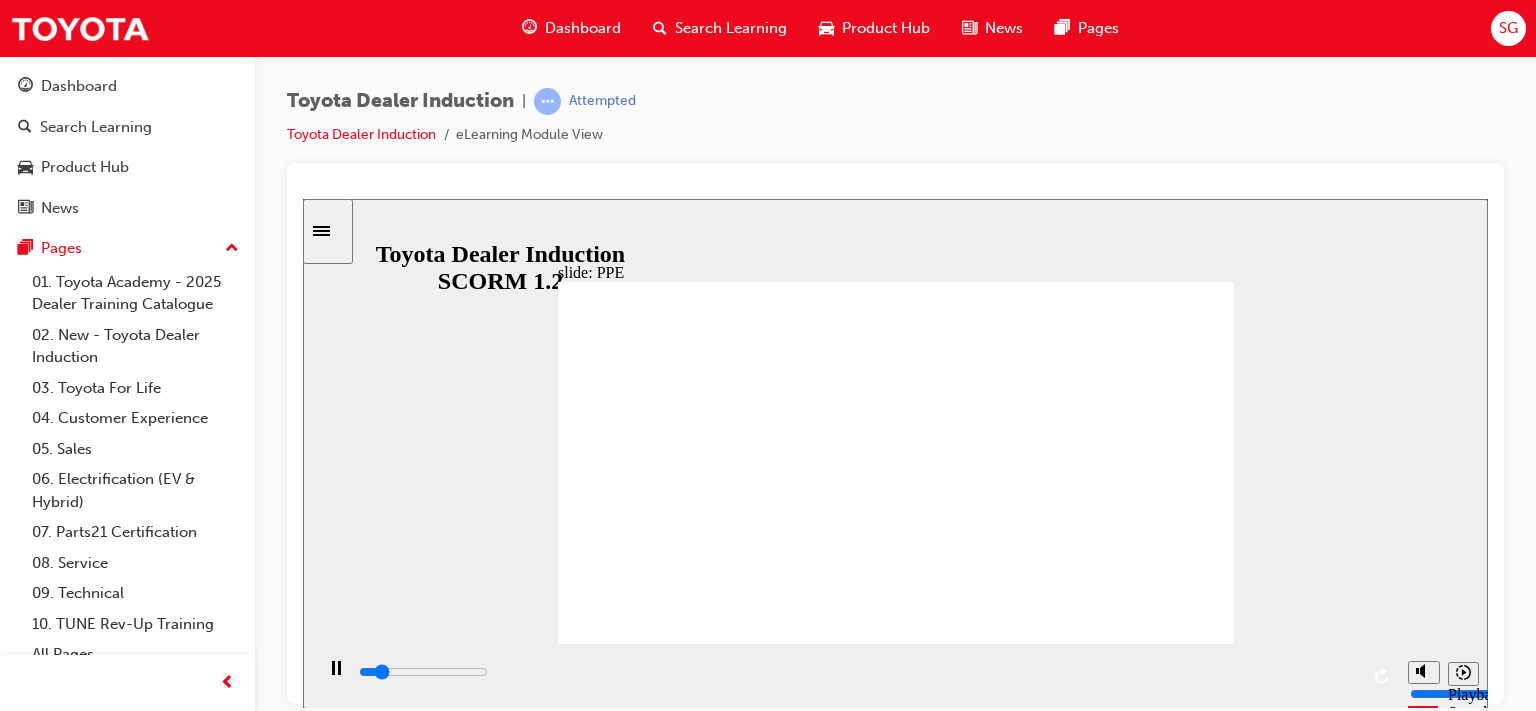 click 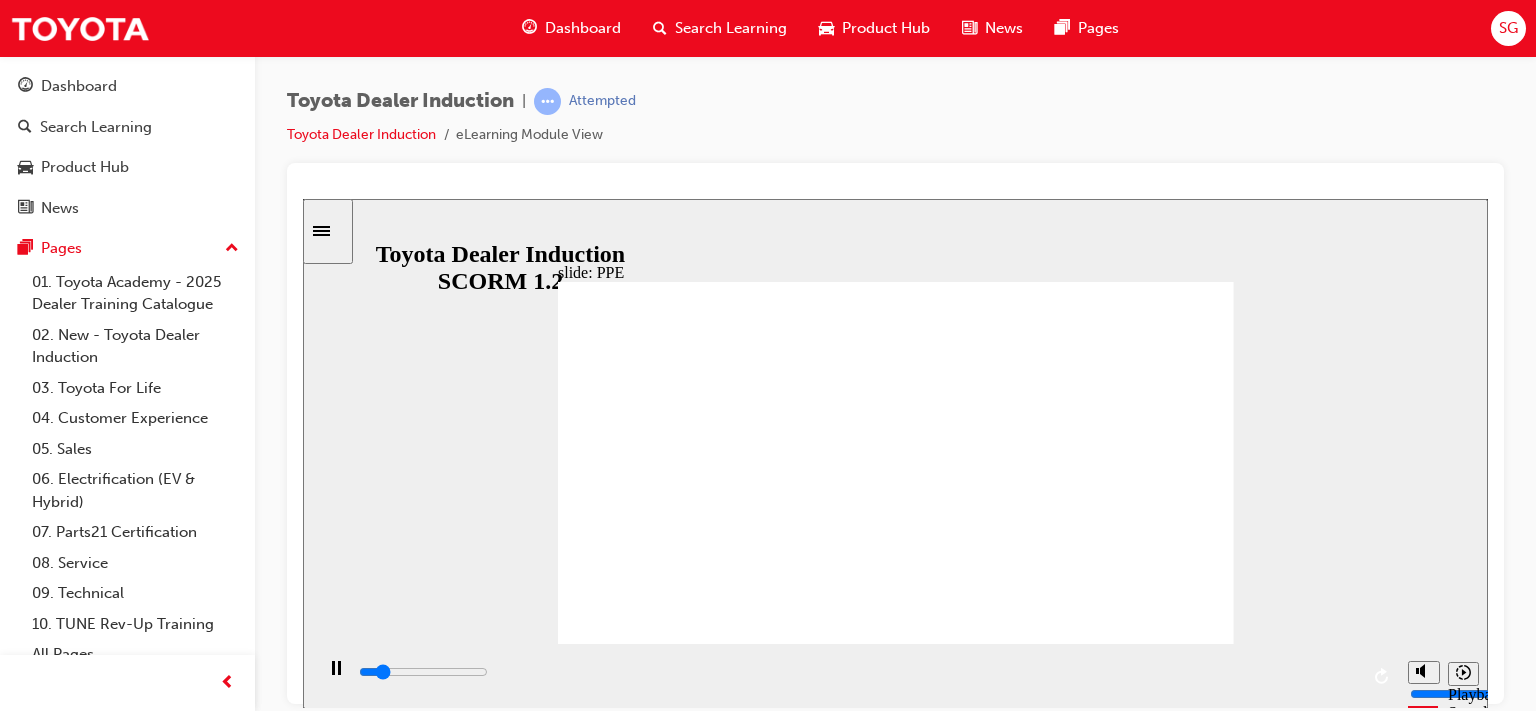click 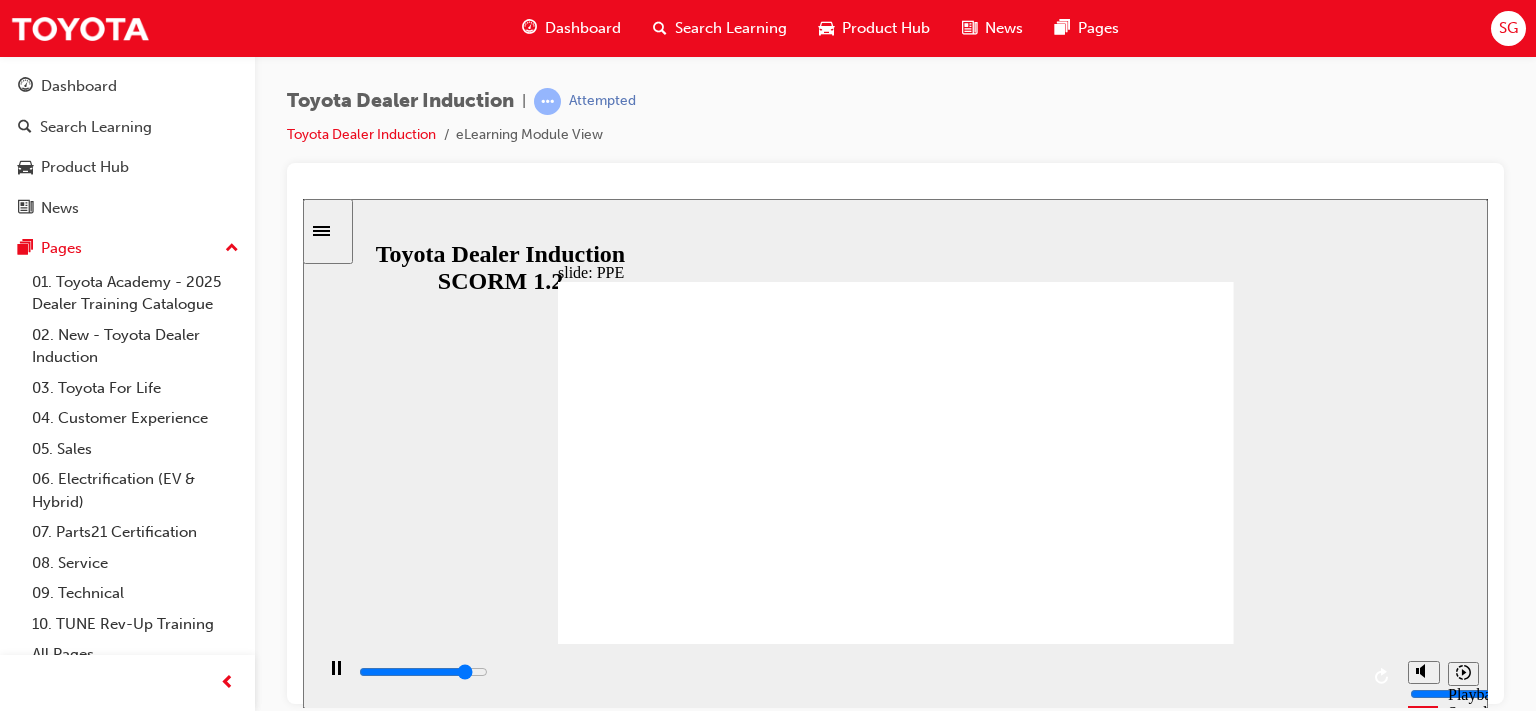 click 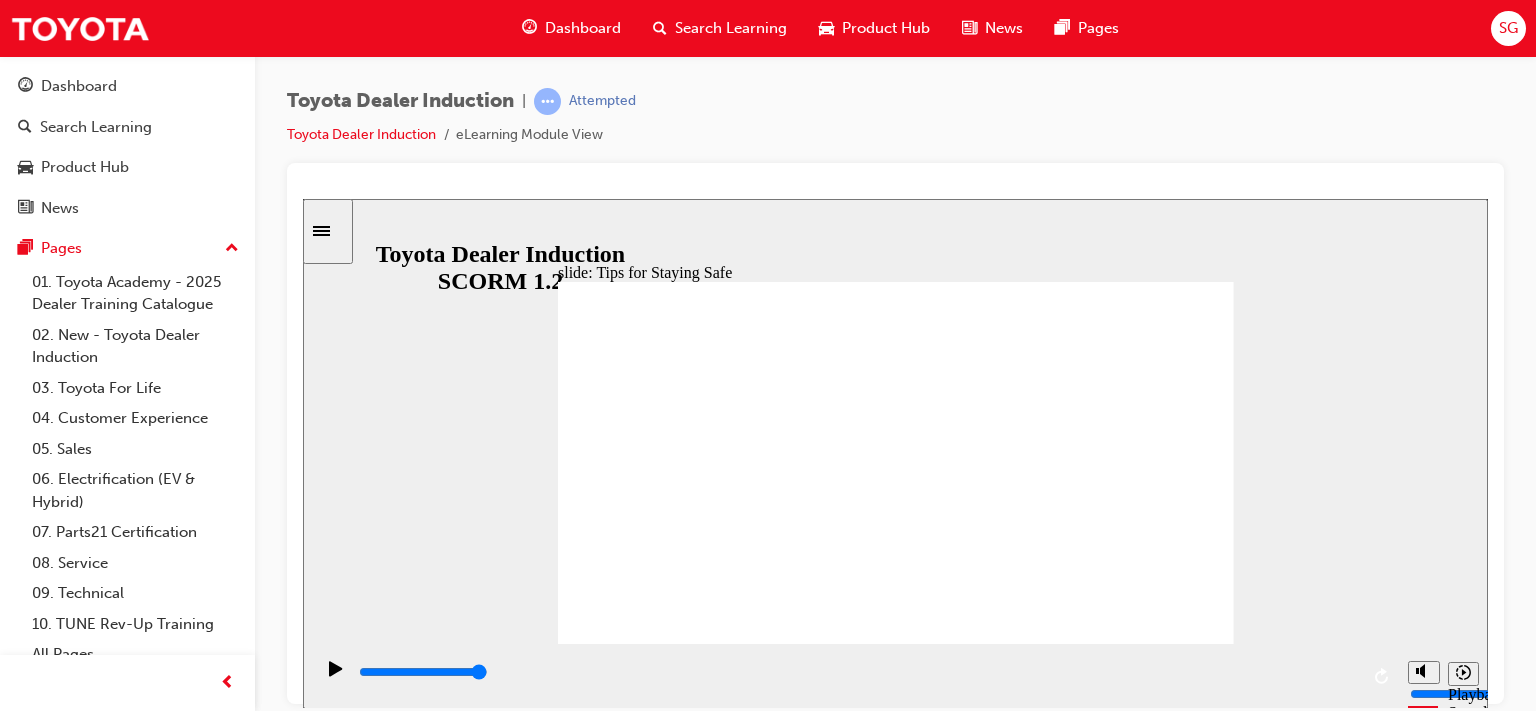 click on "Keep exits, and walkways clear. Keep the work  area tidy. OK!" at bounding box center (896, 3444) 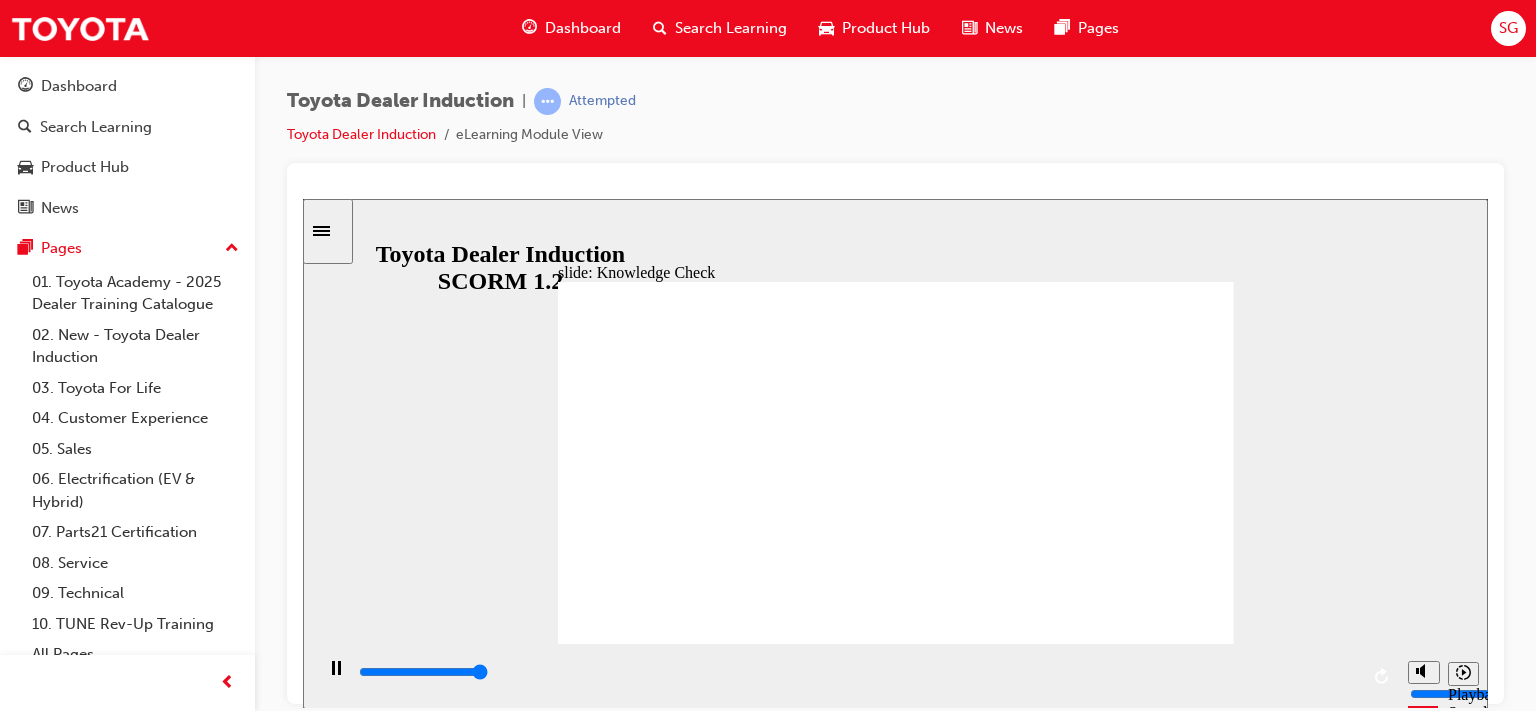 type on "5000" 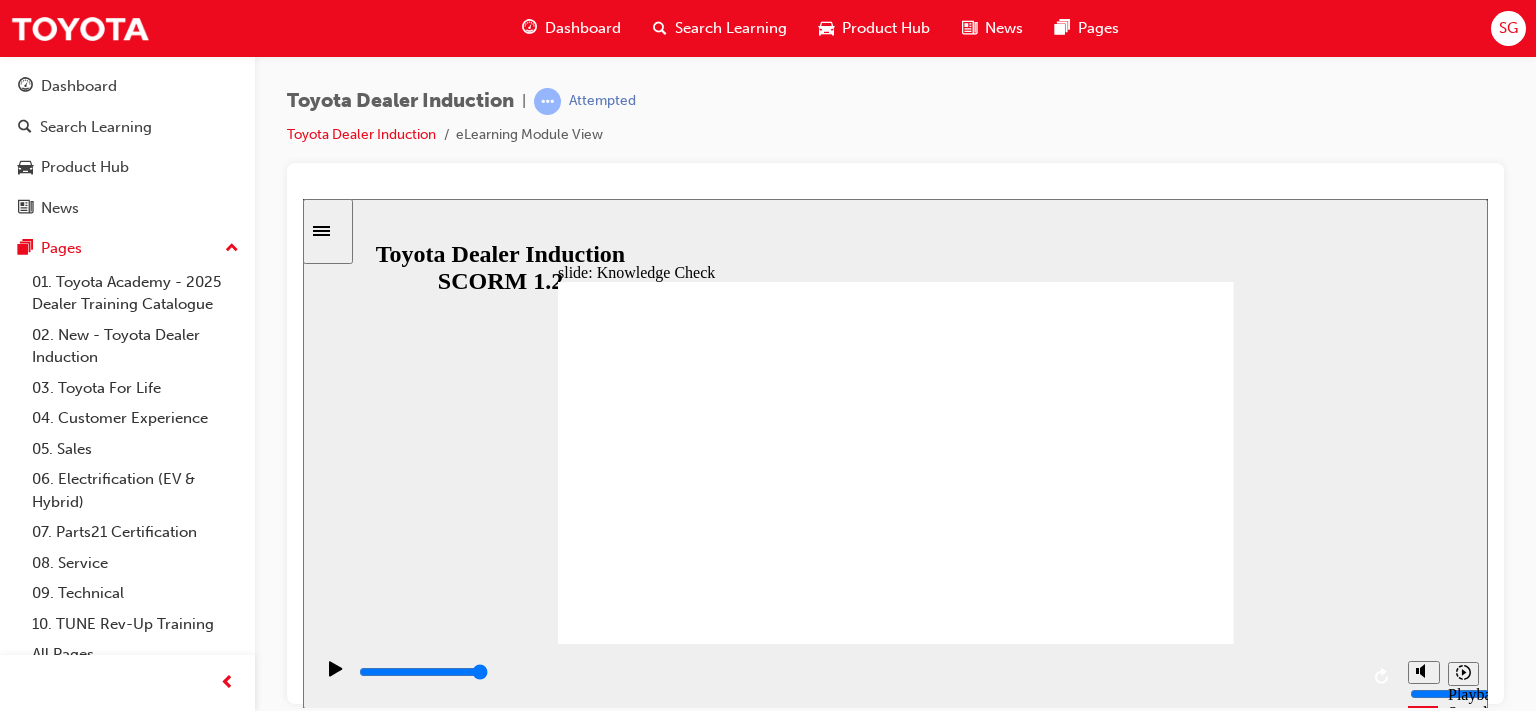 checkbox on "true" 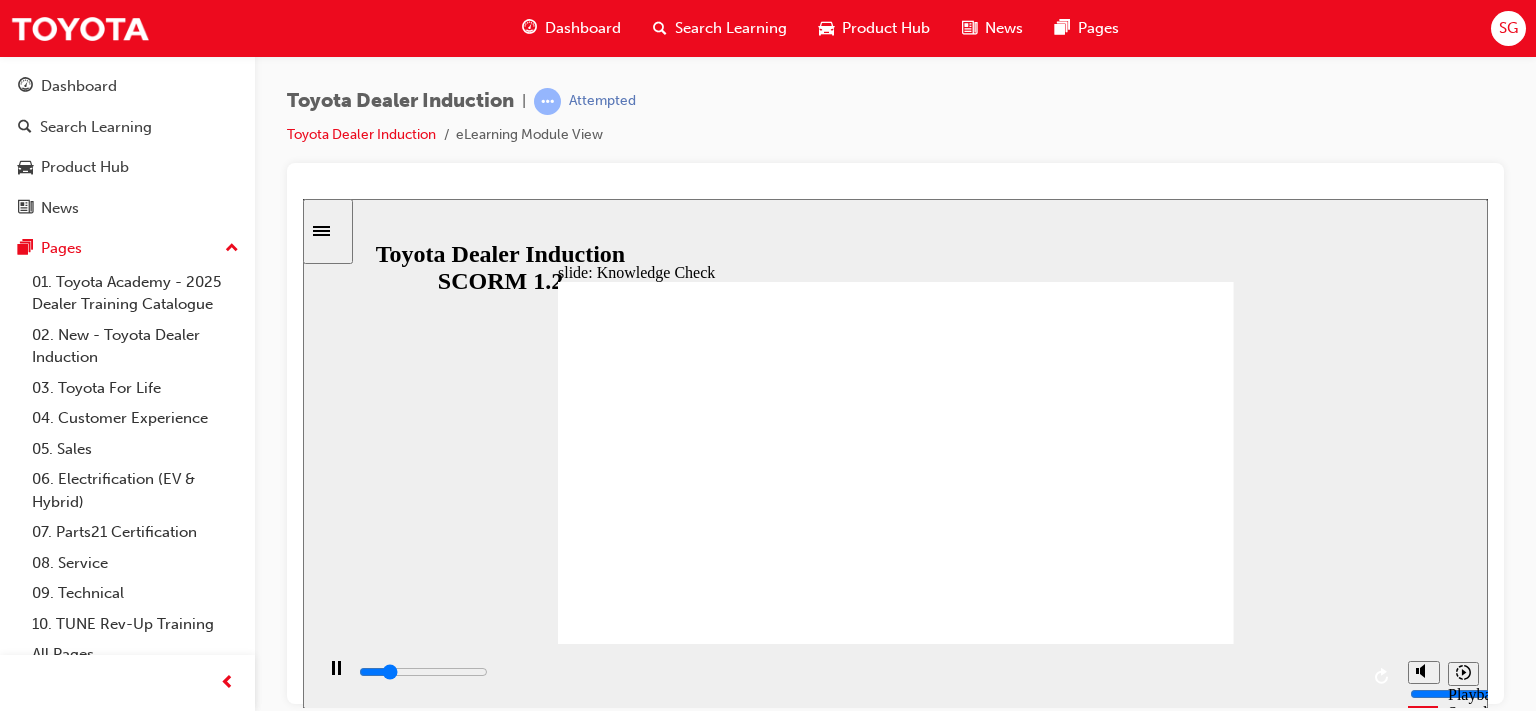 click 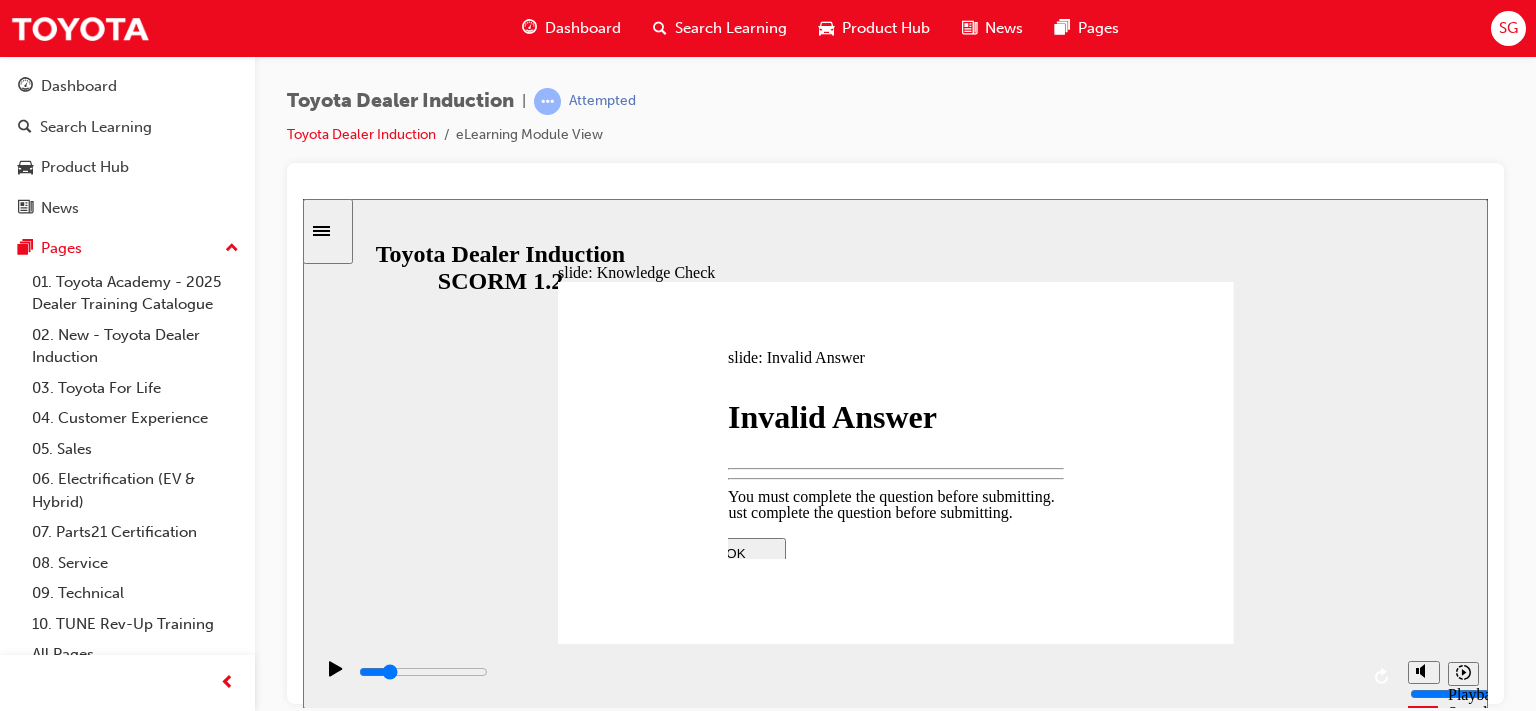 click on "You must complete the question before submitting. OK You must complete the question beore  submitting. OK" at bounding box center (896, 713) 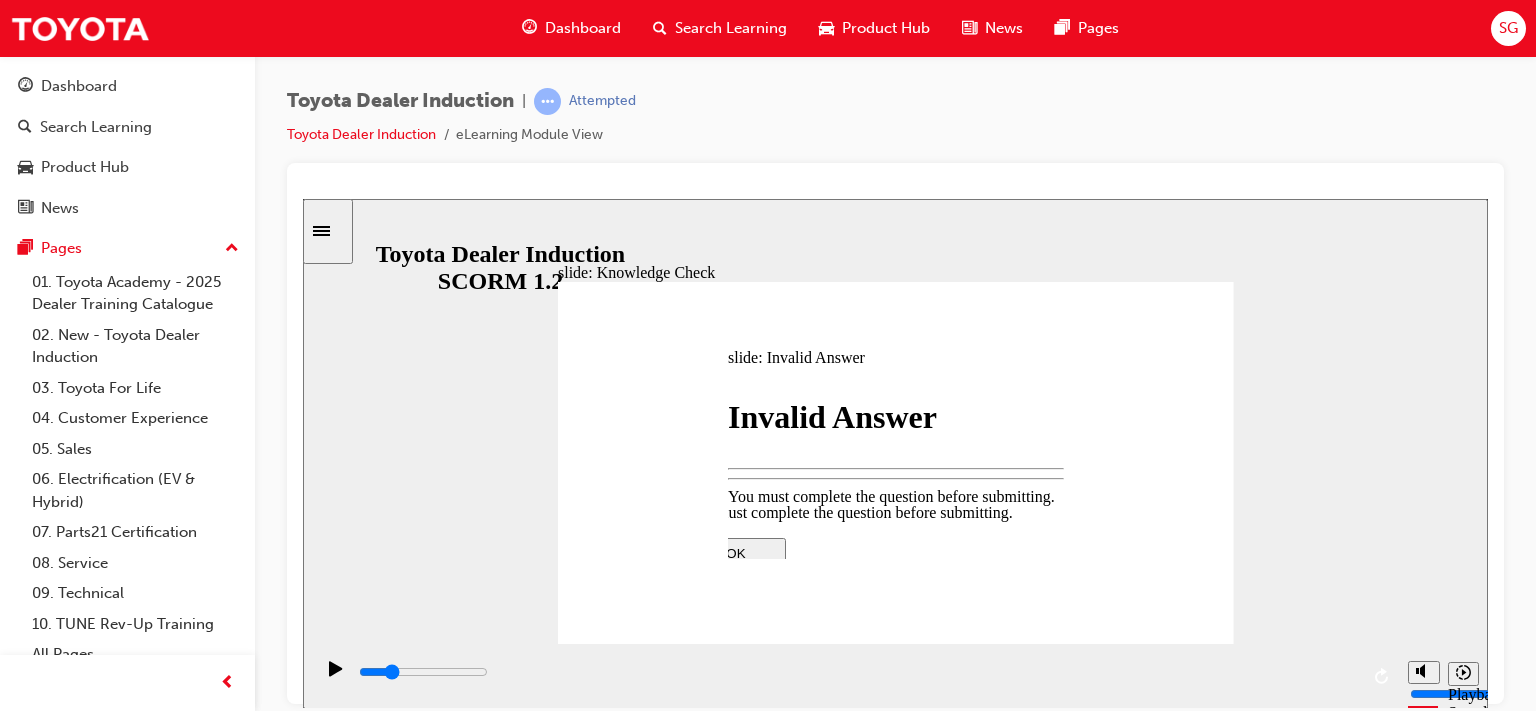 type on "1100" 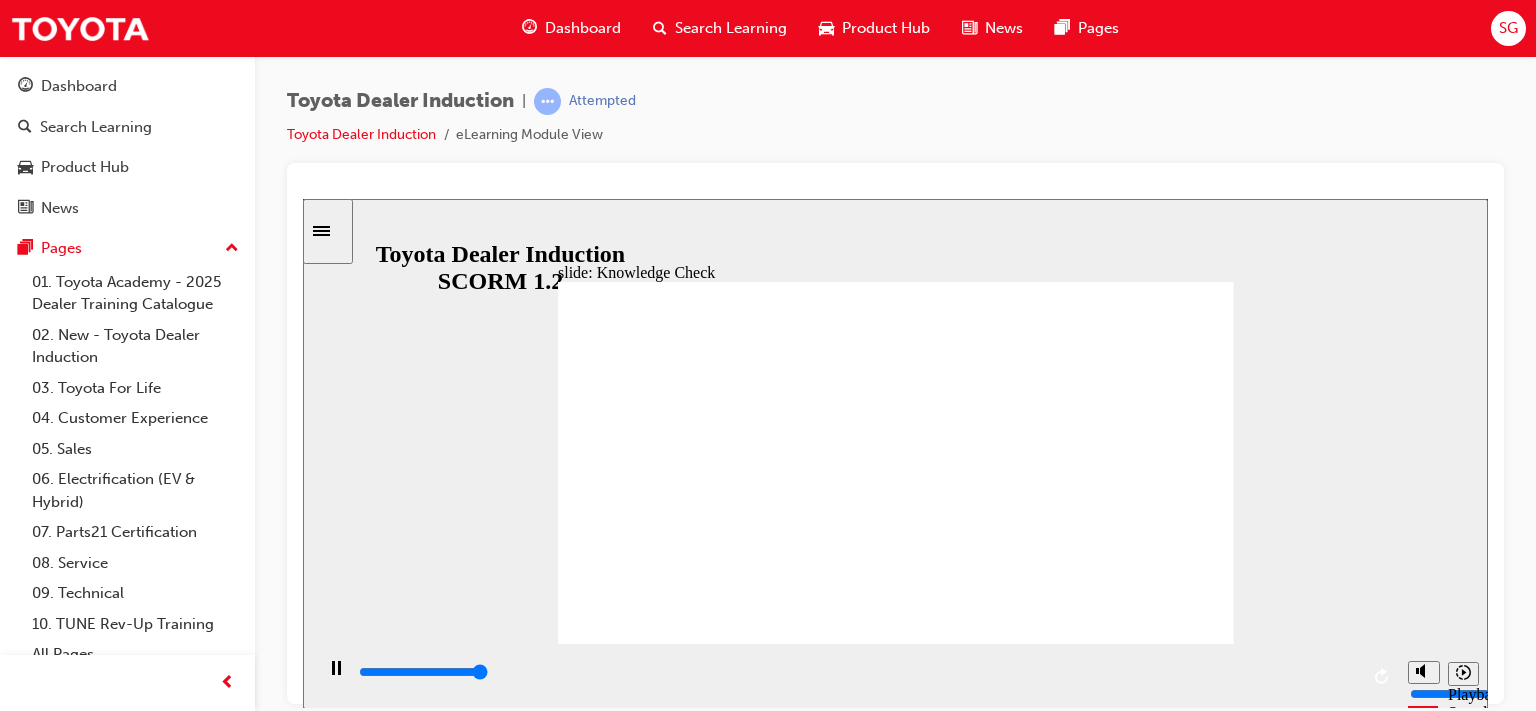type on "5000" 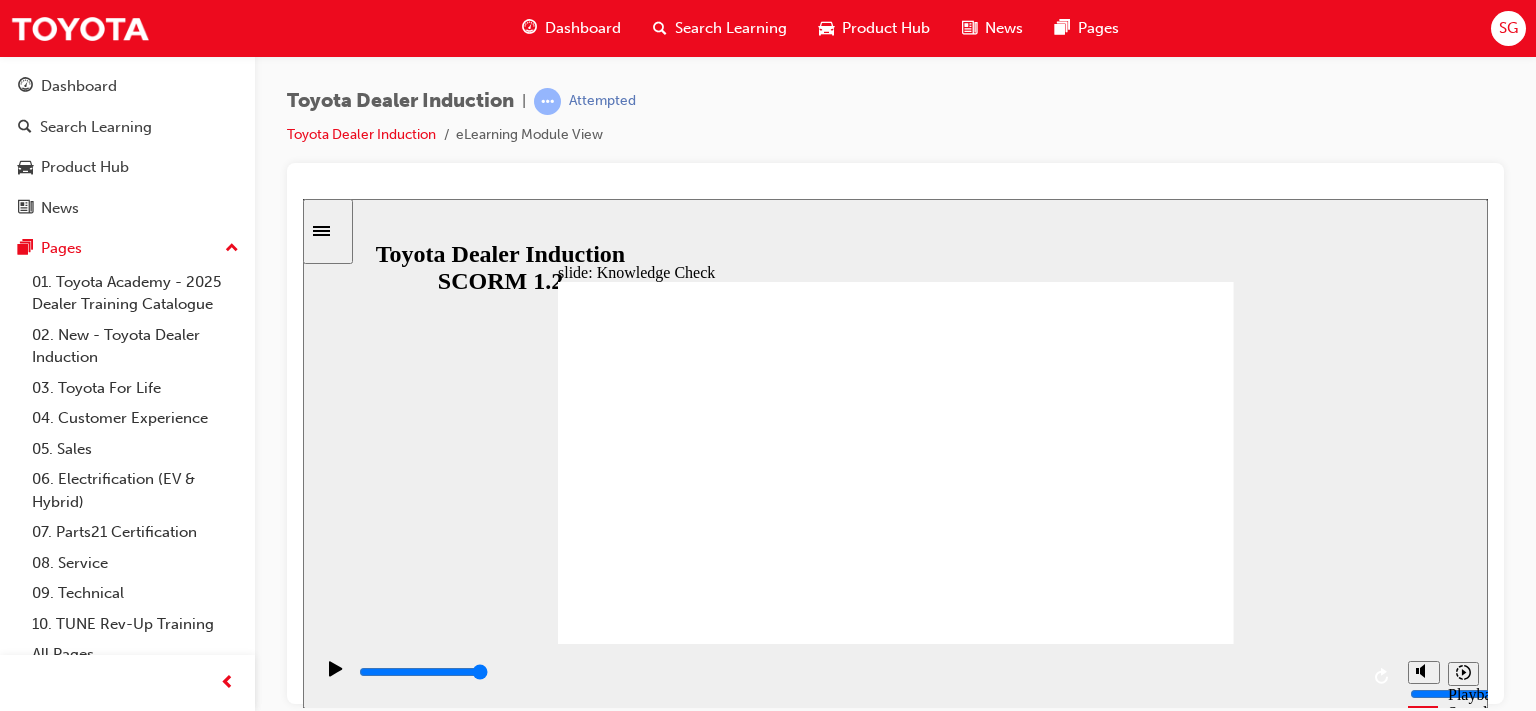 drag, startPoint x: 740, startPoint y: 479, endPoint x: 736, endPoint y: 491, distance: 12.649111 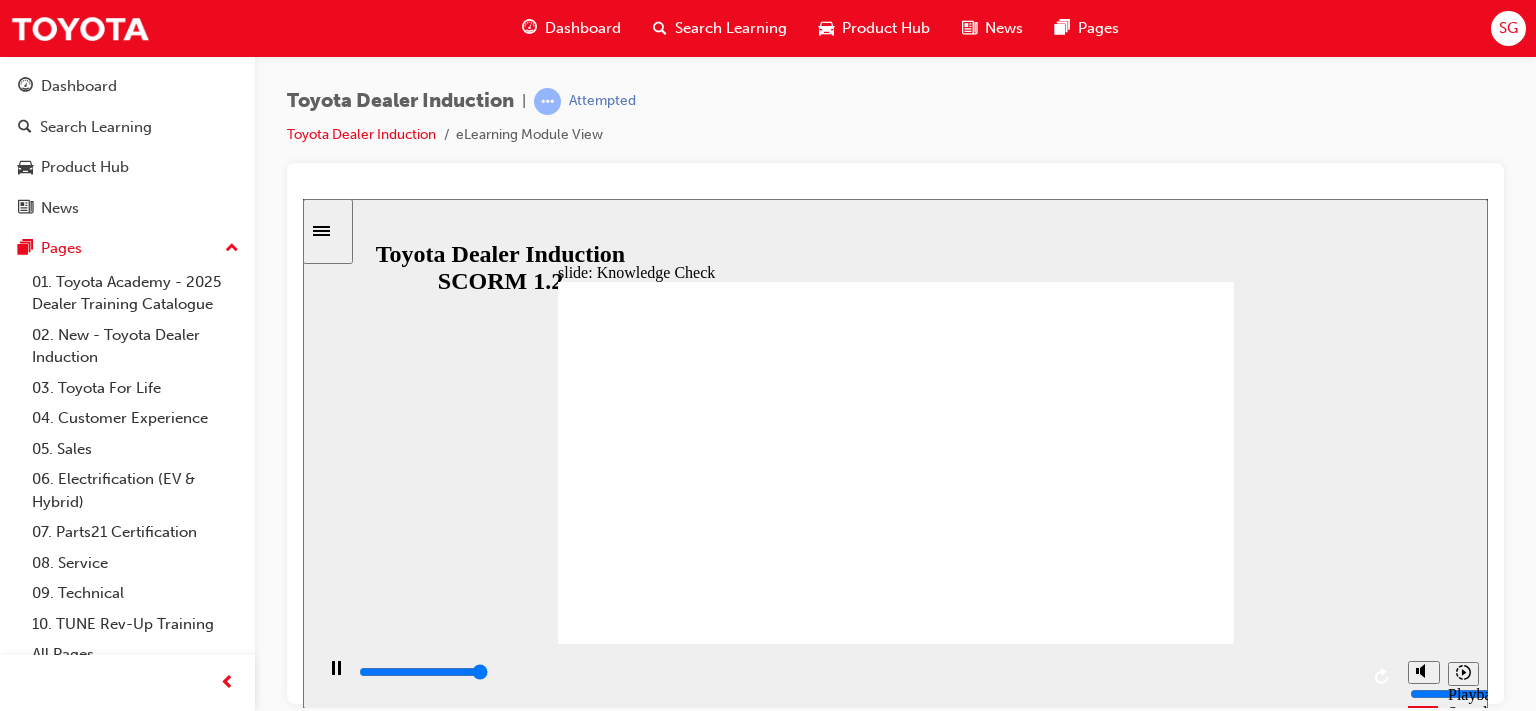 type on "5000" 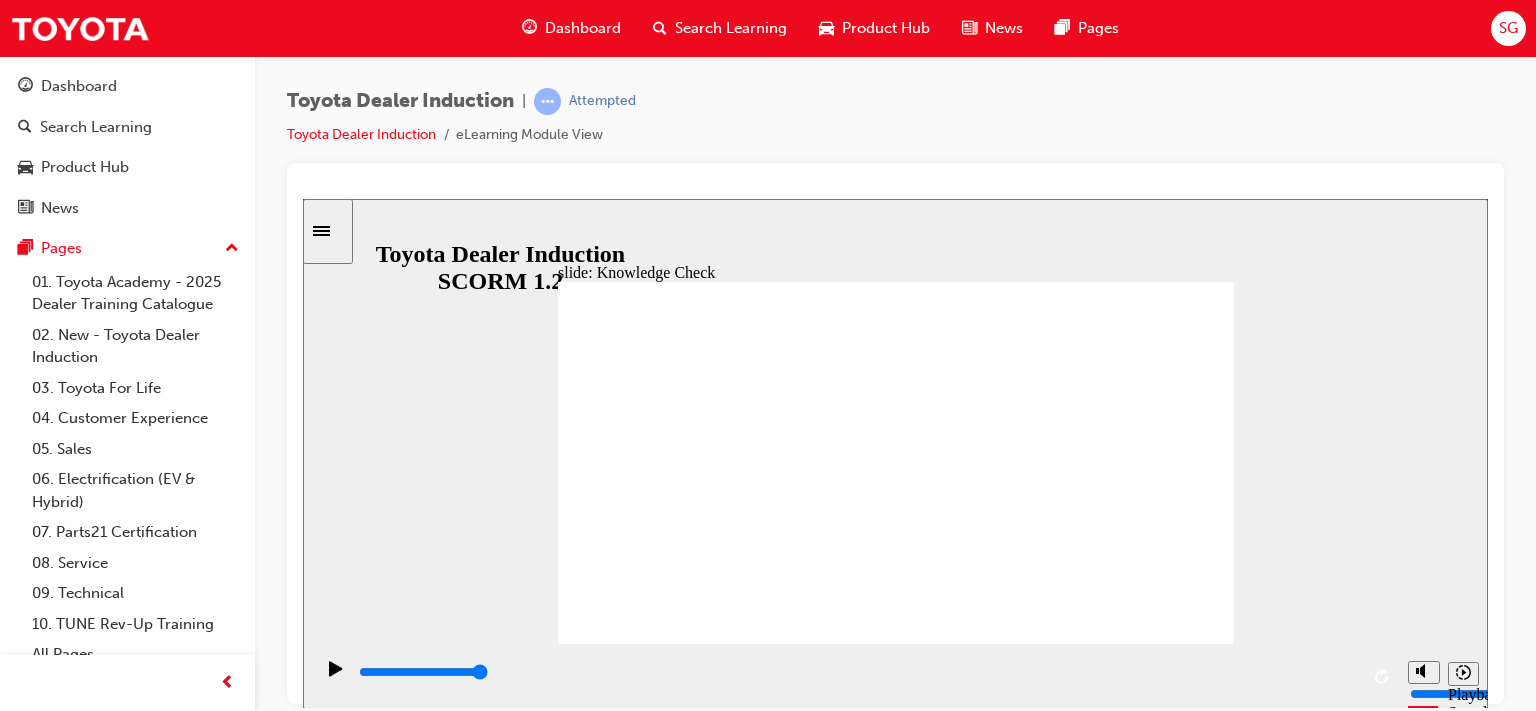 checkbox on "true" 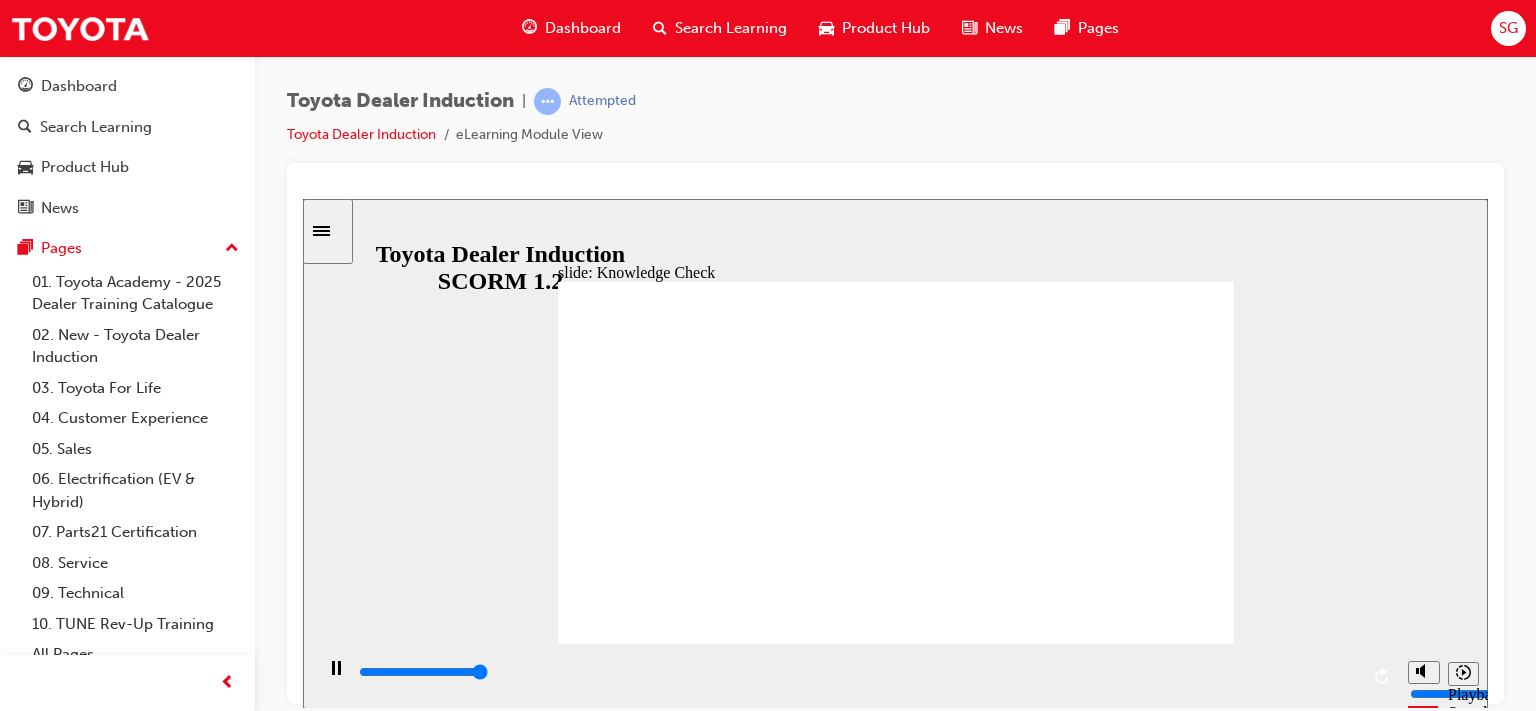 type on "5000" 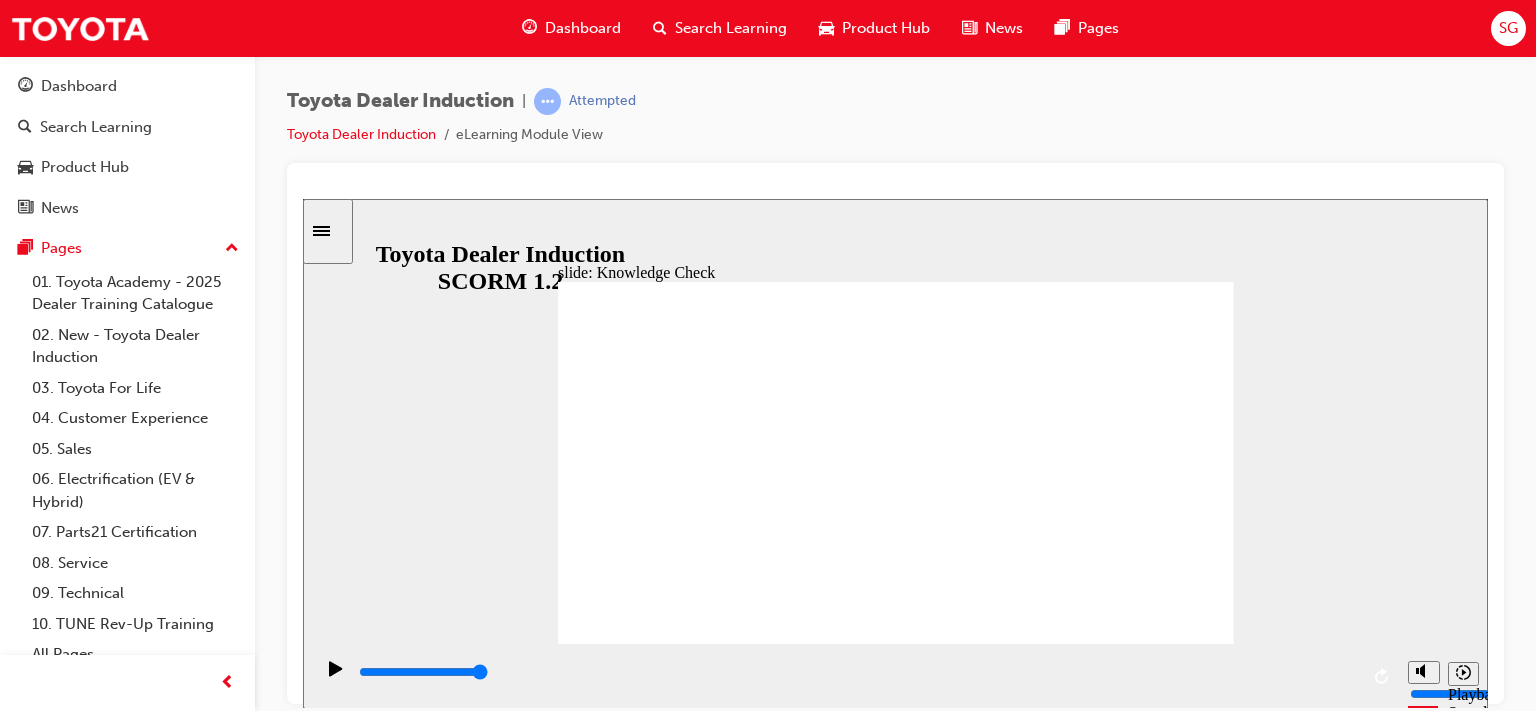 checkbox on "true" 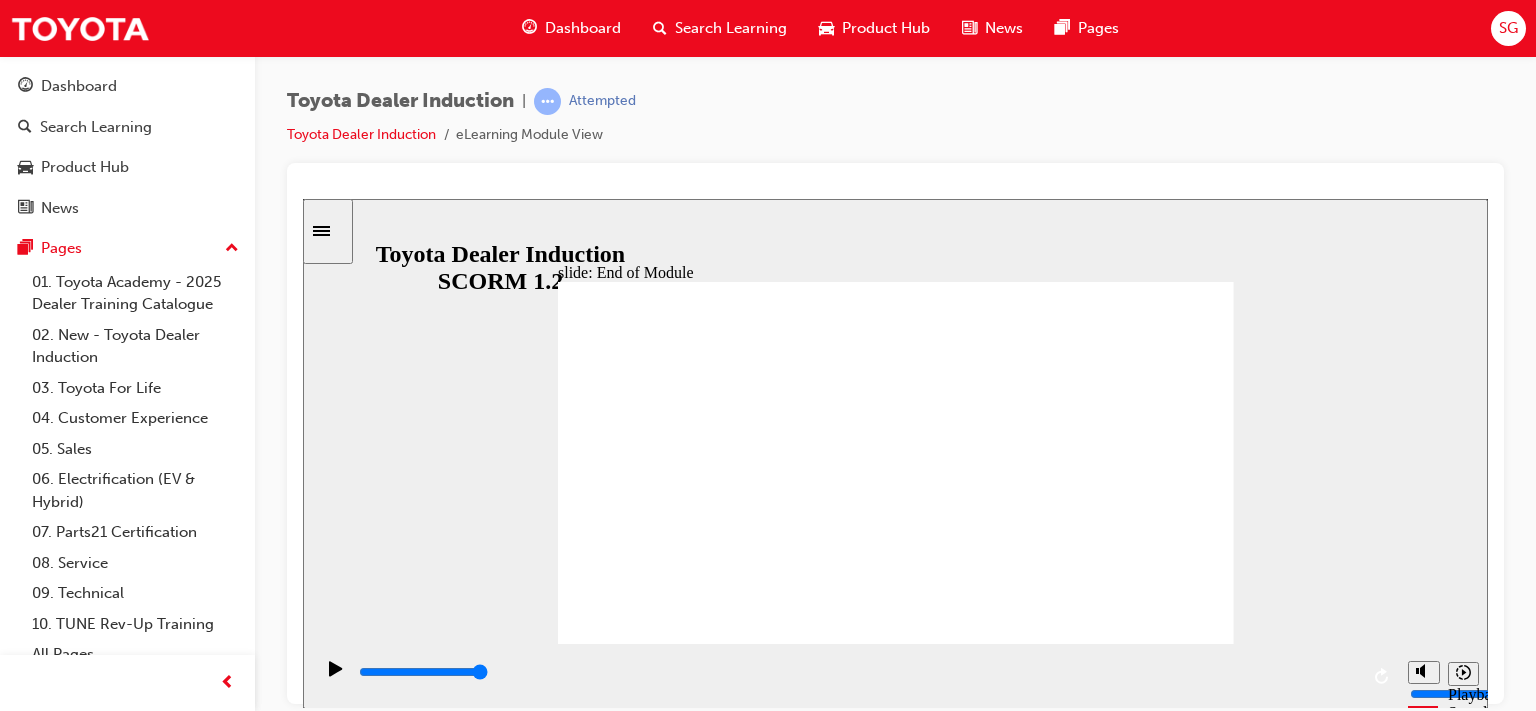 click on "EXIT EXIT" at bounding box center [1173, 1626] 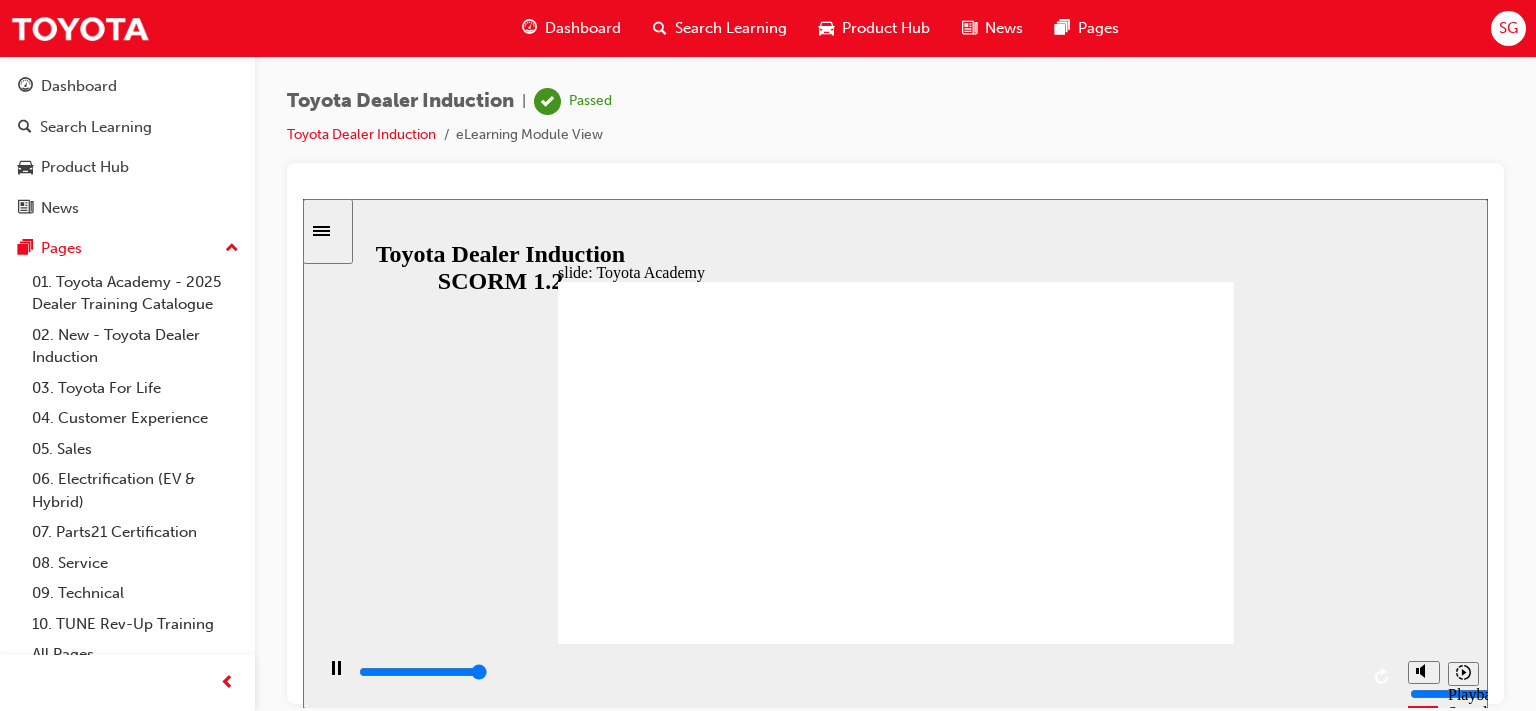 type on "9900" 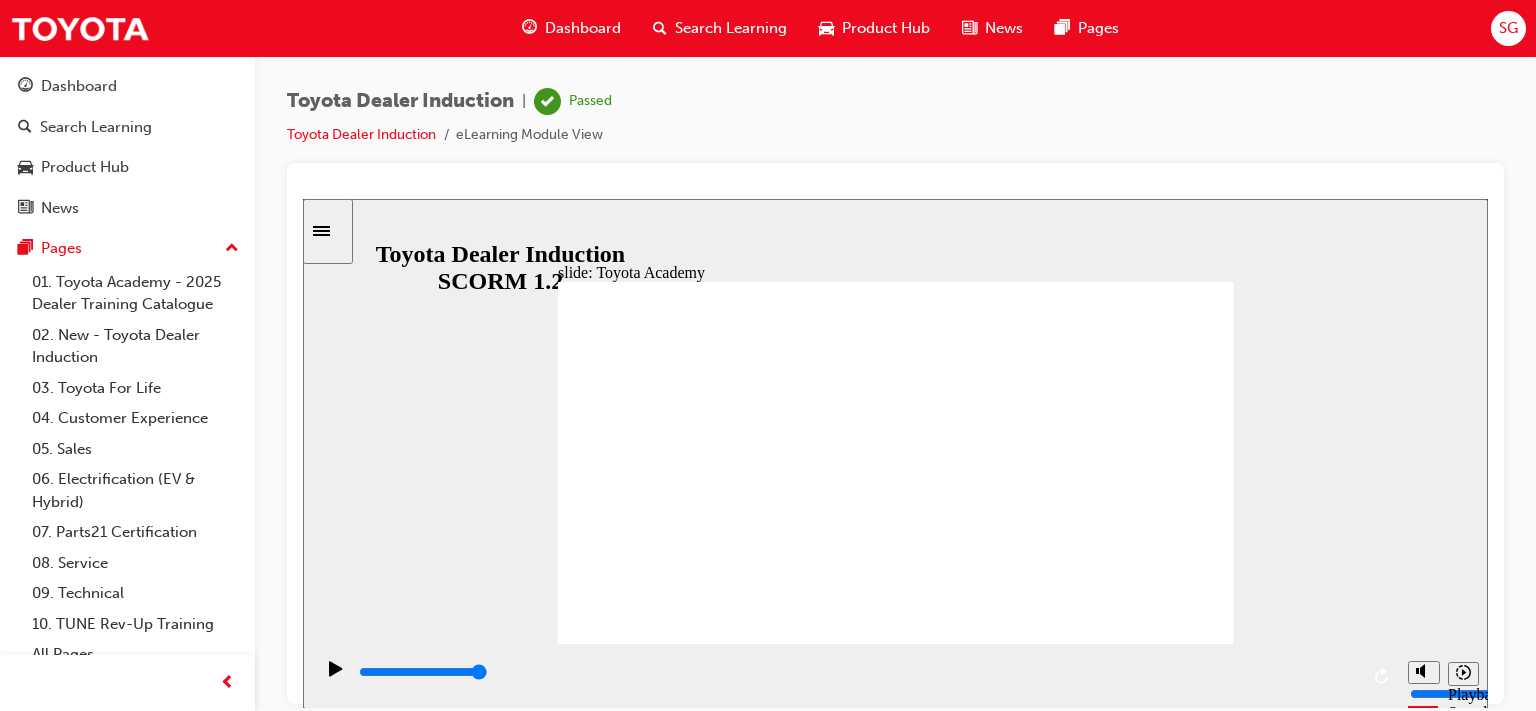 click on "Toyota Dealer Induction | Passed Toyota Dealer Induction eLearning Module View" at bounding box center (895, 125) 